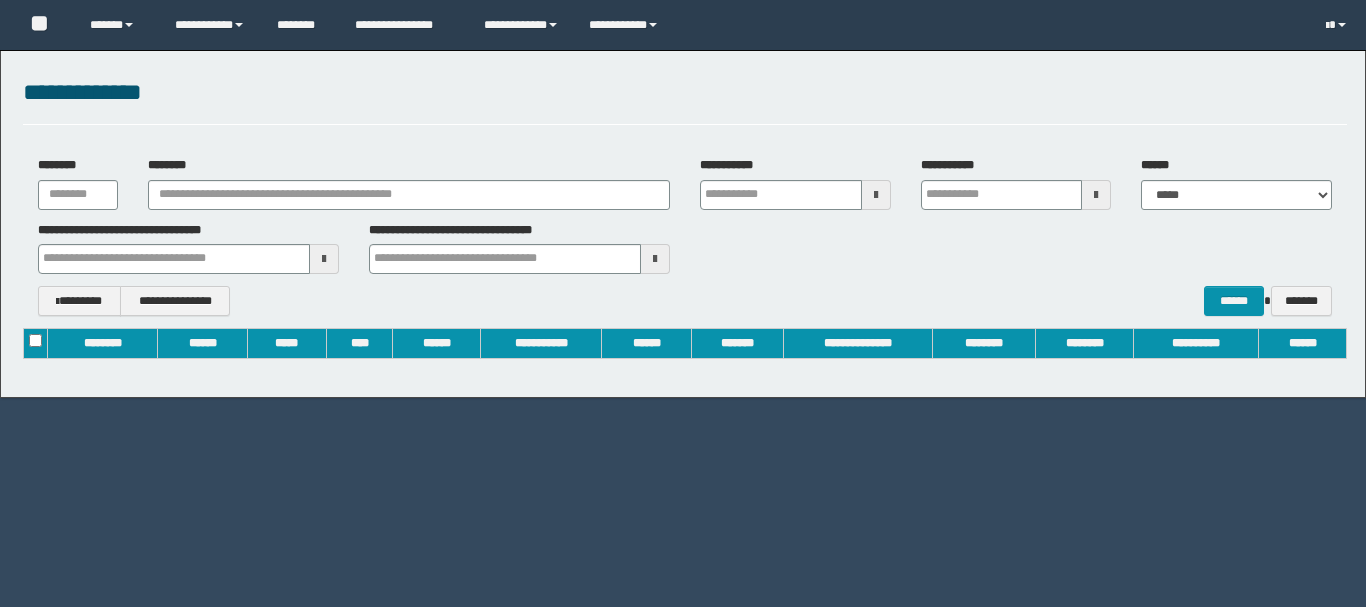 scroll, scrollTop: 0, scrollLeft: 0, axis: both 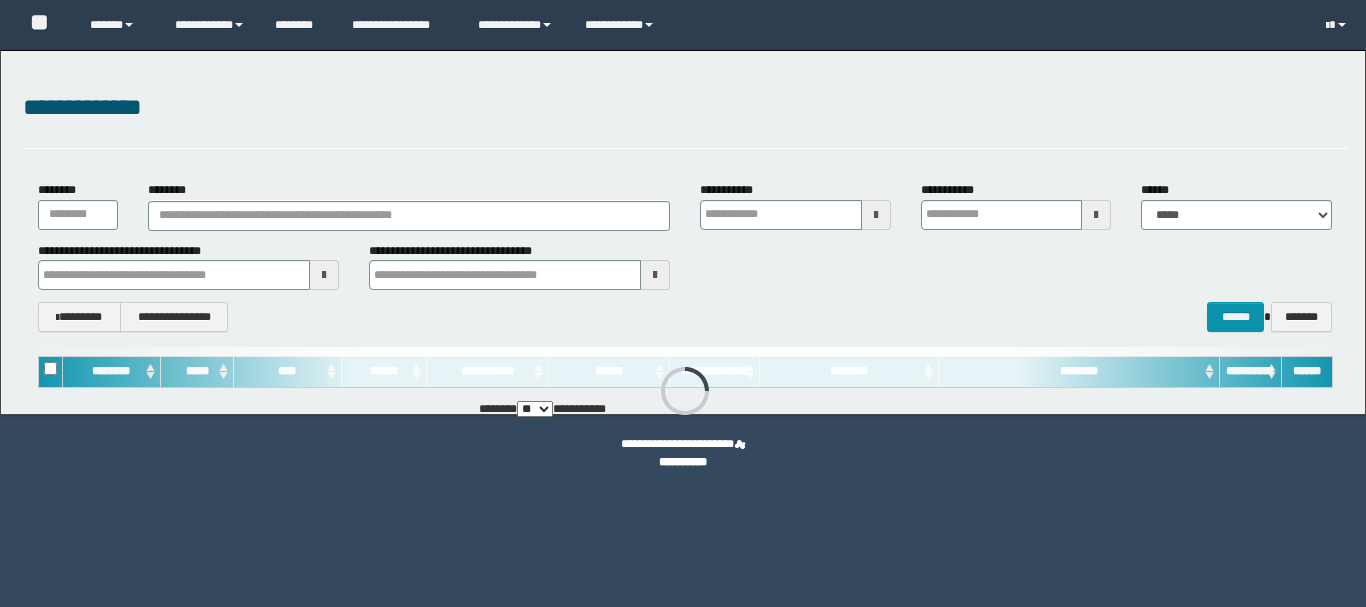 type on "**********" 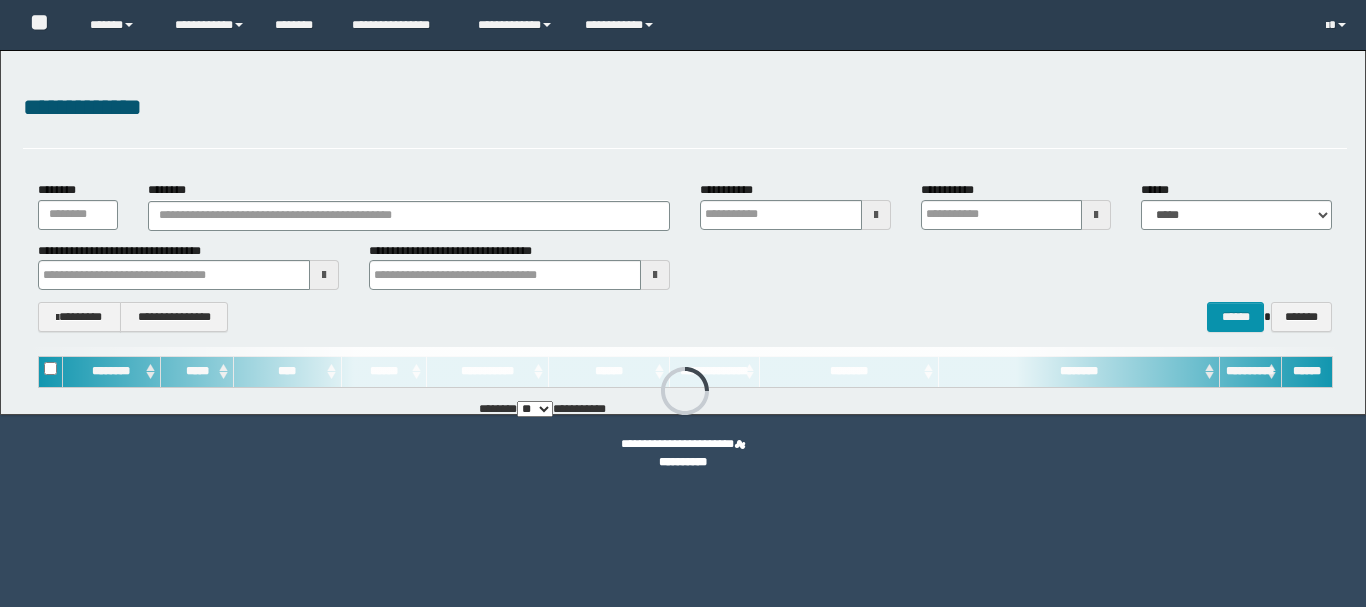 type on "**********" 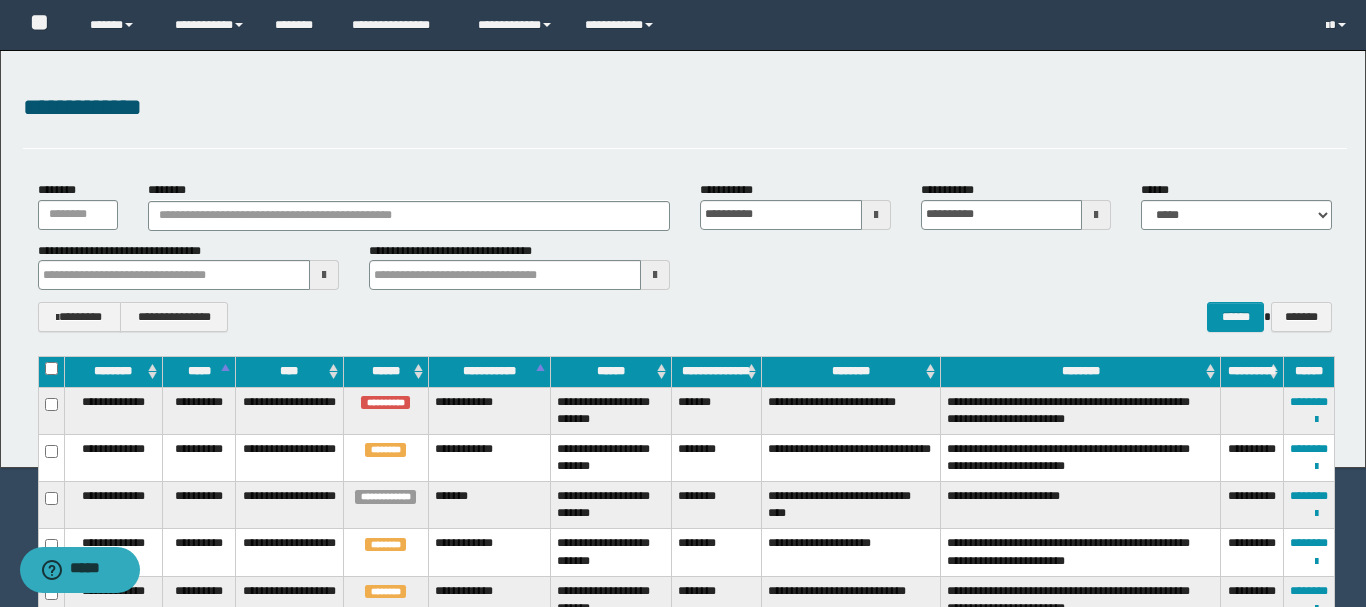 scroll, scrollTop: 0, scrollLeft: 0, axis: both 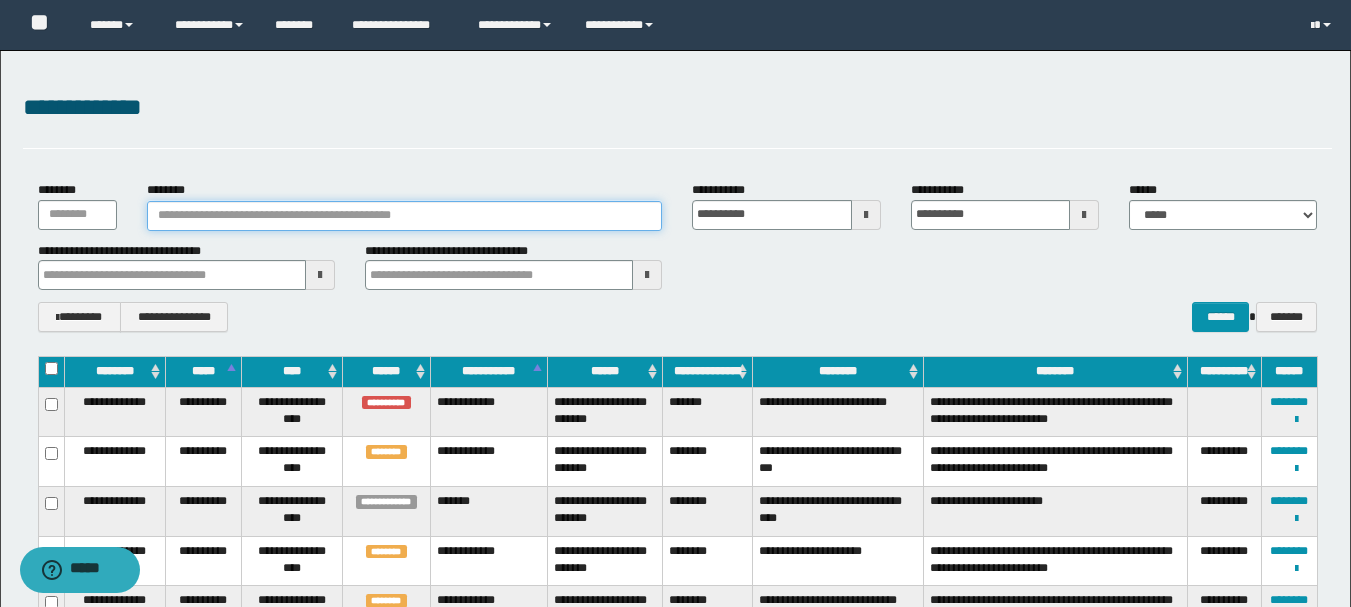 click on "********" at bounding box center (405, 216) 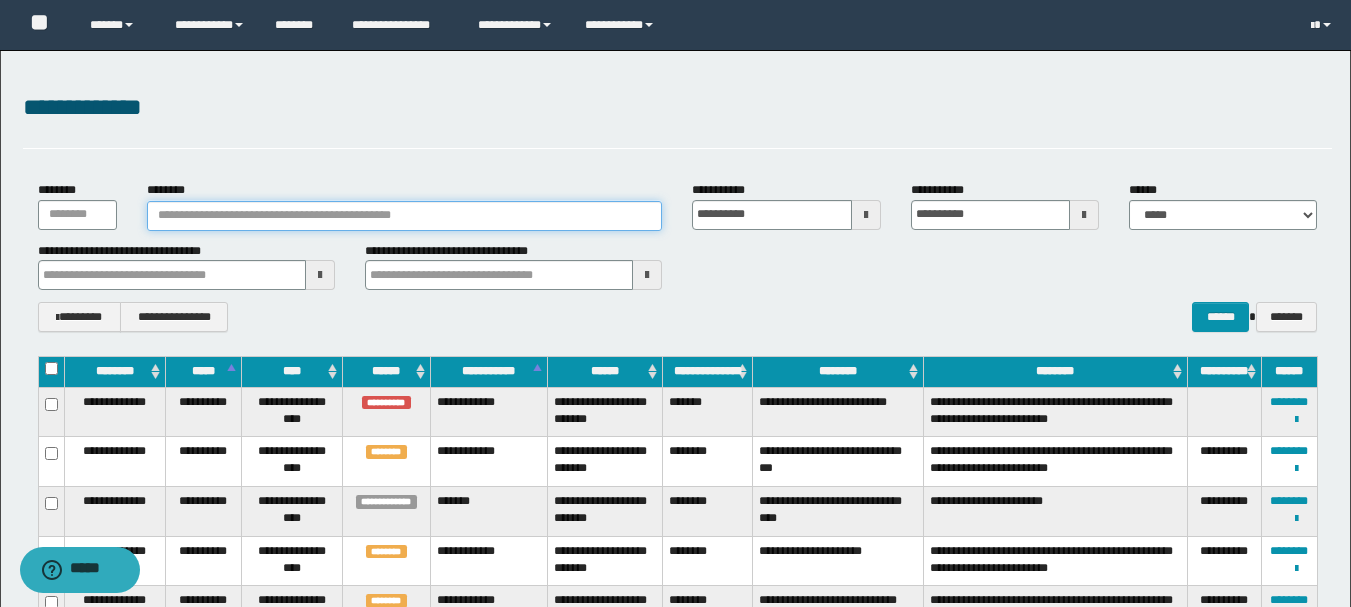 paste on "********" 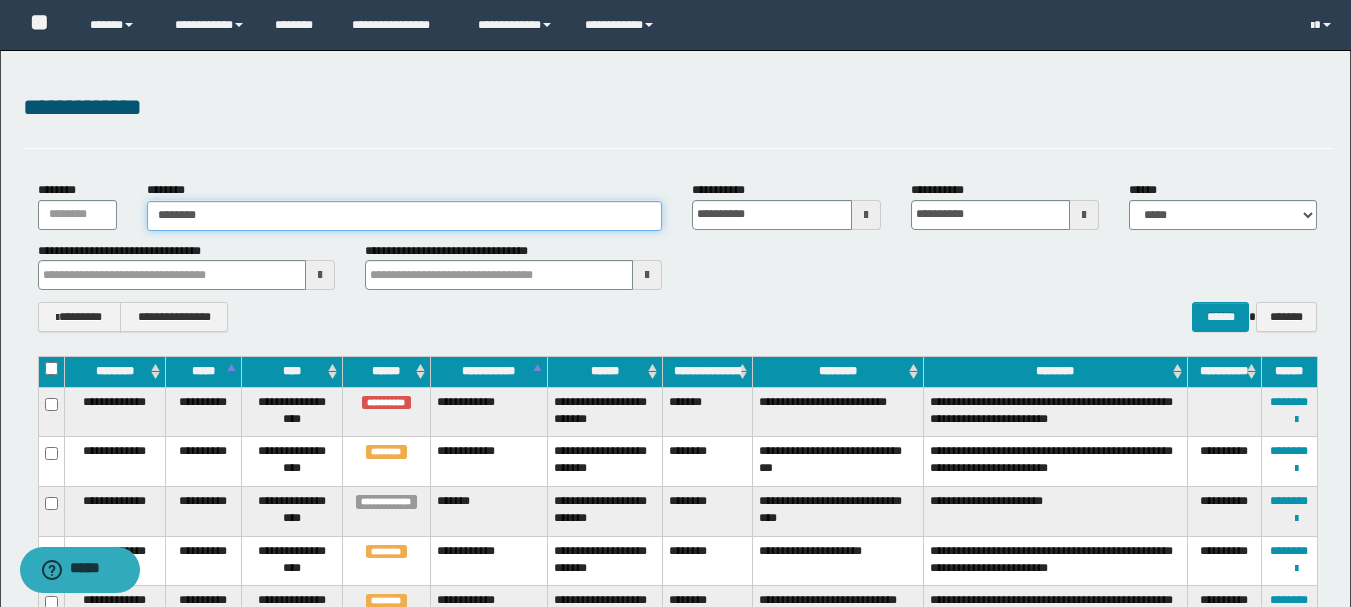 type on "********" 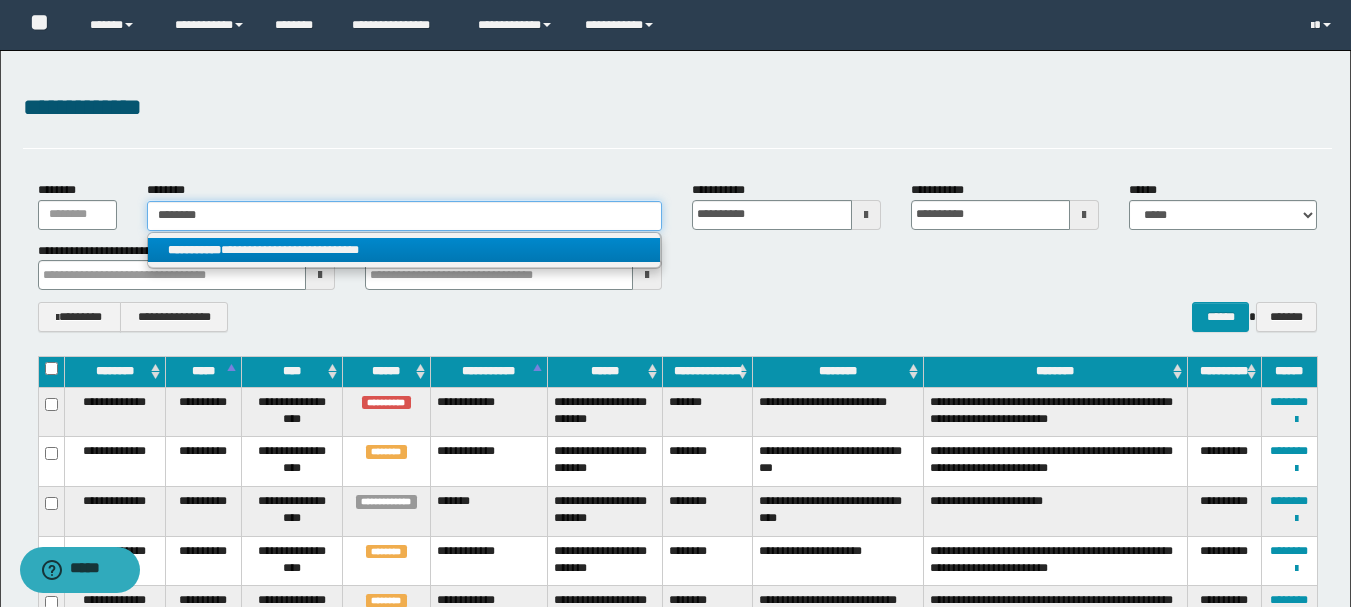 type on "********" 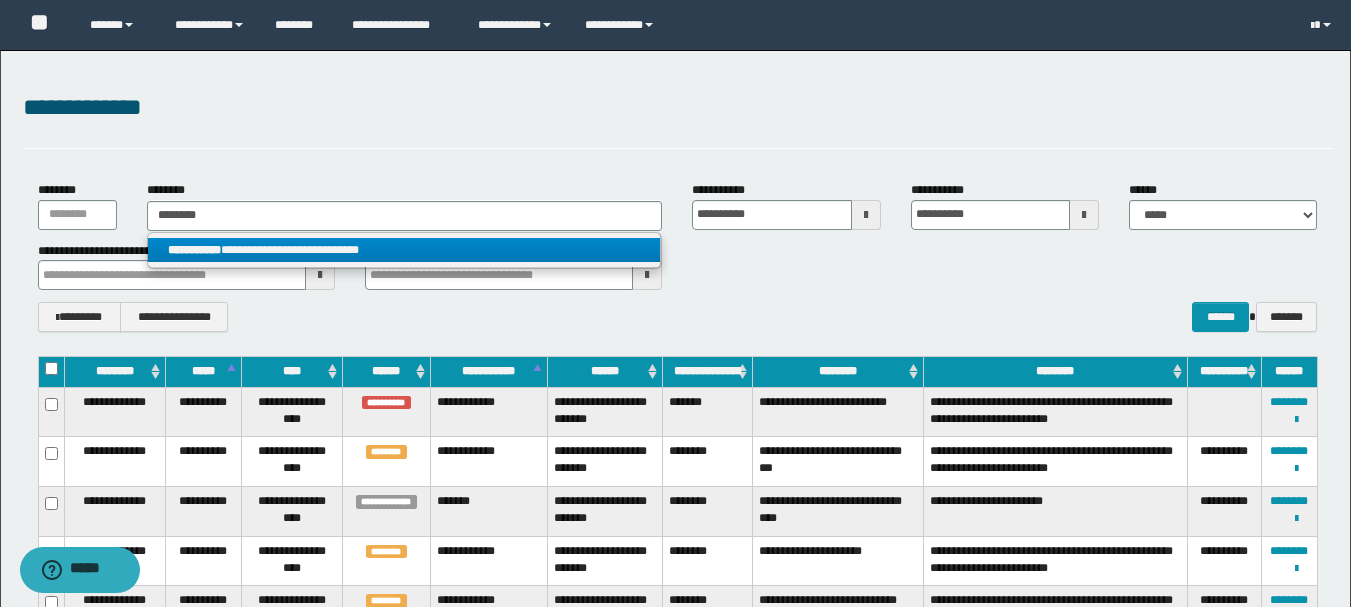 click on "**********" at bounding box center (404, 250) 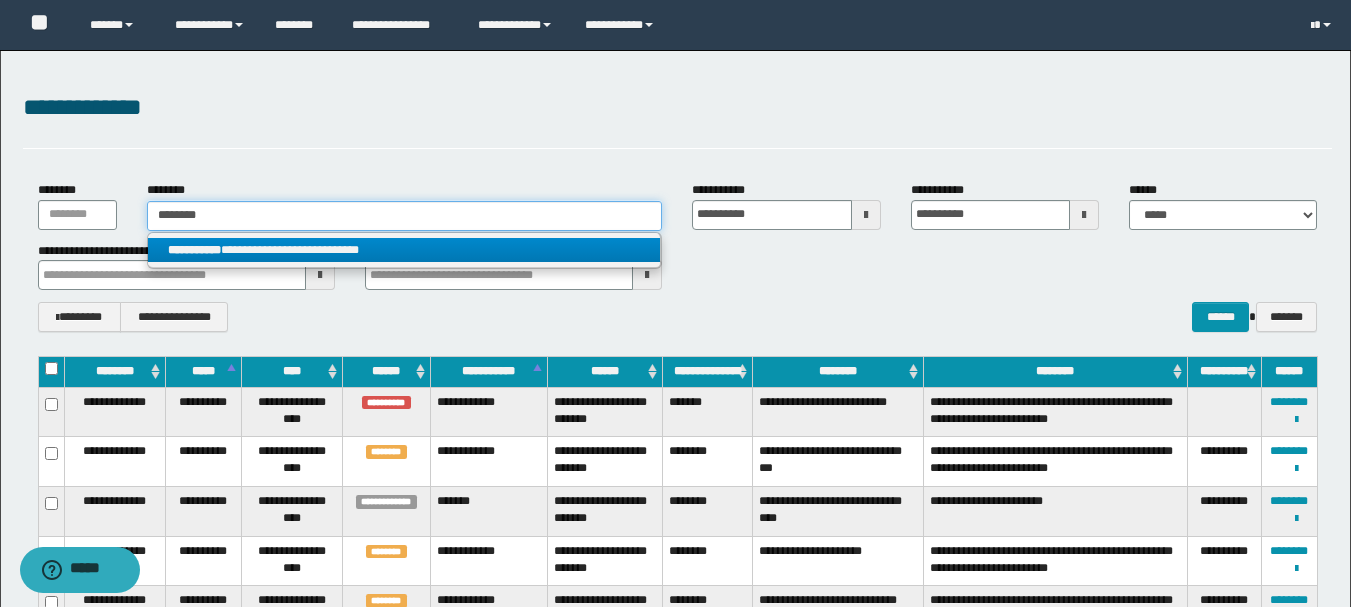 type 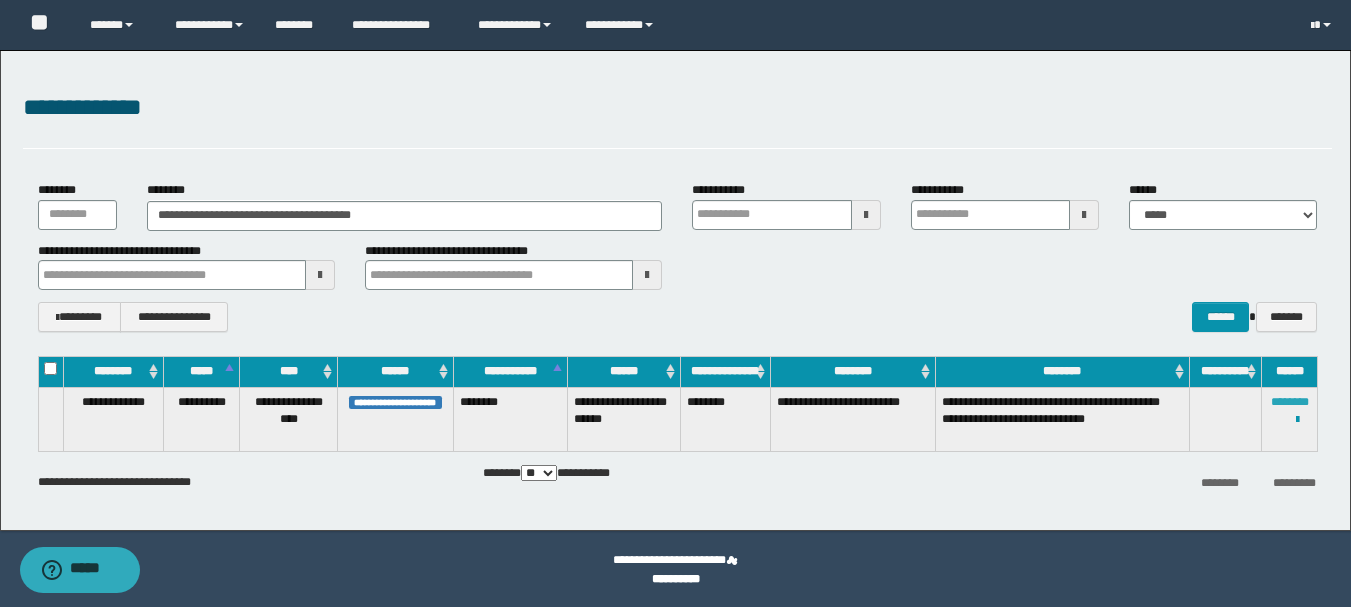 click on "********" at bounding box center (1290, 402) 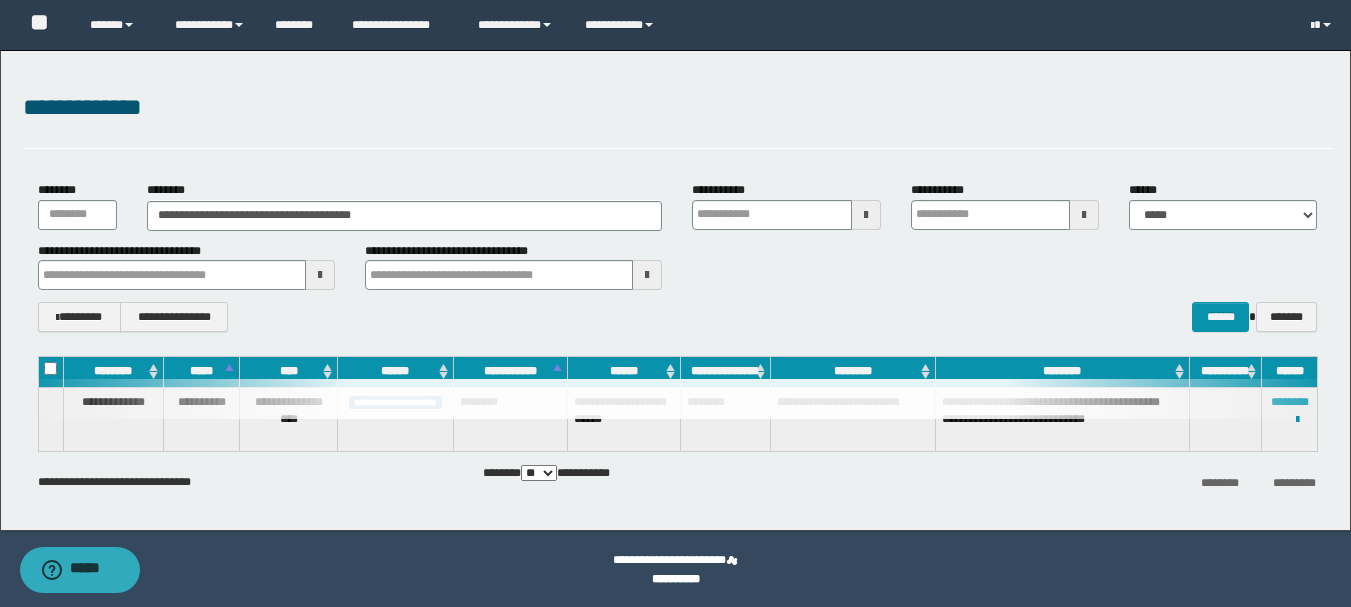 type 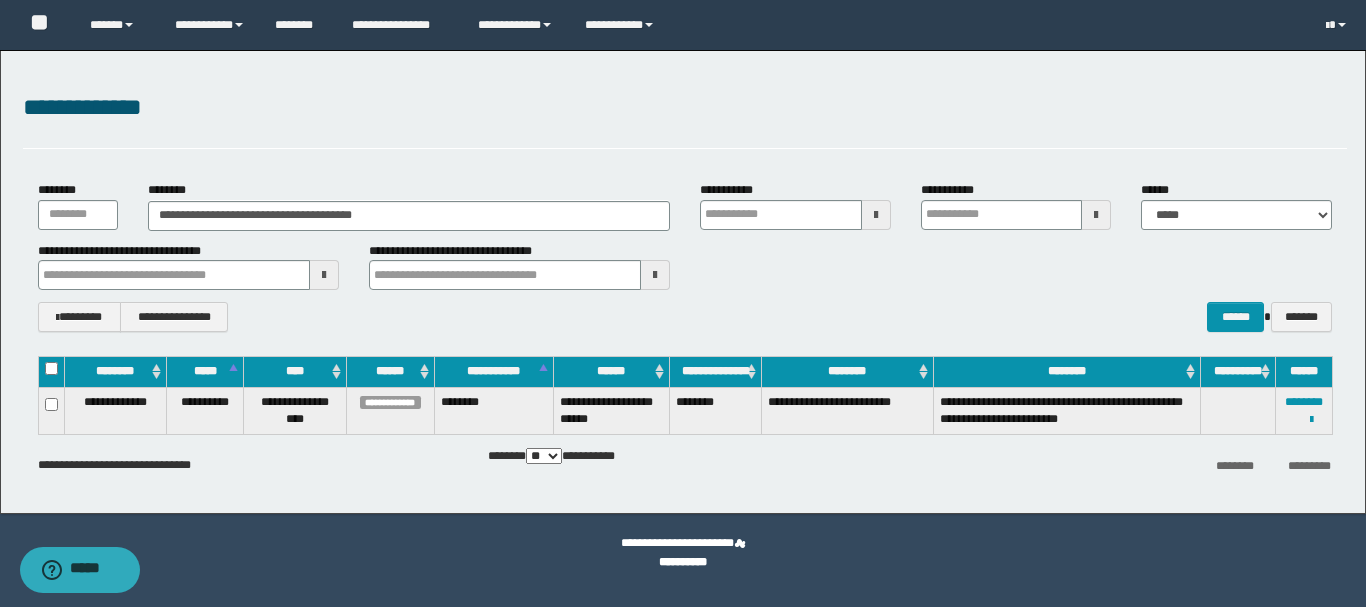 type 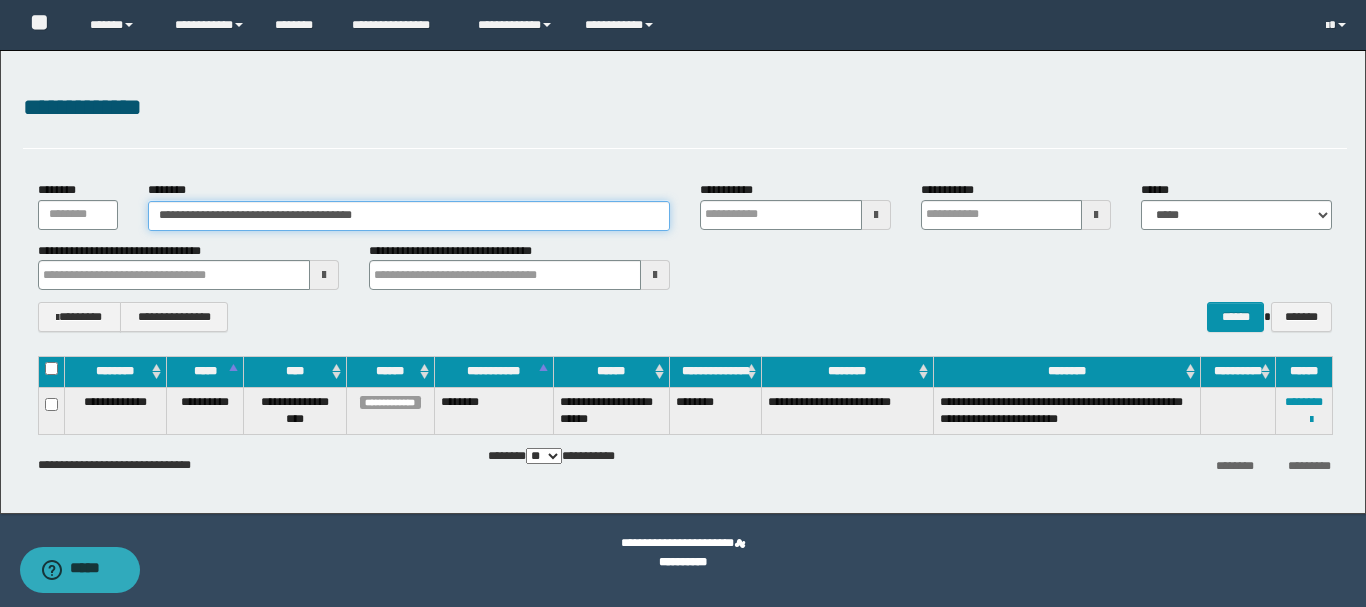 drag, startPoint x: 242, startPoint y: 218, endPoint x: 411, endPoint y: 220, distance: 169.01184 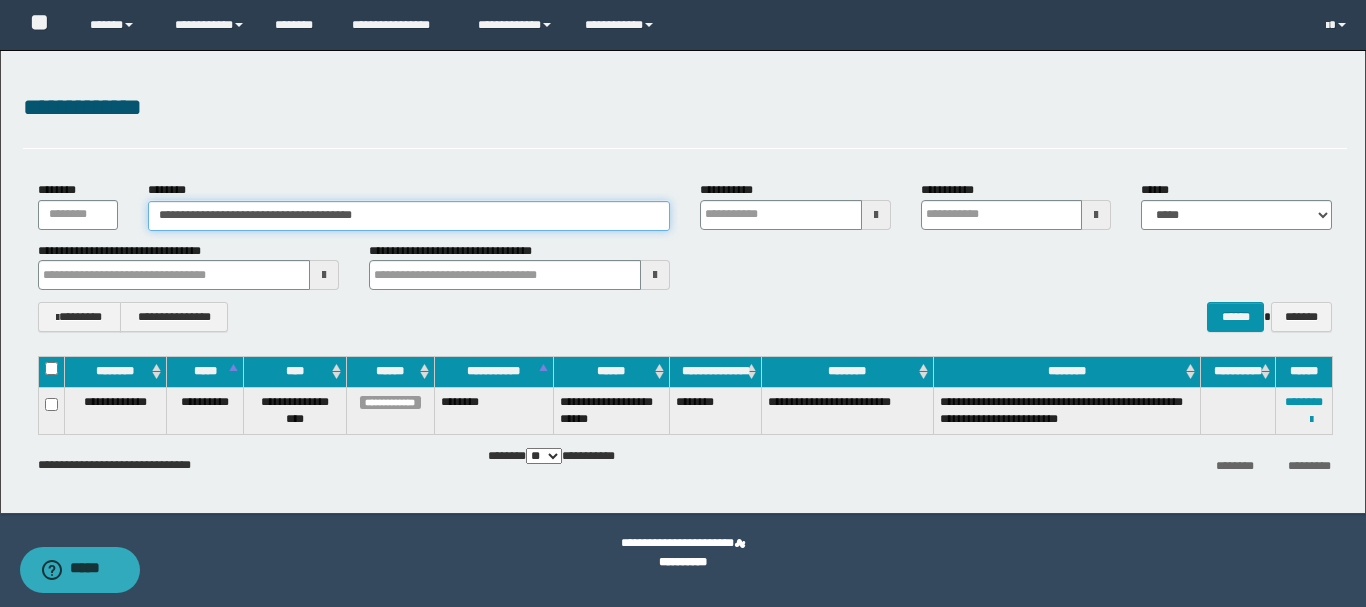 type 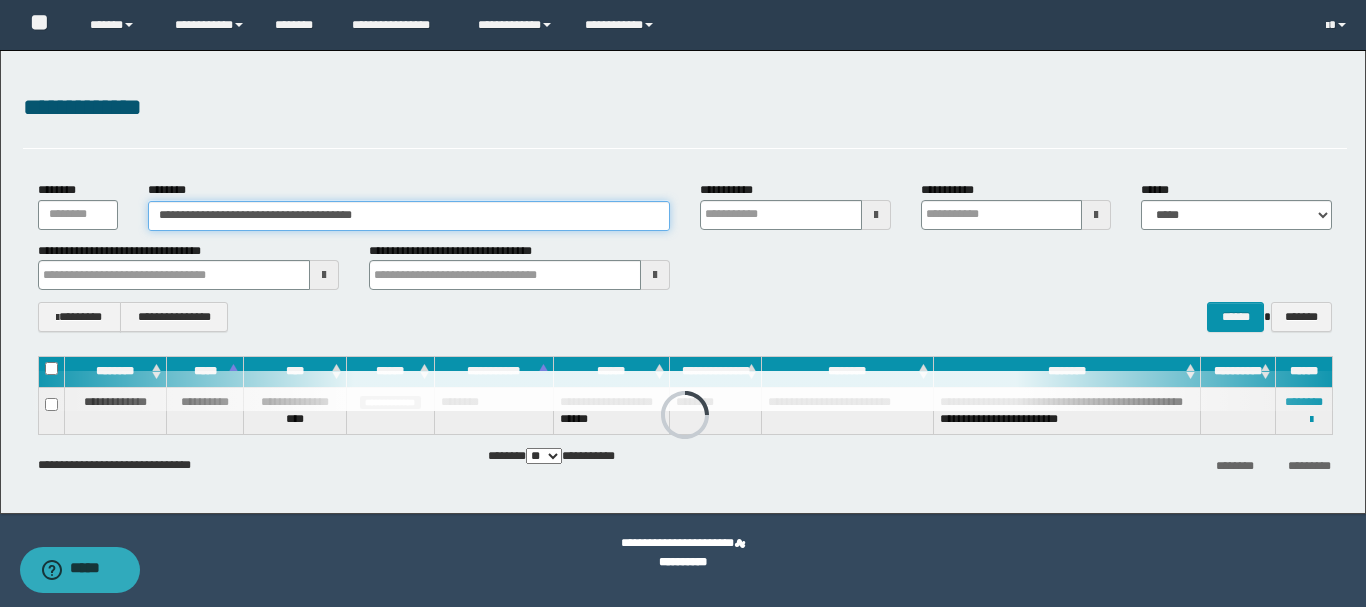 type 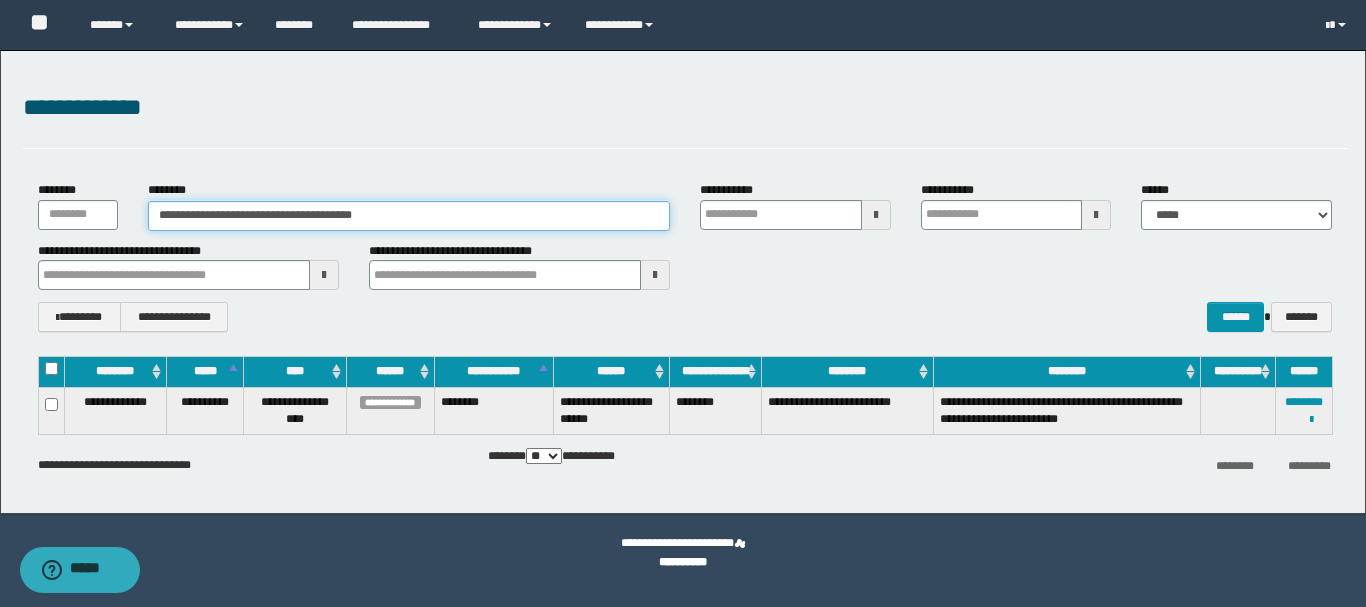 drag, startPoint x: 177, startPoint y: 213, endPoint x: 226, endPoint y: 213, distance: 49 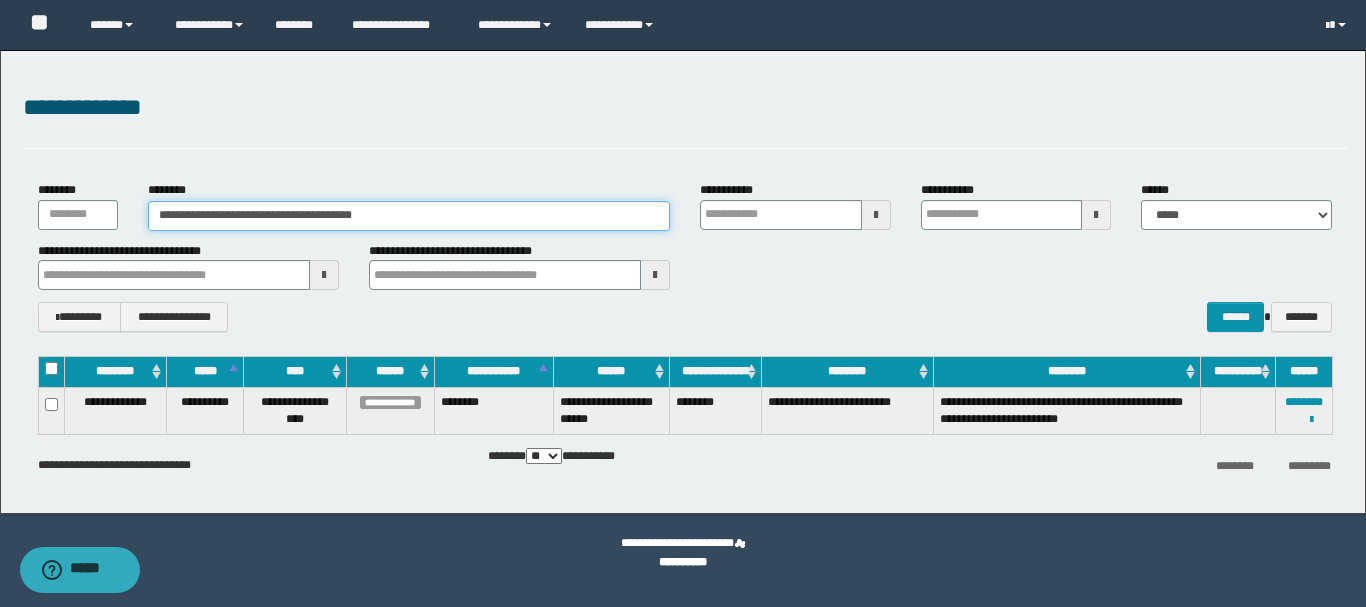 type 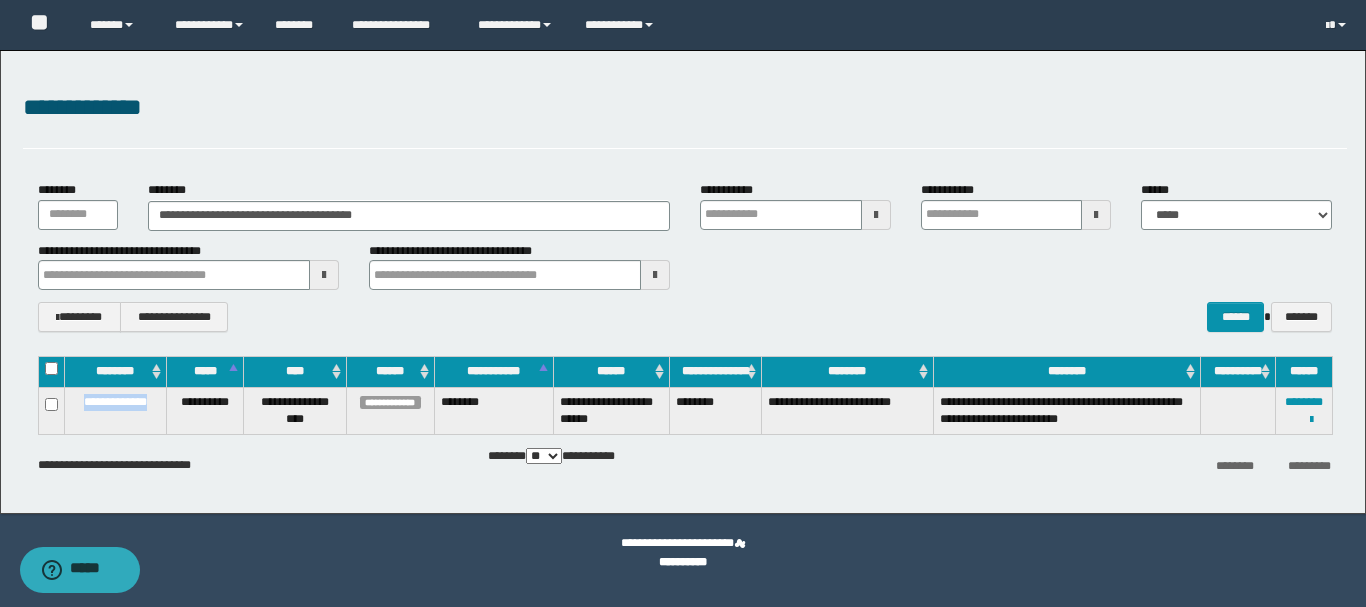 drag, startPoint x: 74, startPoint y: 400, endPoint x: 156, endPoint y: 404, distance: 82.0975 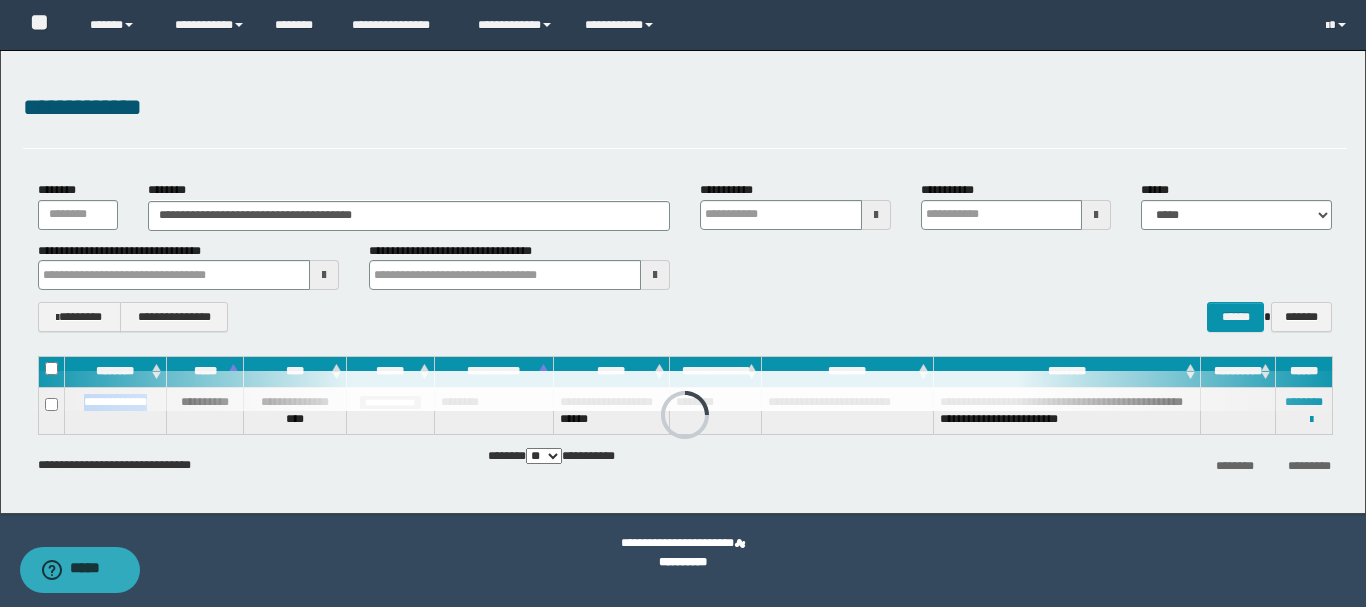 type 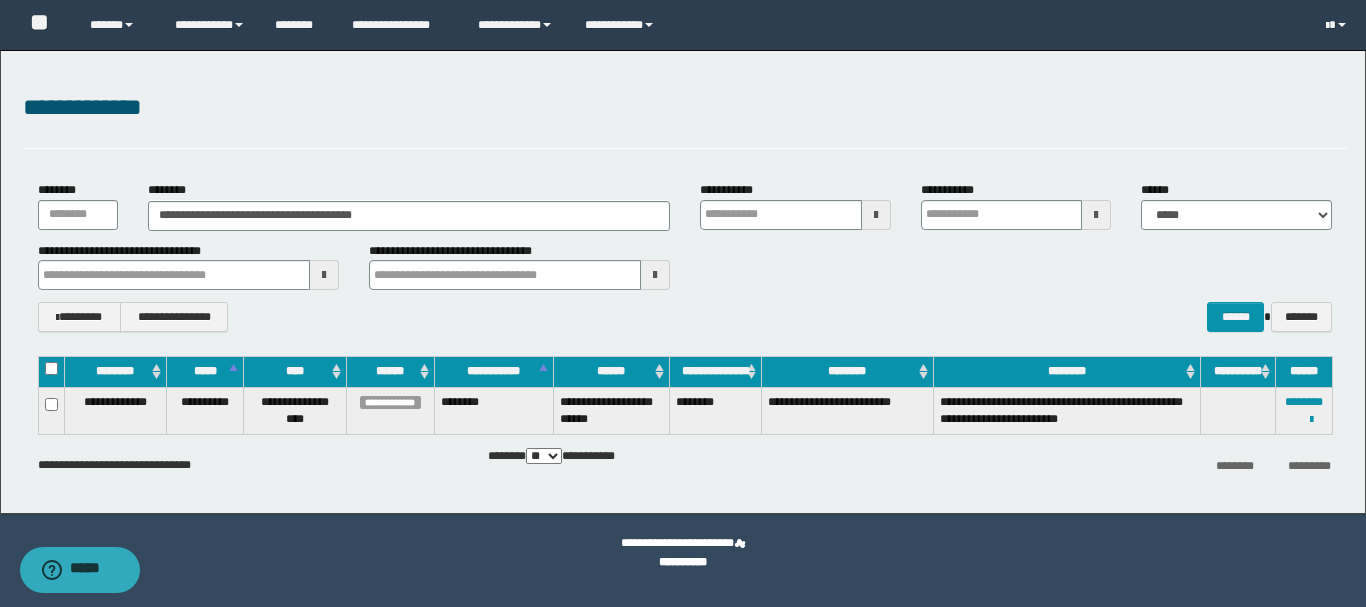 click on "**********" at bounding box center [685, 317] 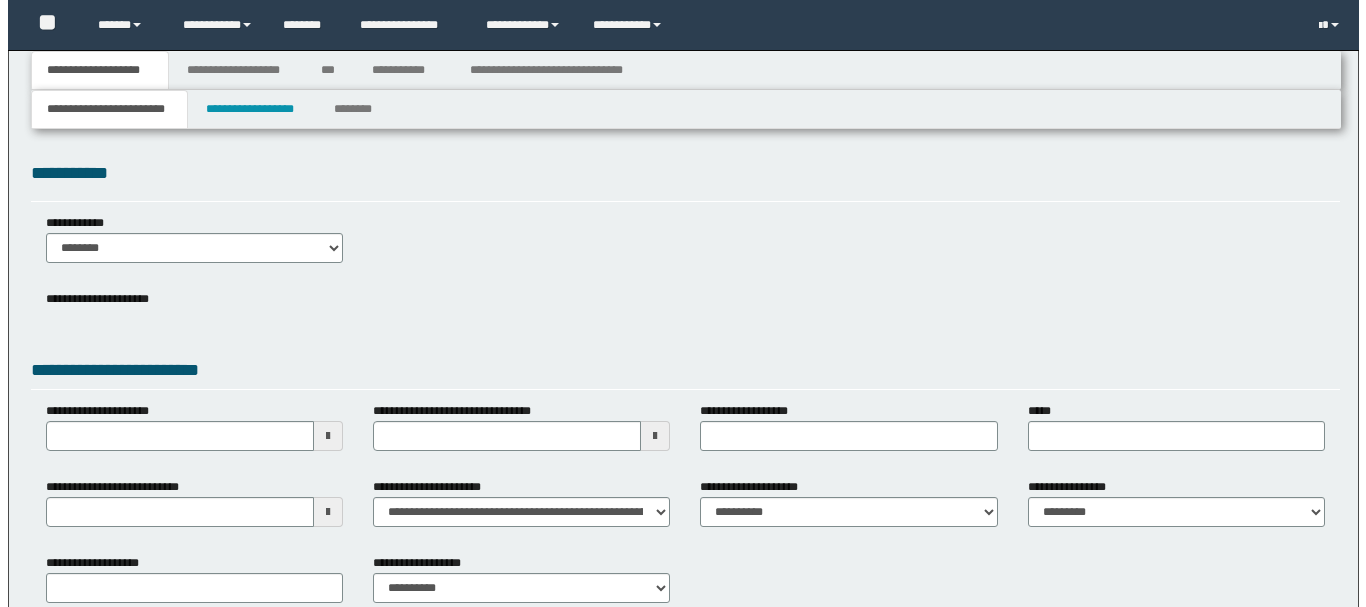 scroll, scrollTop: 0, scrollLeft: 0, axis: both 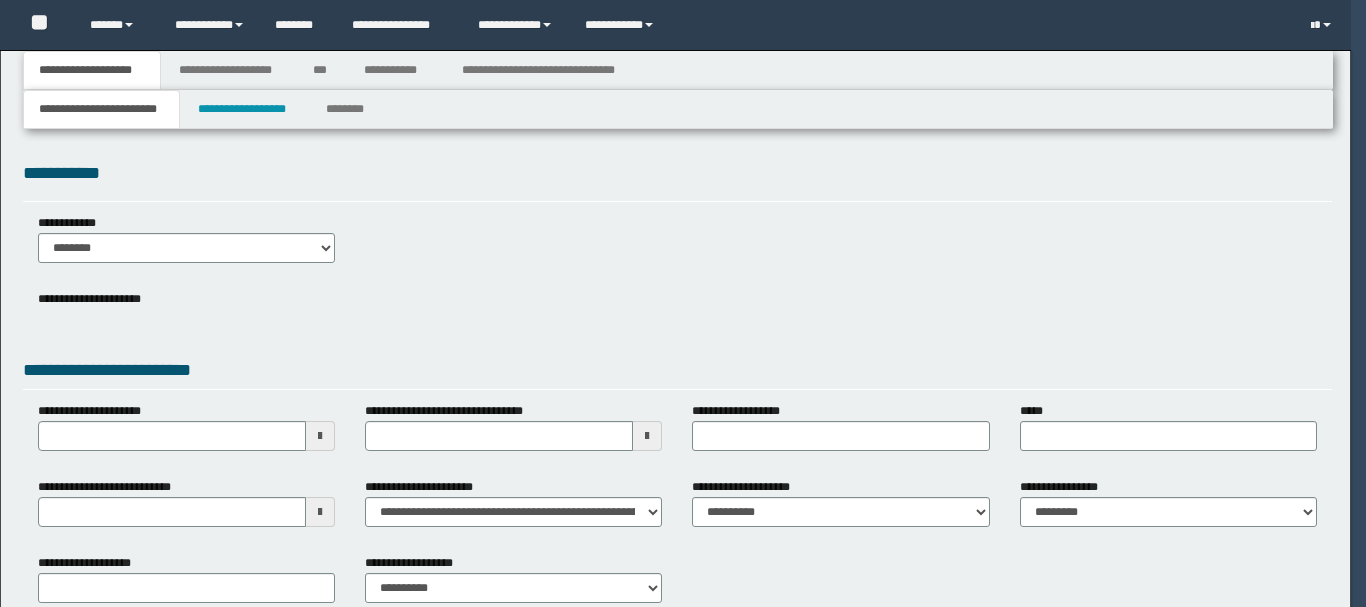 type 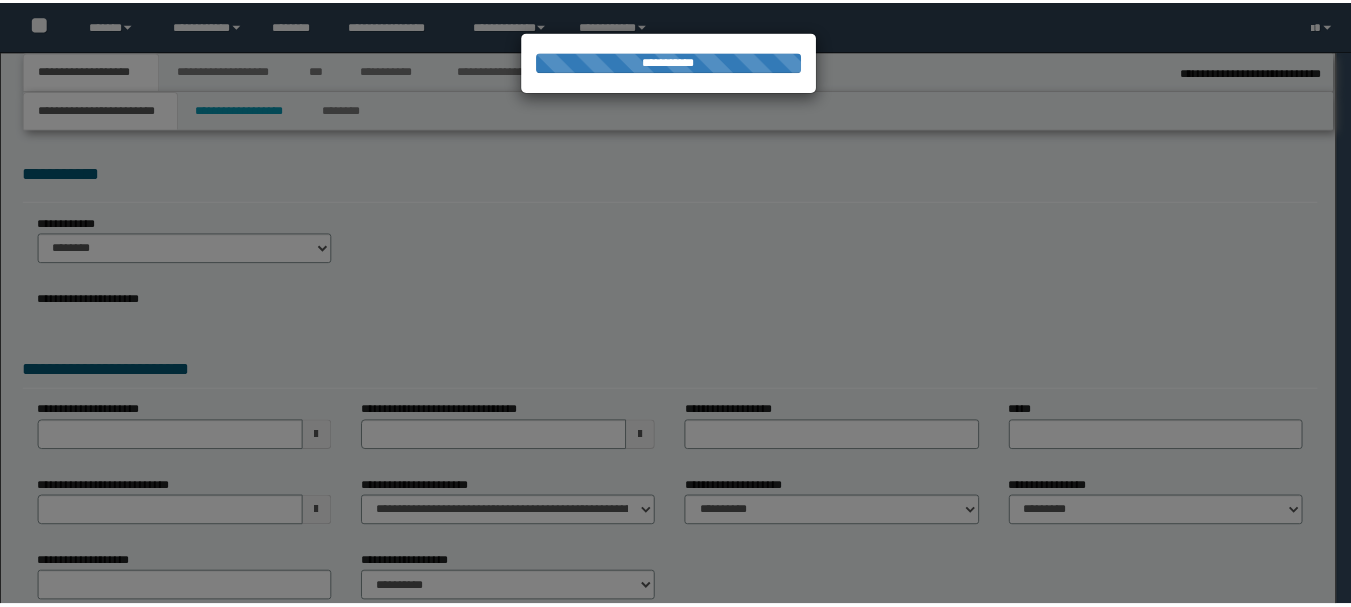 scroll, scrollTop: 0, scrollLeft: 0, axis: both 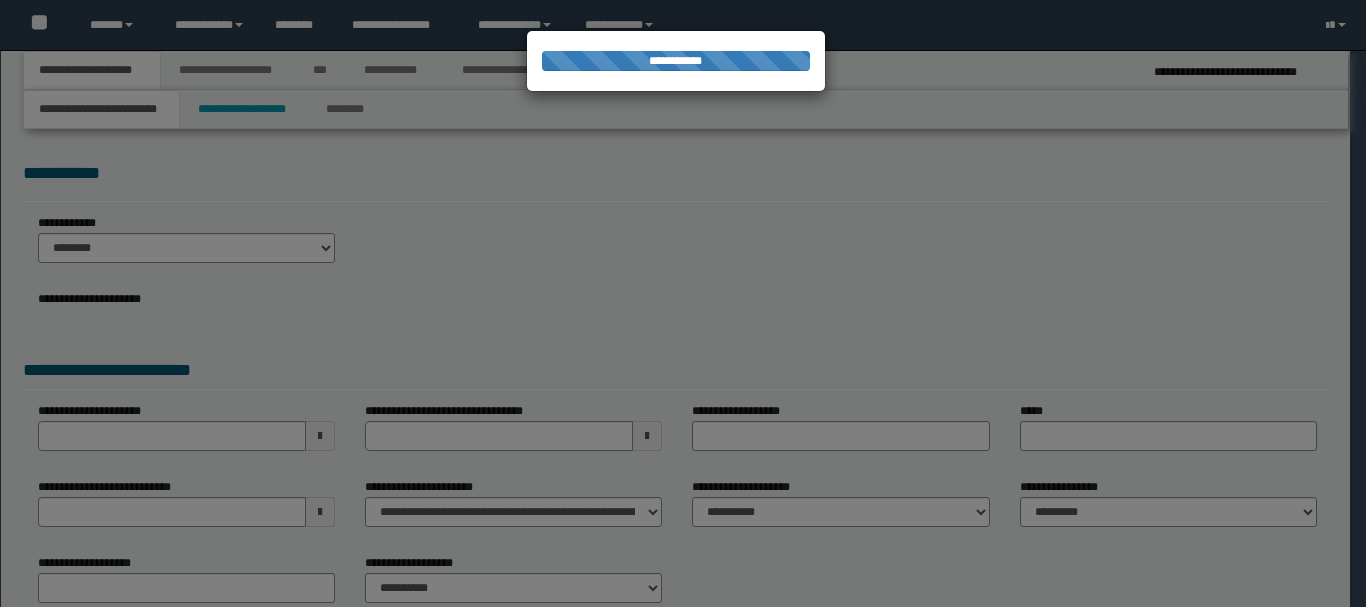 type on "**********" 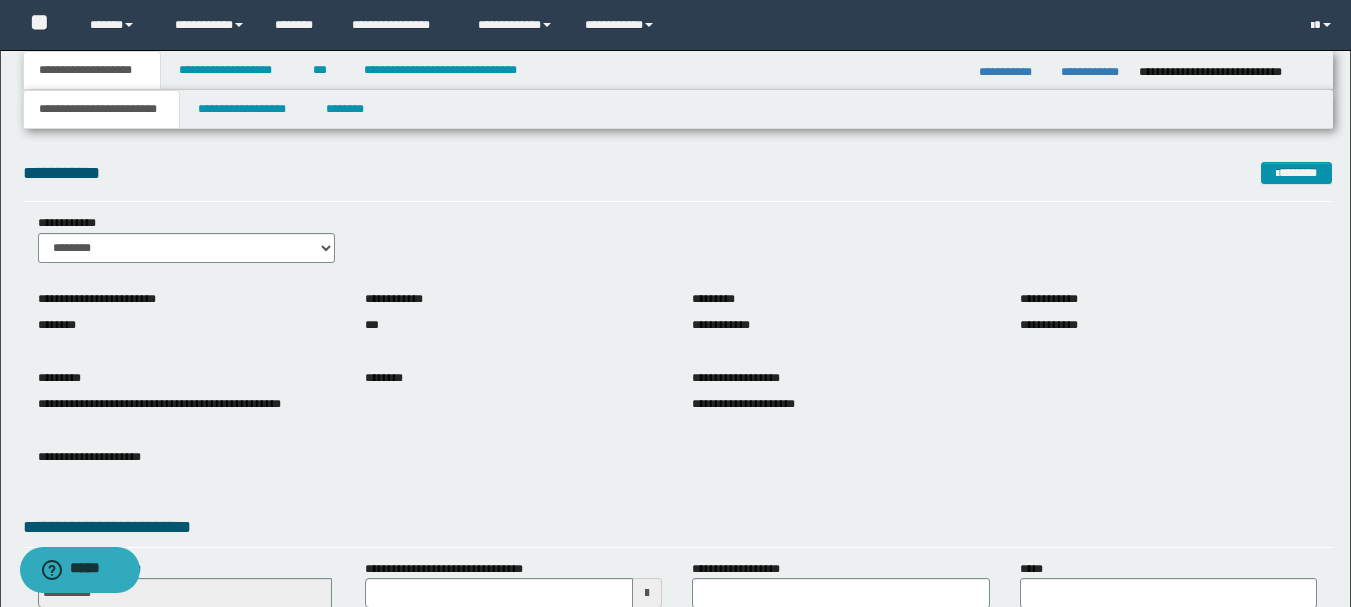 scroll, scrollTop: 200, scrollLeft: 0, axis: vertical 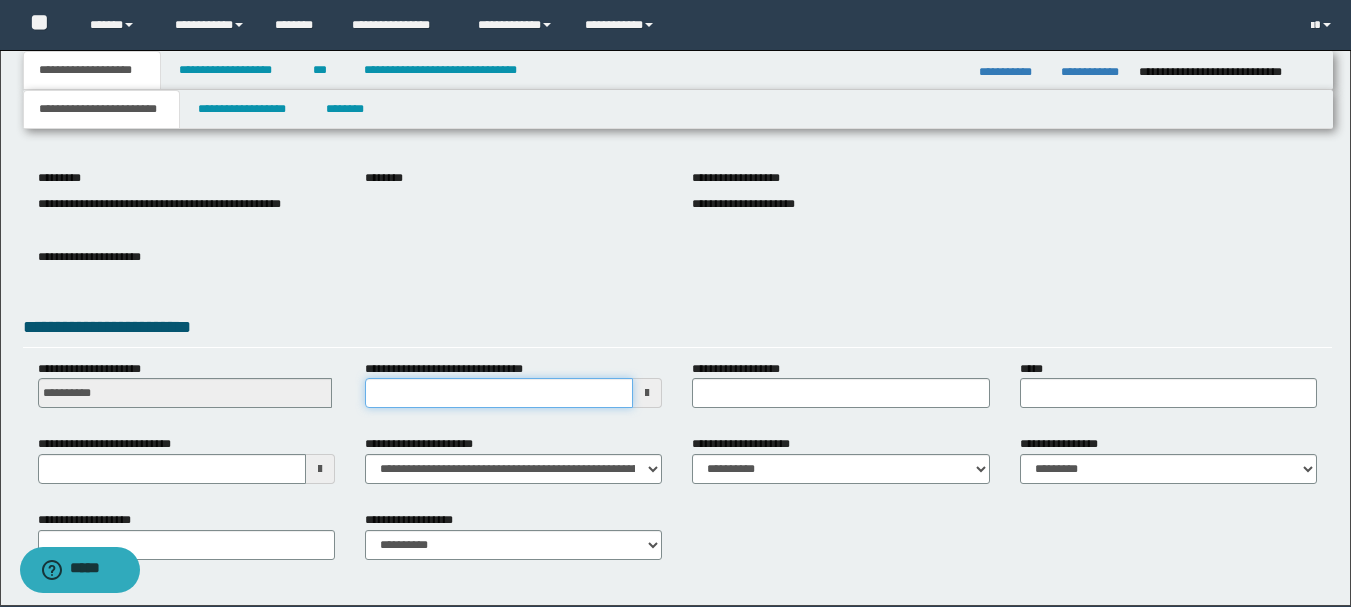 click on "**********" at bounding box center [499, 393] 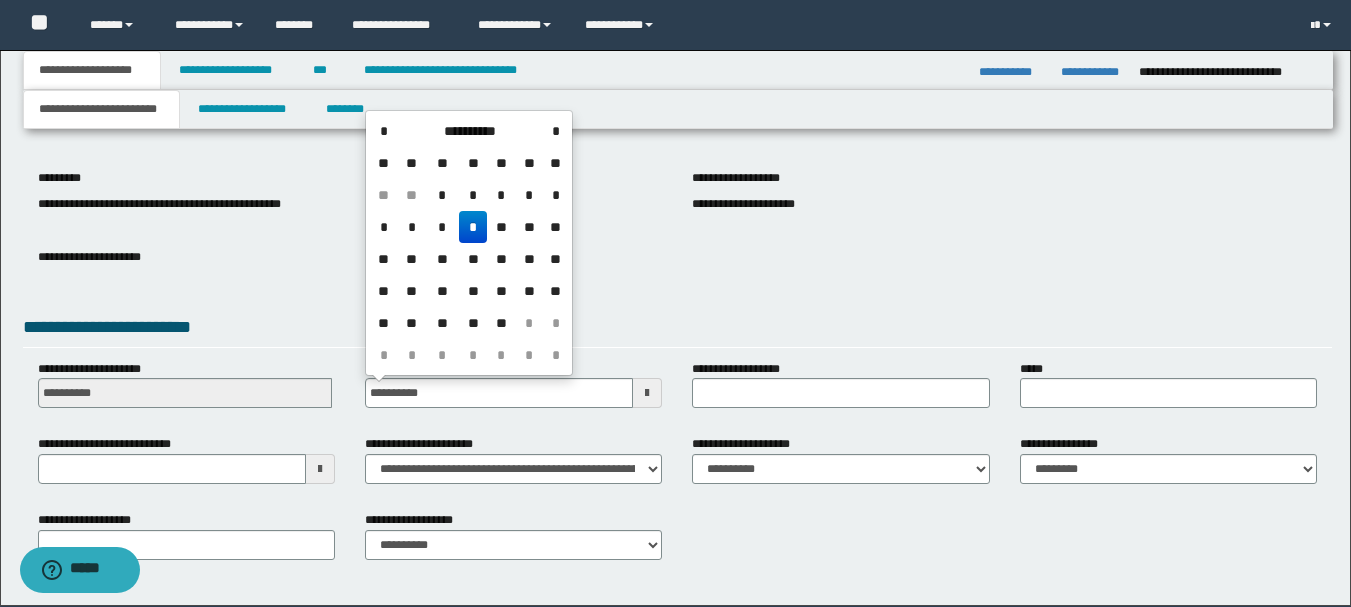 type on "**********" 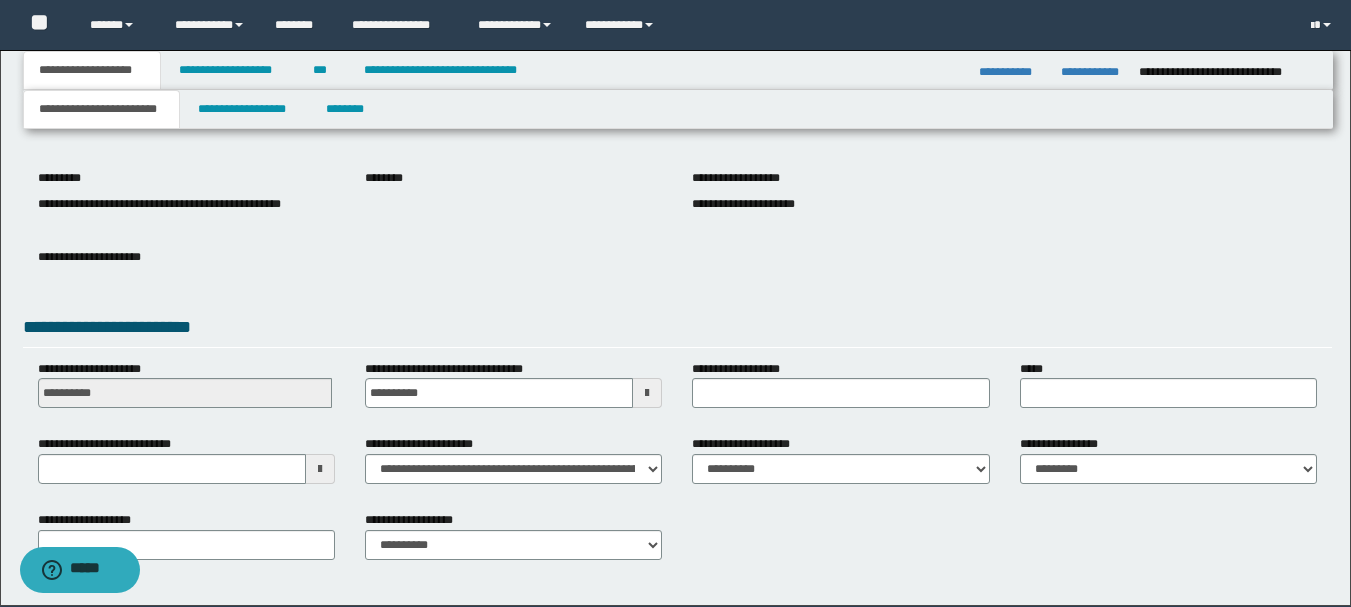 click on "**********" at bounding box center (677, 267) 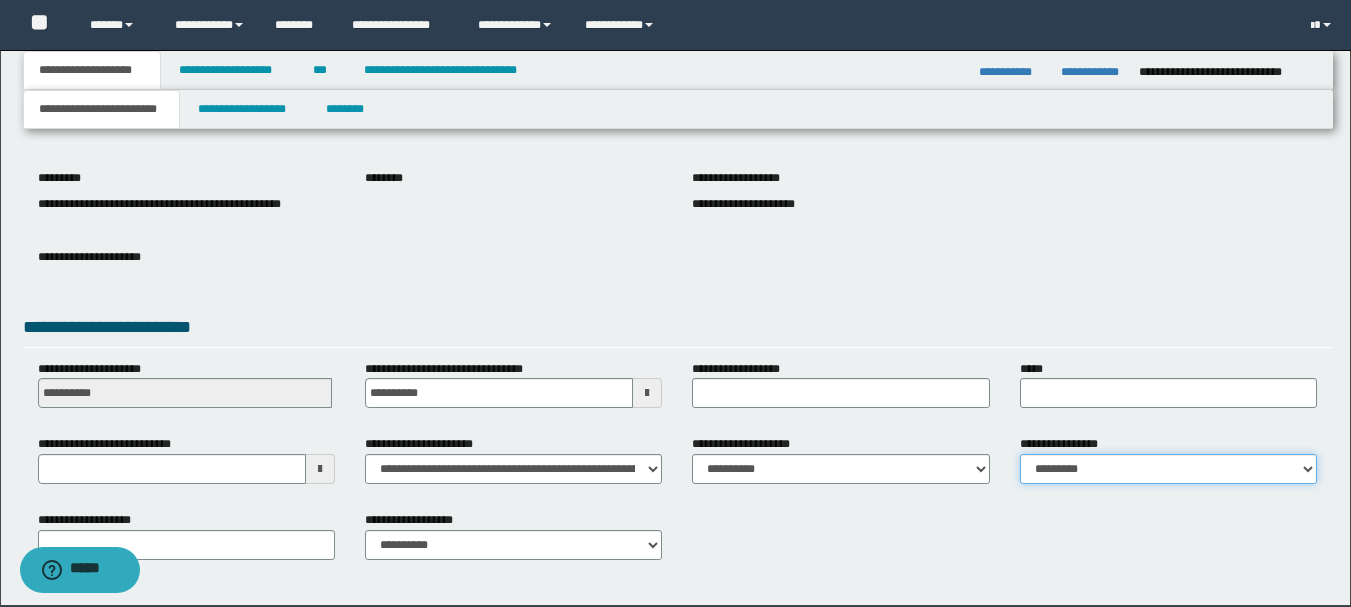click on "**********" at bounding box center (1168, 469) 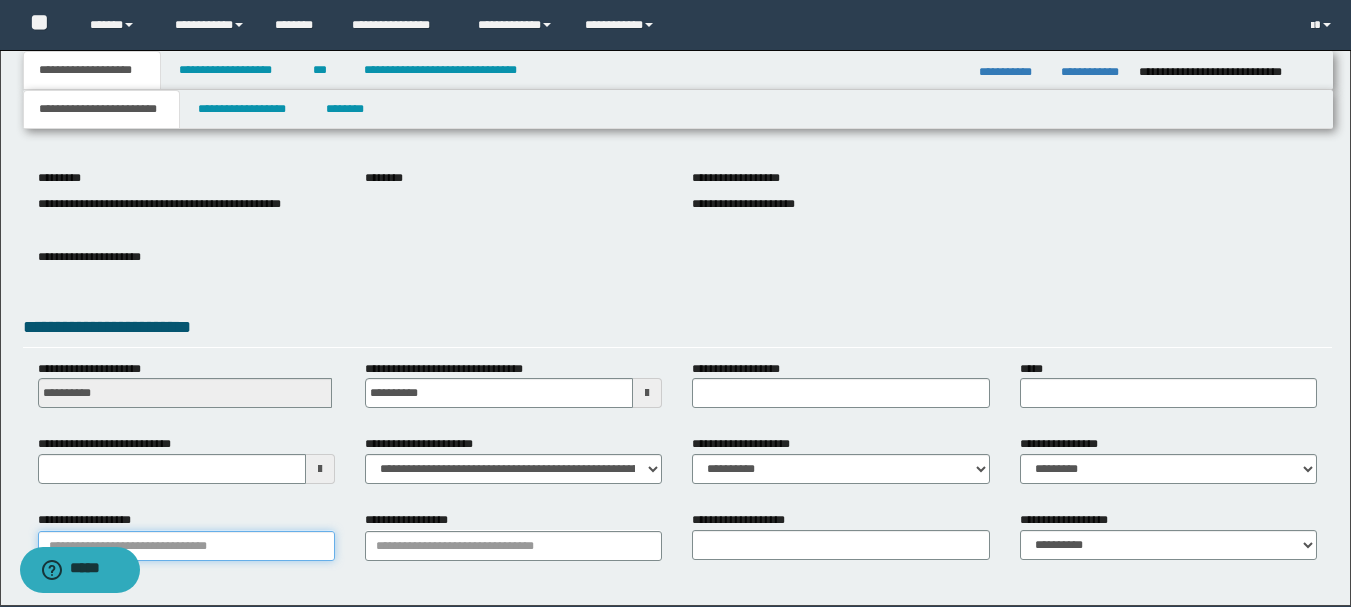click on "**********" at bounding box center [186, 546] 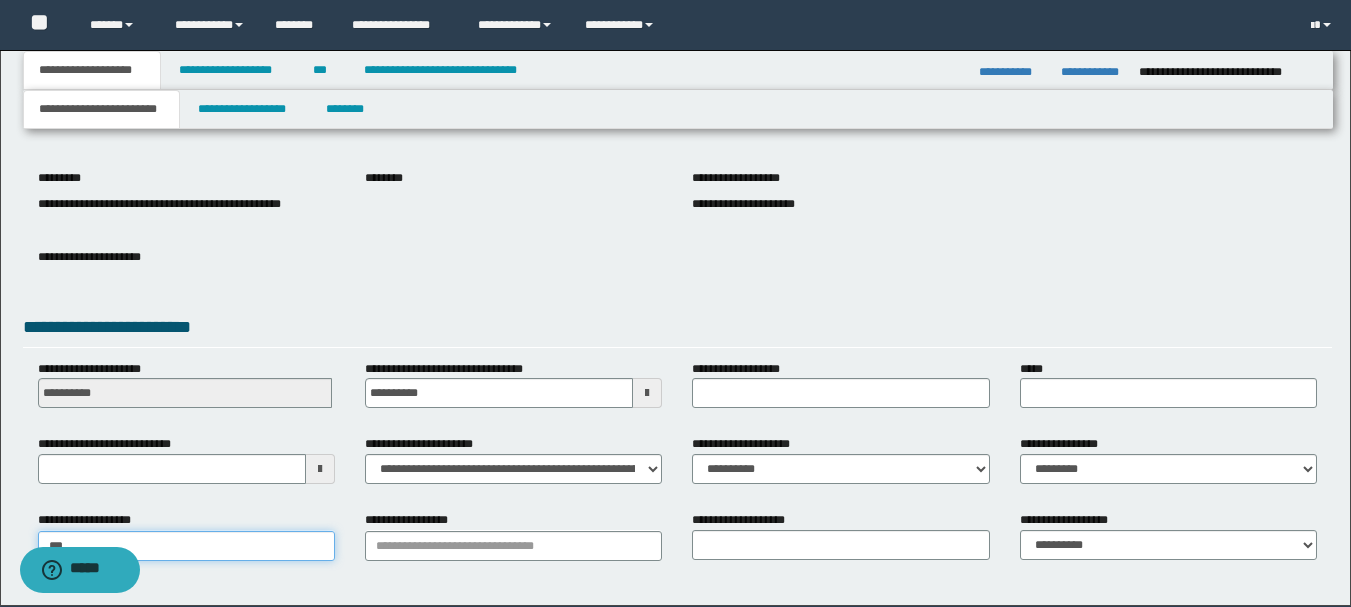 type on "****" 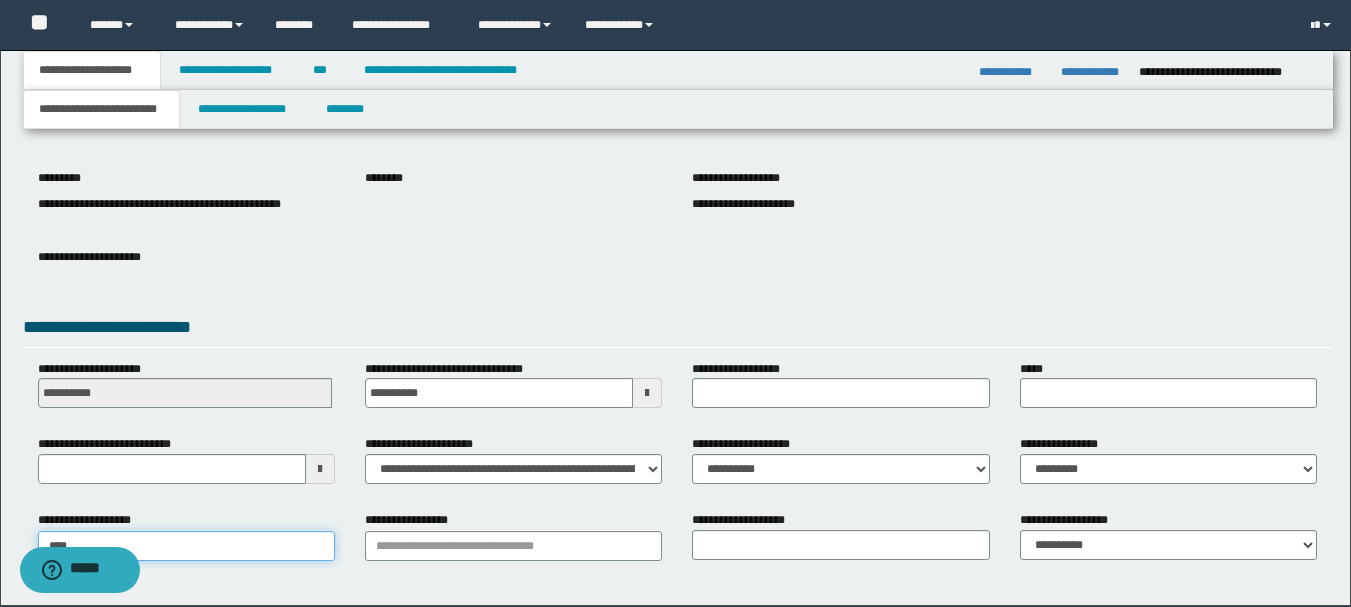 type on "**********" 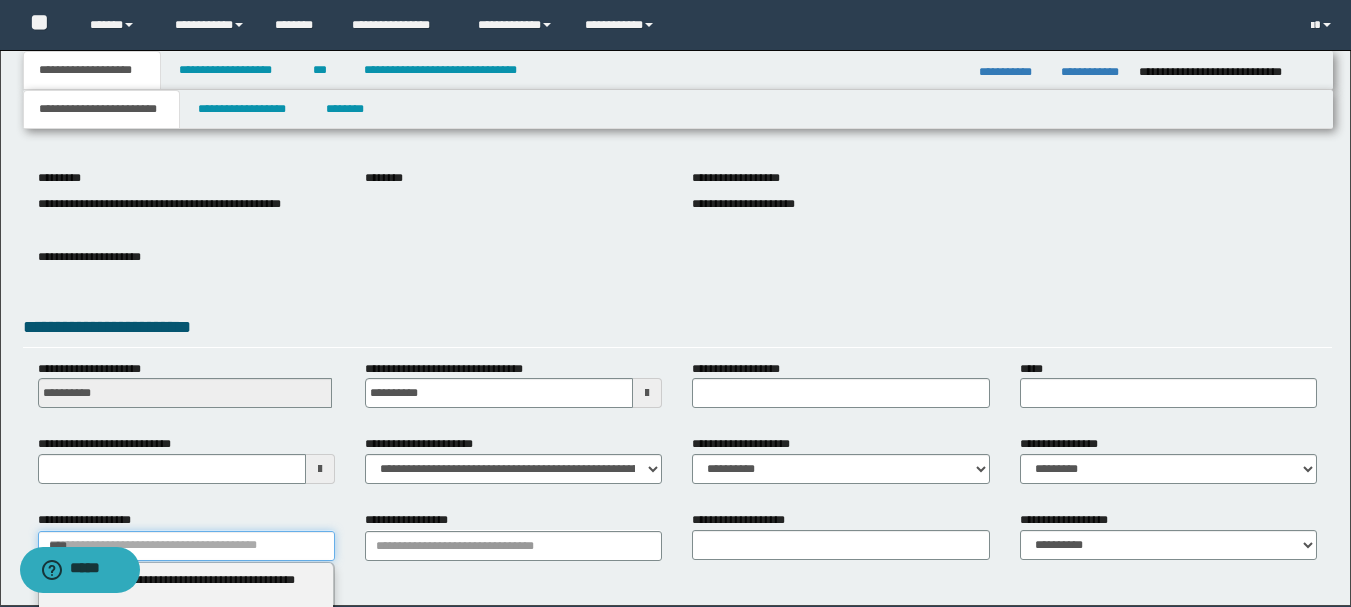 type 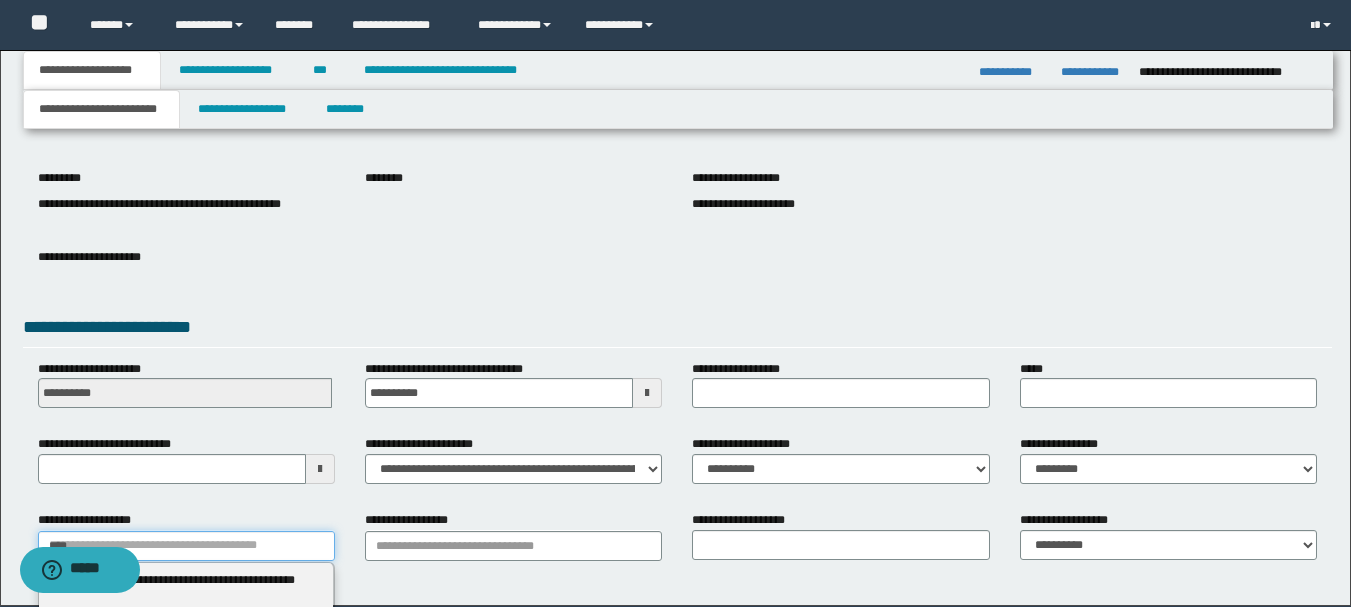 scroll, scrollTop: 400, scrollLeft: 0, axis: vertical 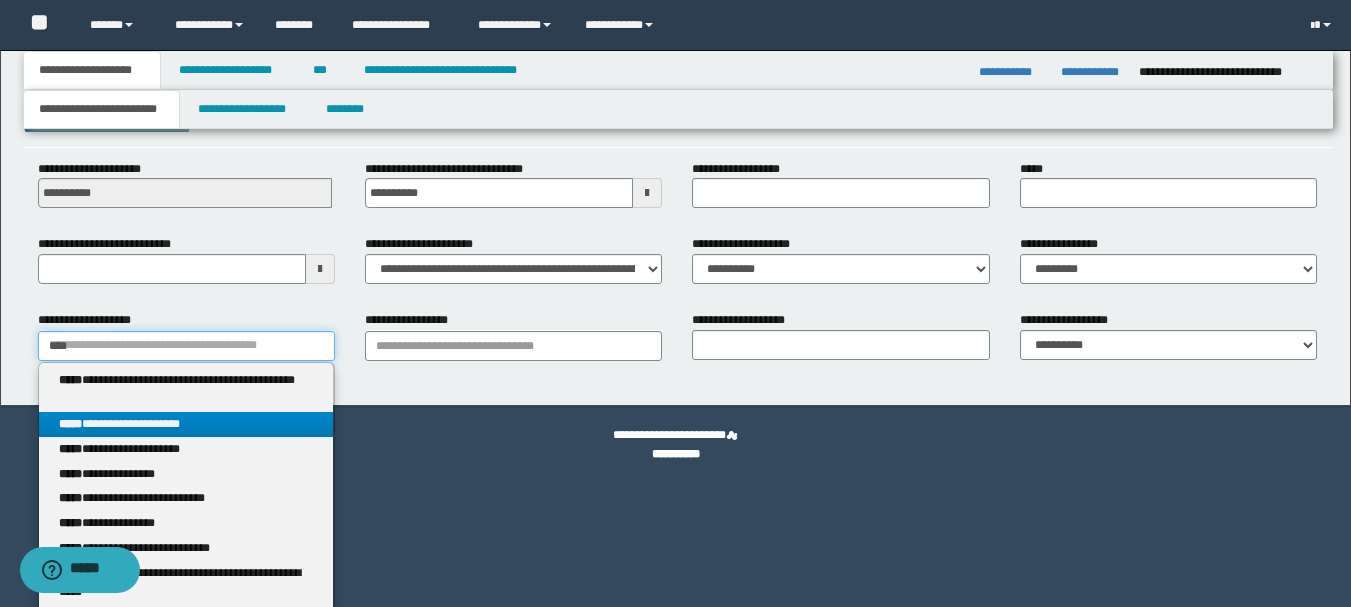 type on "****" 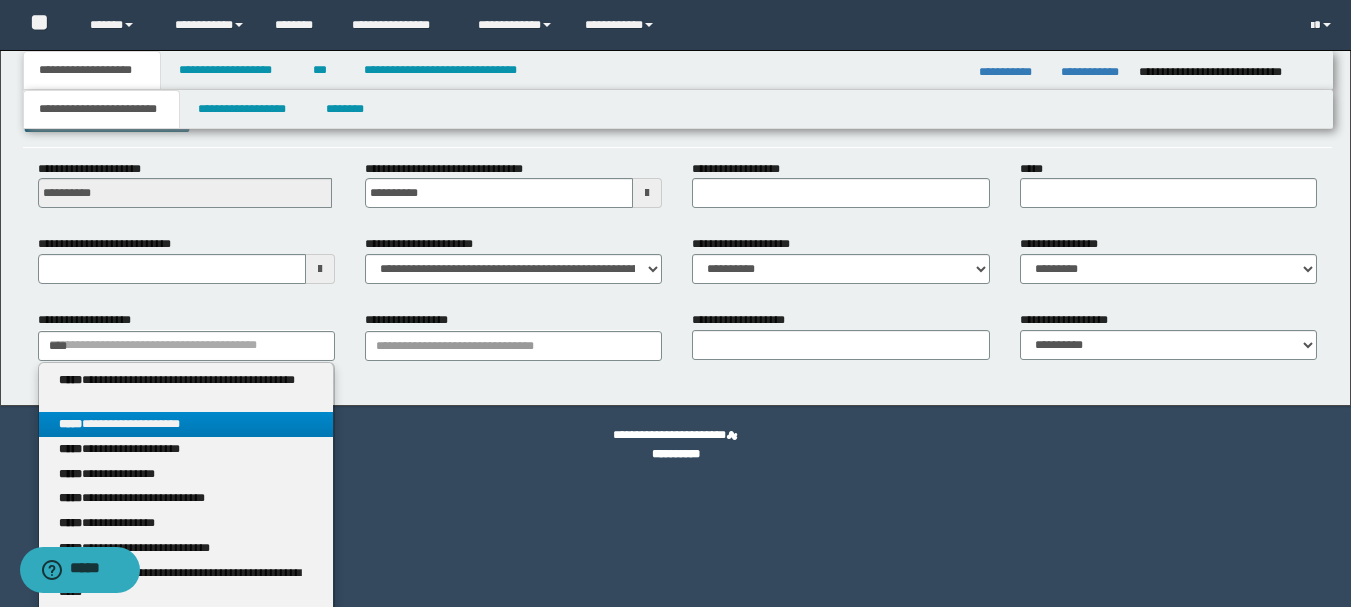 click on "**********" at bounding box center [186, 424] 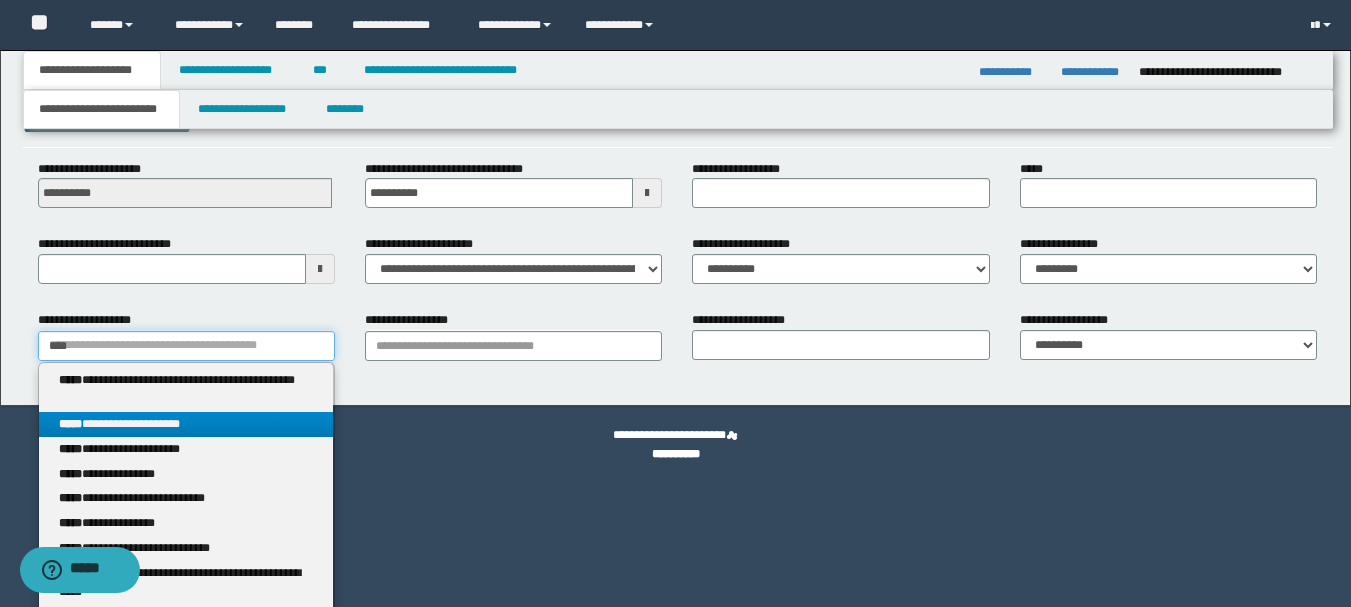 type 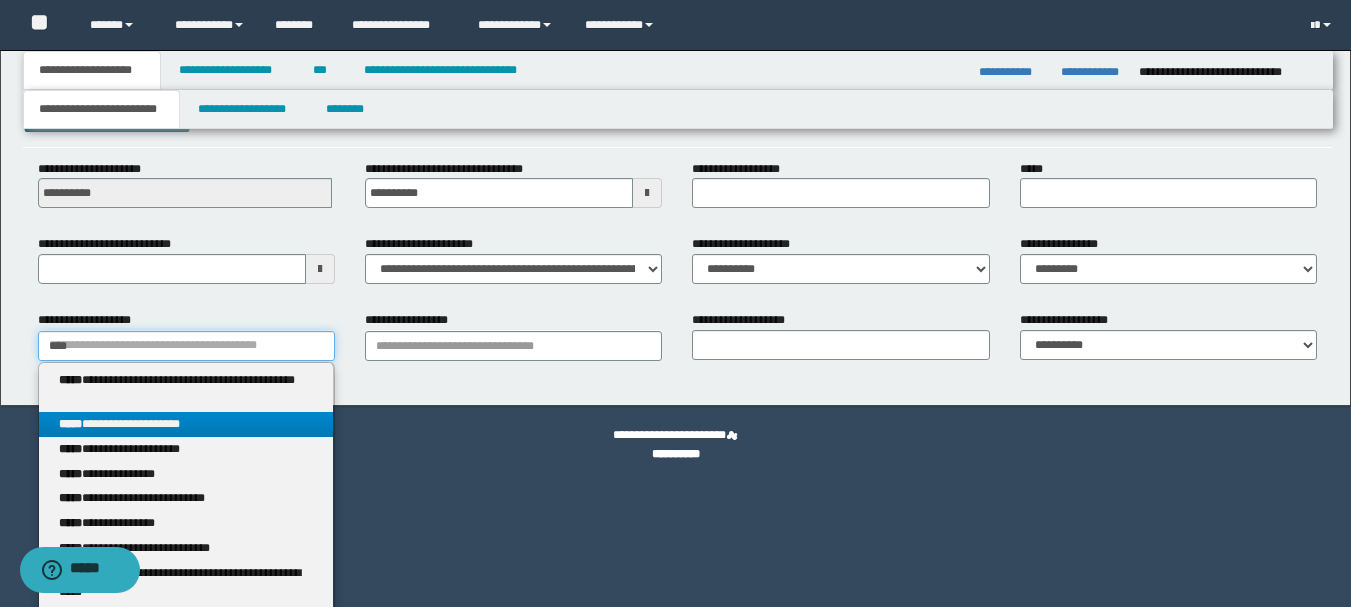 type on "********" 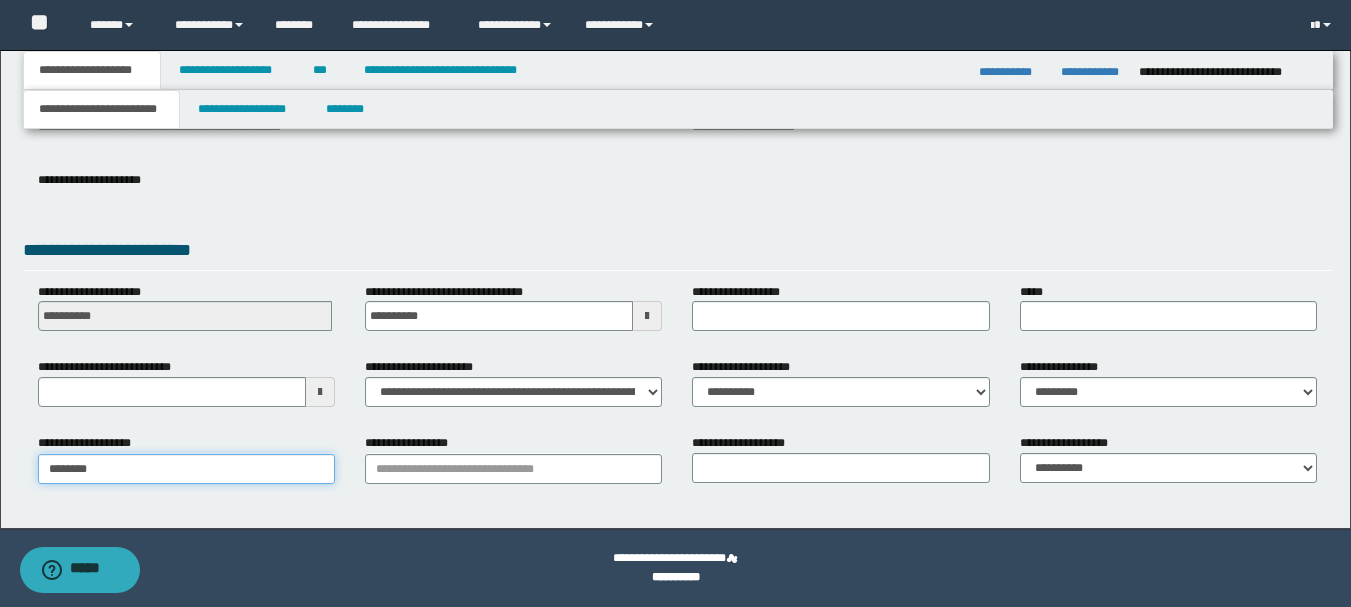 scroll, scrollTop: 277, scrollLeft: 0, axis: vertical 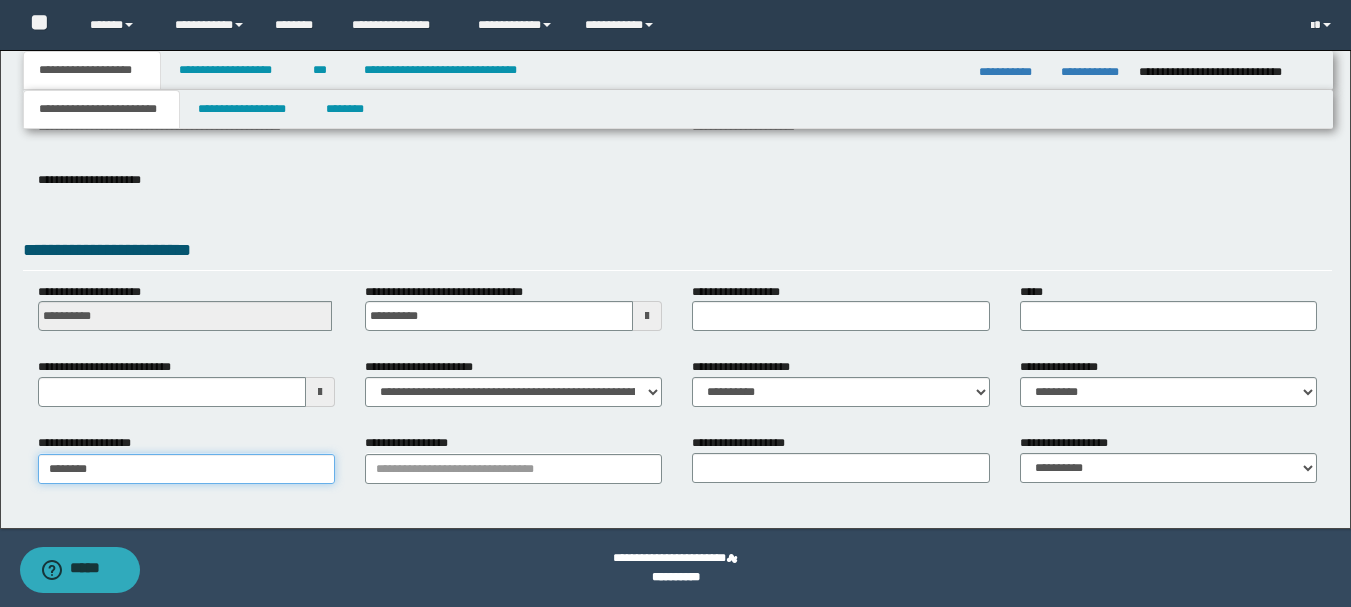 type 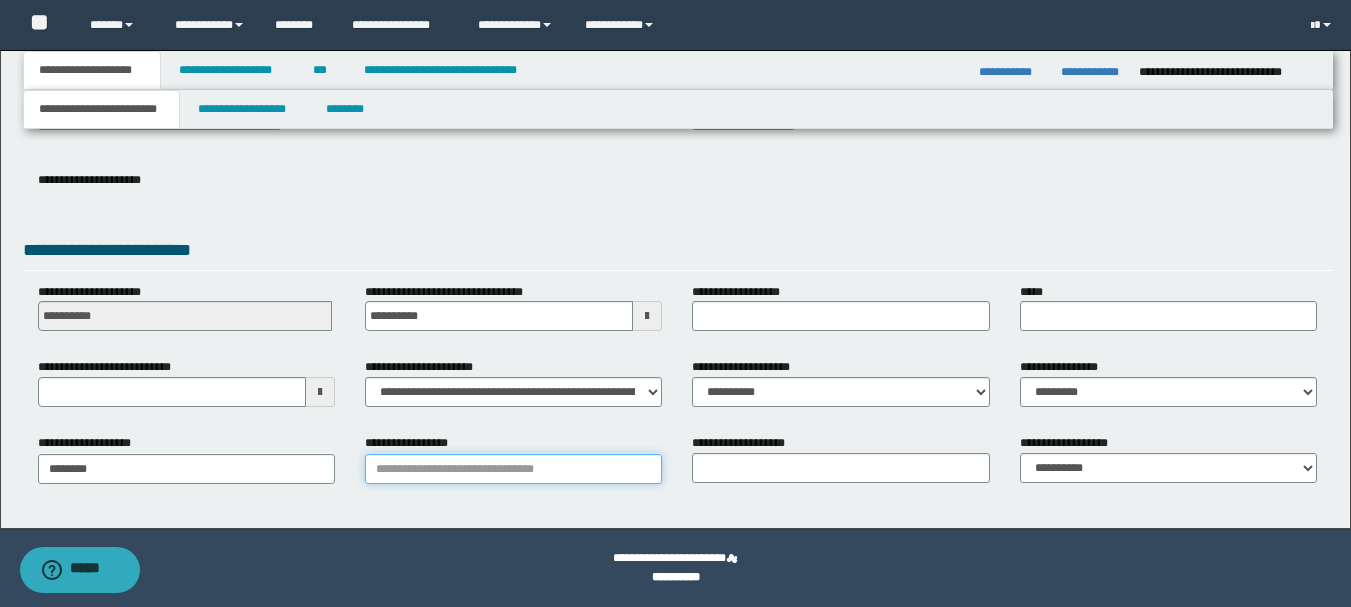 click on "**********" at bounding box center [513, 469] 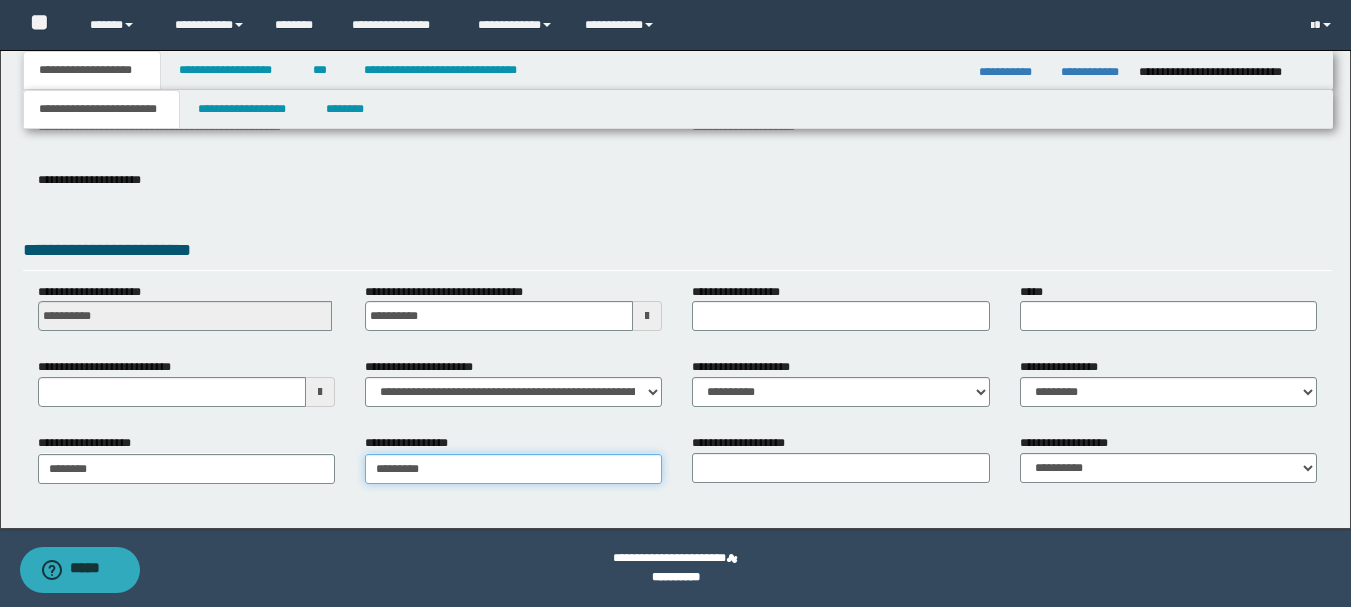 type on "**********" 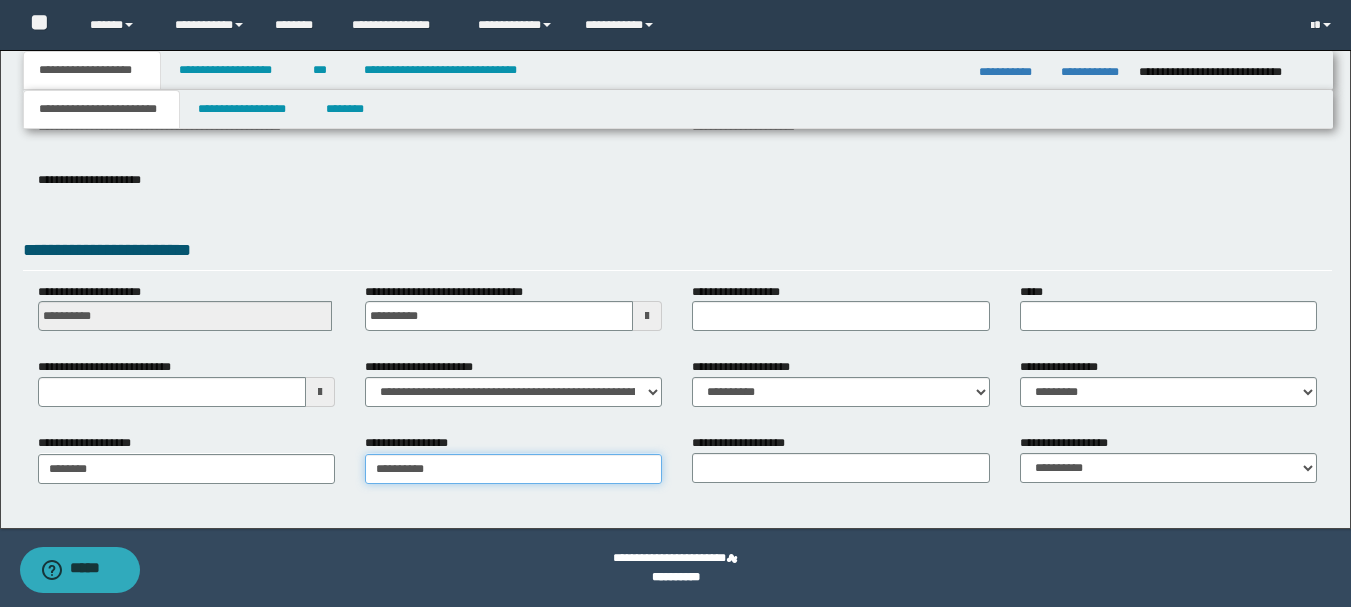 type on "**********" 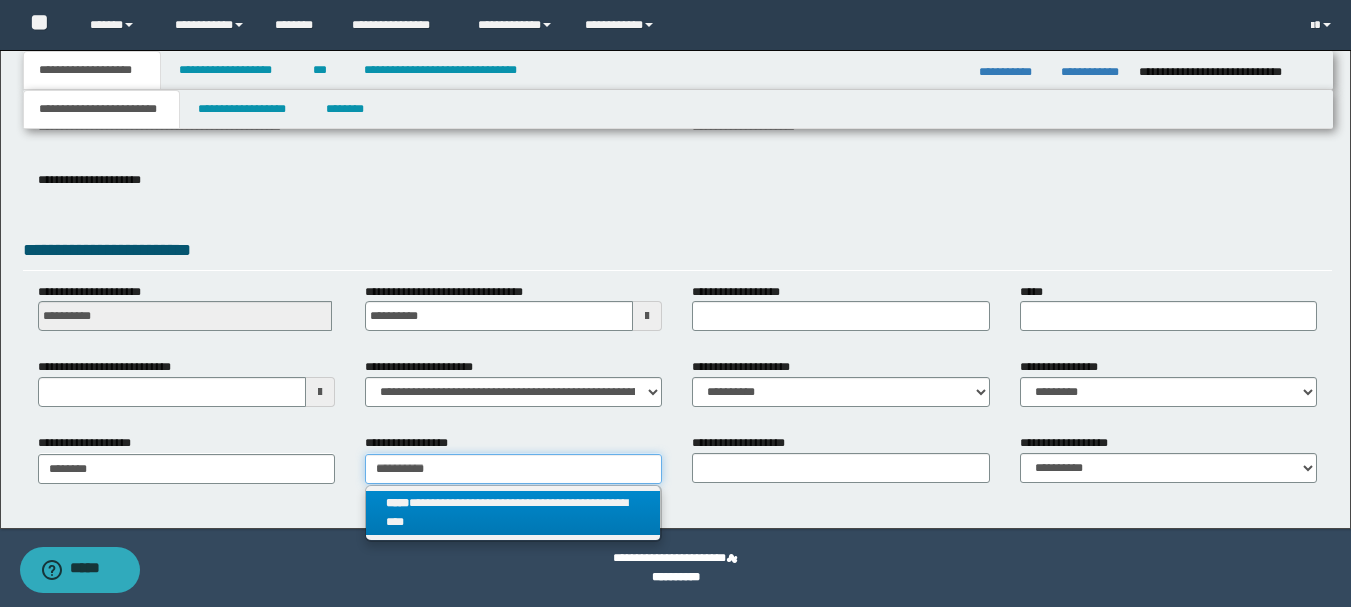 type on "**********" 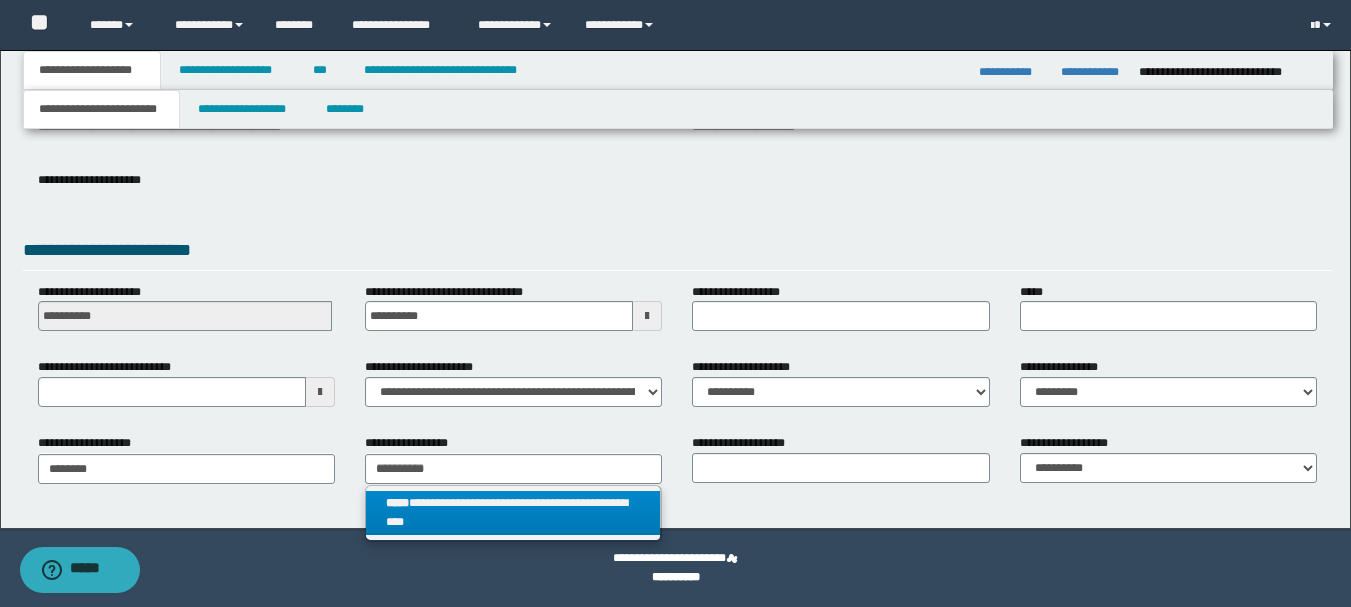 click on "**********" at bounding box center [513, 513] 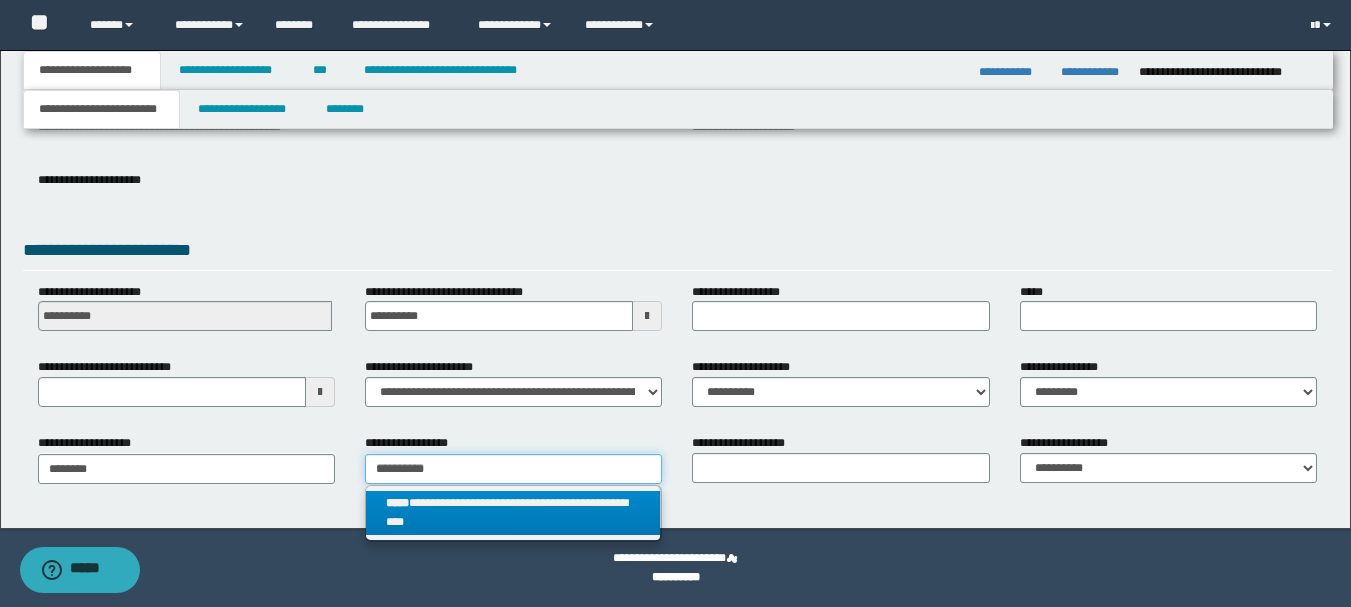 type 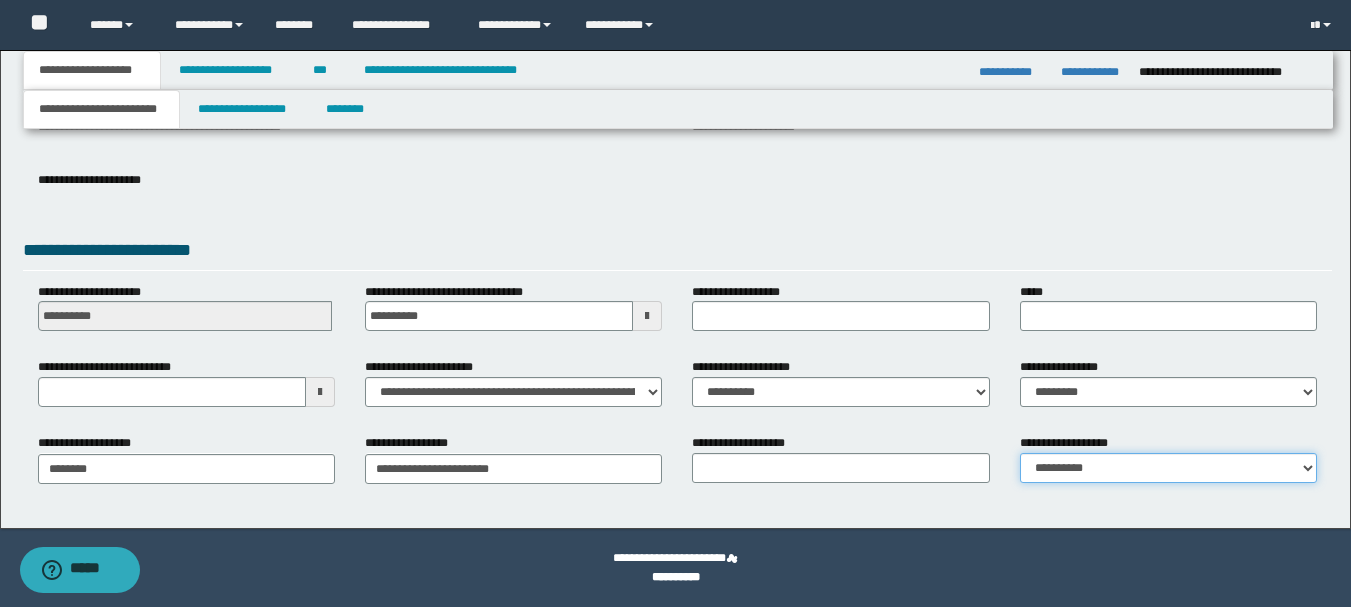click on "**********" at bounding box center (1168, 468) 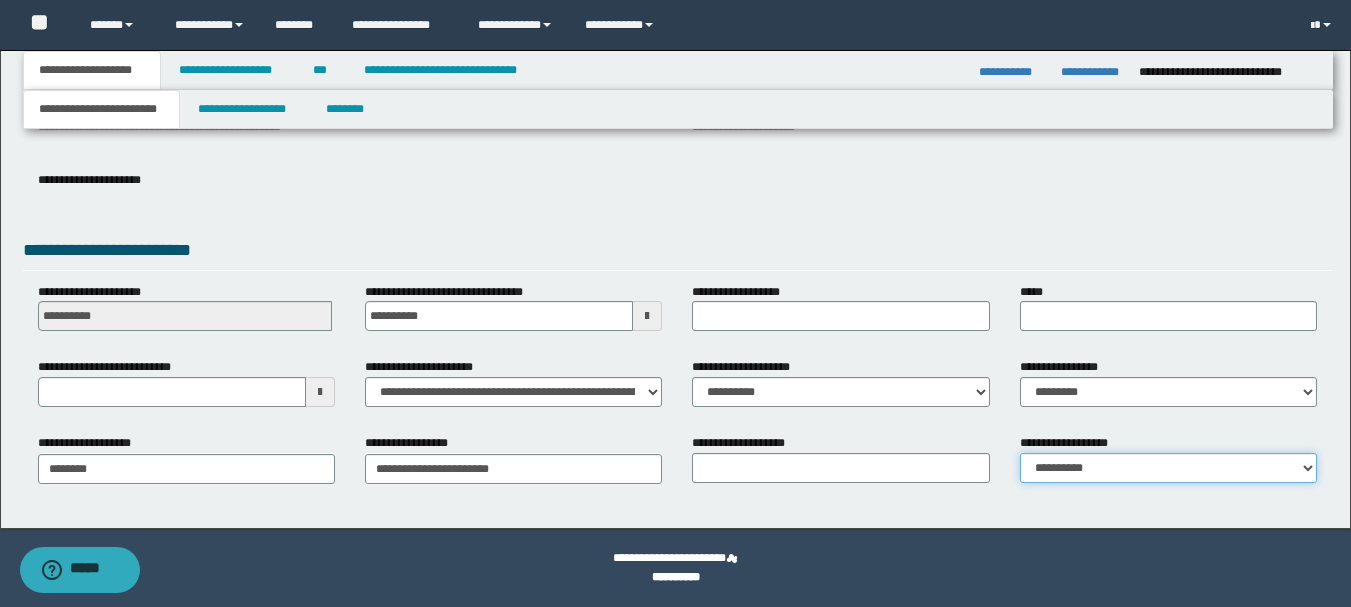 select on "*" 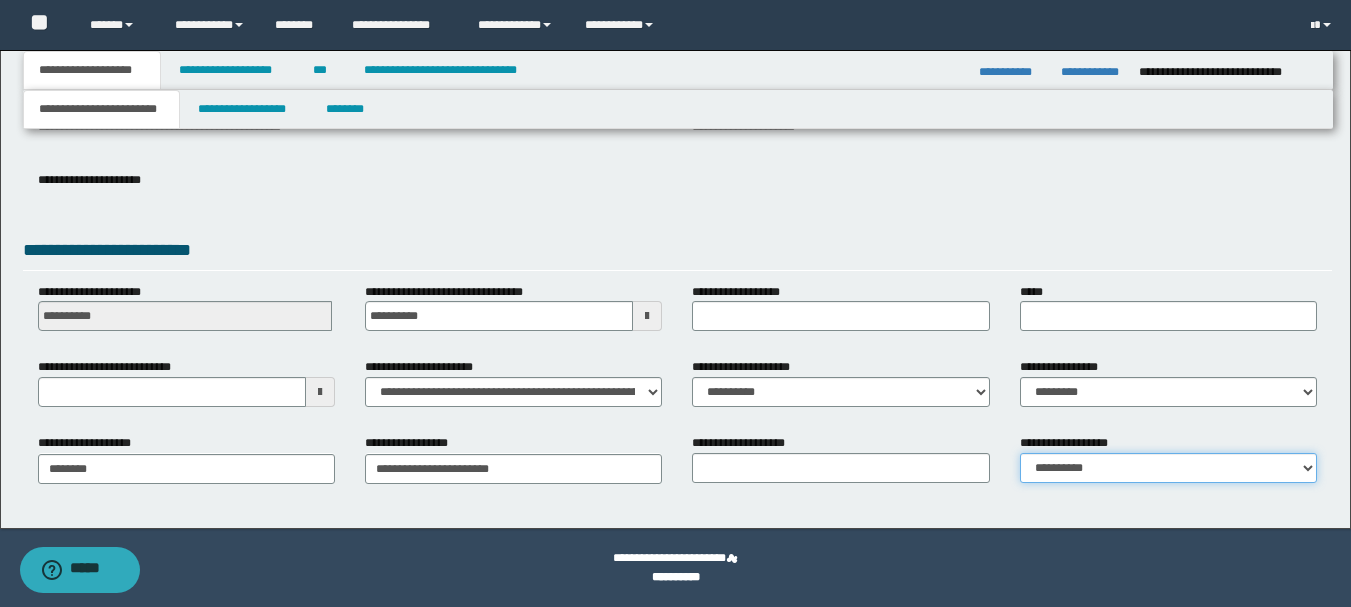 click on "**********" at bounding box center (1168, 468) 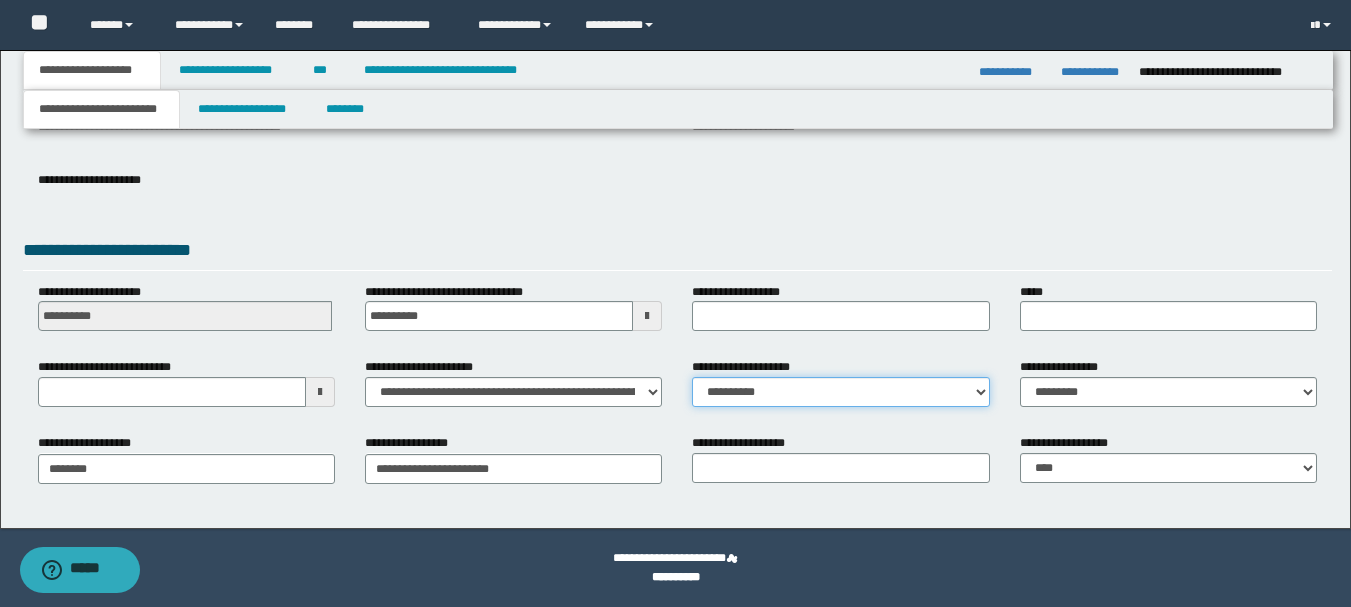 click on "**********" at bounding box center (840, 392) 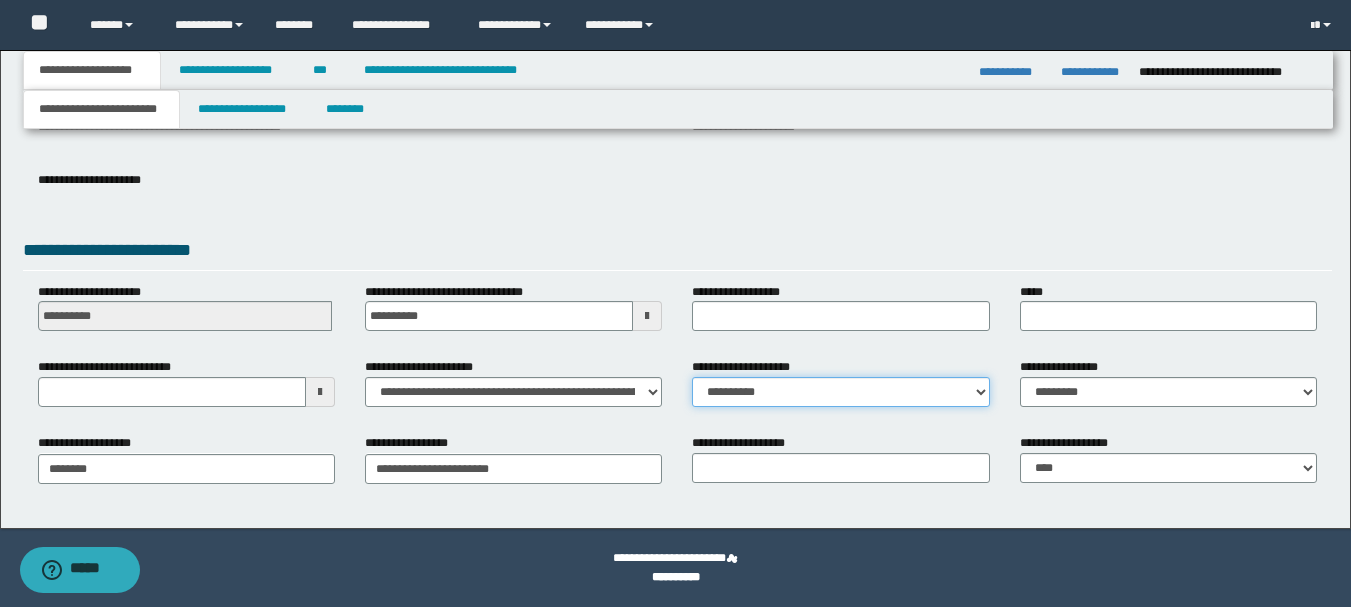 select on "**" 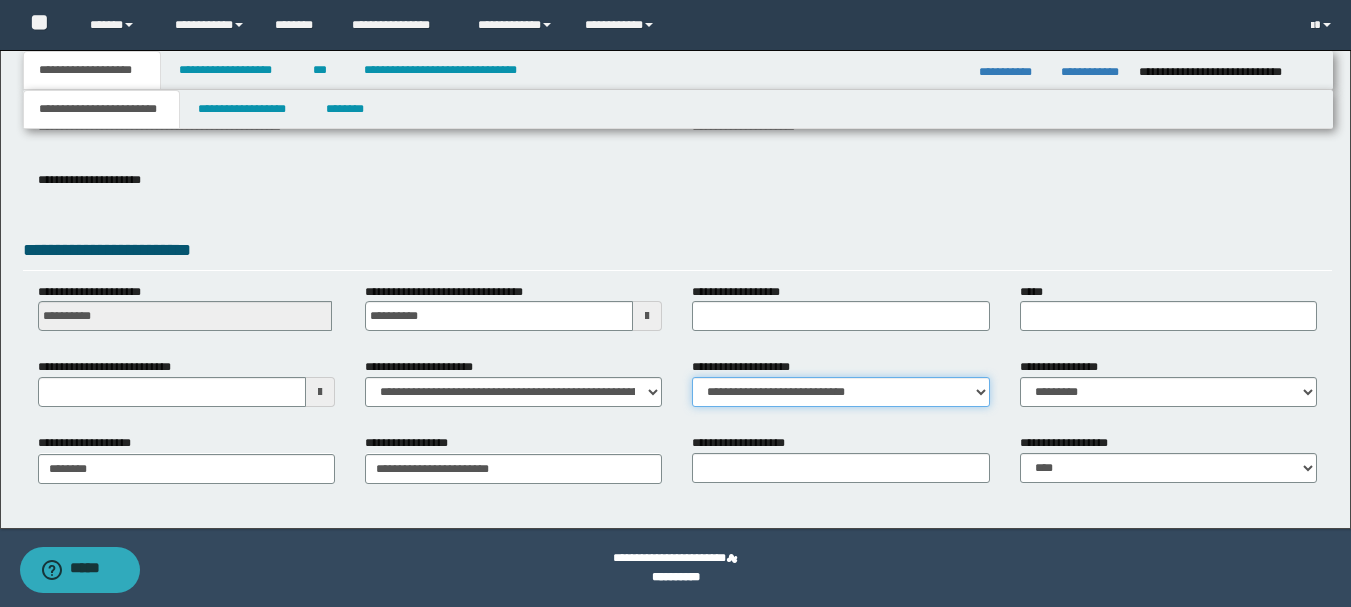 click on "**********" at bounding box center (840, 392) 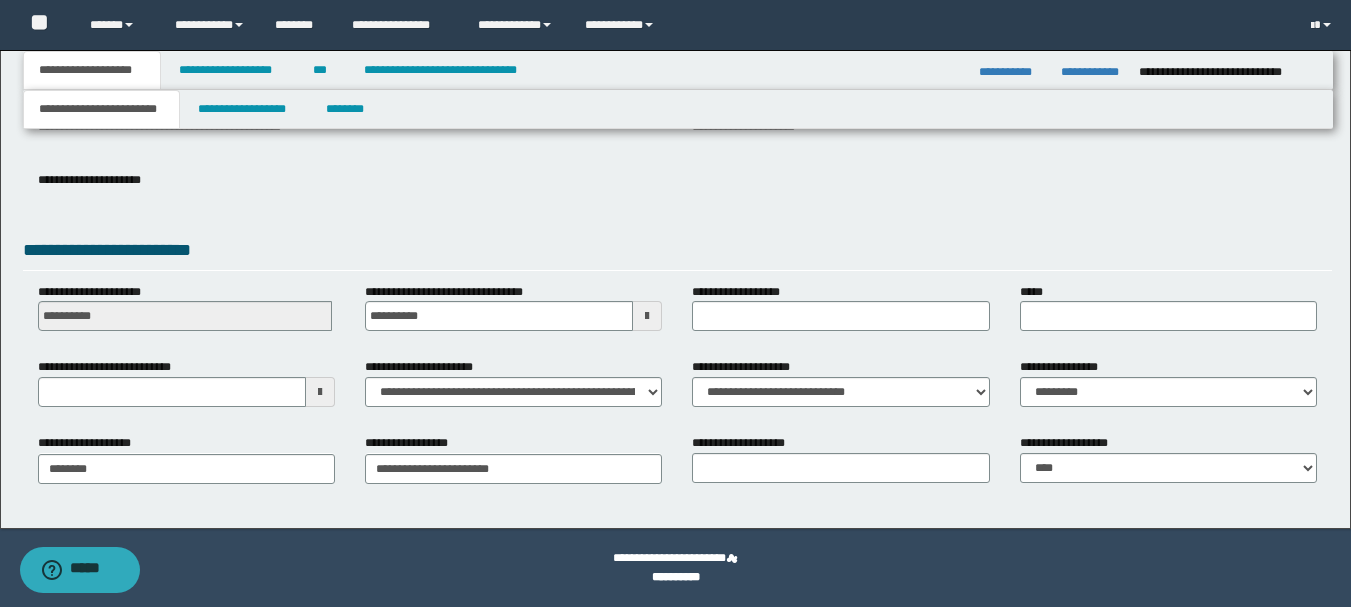 click on "**********" at bounding box center [677, 195] 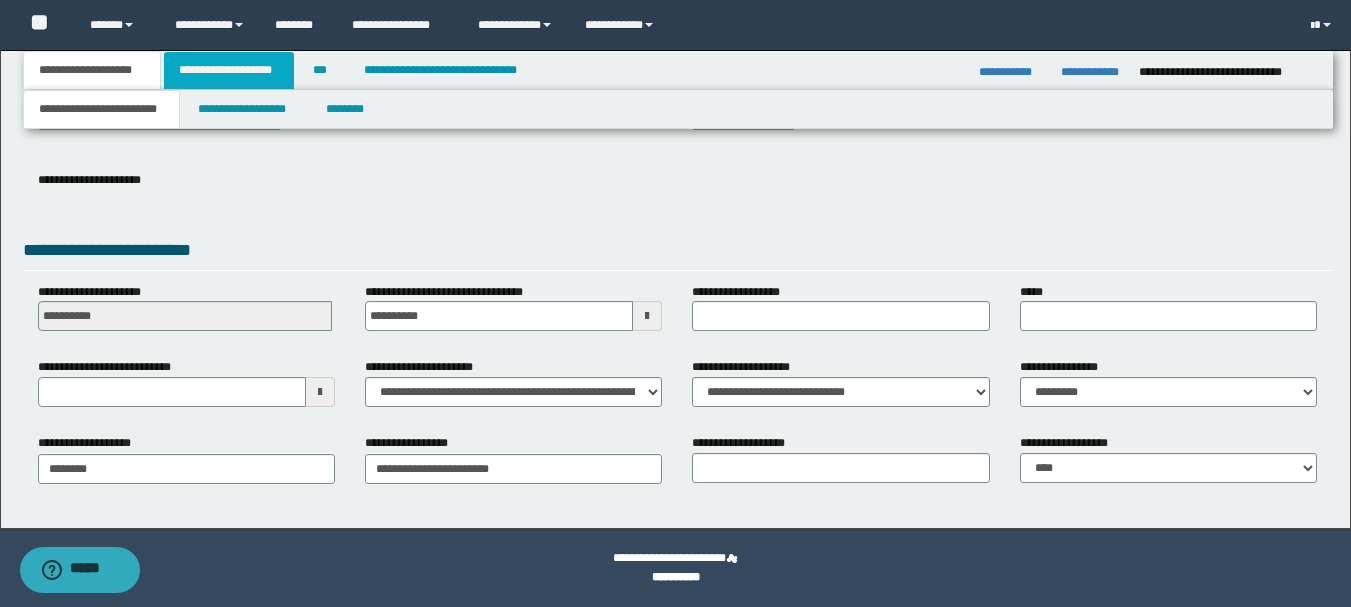 click on "**********" at bounding box center (229, 70) 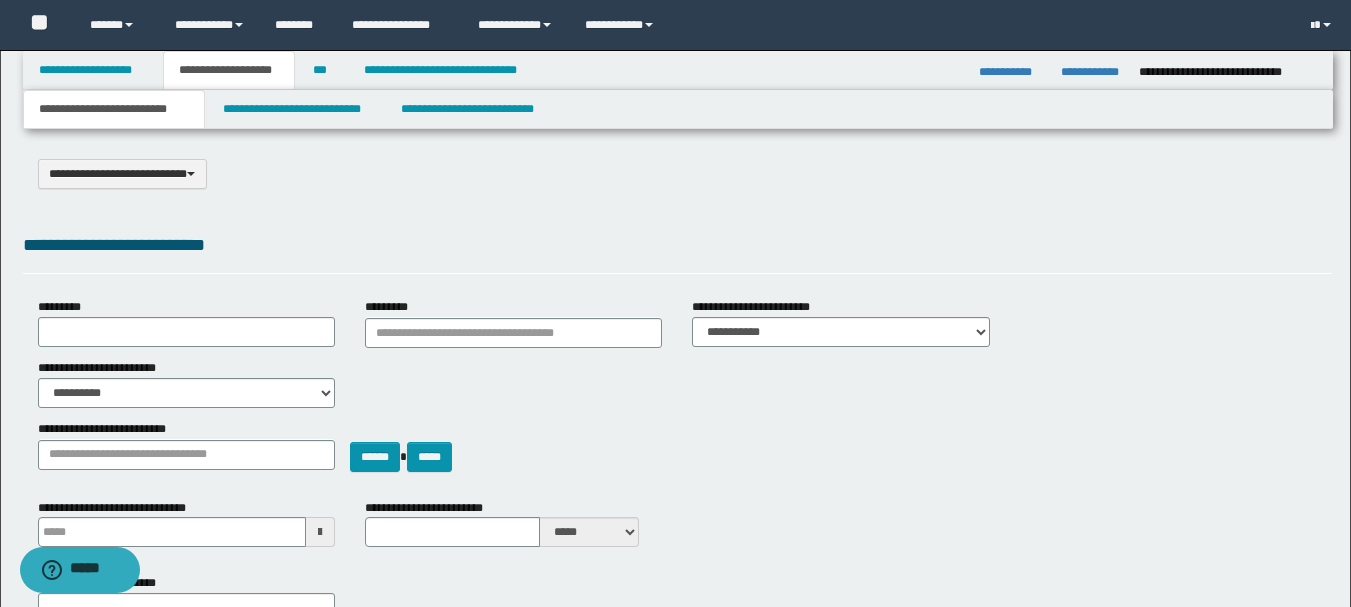 select on "*" 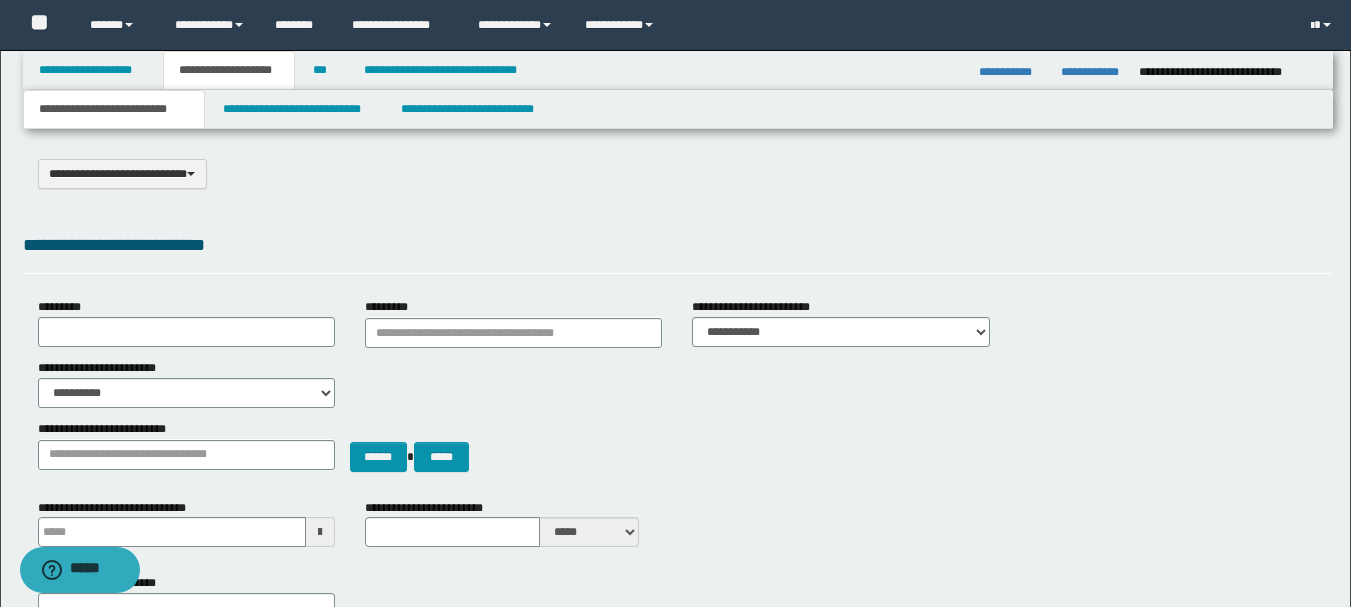 click on "**********" at bounding box center (677, 245) 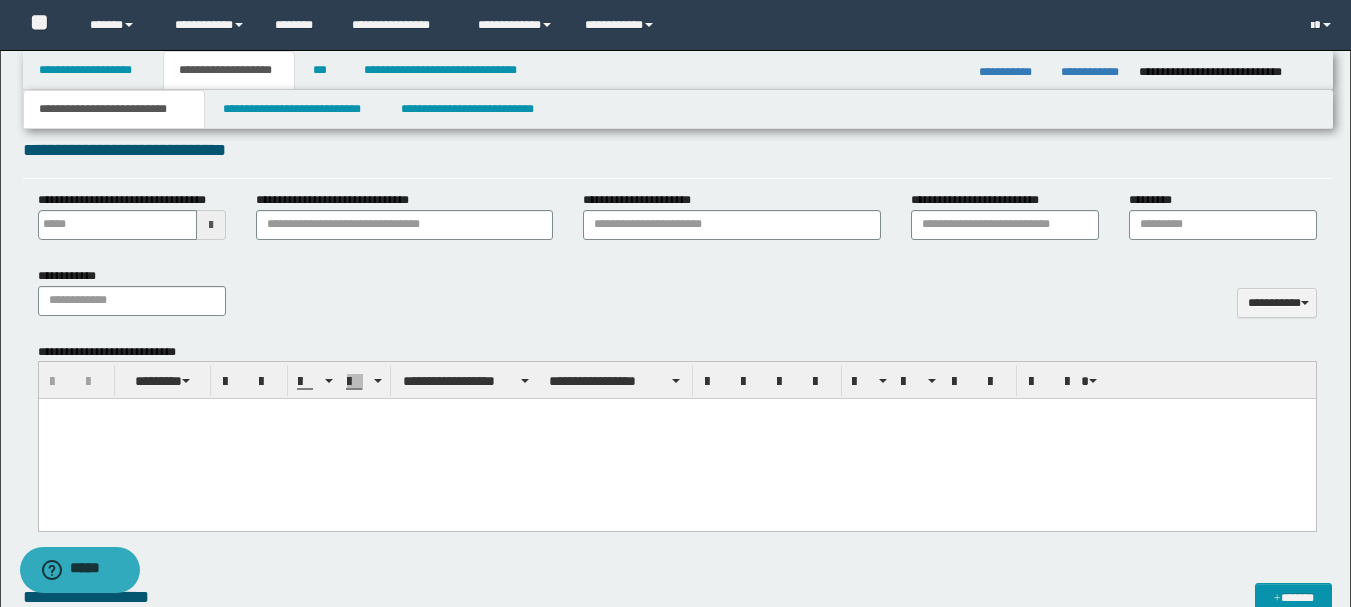 scroll, scrollTop: 500, scrollLeft: 0, axis: vertical 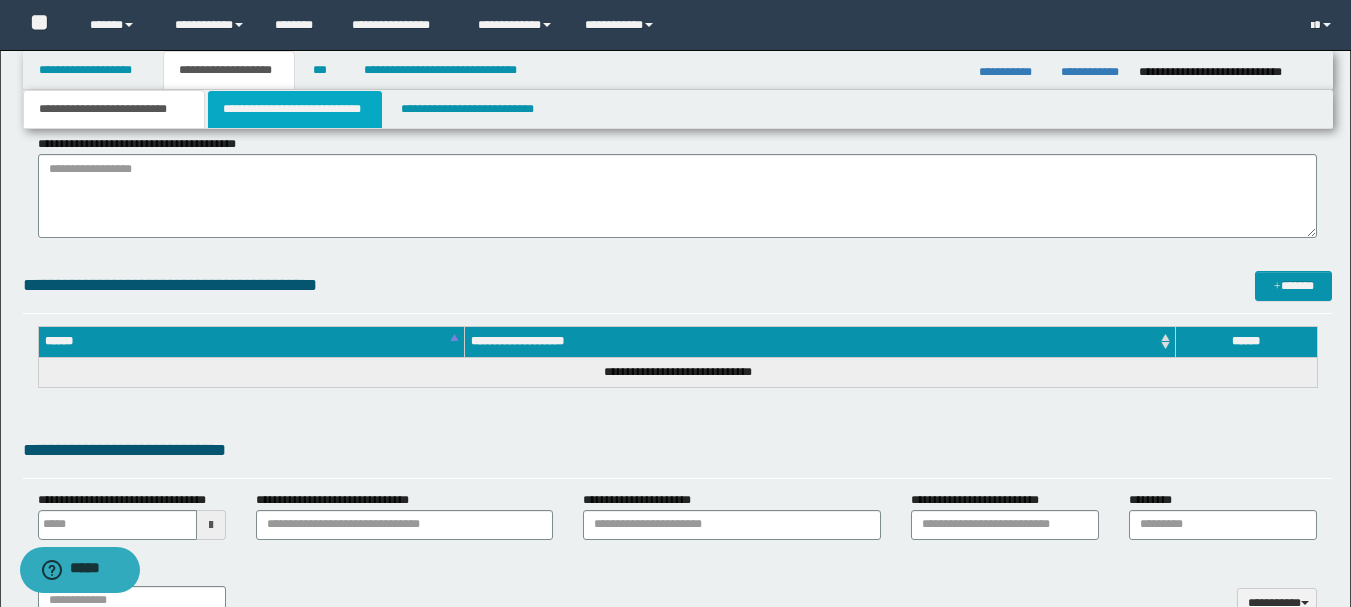 click on "**********" at bounding box center [295, 109] 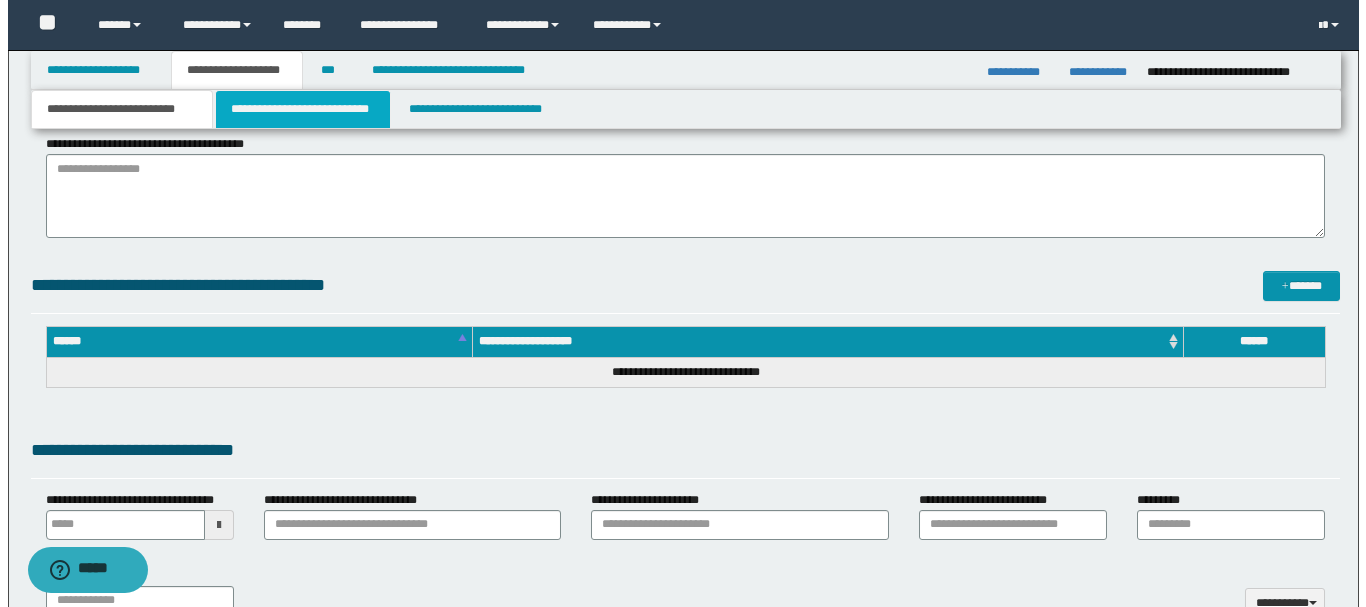 scroll, scrollTop: 0, scrollLeft: 0, axis: both 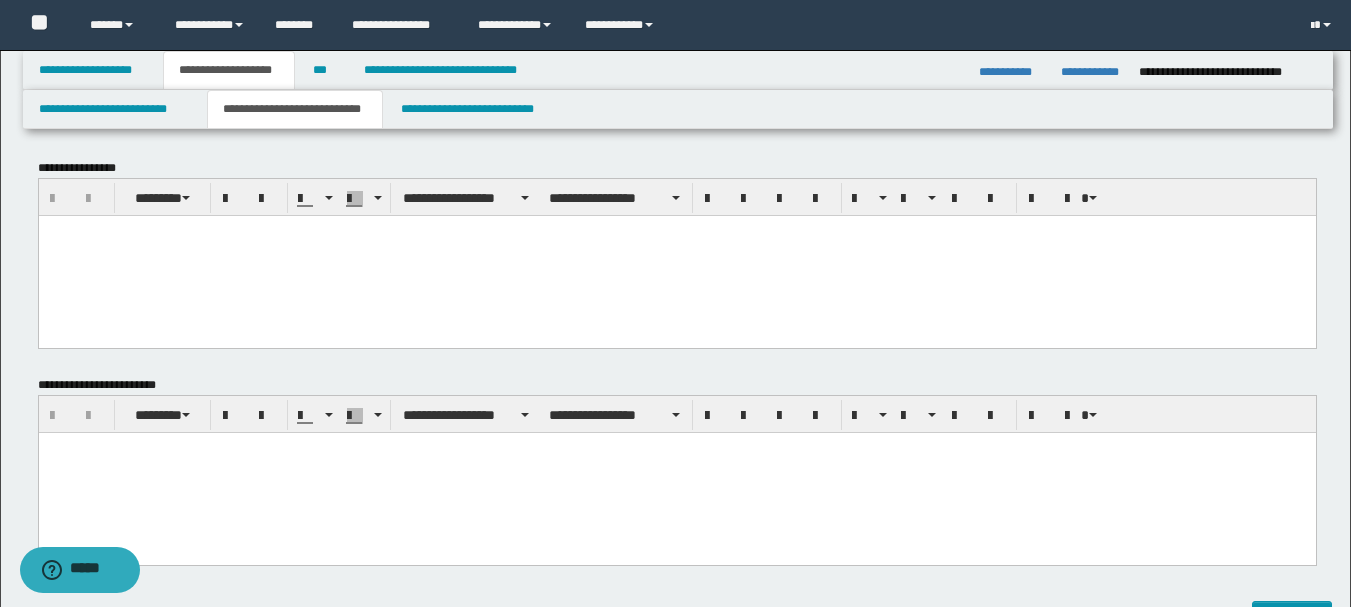 click at bounding box center (676, 255) 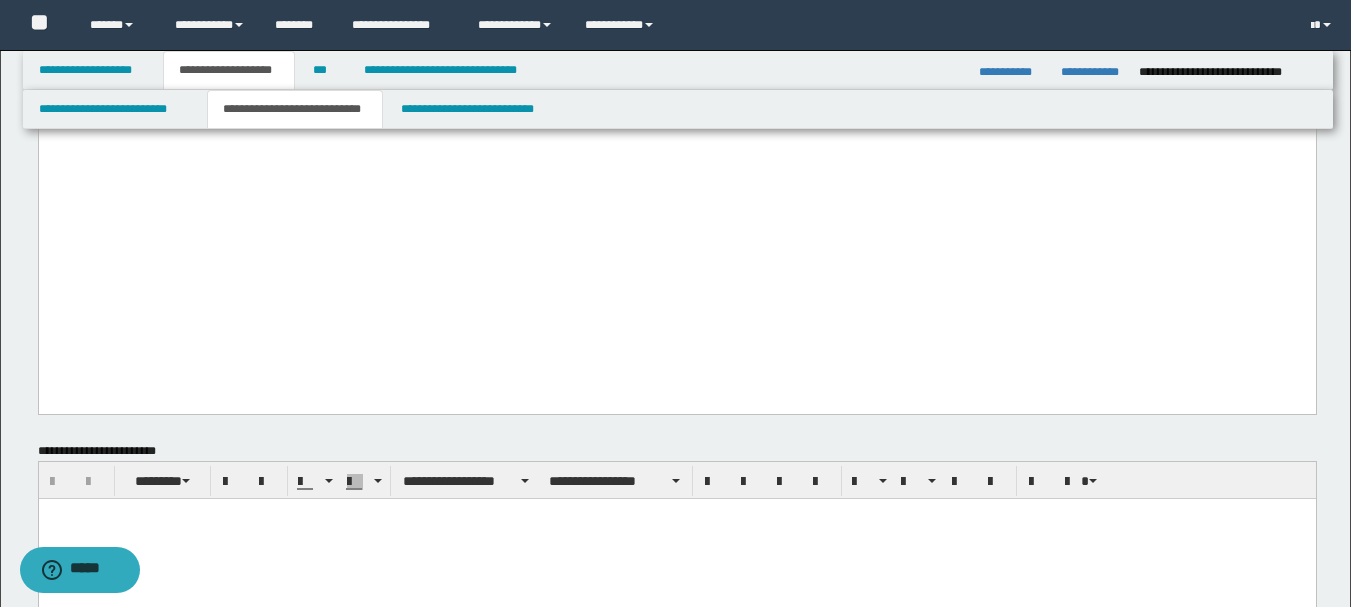scroll, scrollTop: 1373, scrollLeft: 0, axis: vertical 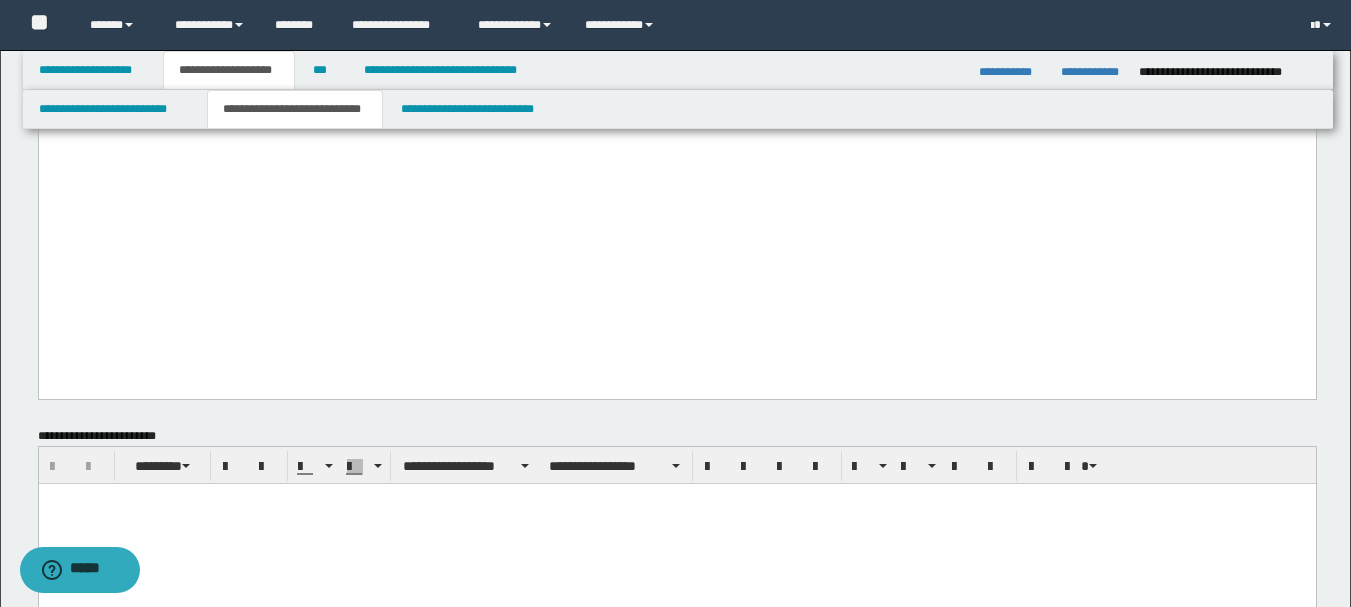 drag, startPoint x: 50, startPoint y: -1141, endPoint x: 641, endPoint y: 64, distance: 1342.1274 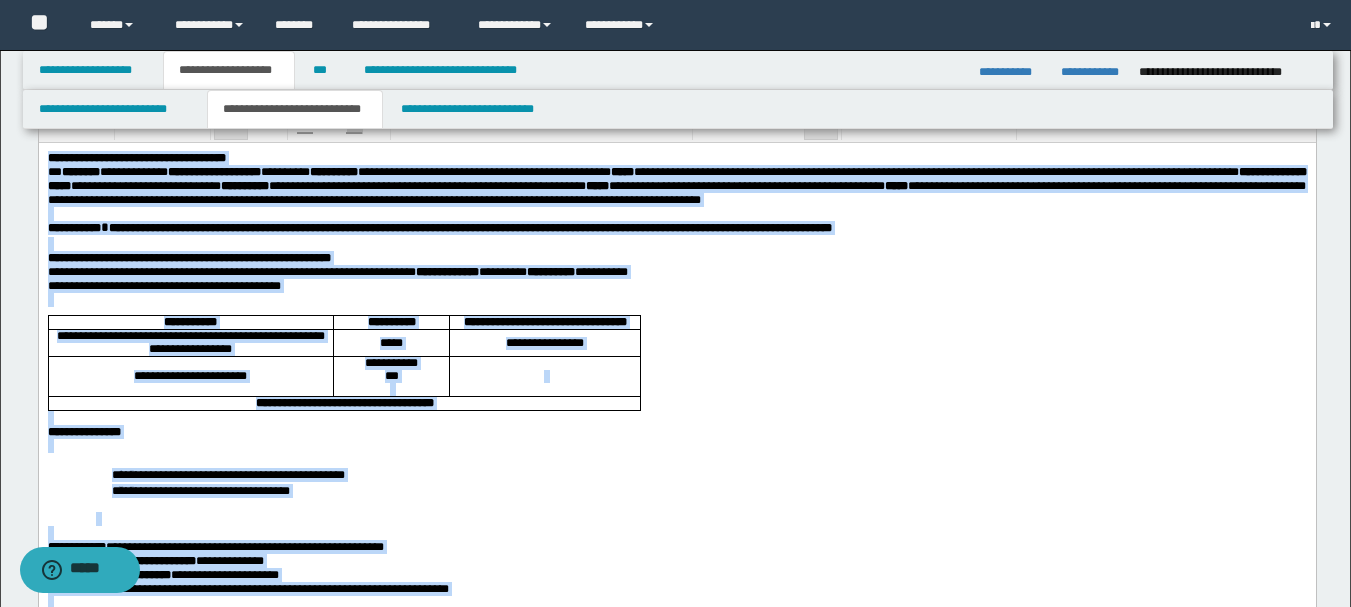 scroll, scrollTop: 0, scrollLeft: 0, axis: both 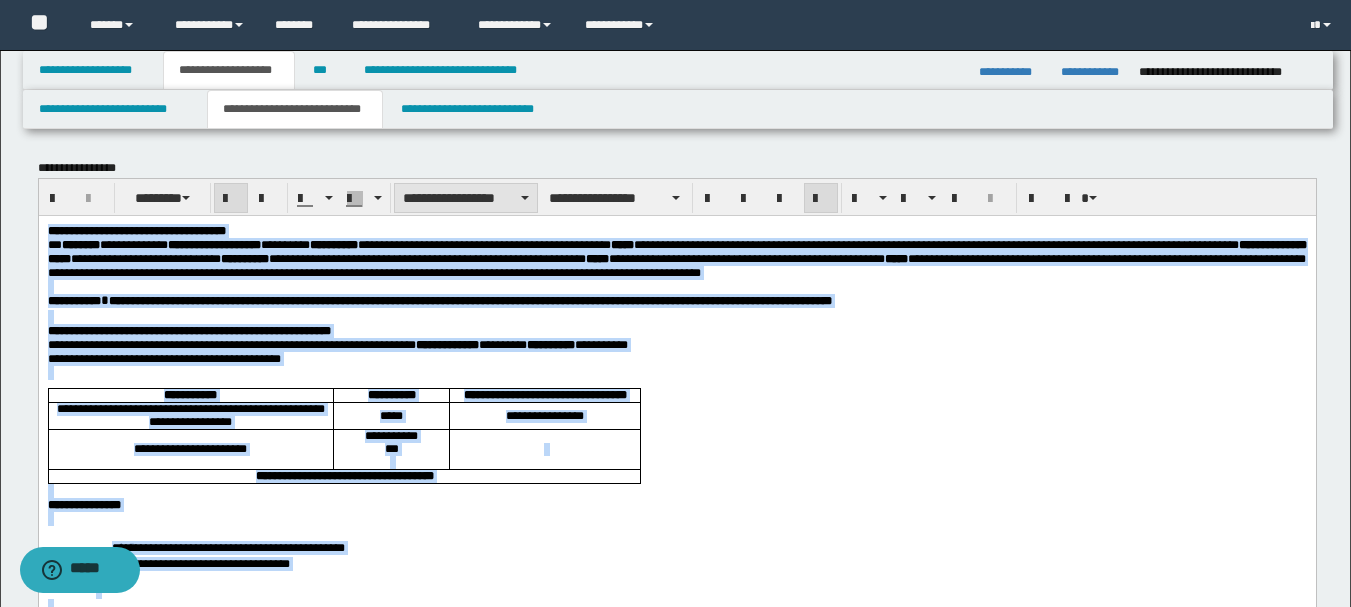 click on "**********" at bounding box center [466, 198] 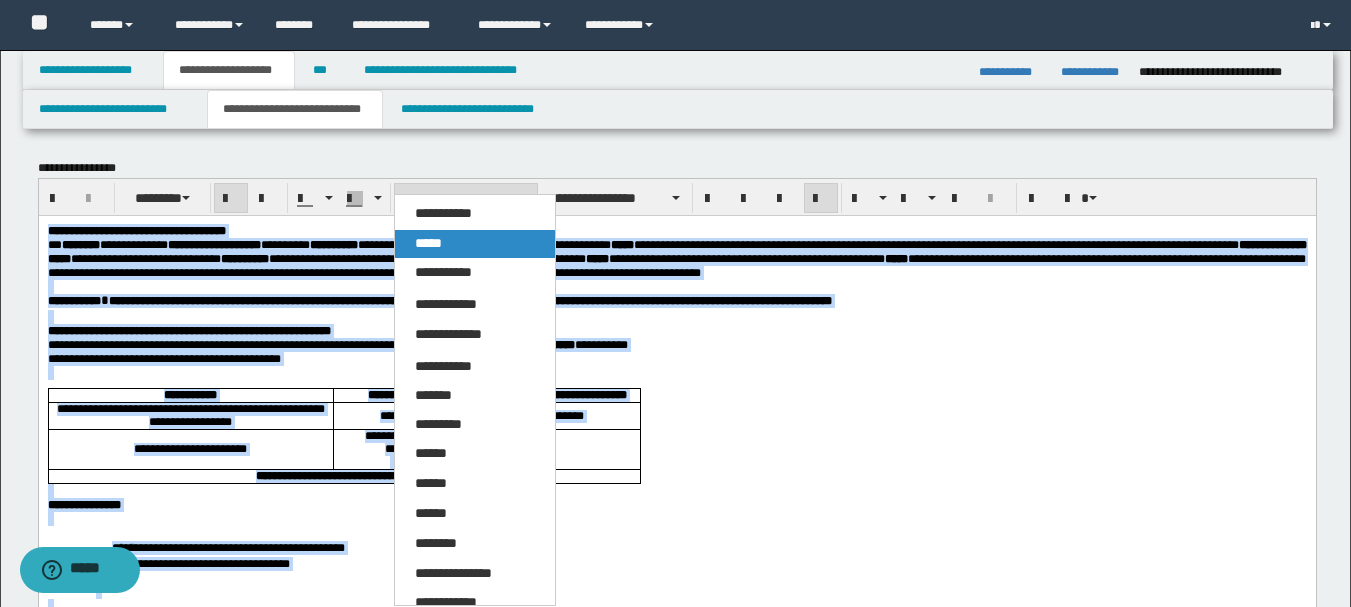 click on "*****" at bounding box center (475, 244) 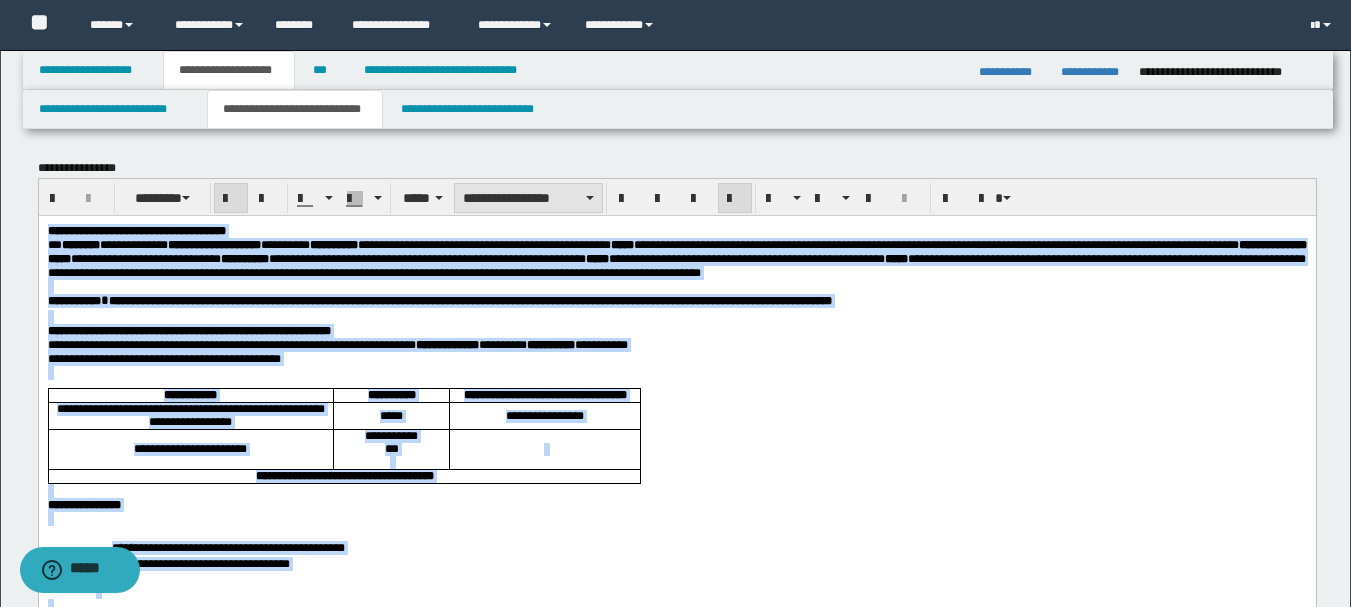 click on "**********" at bounding box center (528, 198) 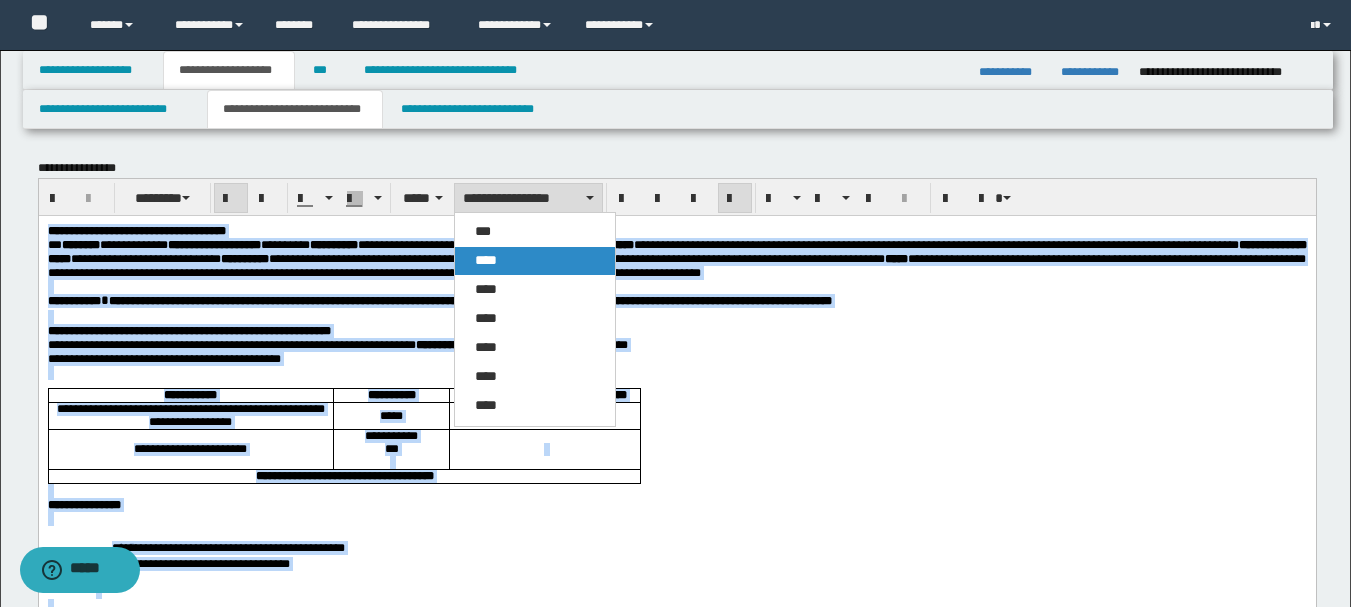 click on "****" at bounding box center (486, 260) 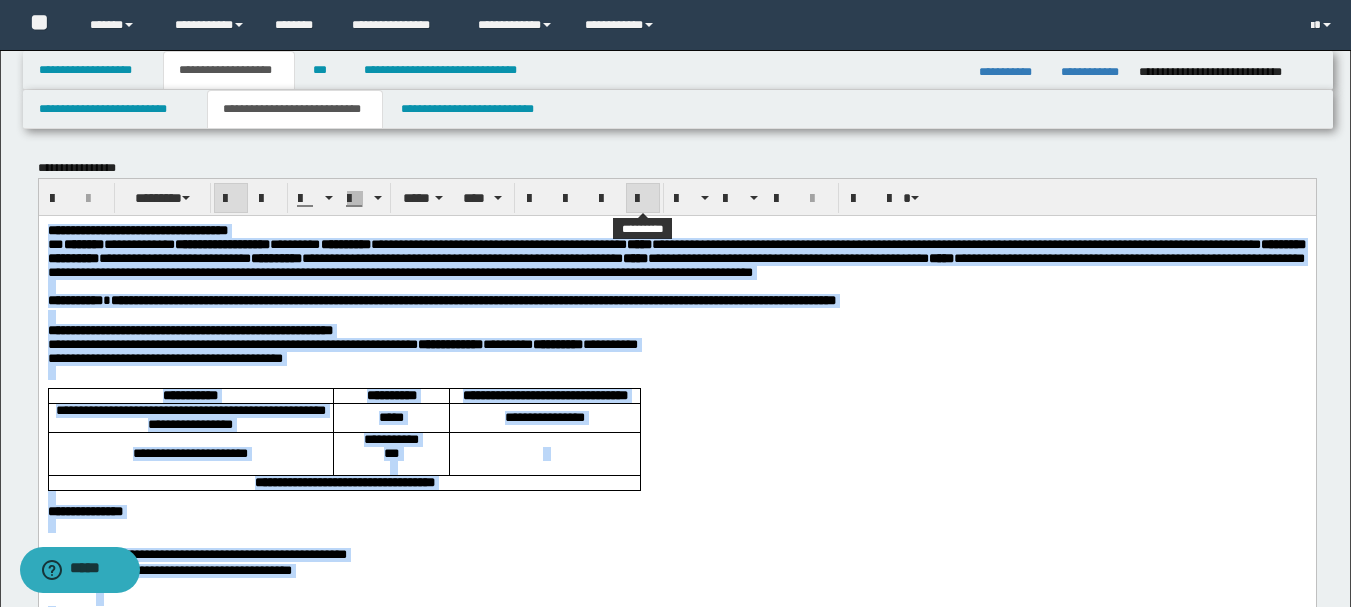 click at bounding box center (643, 199) 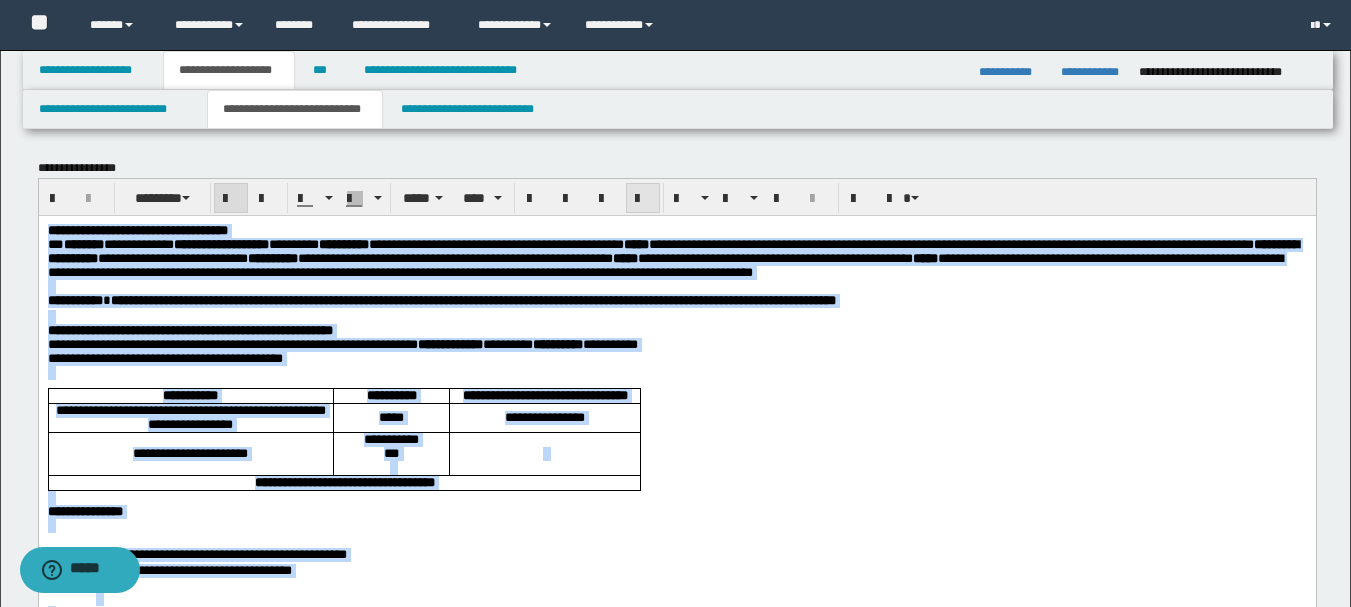 click at bounding box center [643, 199] 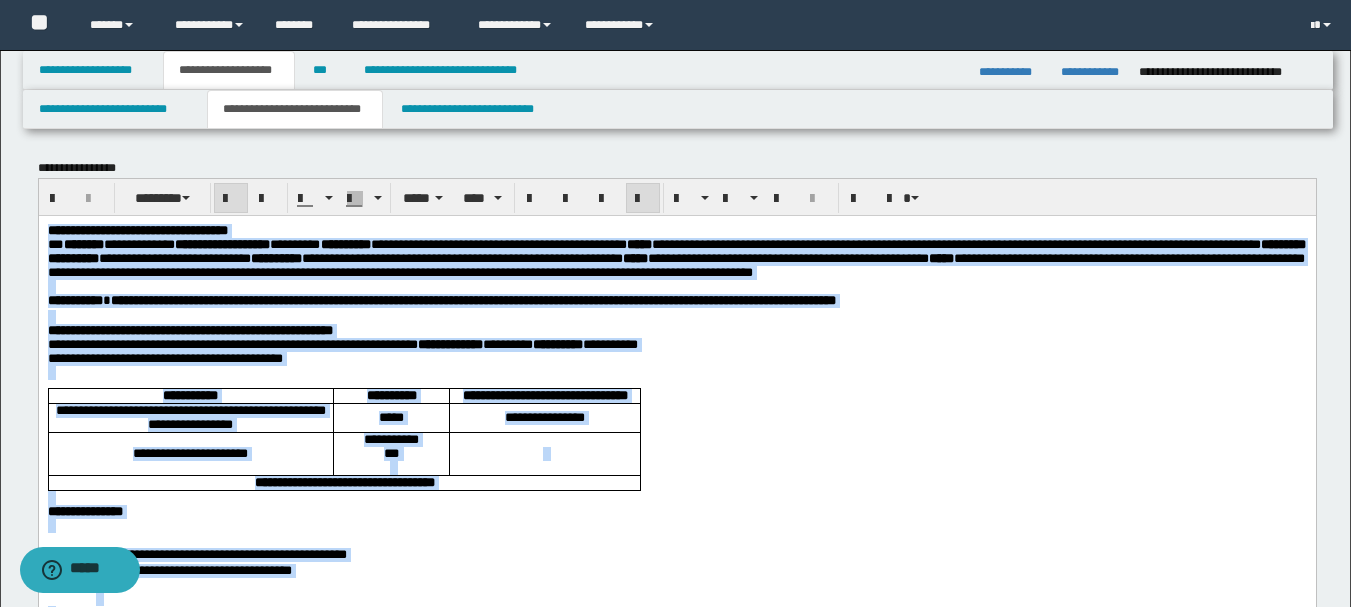 click on "**********" at bounding box center [676, 893] 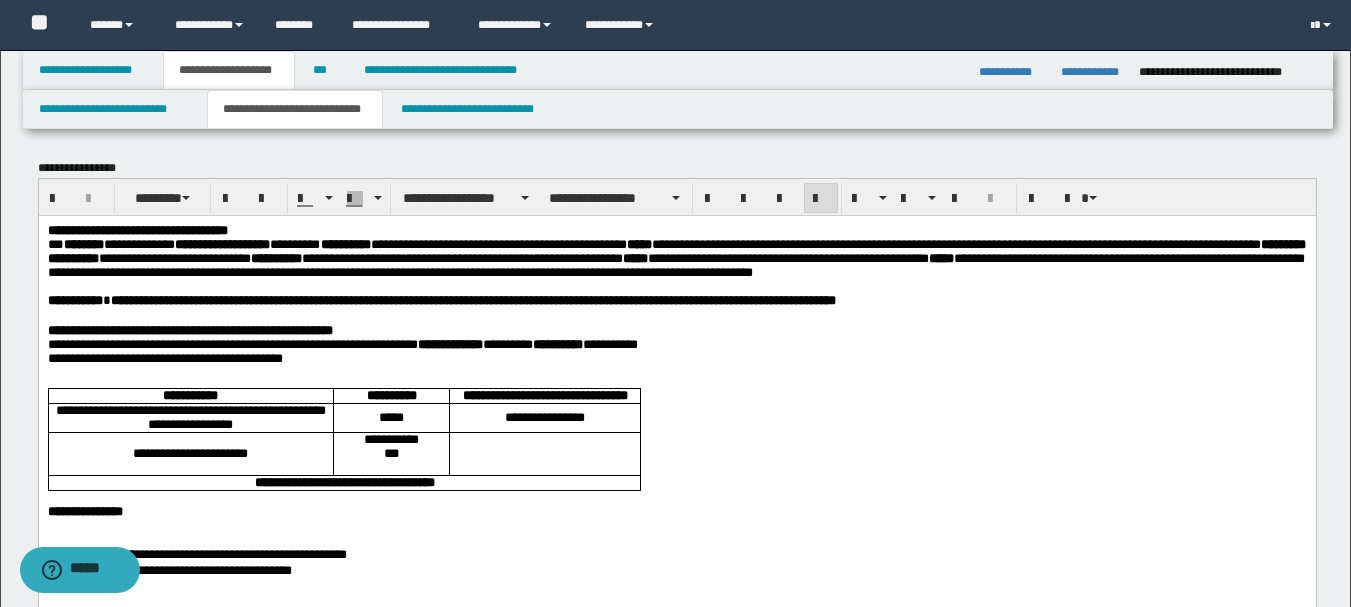 scroll, scrollTop: 300, scrollLeft: 0, axis: vertical 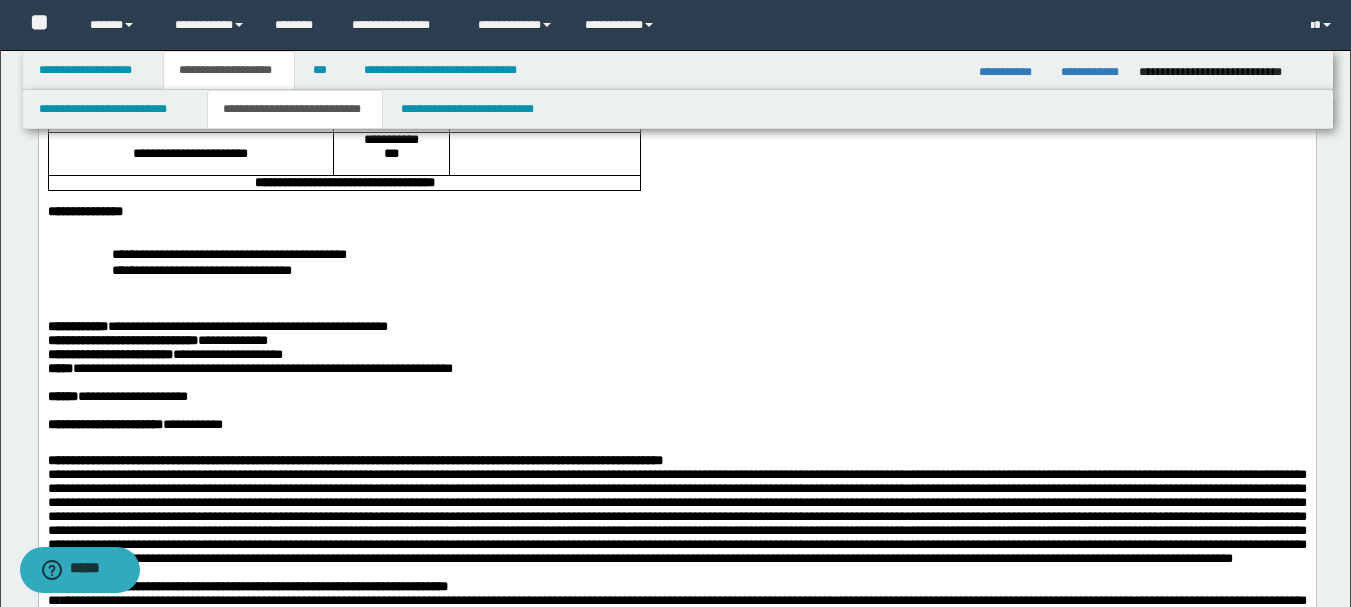 click on "**********" at bounding box center (249, 368) 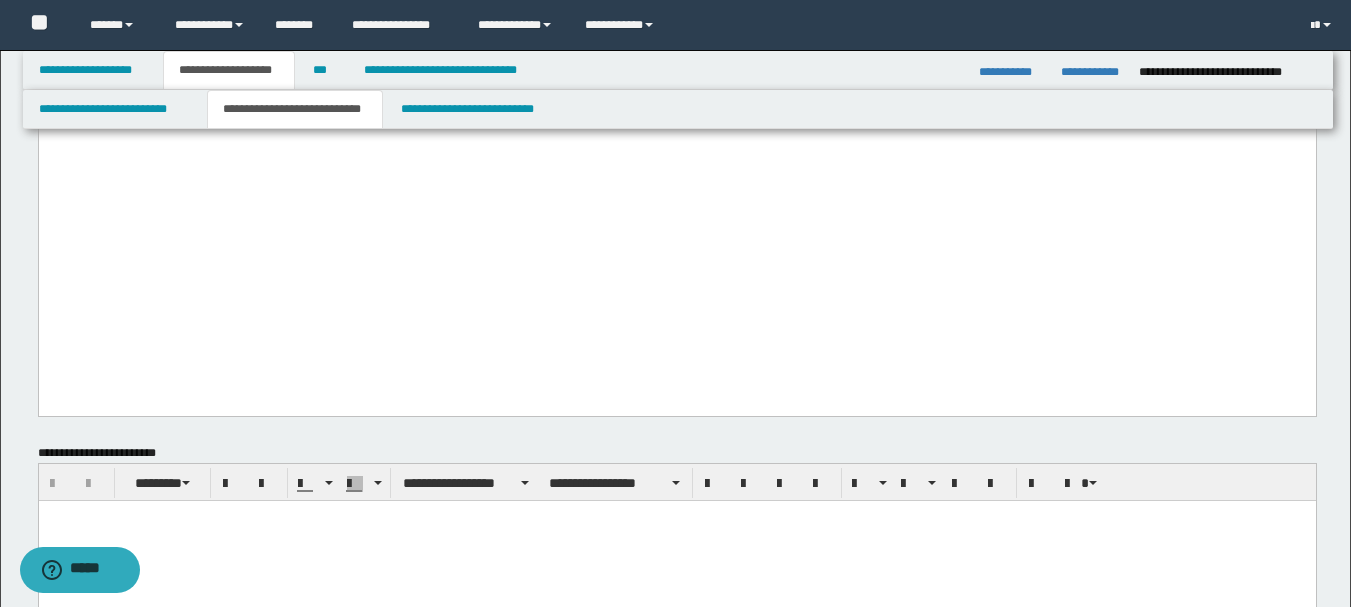 scroll, scrollTop: 1800, scrollLeft: 0, axis: vertical 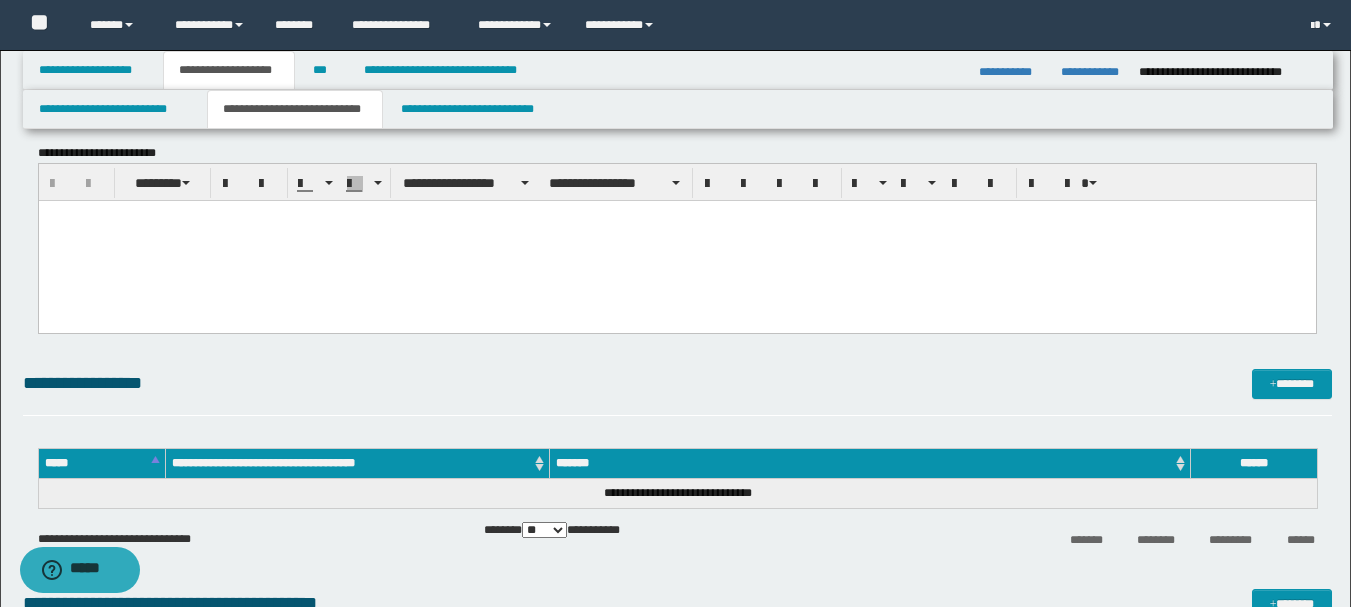click at bounding box center [676, 240] 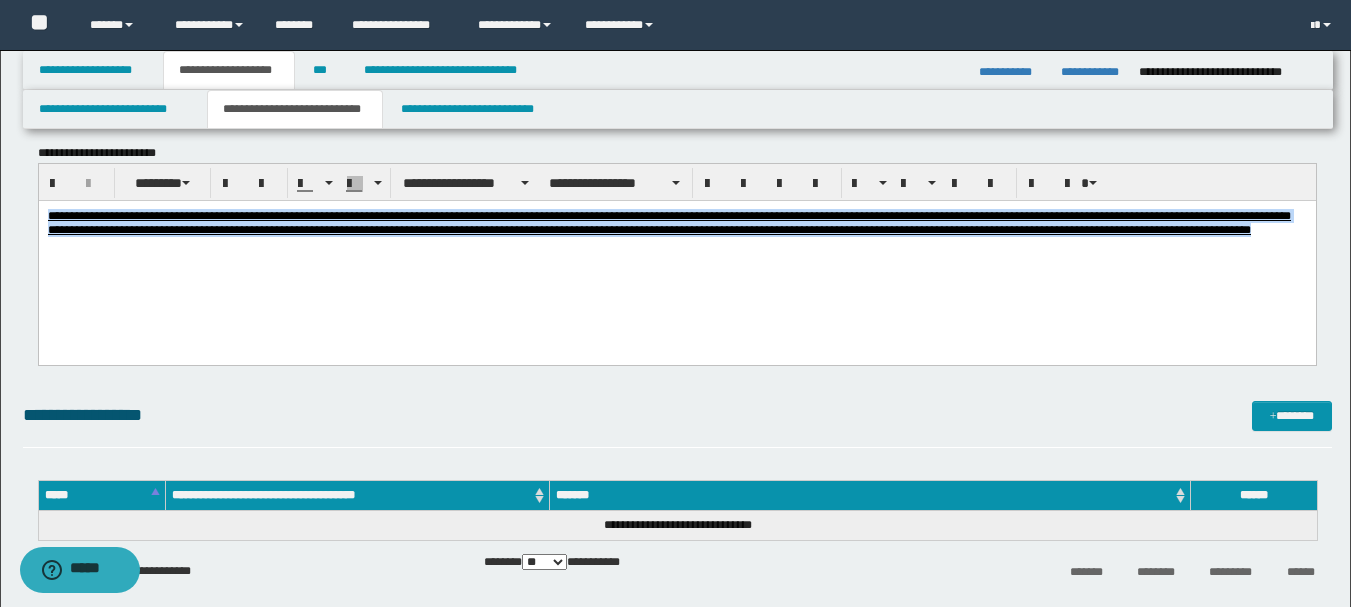 drag, startPoint x: 203, startPoint y: 253, endPoint x: 16, endPoint y: 199, distance: 194.6407 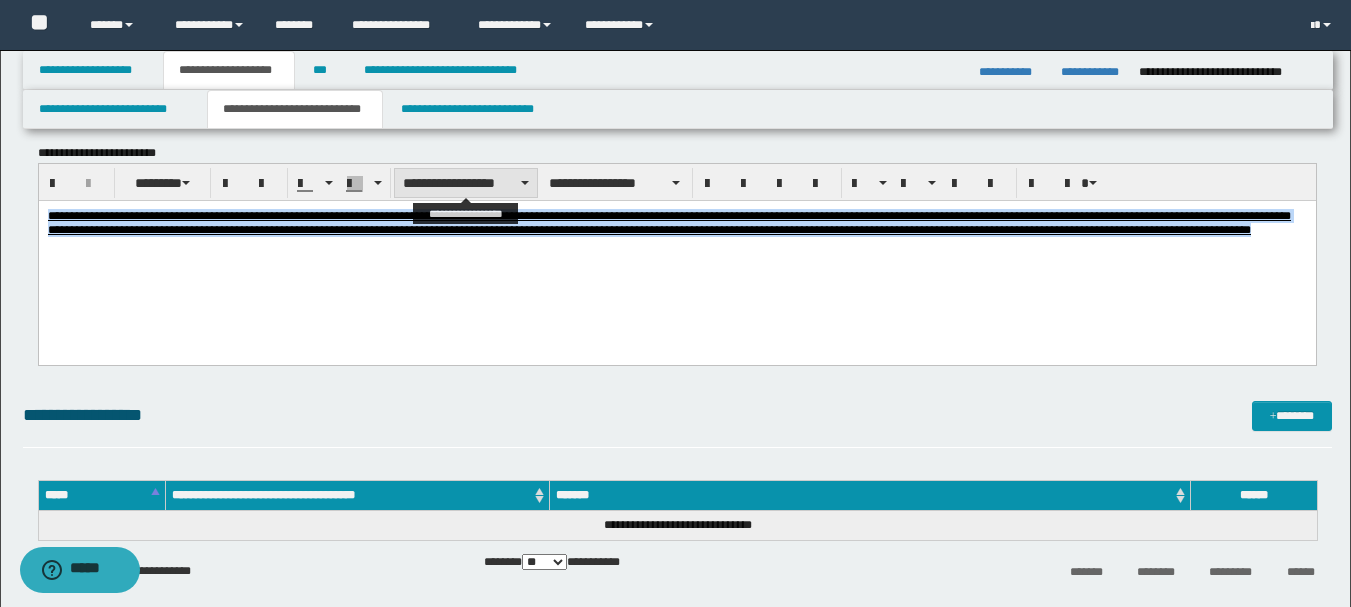 click on "**********" at bounding box center [466, 183] 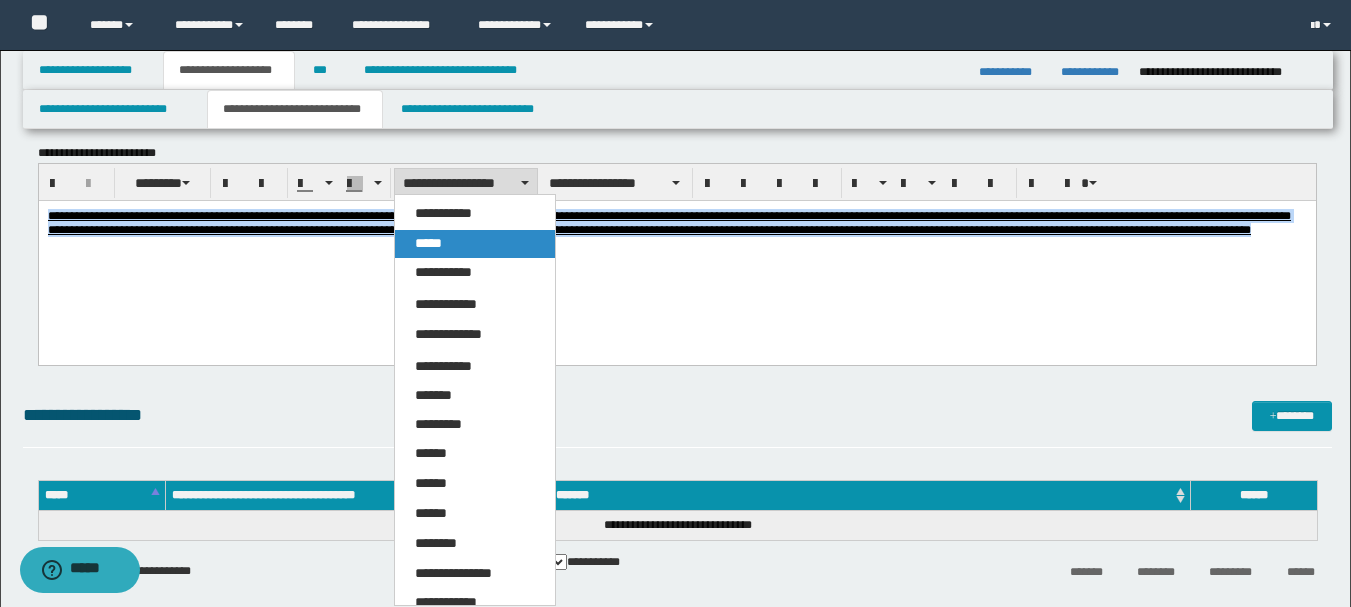 drag, startPoint x: 440, startPoint y: 235, endPoint x: 489, endPoint y: 10, distance: 230.27374 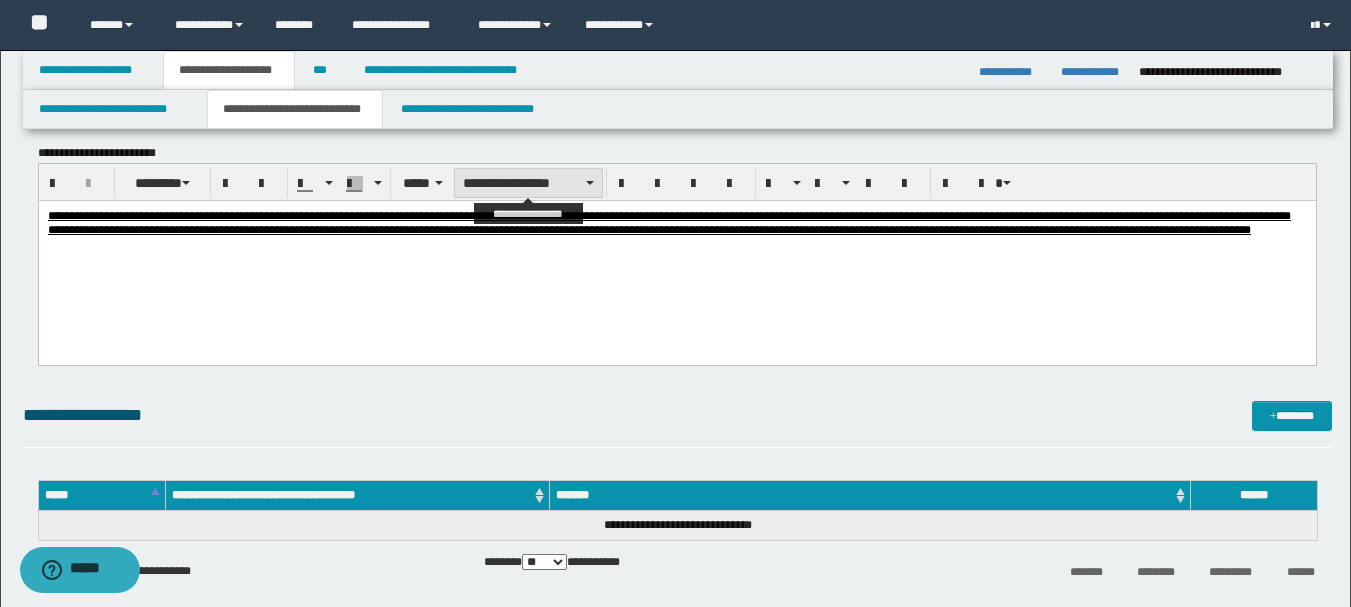 click on "**********" at bounding box center [528, 183] 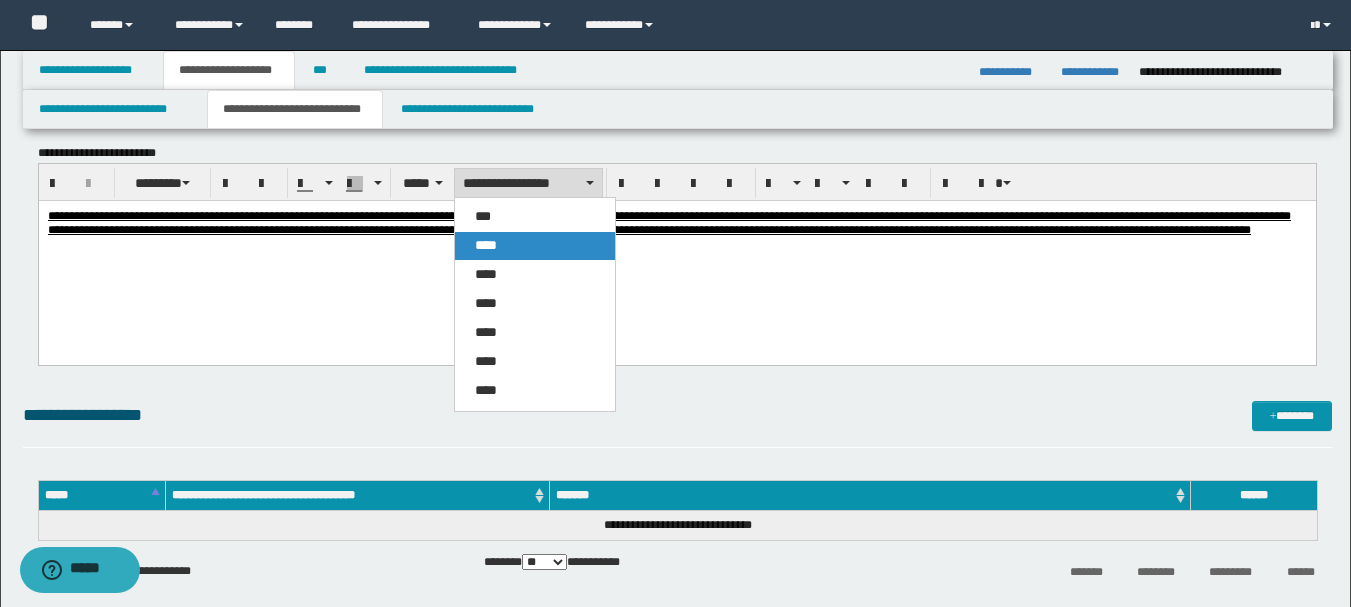 drag, startPoint x: 524, startPoint y: 233, endPoint x: 604, endPoint y: 14, distance: 233.15445 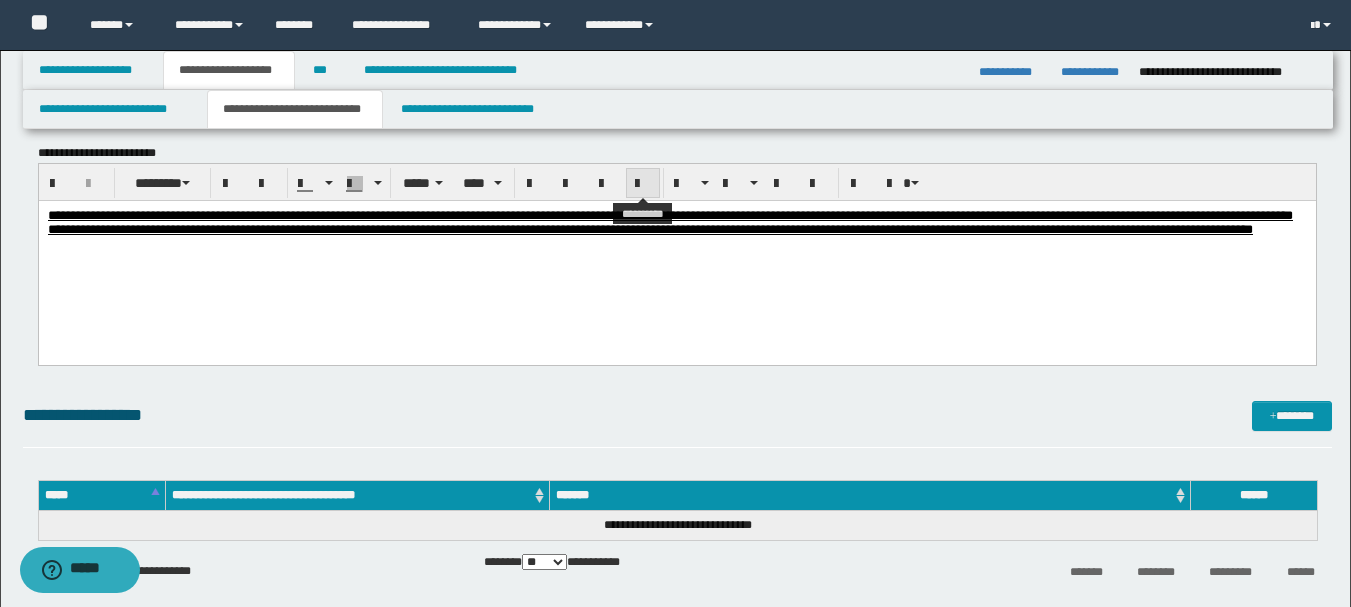 click at bounding box center (643, 184) 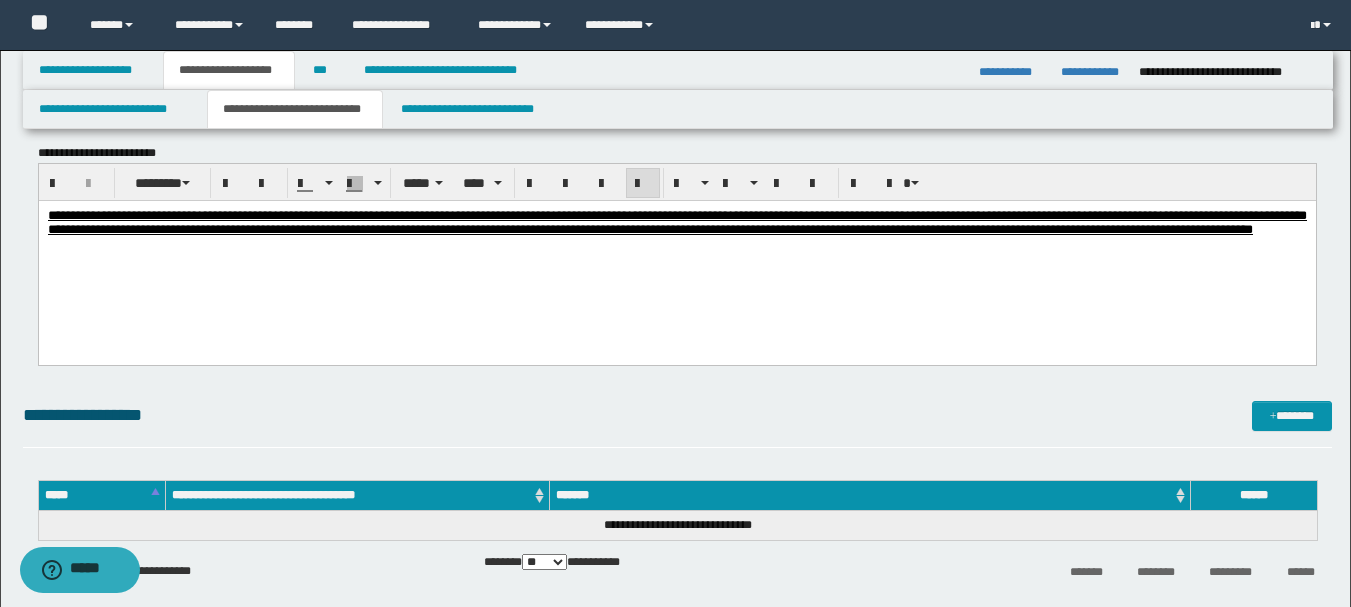 click on "**********" at bounding box center [676, 247] 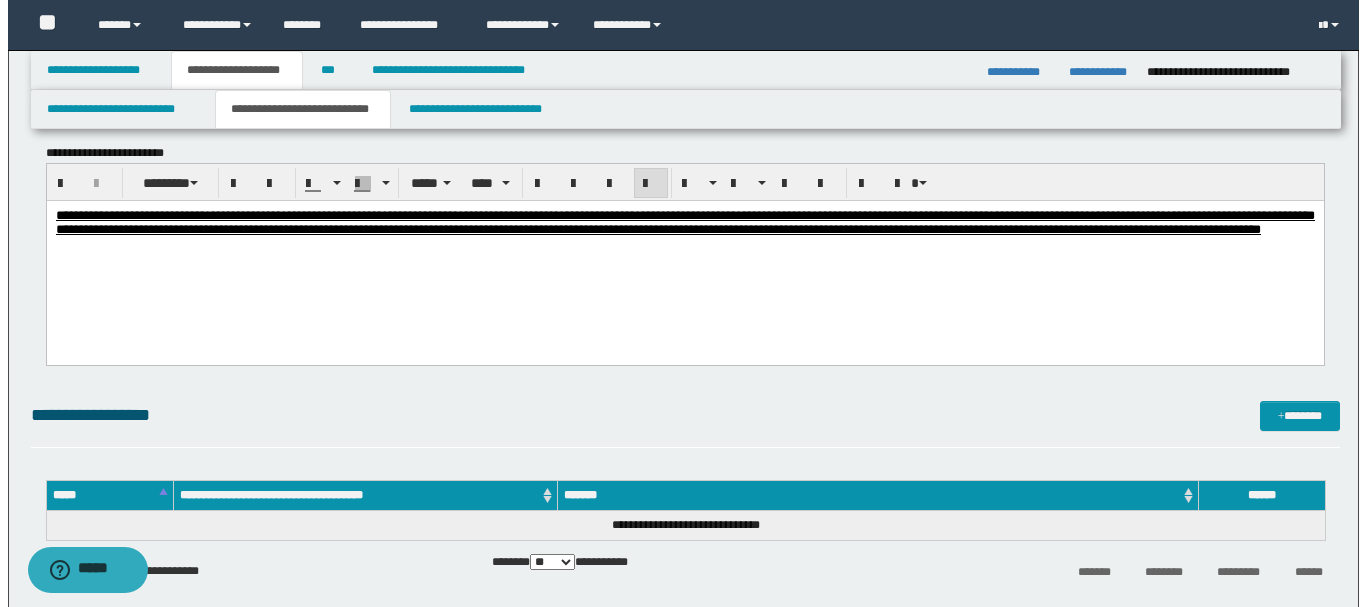 scroll, scrollTop: 1900, scrollLeft: 0, axis: vertical 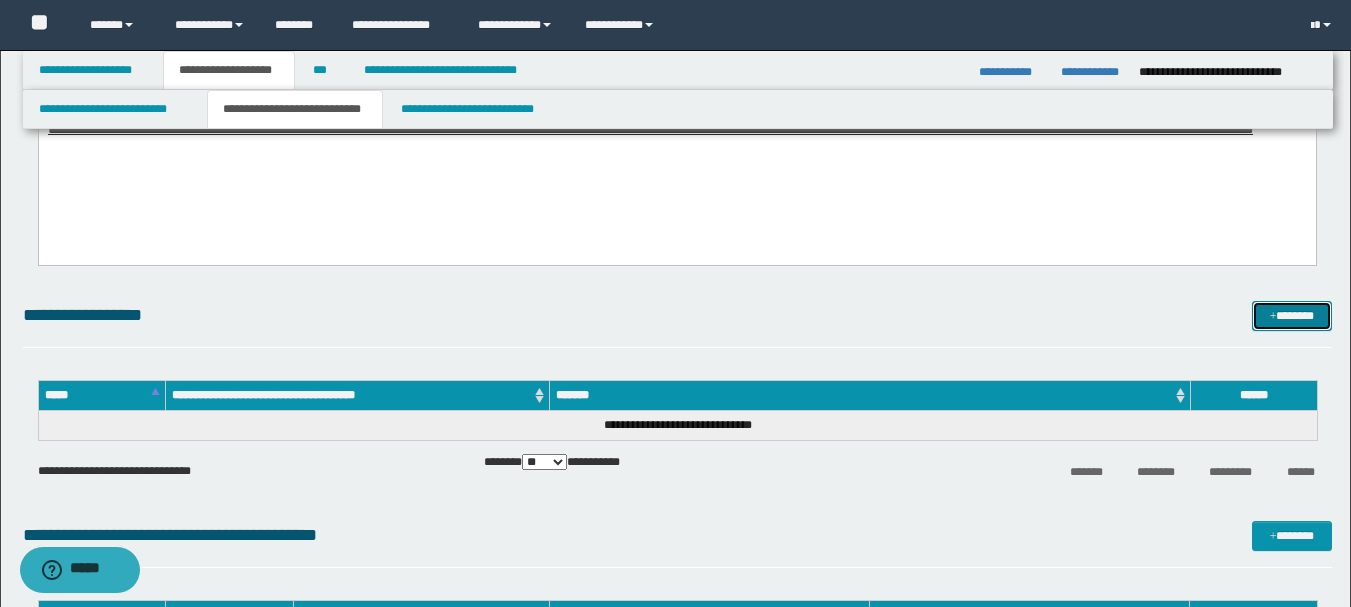 click on "*******" at bounding box center (1292, 316) 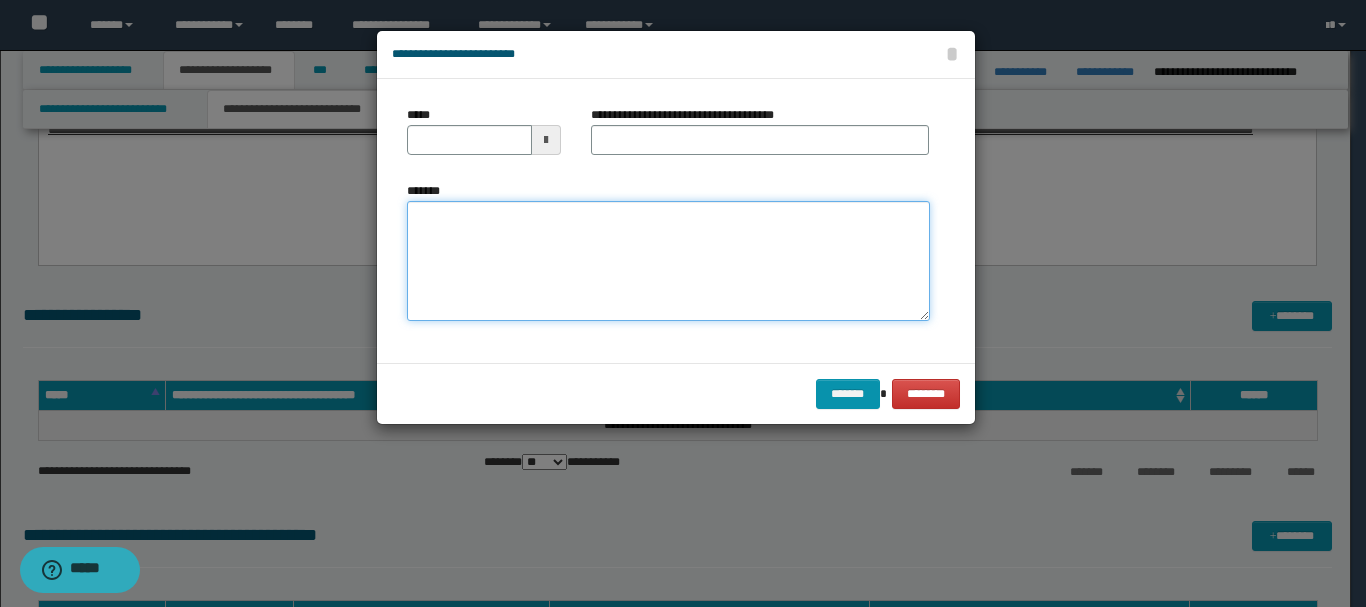 click on "*******" at bounding box center [668, 261] 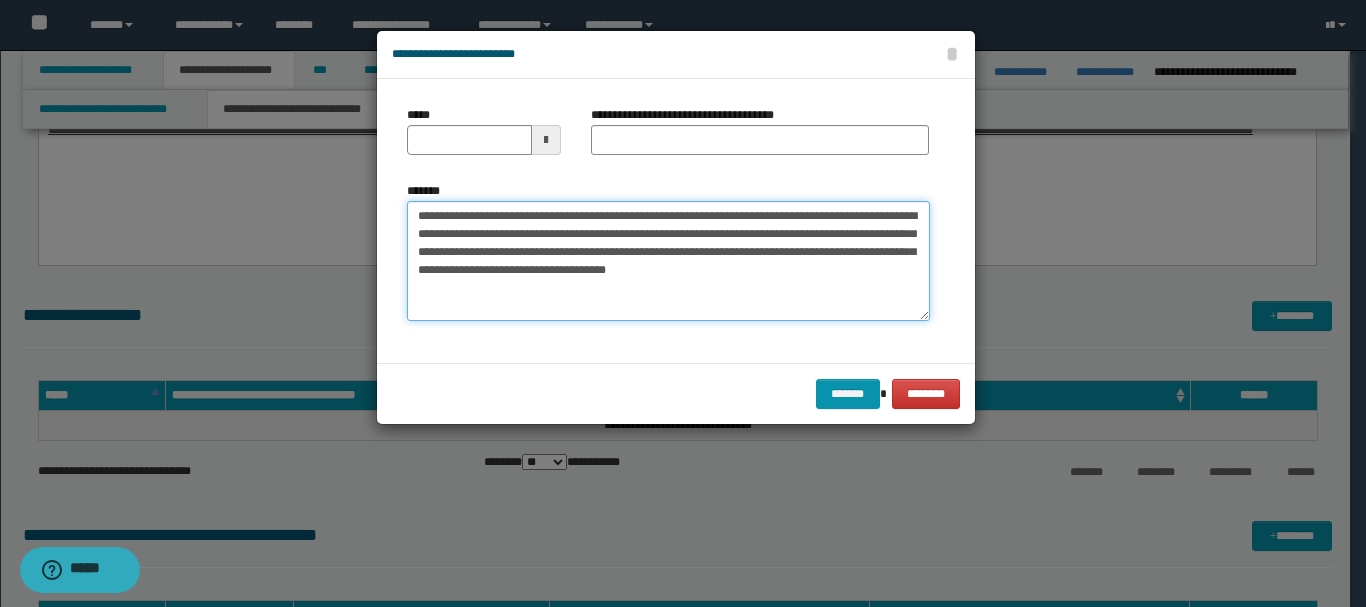 drag, startPoint x: 457, startPoint y: 214, endPoint x: 513, endPoint y: 220, distance: 56.32051 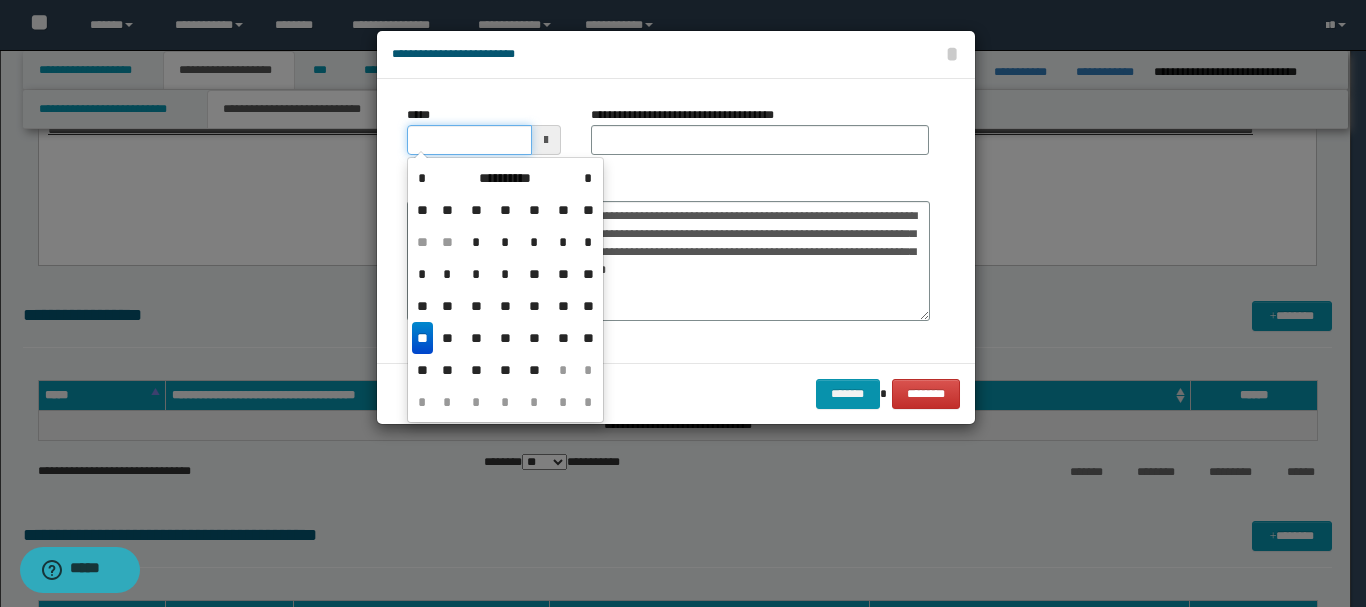 click on "*****" at bounding box center [469, 140] 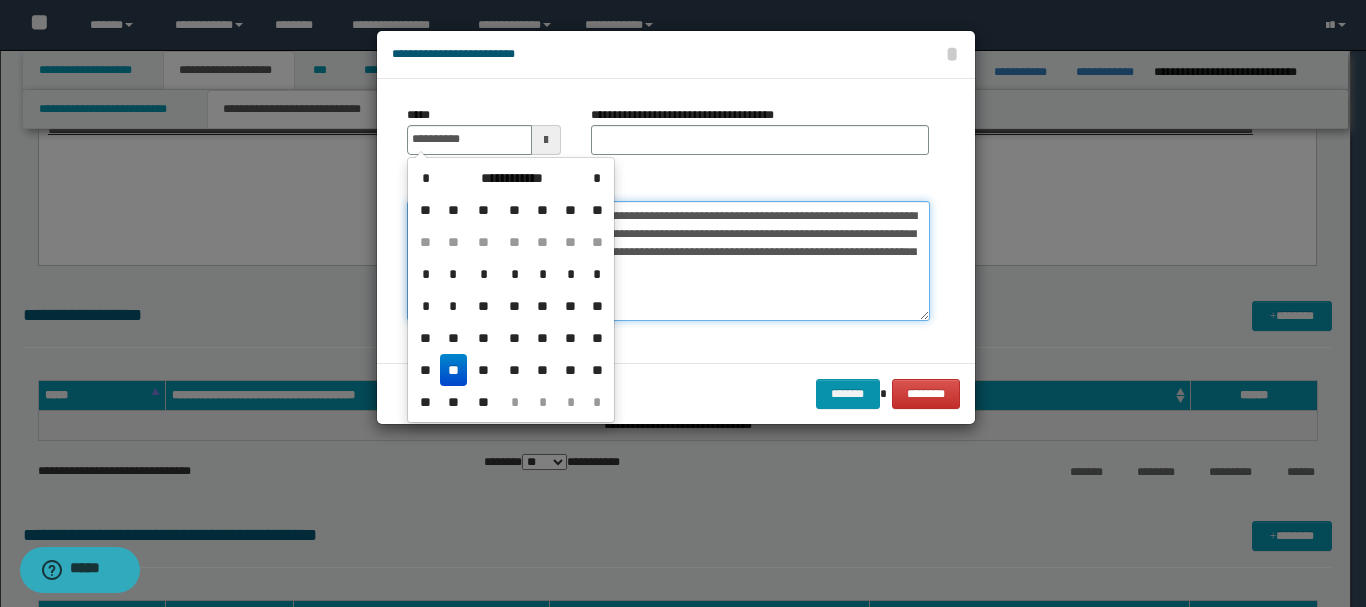 type on "**********" 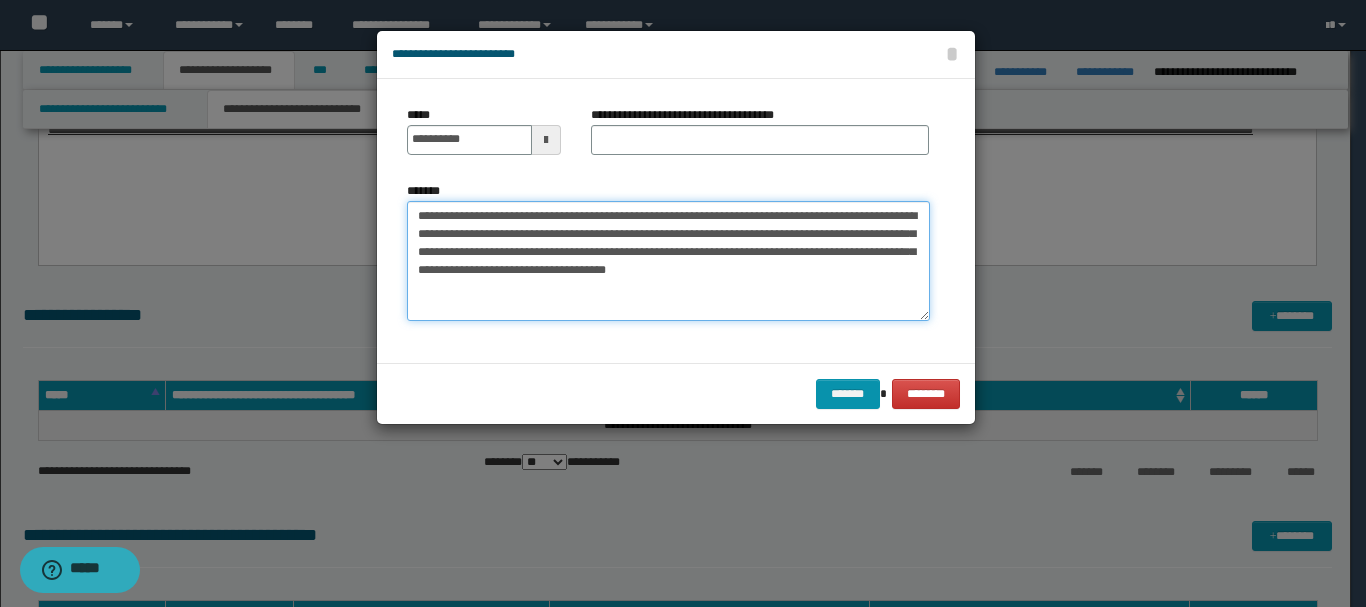 drag, startPoint x: 521, startPoint y: 217, endPoint x: 542, endPoint y: 220, distance: 21.213203 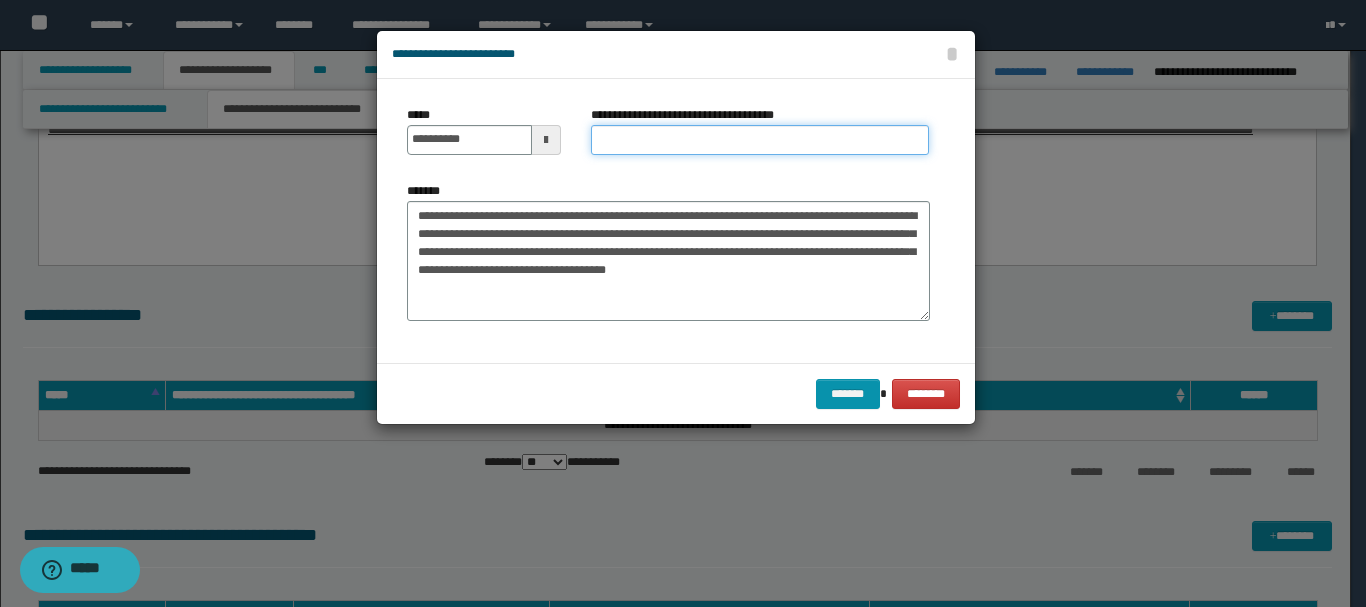 click on "**********" at bounding box center (760, 140) 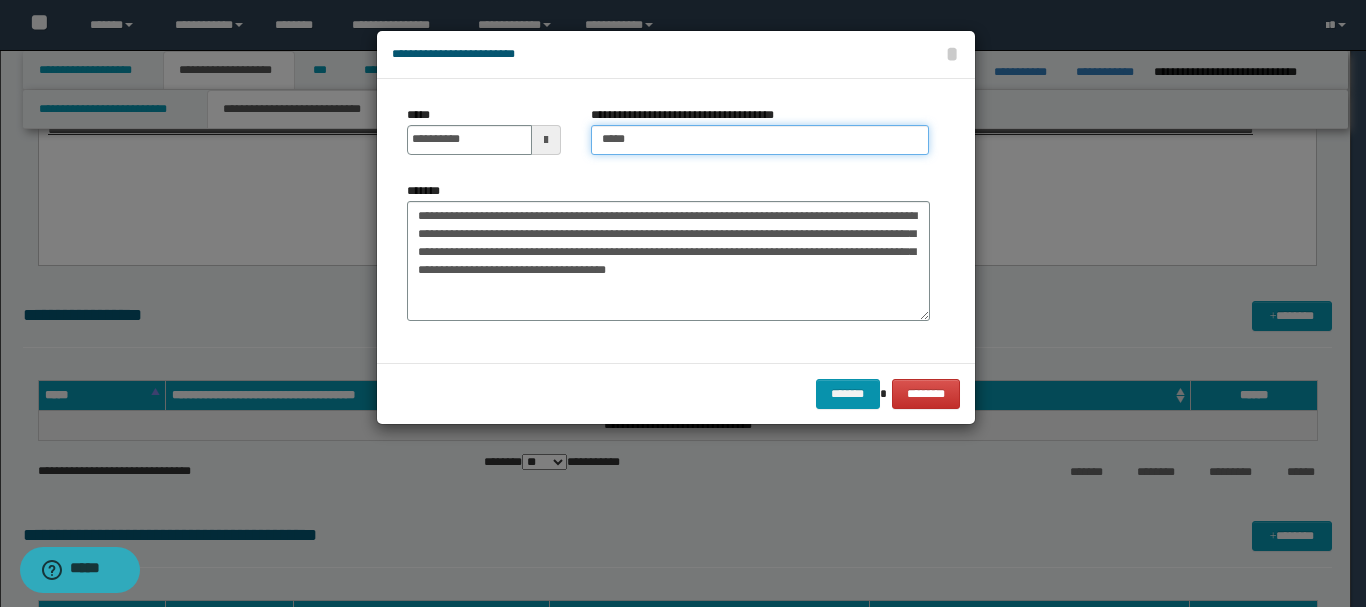 type on "*****" 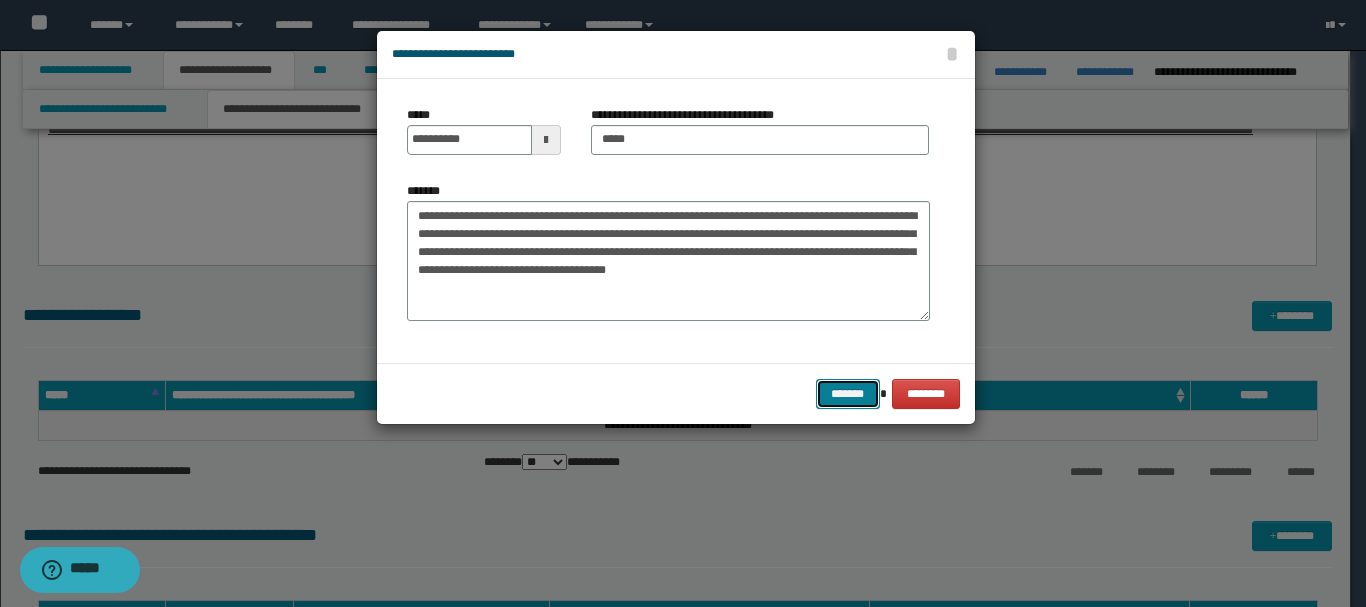 click on "*******" at bounding box center [848, 394] 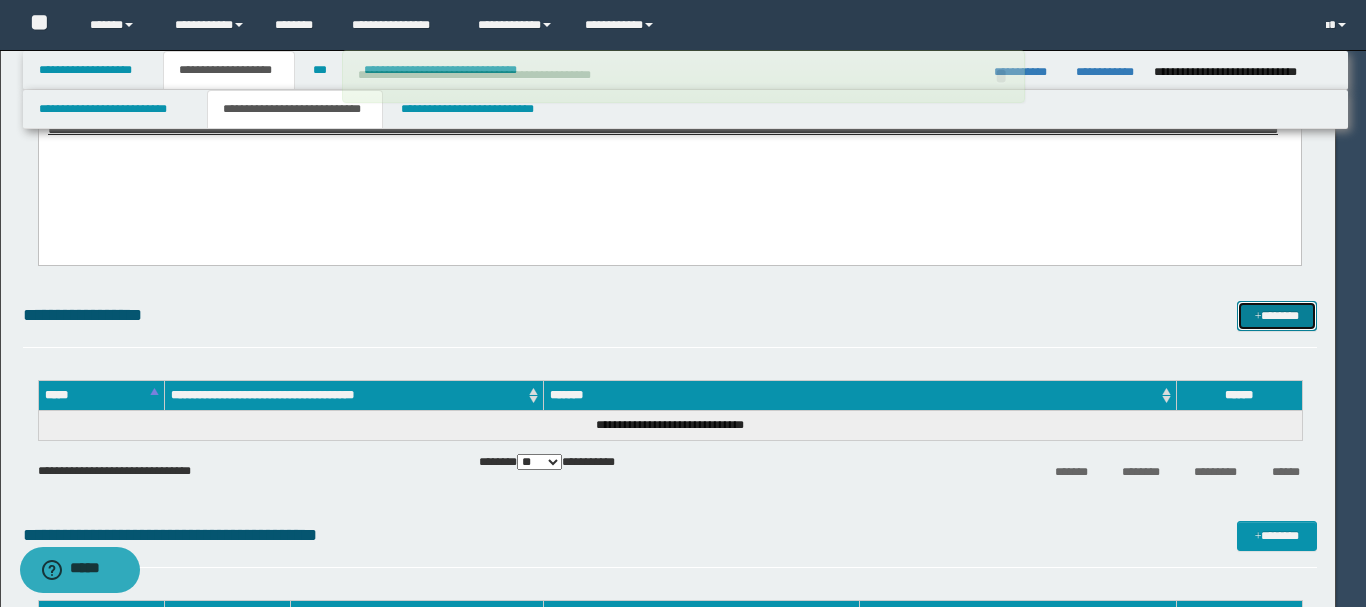 type 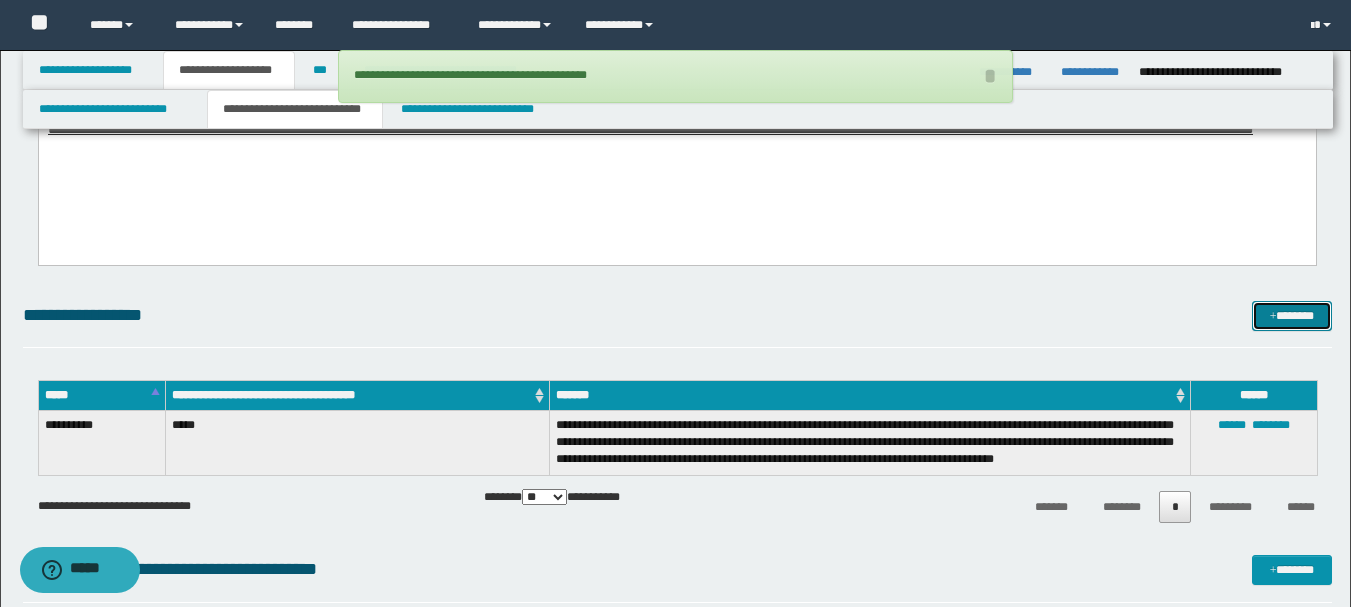 click on "*******" at bounding box center (1292, 316) 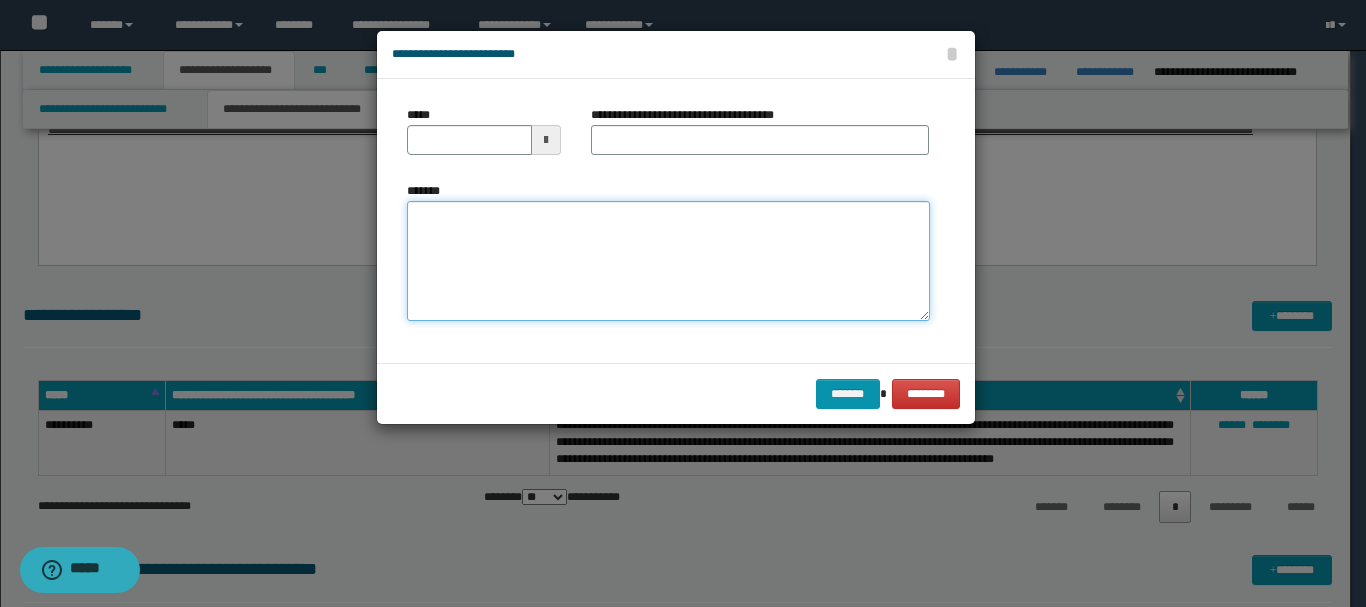 click on "*******" at bounding box center (668, 261) 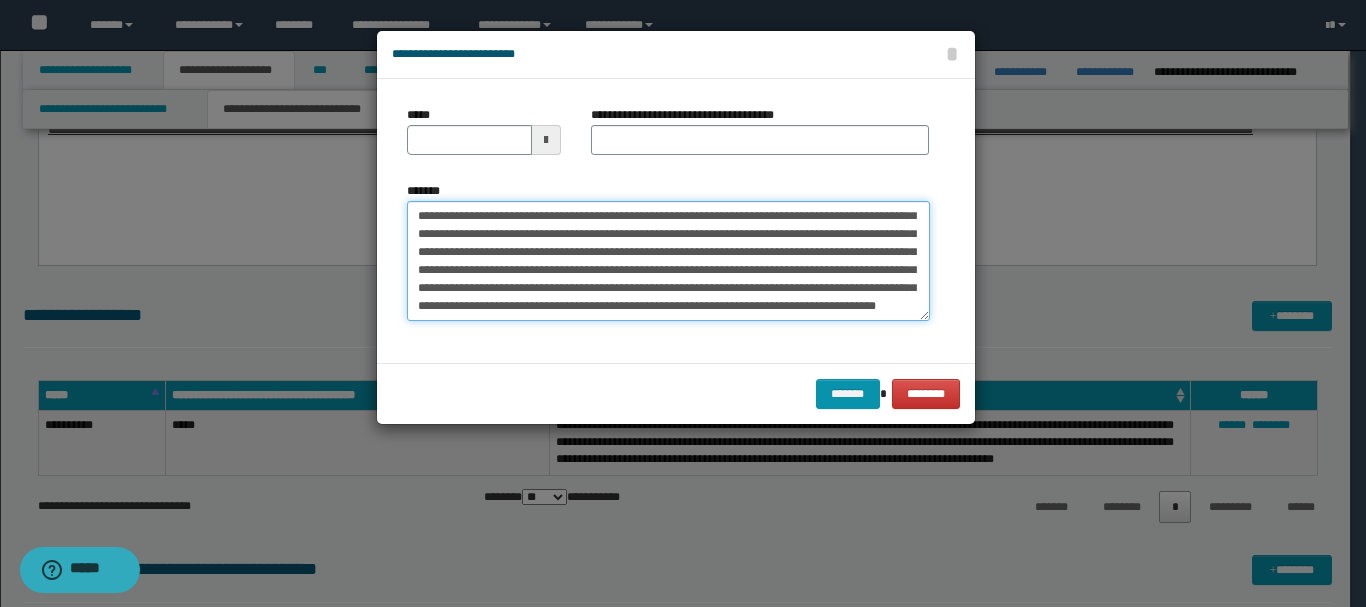 scroll, scrollTop: 0, scrollLeft: 0, axis: both 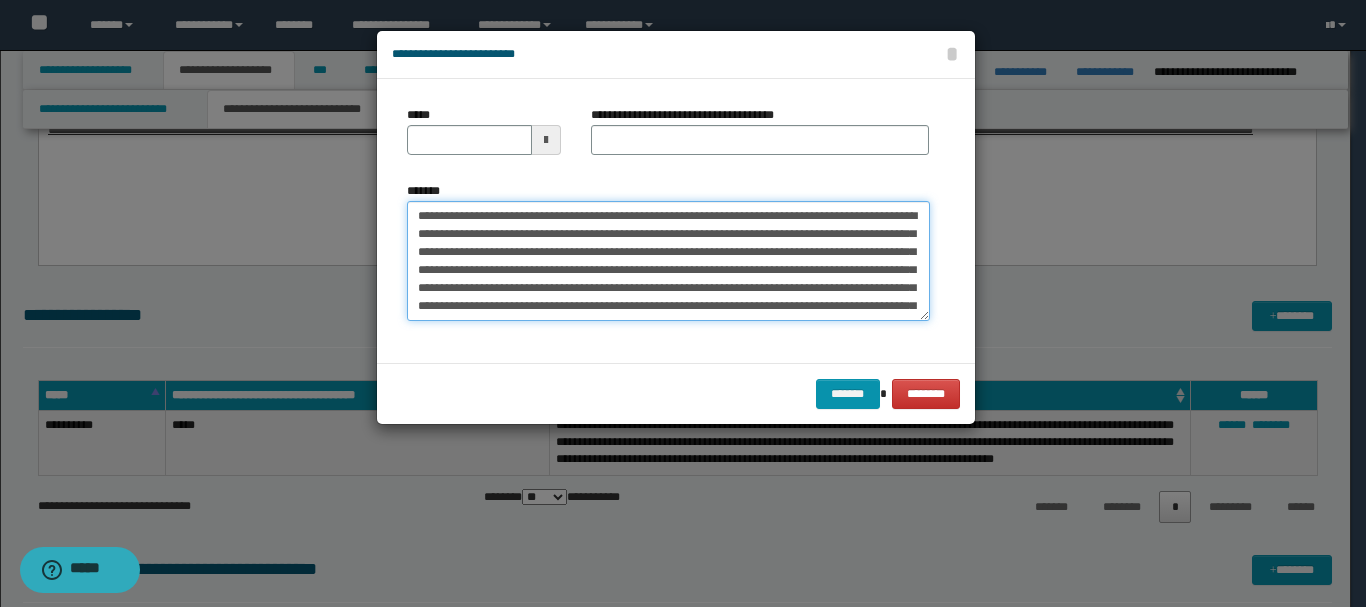 drag, startPoint x: 455, startPoint y: 219, endPoint x: 511, endPoint y: 218, distance: 56.008926 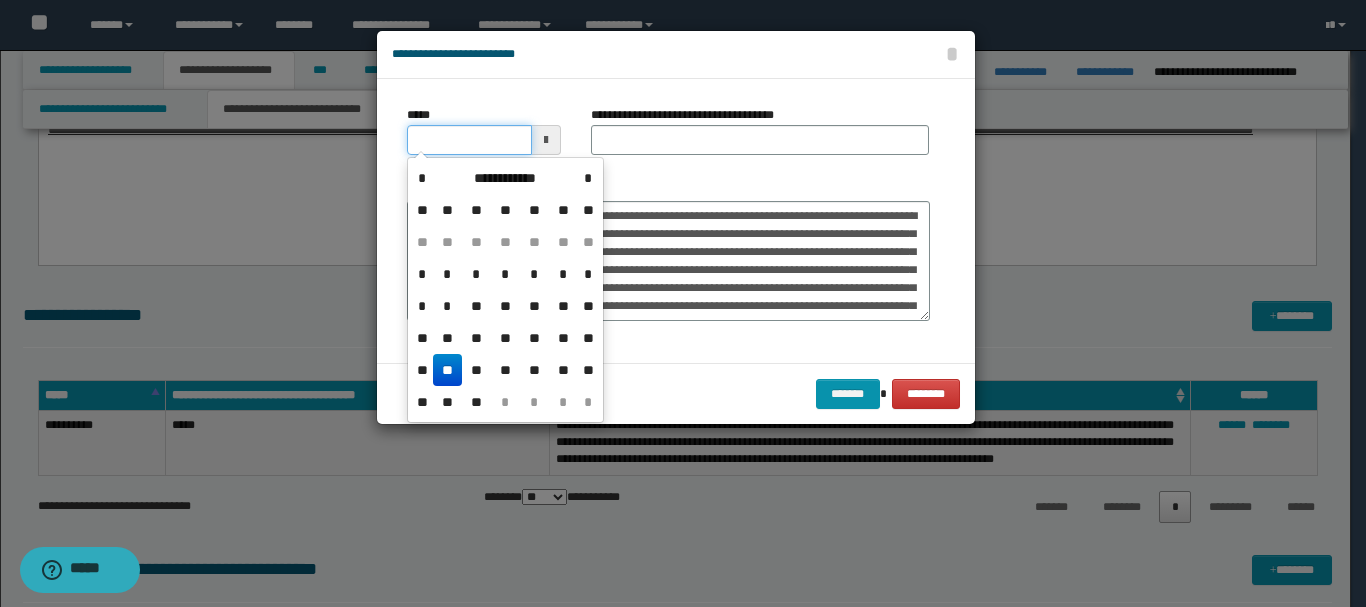 click on "*****" at bounding box center [469, 140] 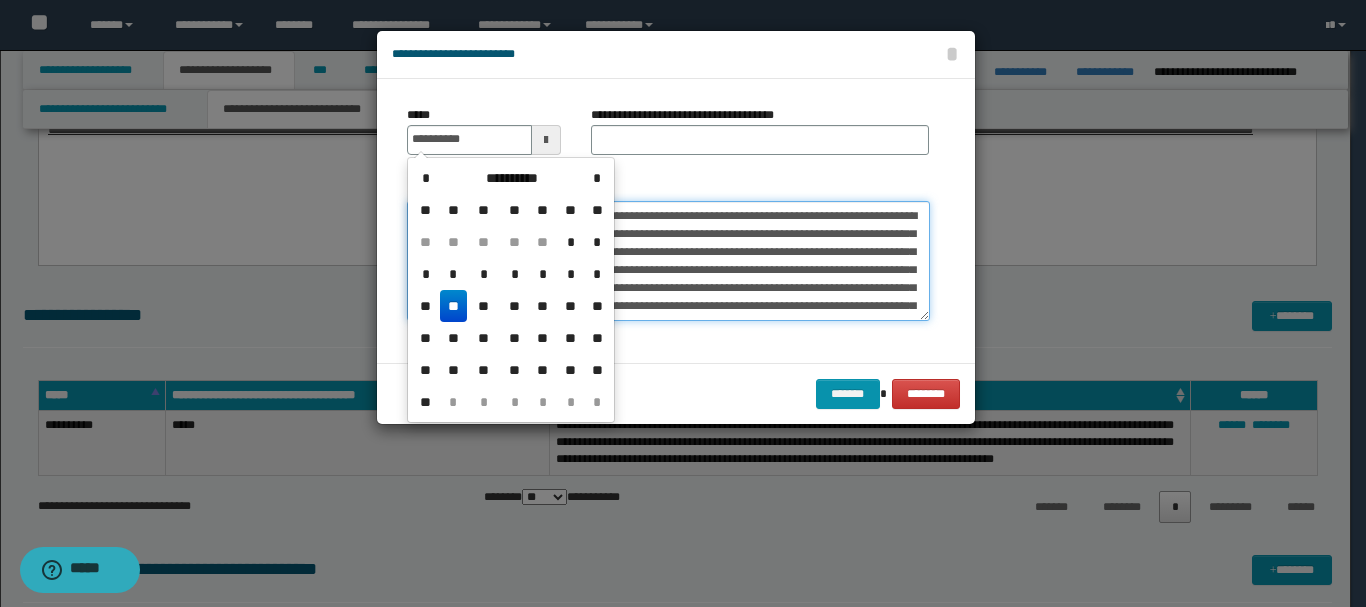 type on "**********" 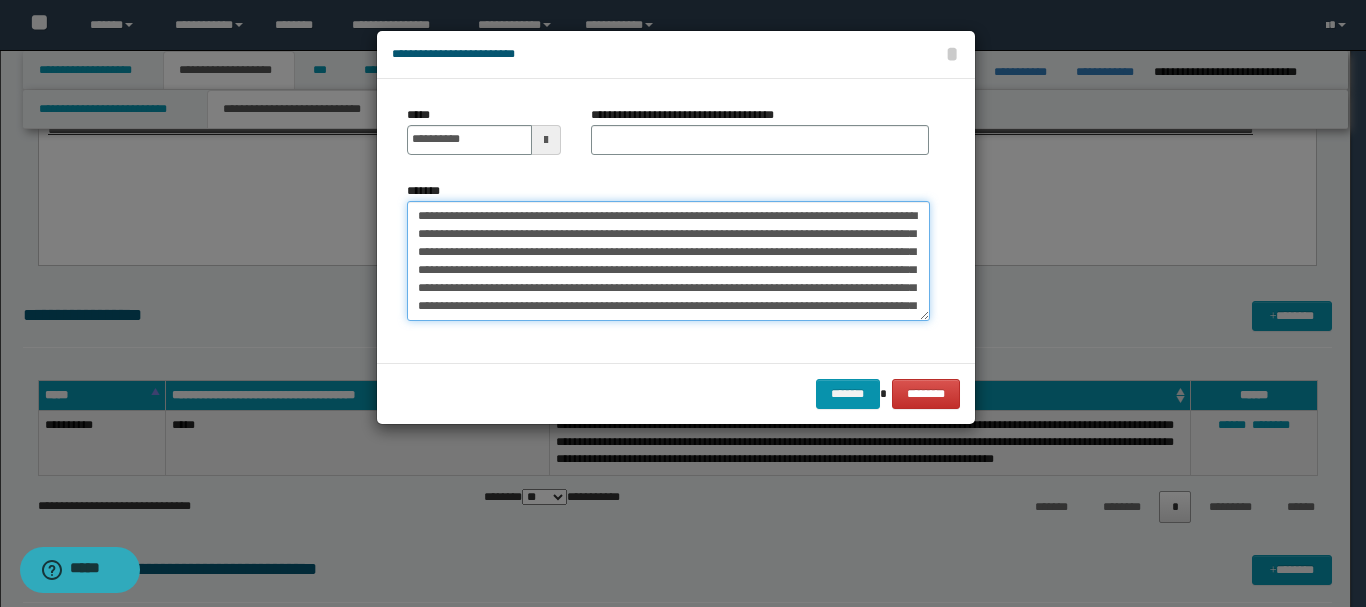 drag, startPoint x: 516, startPoint y: 217, endPoint x: 614, endPoint y: 218, distance: 98.005104 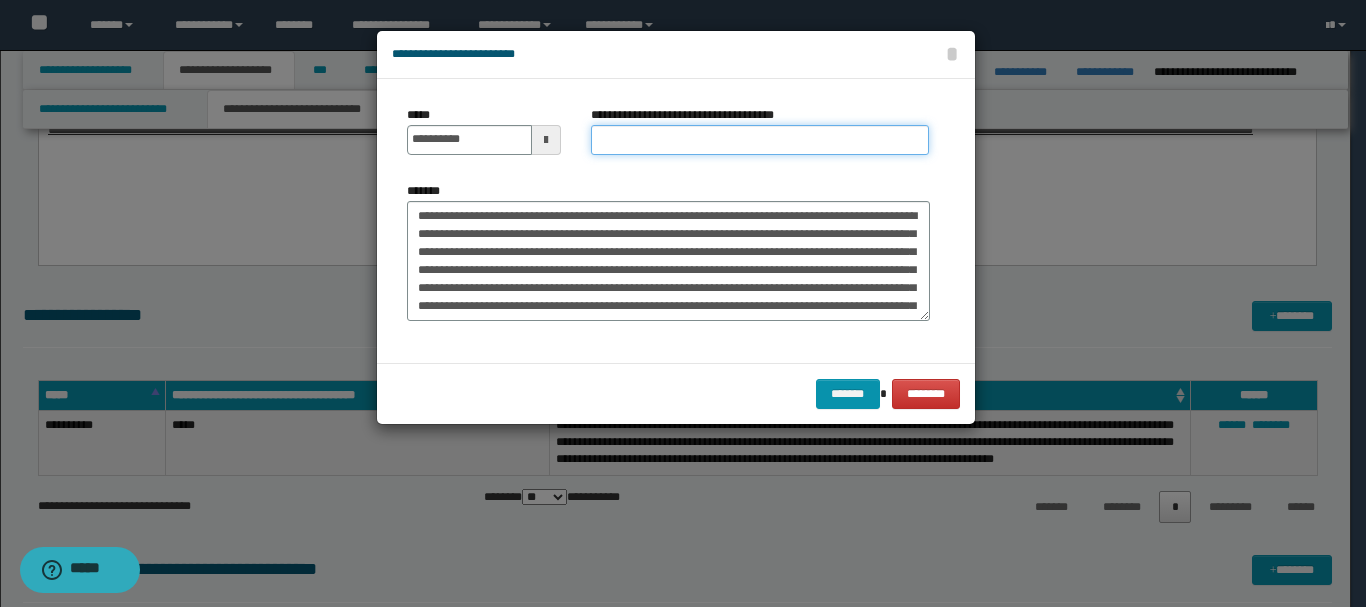 click on "**********" at bounding box center (760, 140) 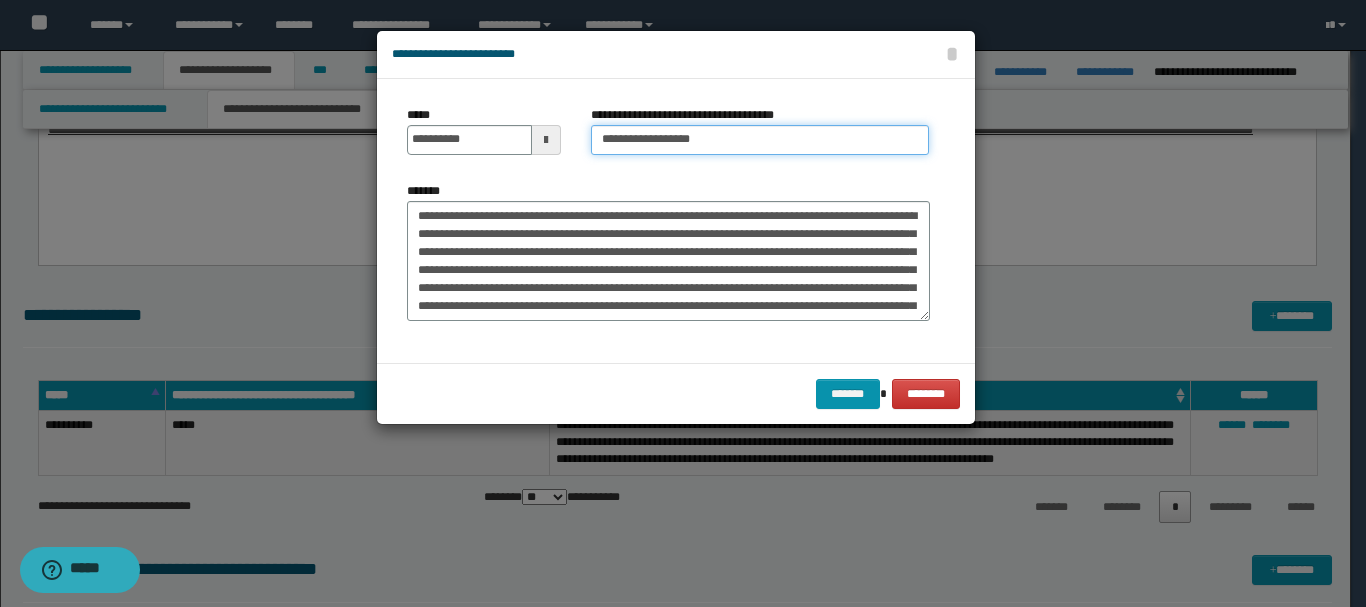 type on "**********" 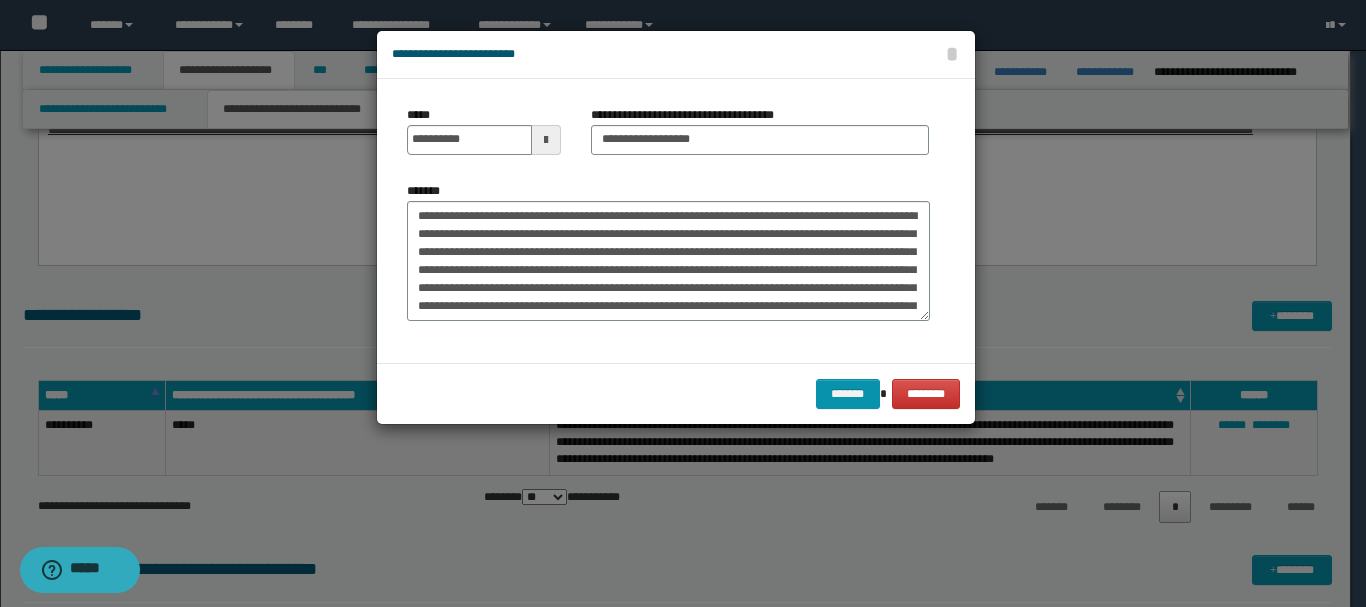 click on "*******
********" at bounding box center (676, 393) 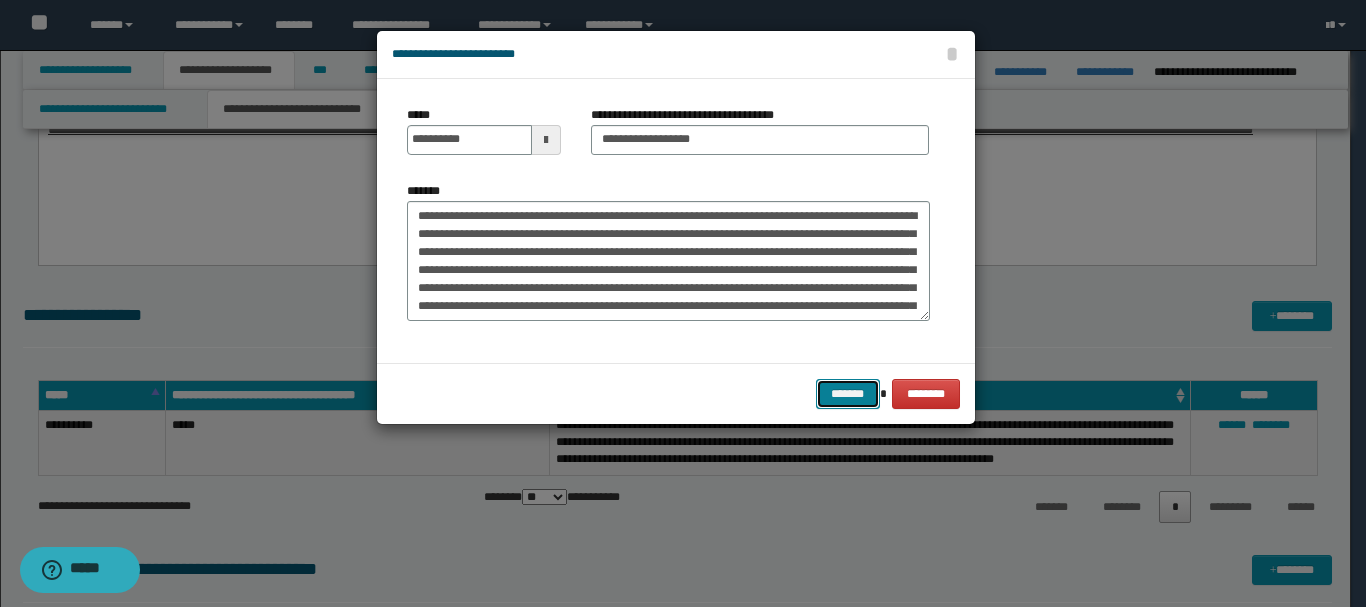 click on "*******" at bounding box center (848, 394) 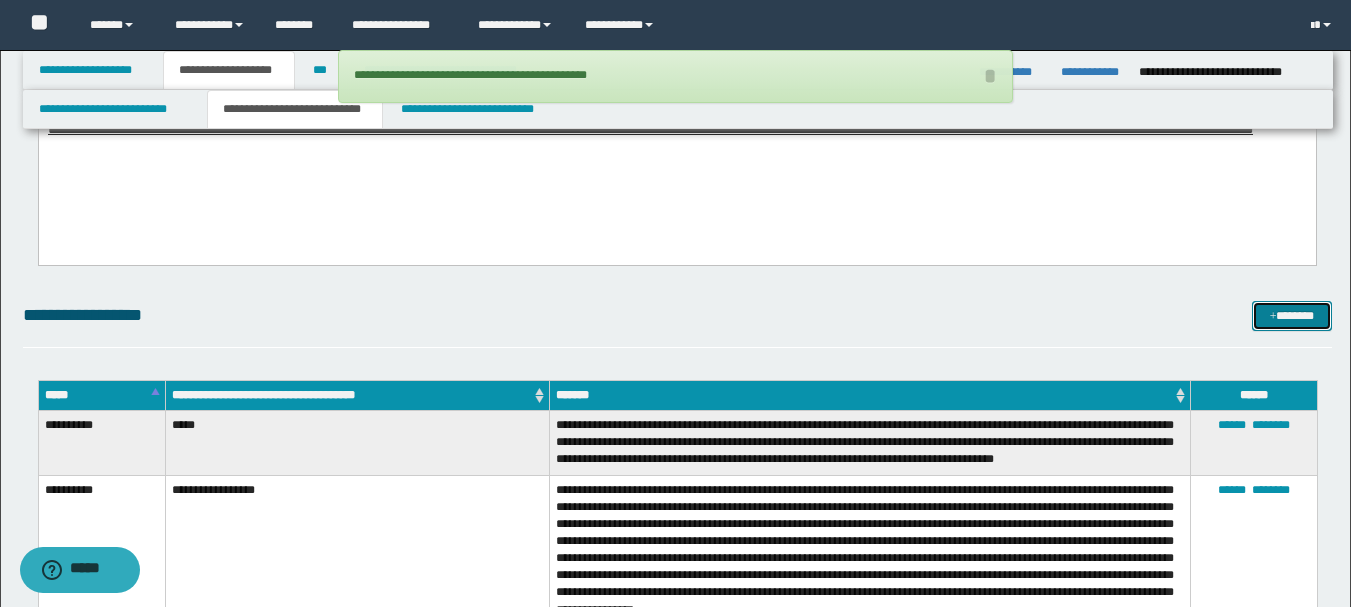 click on "*******" at bounding box center (1292, 316) 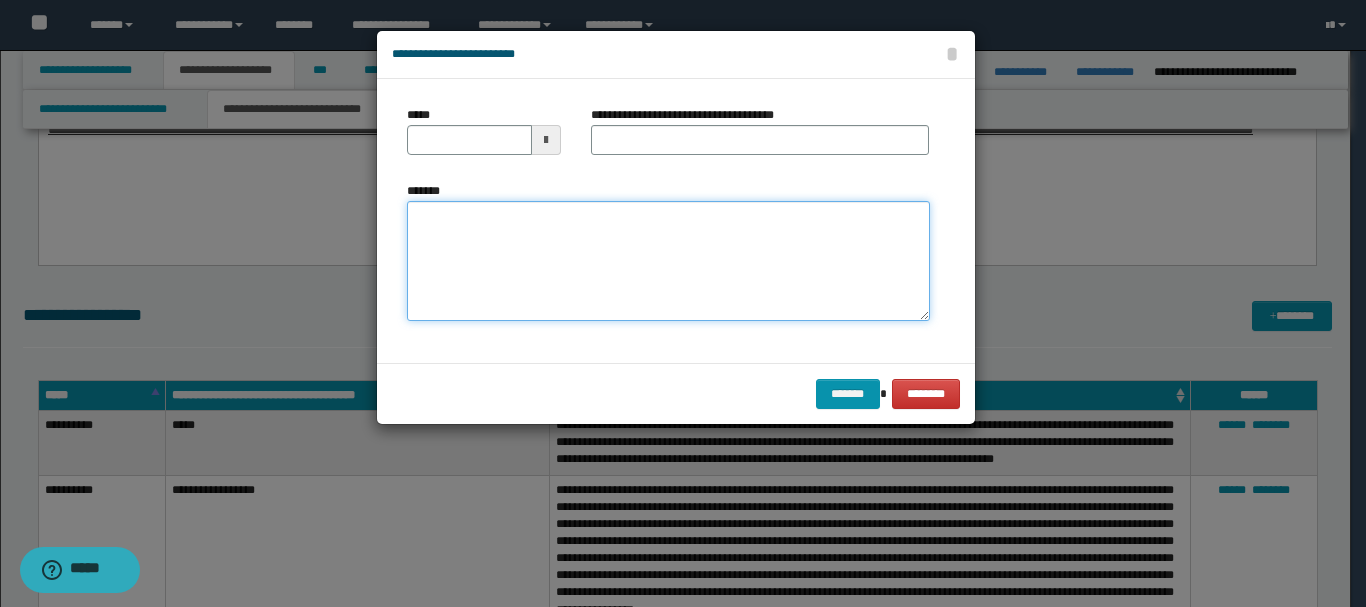 click on "*******" at bounding box center [668, 261] 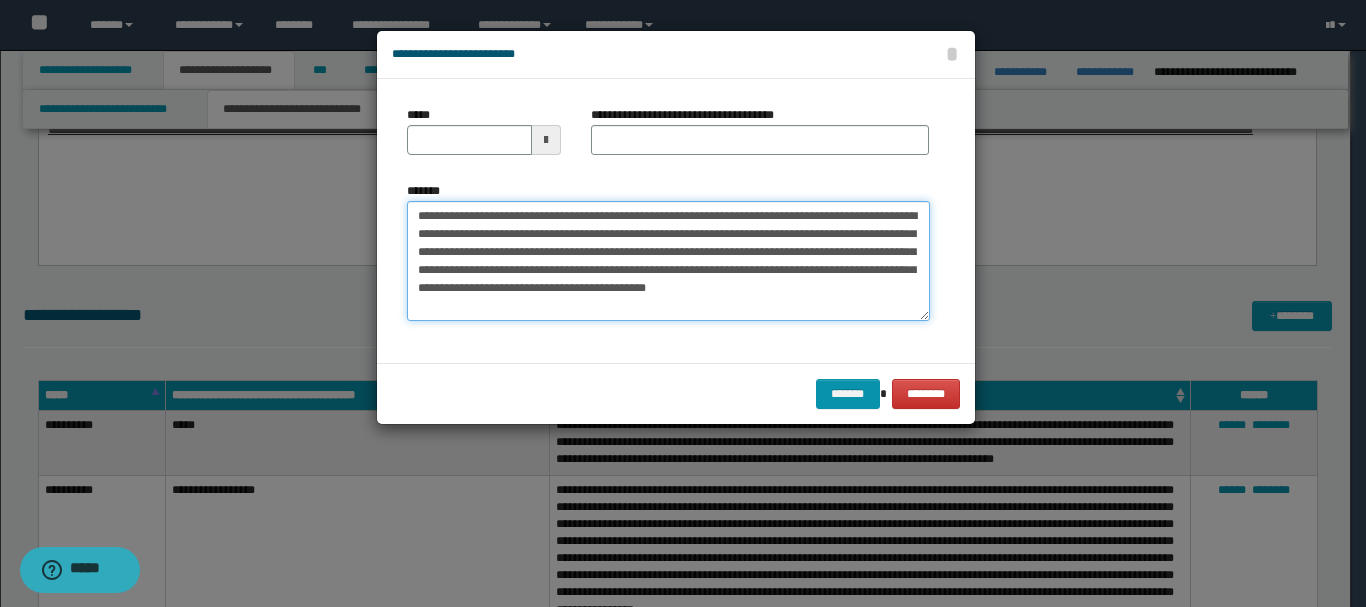 drag, startPoint x: 454, startPoint y: 216, endPoint x: 514, endPoint y: 215, distance: 60.00833 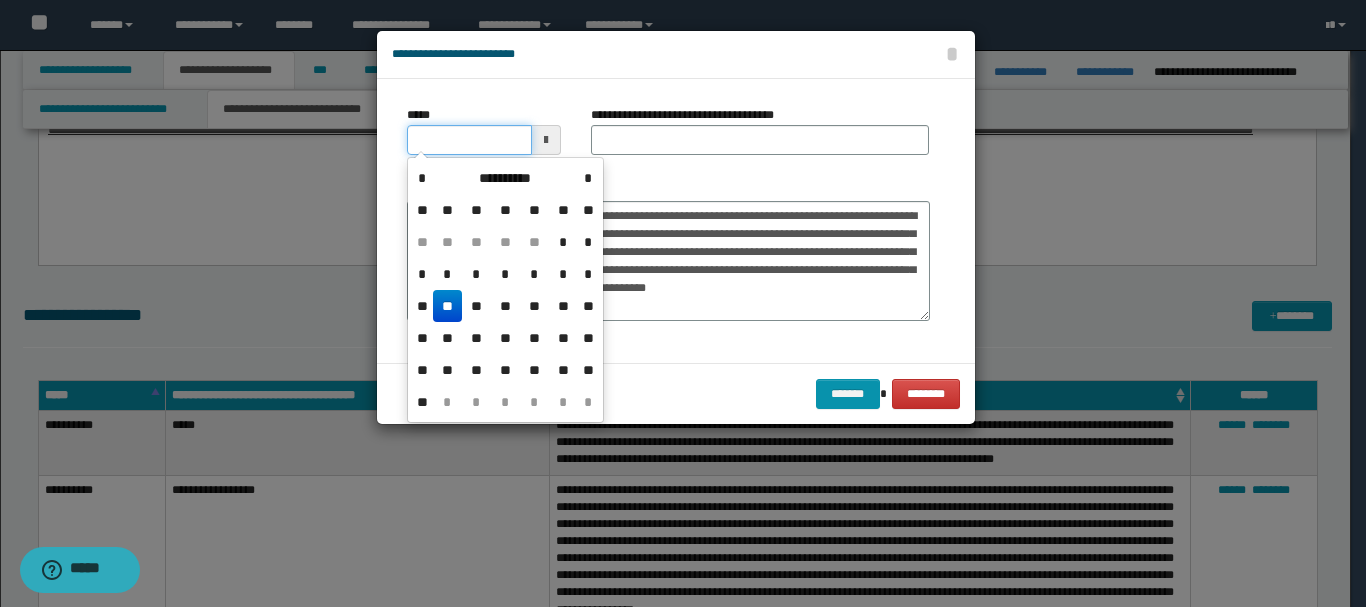 click on "*****" at bounding box center [469, 140] 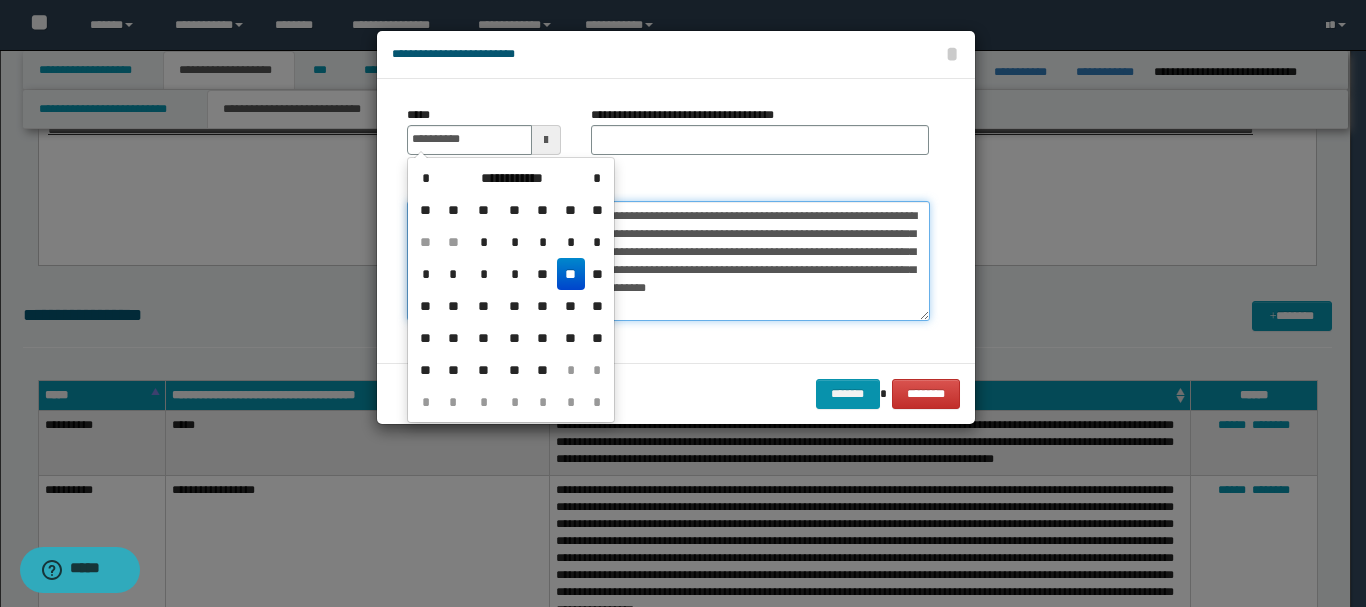 type on "**********" 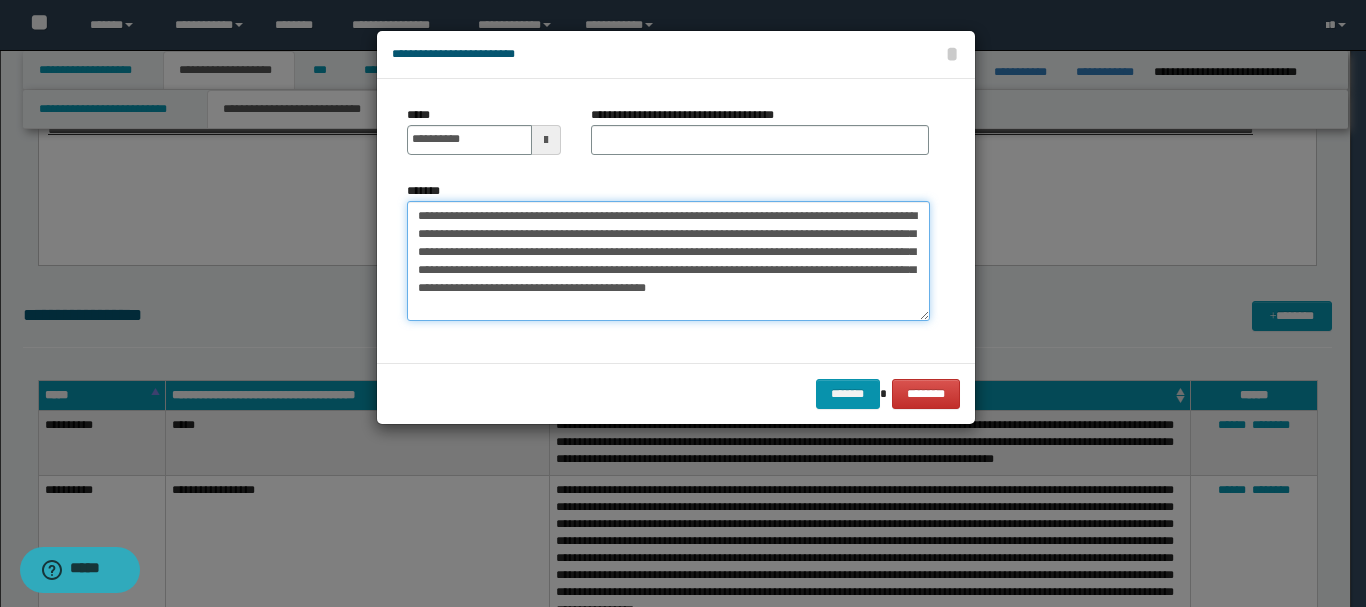 click on "**********" at bounding box center [668, 261] 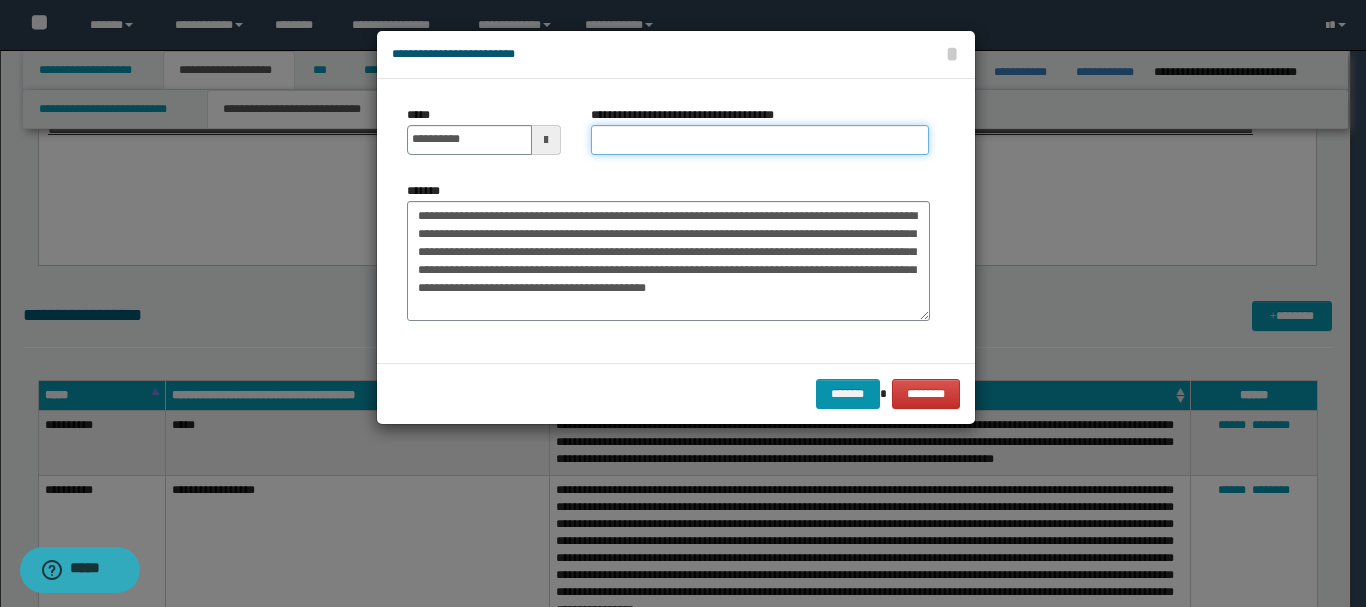 click on "**********" at bounding box center (760, 140) 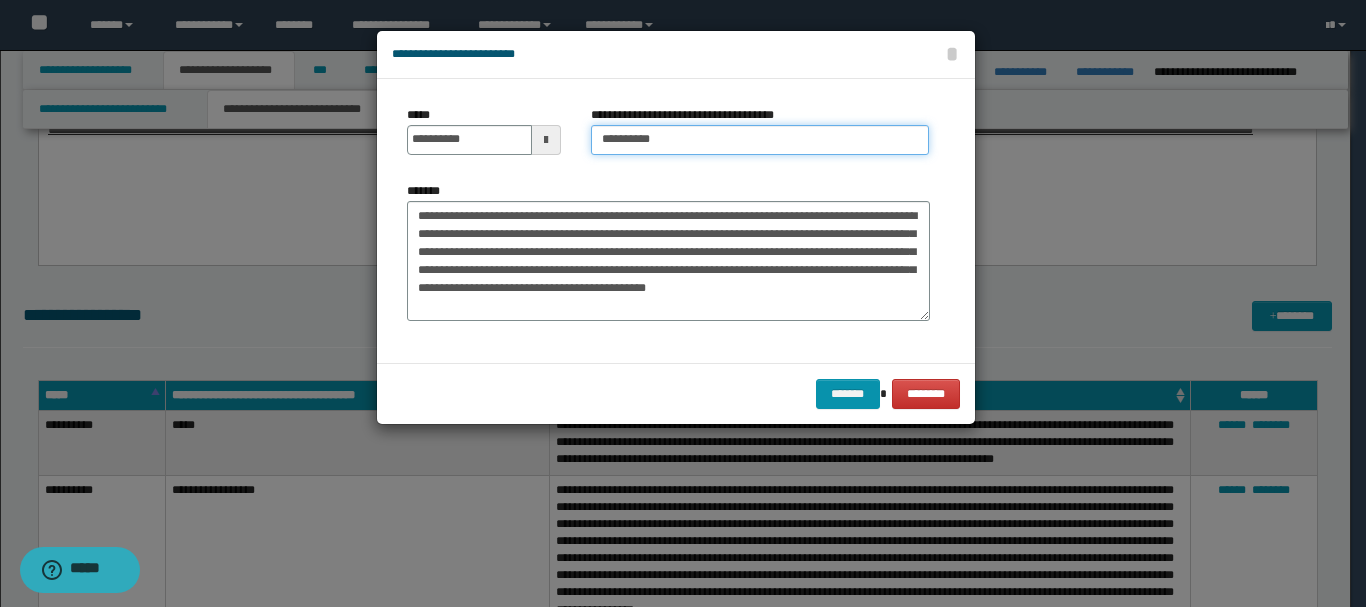 drag, startPoint x: 697, startPoint y: 133, endPoint x: 453, endPoint y: 150, distance: 244.59149 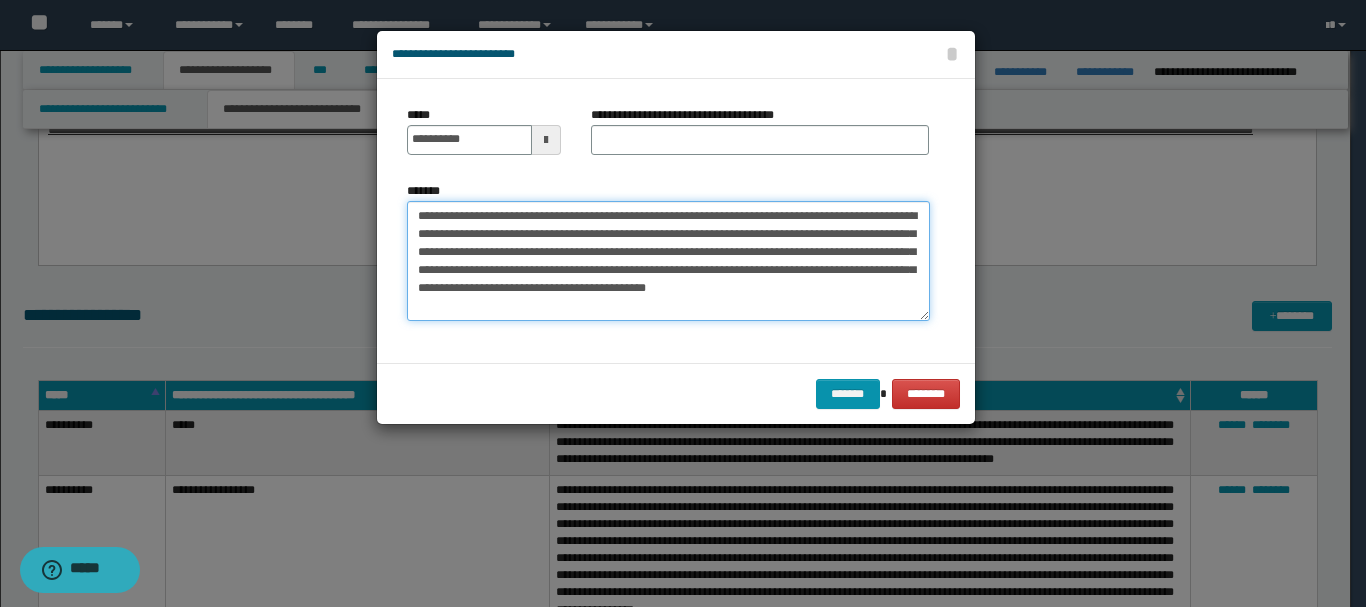 click on "**********" at bounding box center [668, 261] 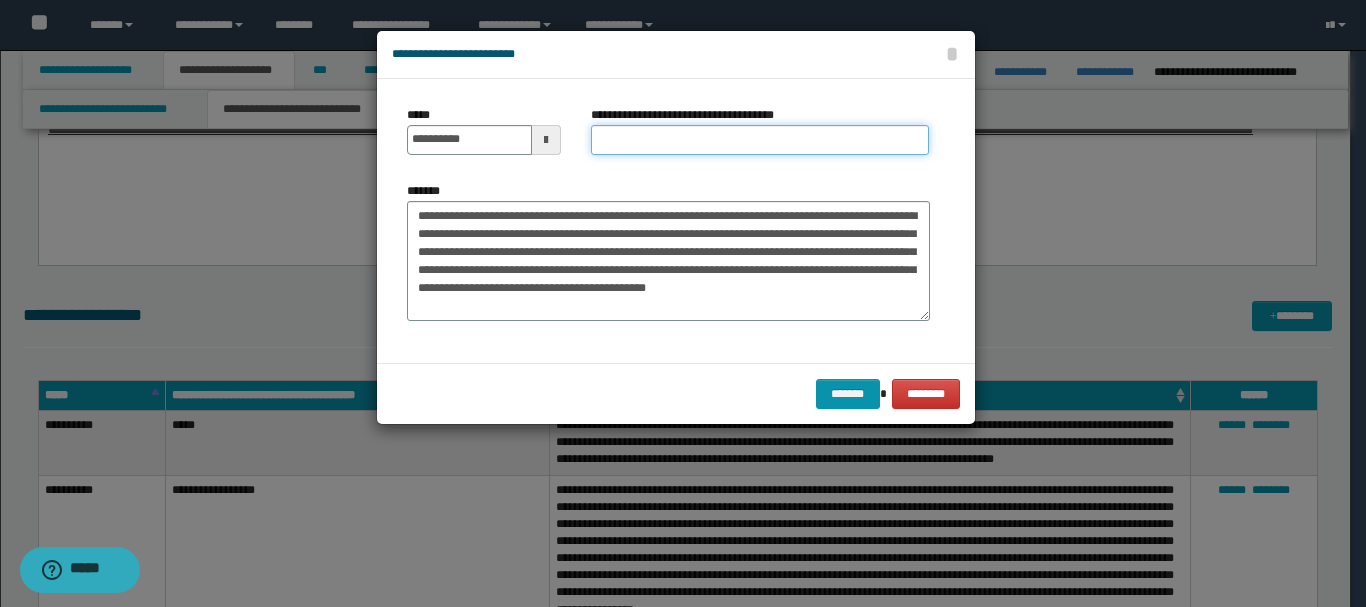 click on "**********" at bounding box center (760, 140) 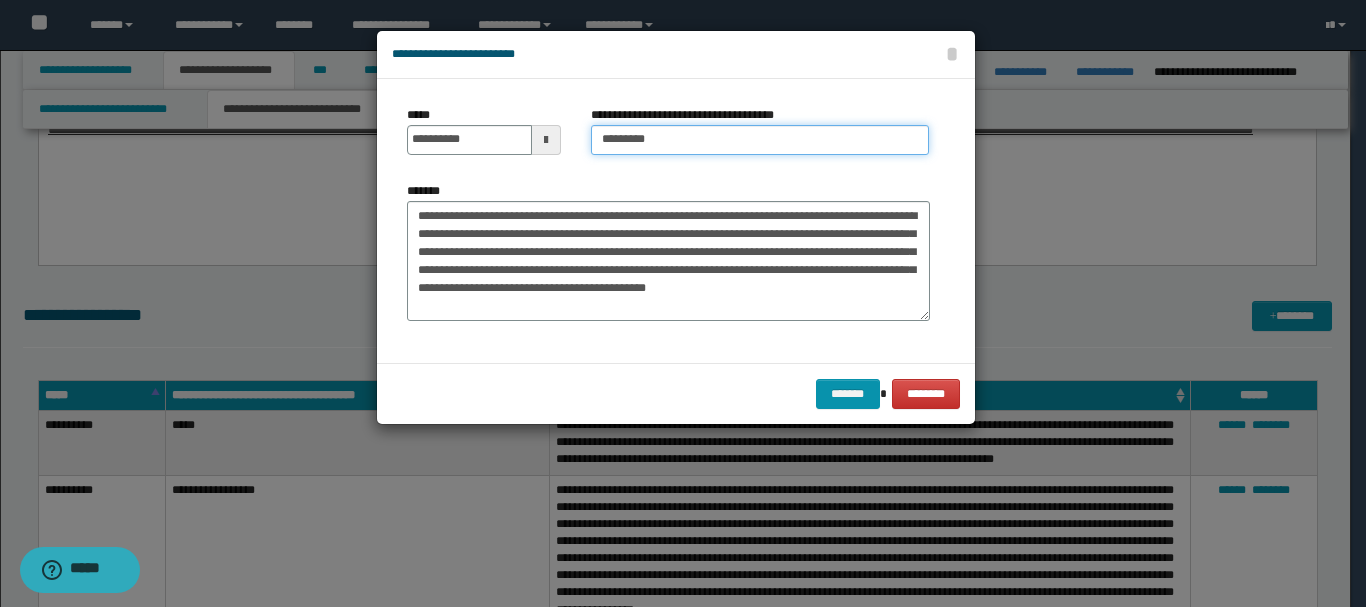 type on "*********" 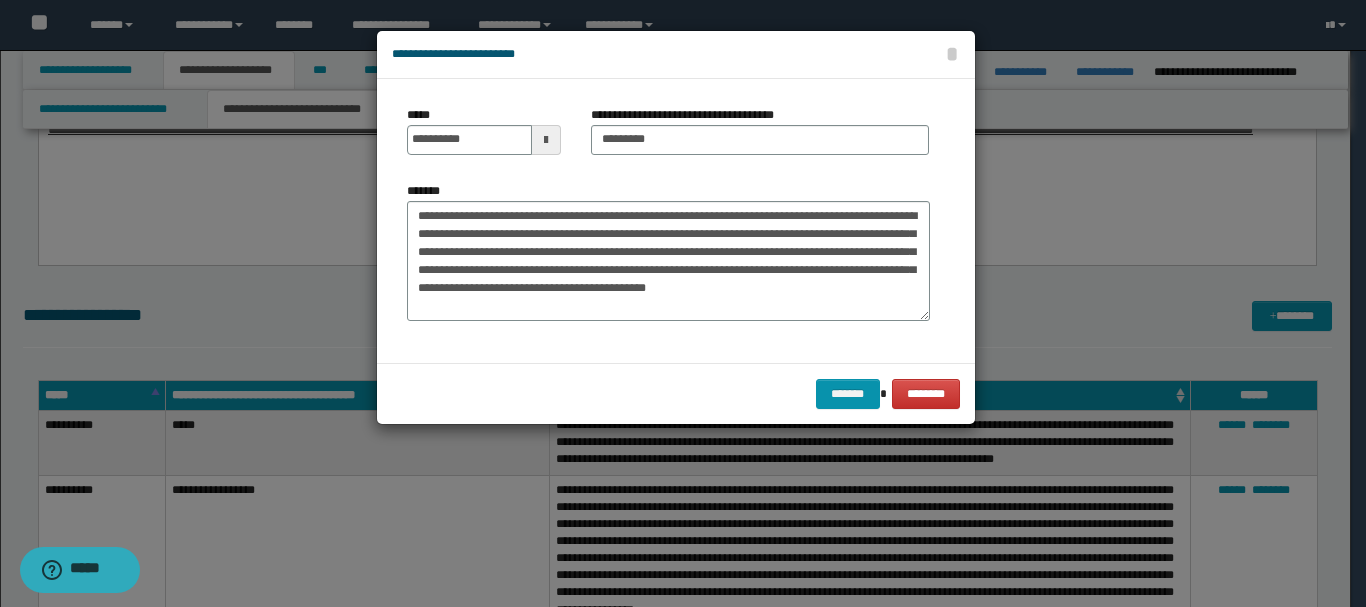 click on "**********" at bounding box center [668, 221] 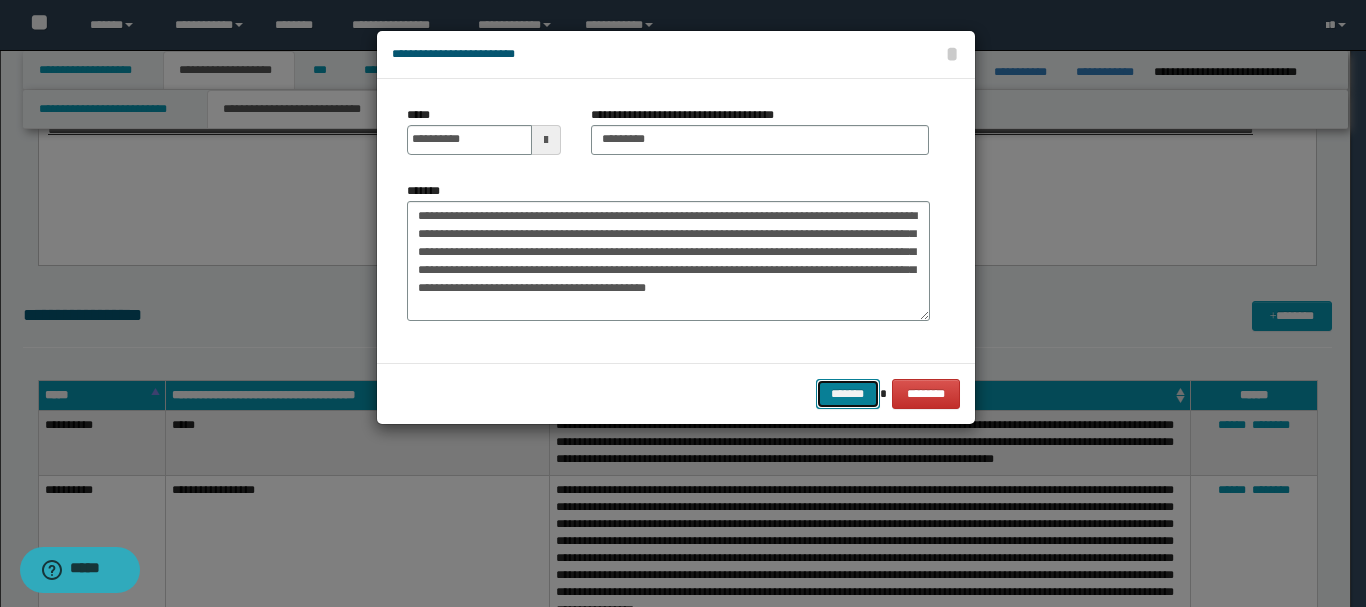 click on "*******" at bounding box center (848, 394) 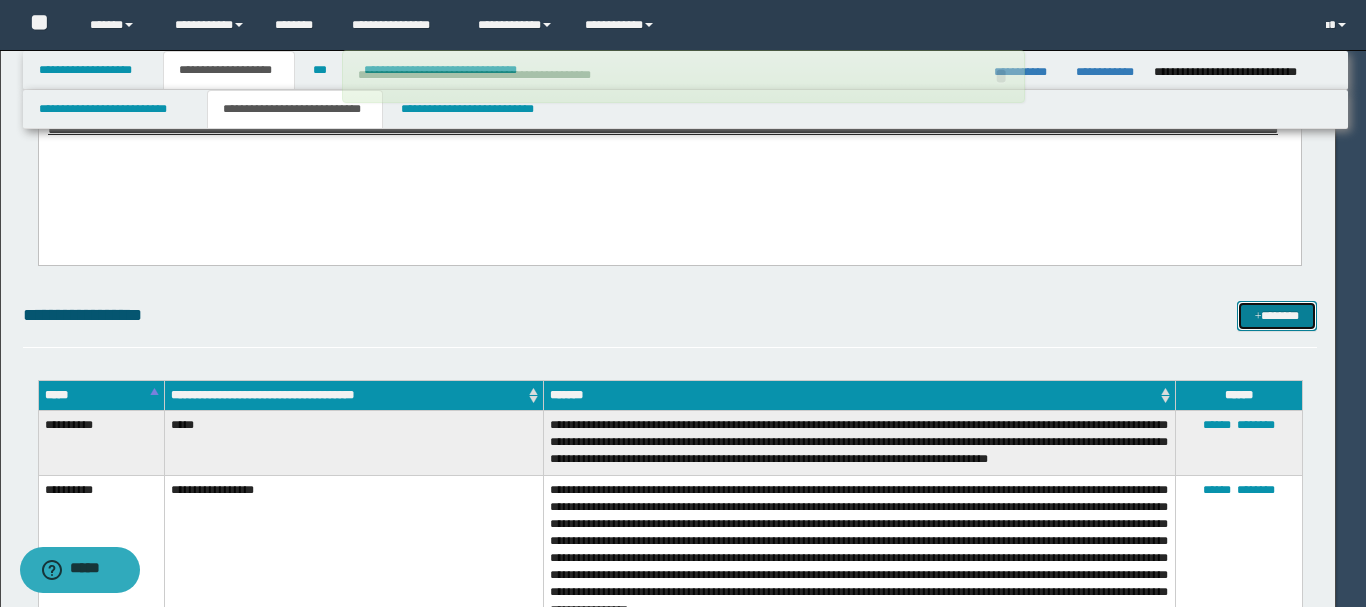 type 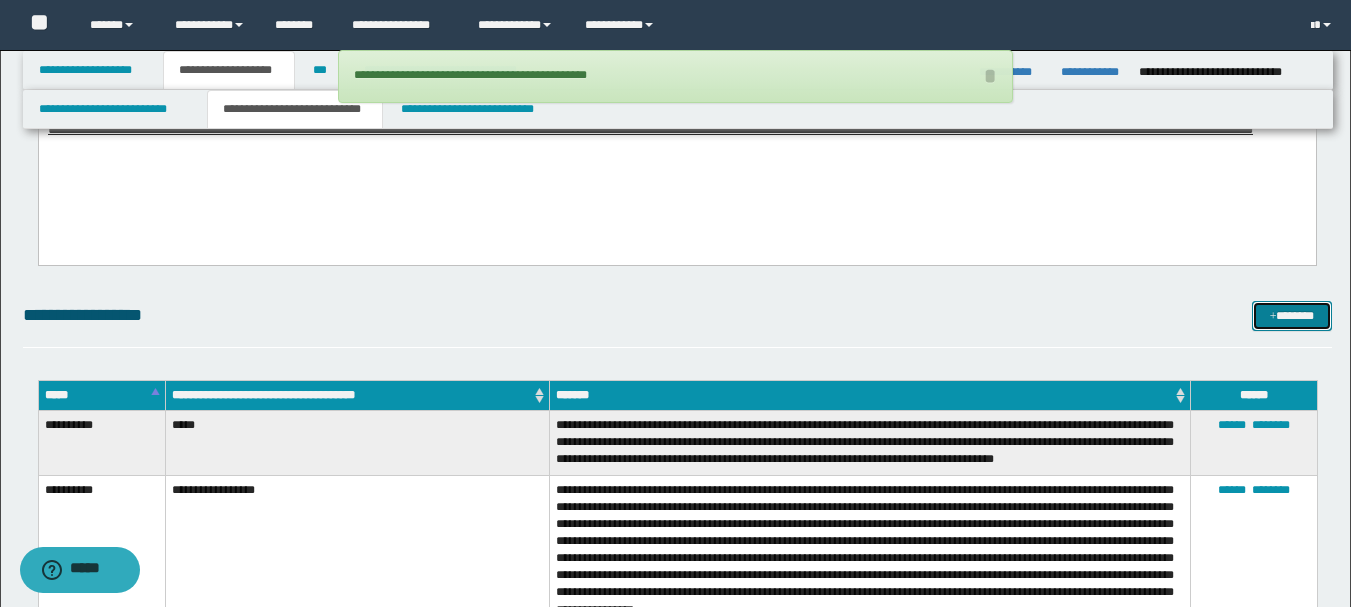 click on "*******" at bounding box center [1292, 316] 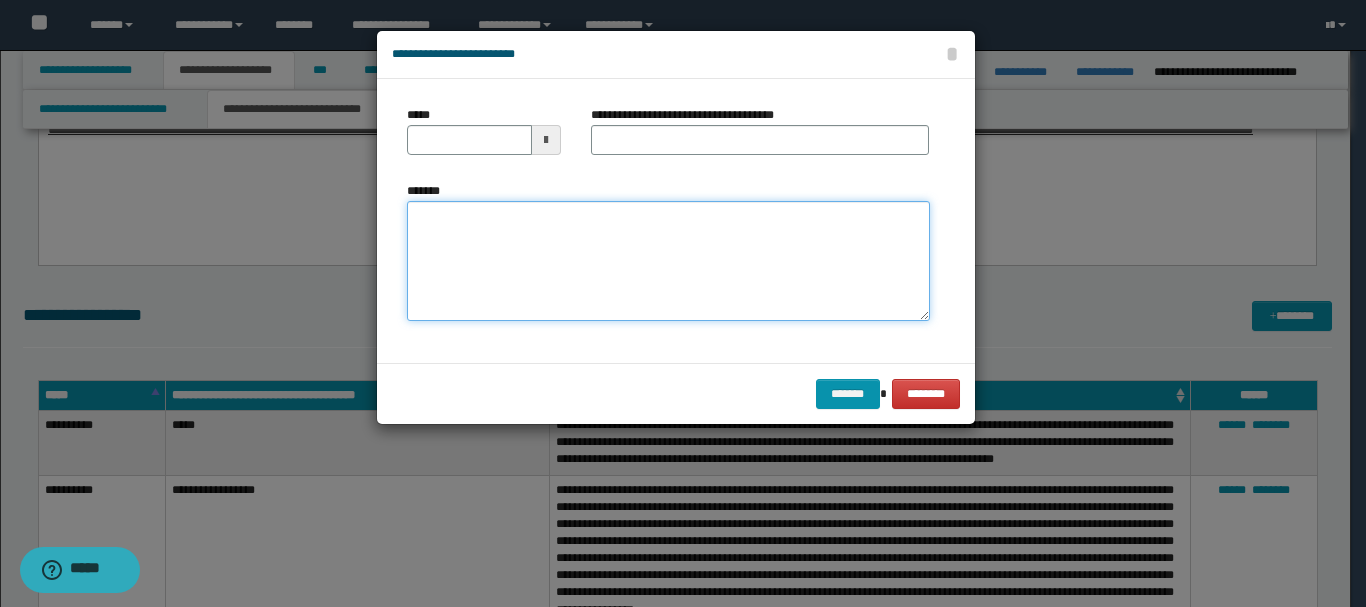 click on "*******" at bounding box center (668, 261) 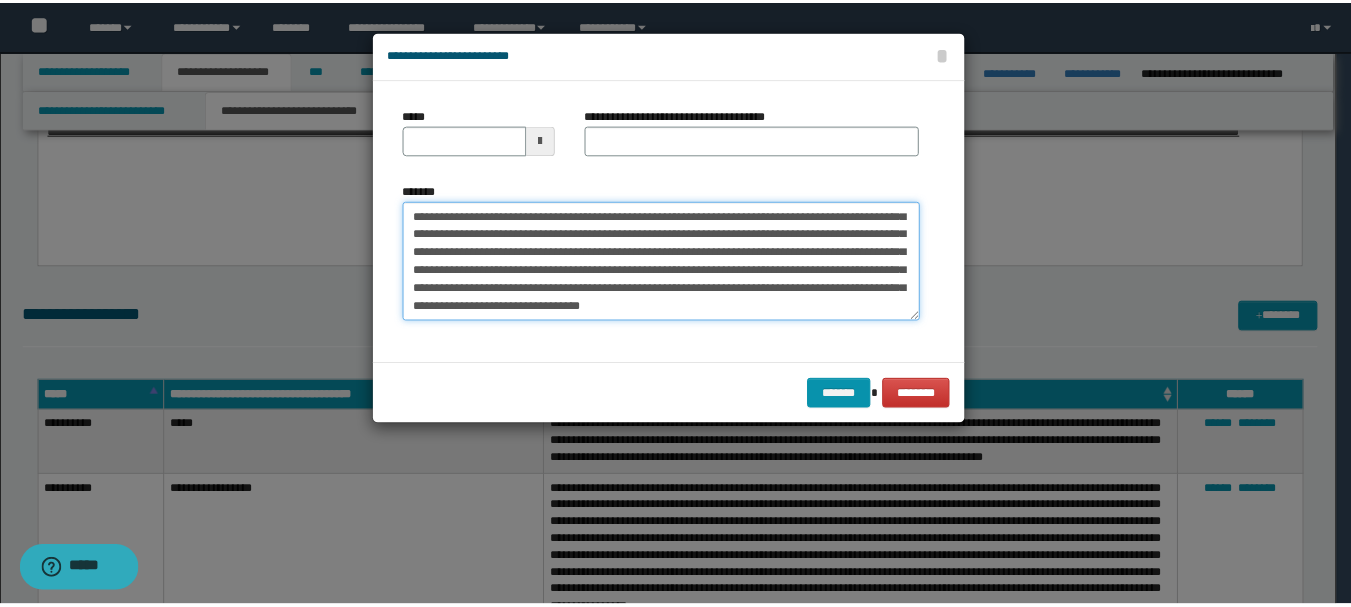 scroll, scrollTop: 0, scrollLeft: 0, axis: both 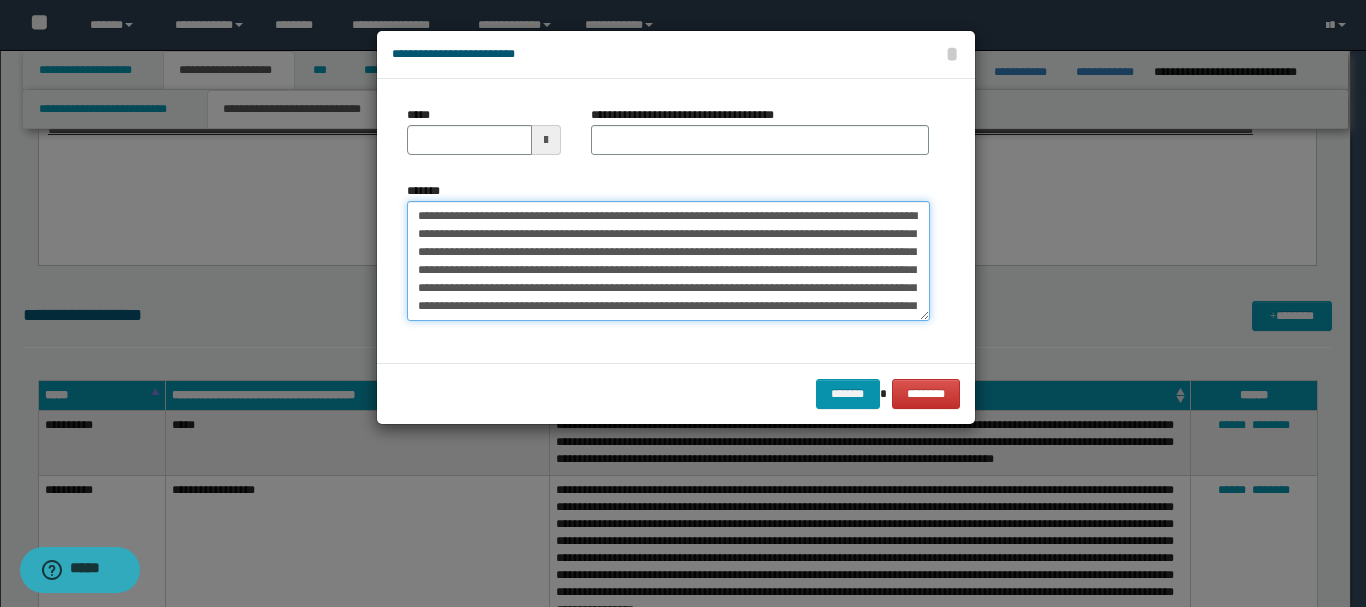 drag, startPoint x: 456, startPoint y: 218, endPoint x: 514, endPoint y: 217, distance: 58.00862 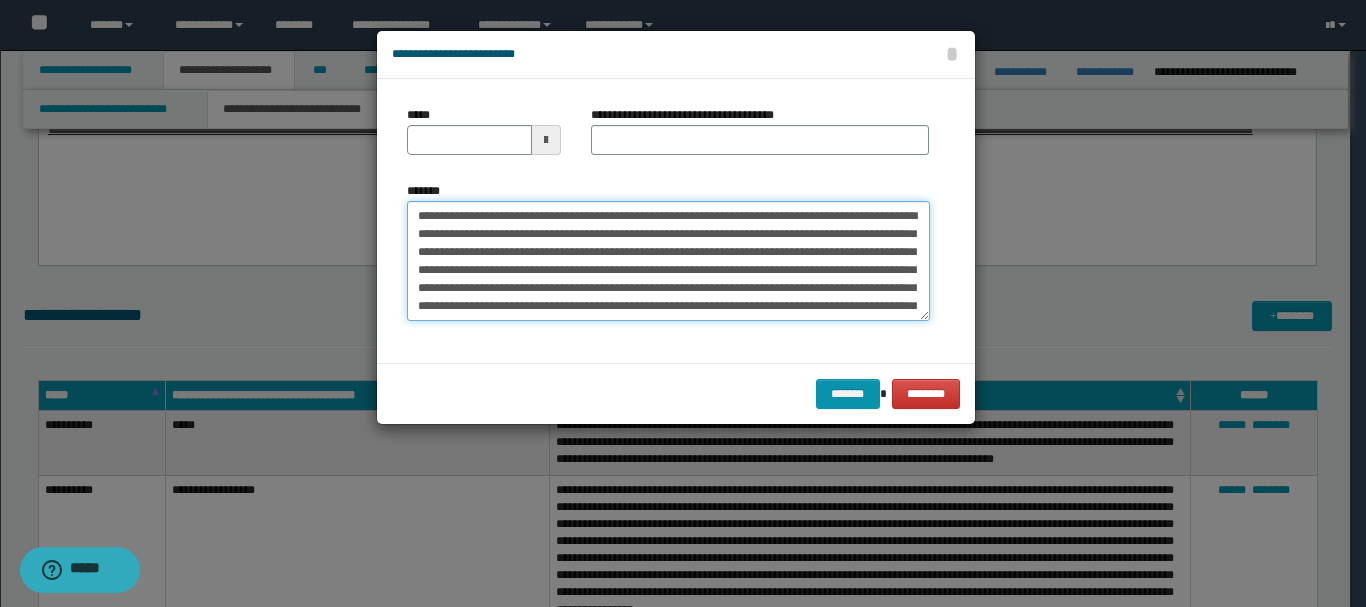 type 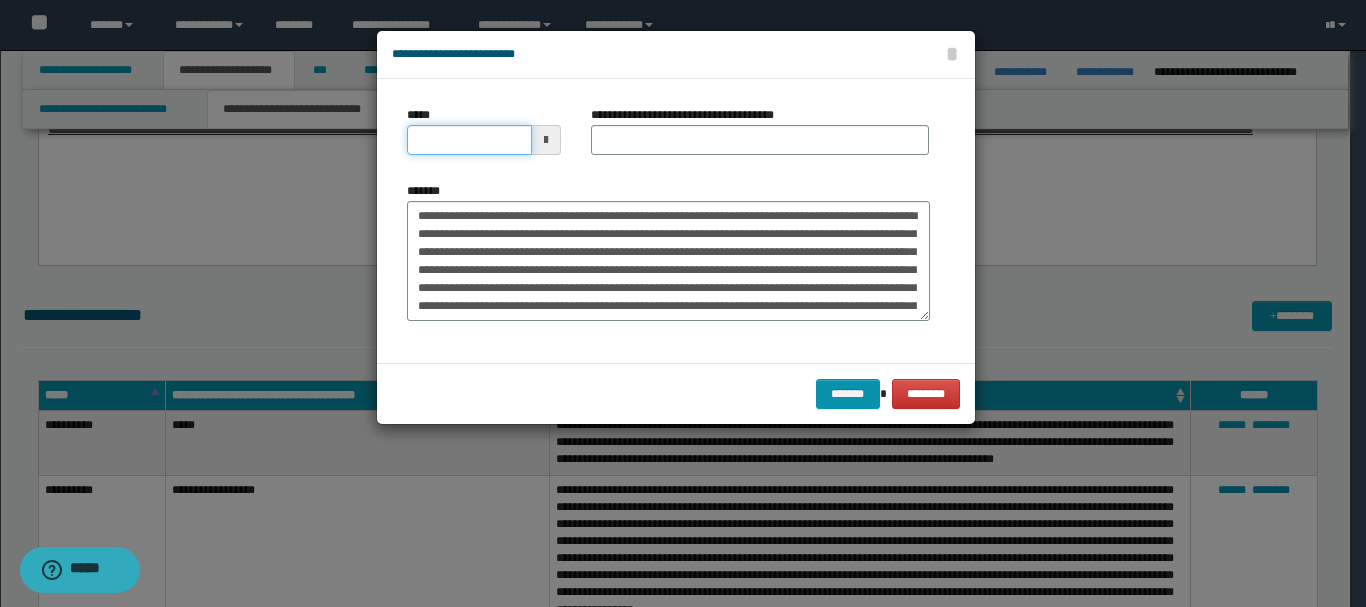 click on "*****" at bounding box center (469, 140) 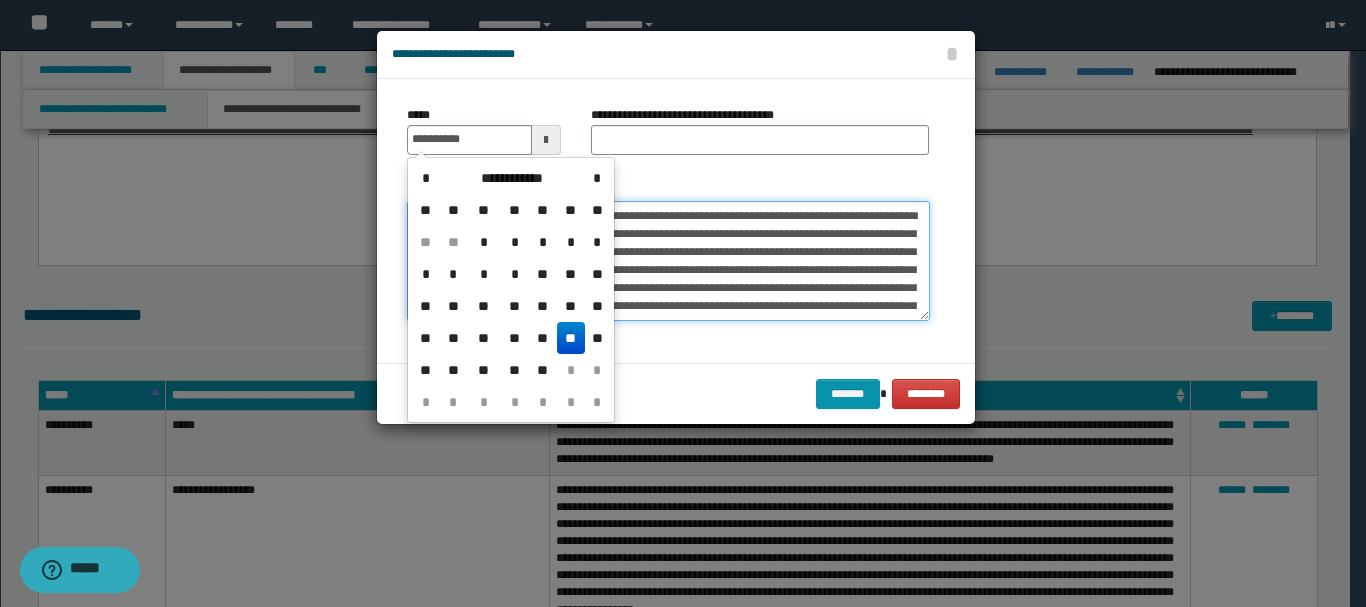 type on "**********" 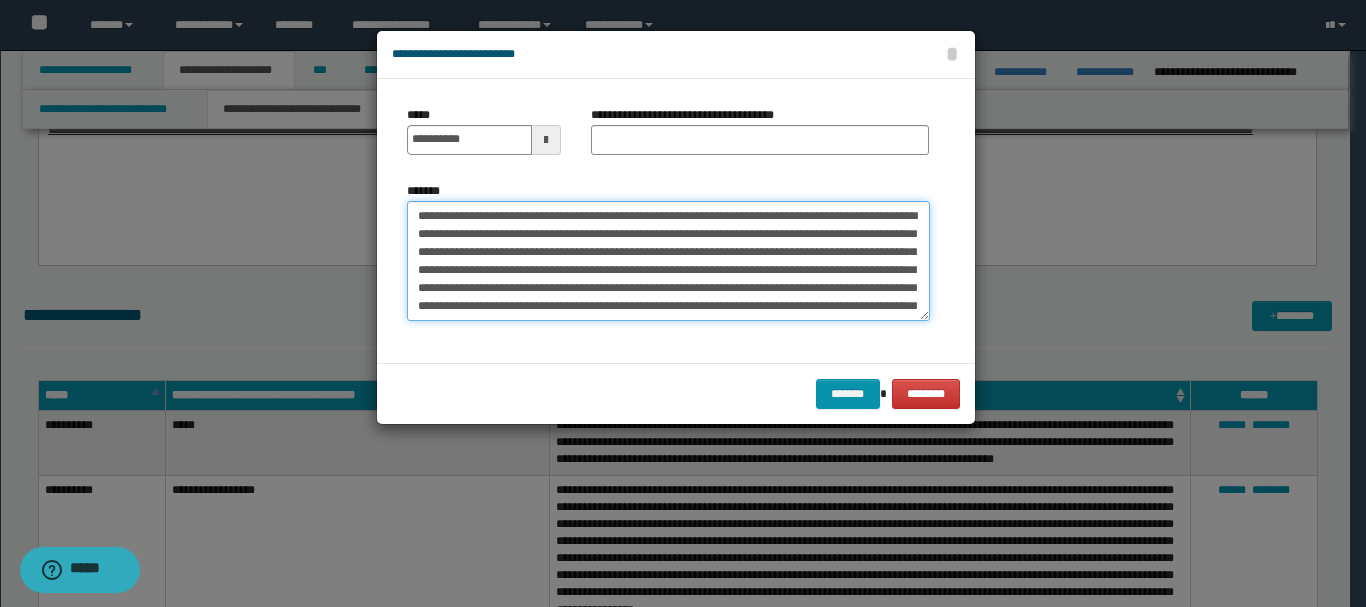 drag, startPoint x: 517, startPoint y: 216, endPoint x: 641, endPoint y: 219, distance: 124.036285 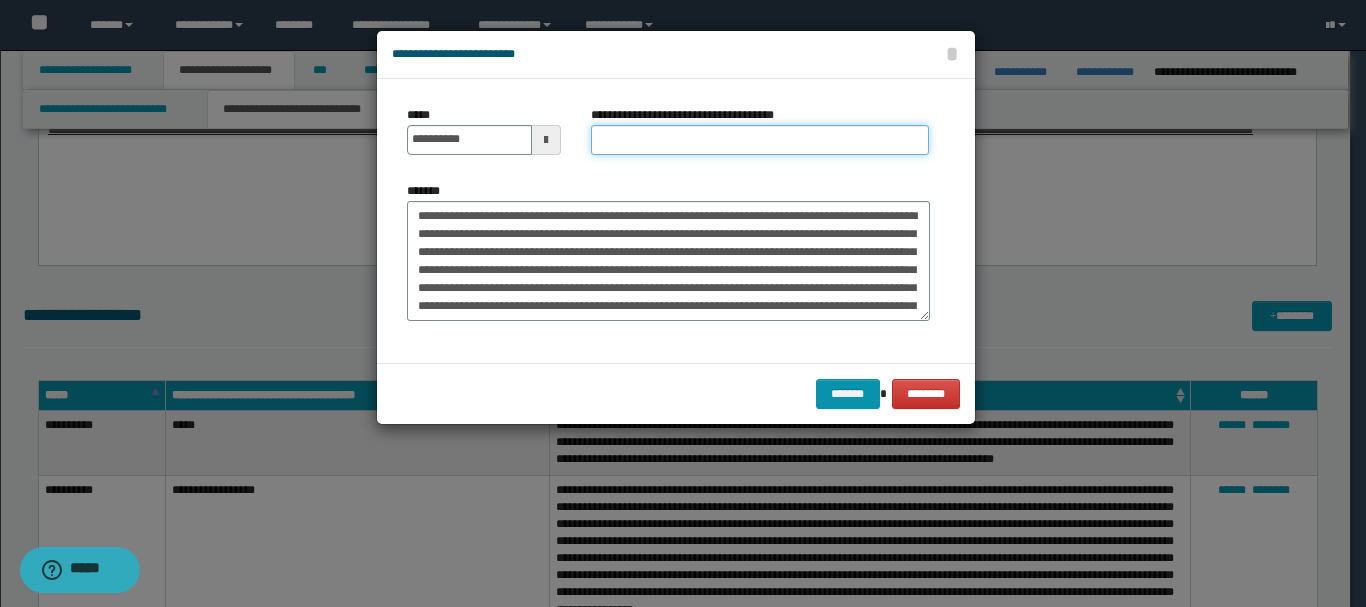 click on "**********" at bounding box center (760, 140) 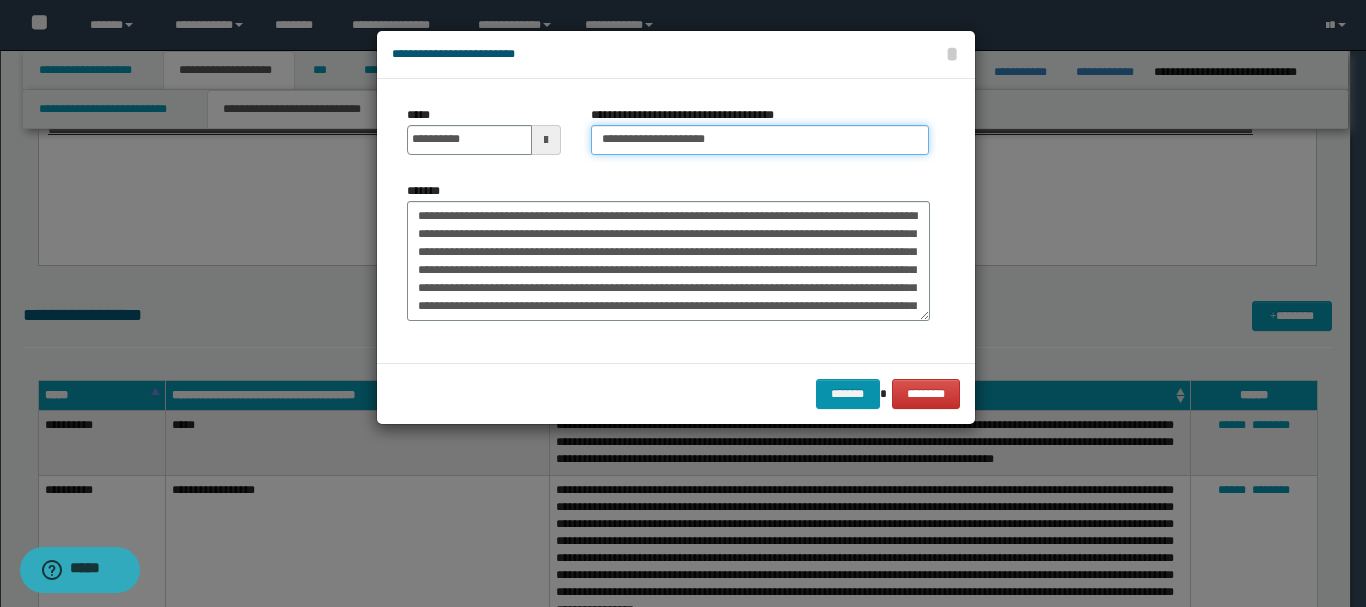 type on "**********" 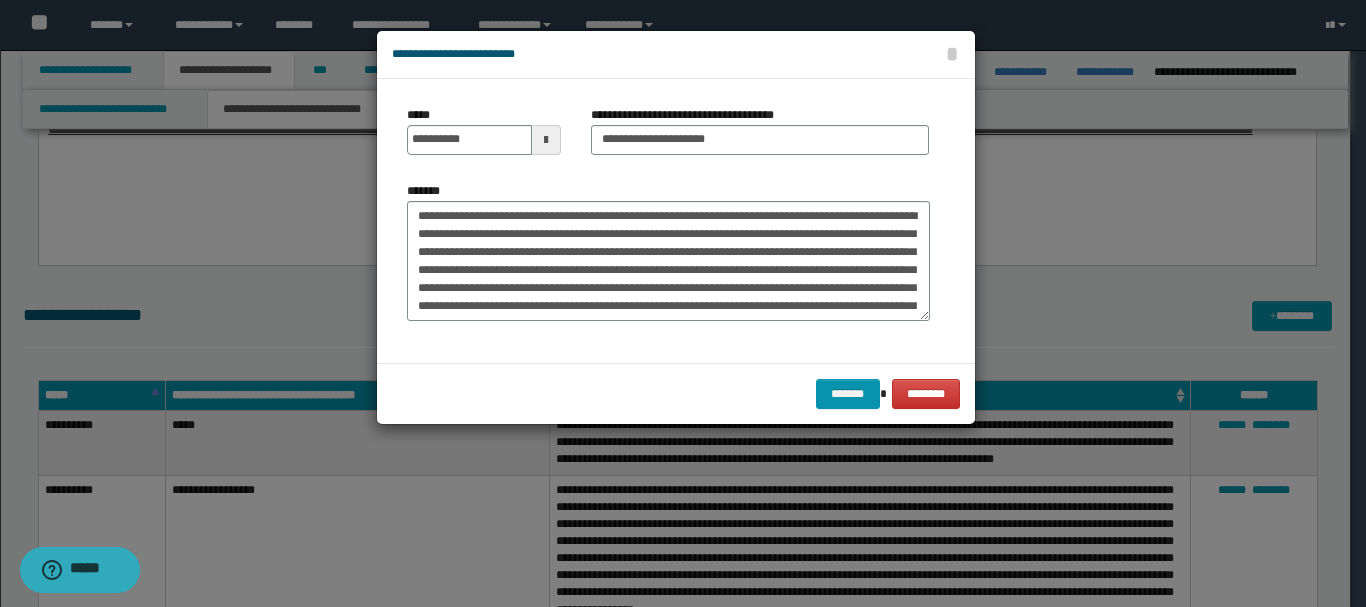 click on "*******
********" at bounding box center (676, 393) 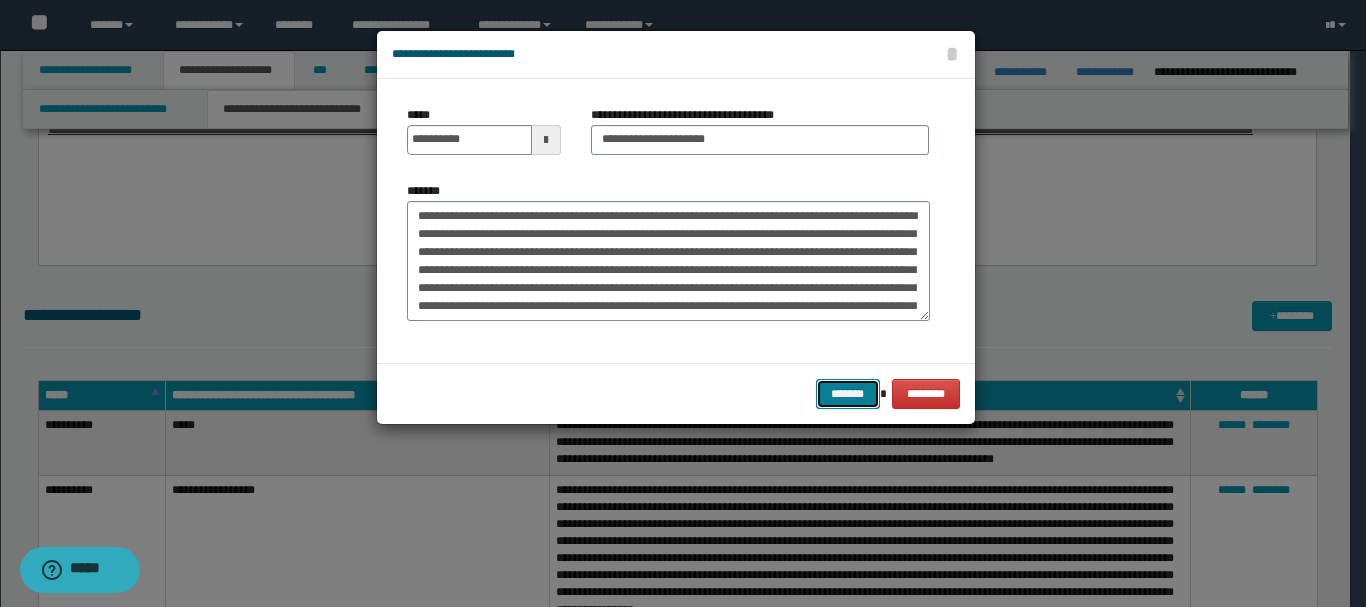 click on "*******" at bounding box center (848, 394) 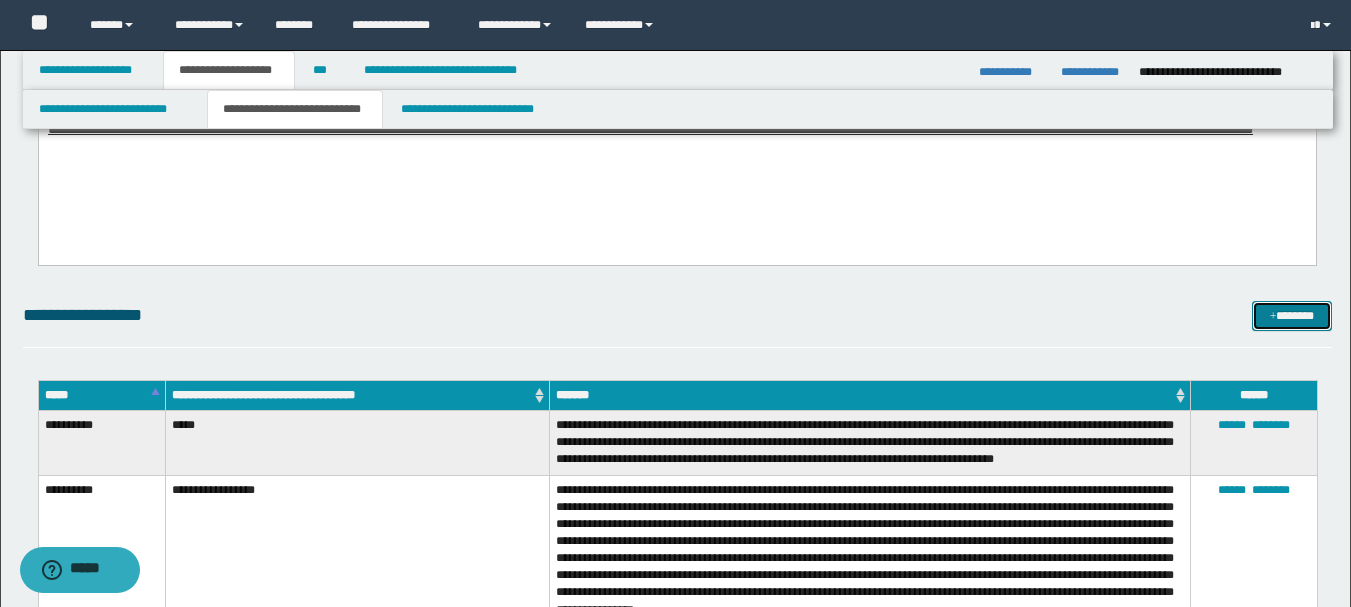 click on "*******" at bounding box center (1292, 316) 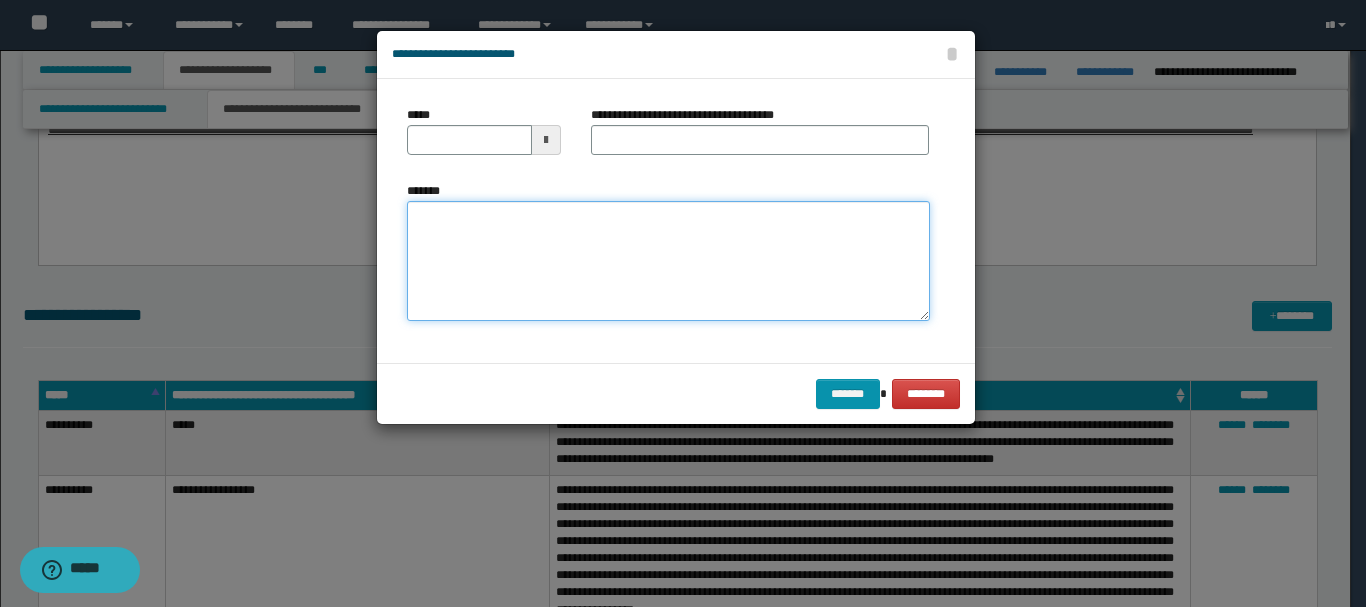 click on "*******" at bounding box center [668, 261] 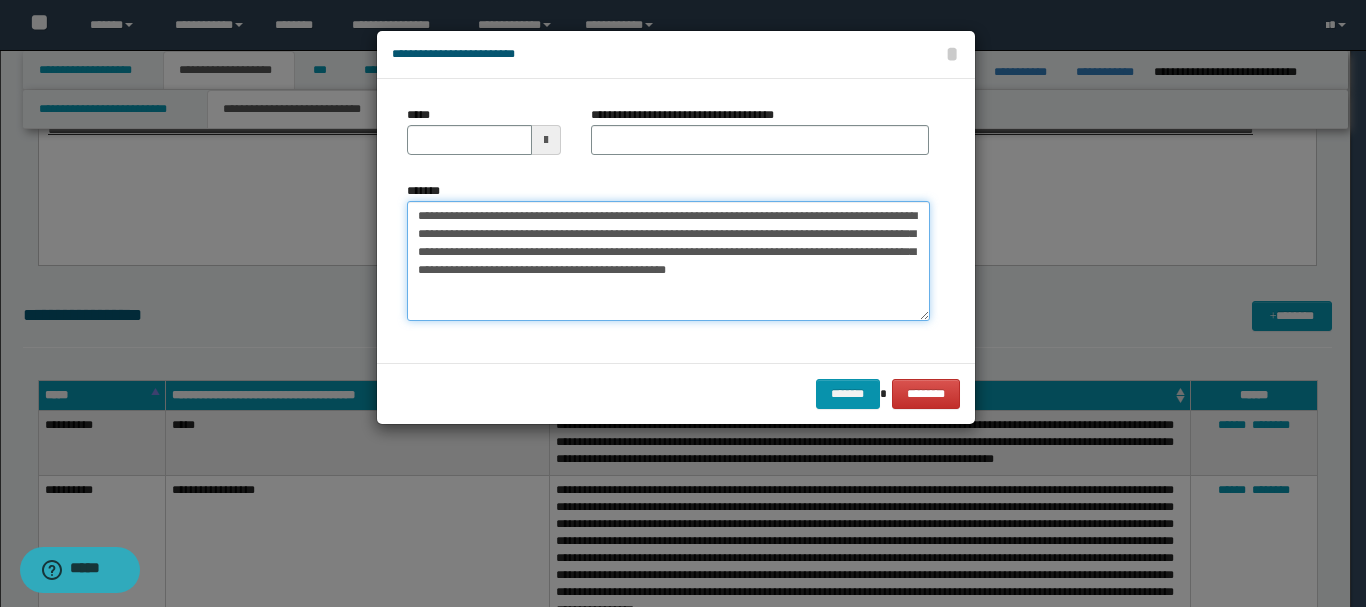 drag, startPoint x: 453, startPoint y: 216, endPoint x: 512, endPoint y: 217, distance: 59.008472 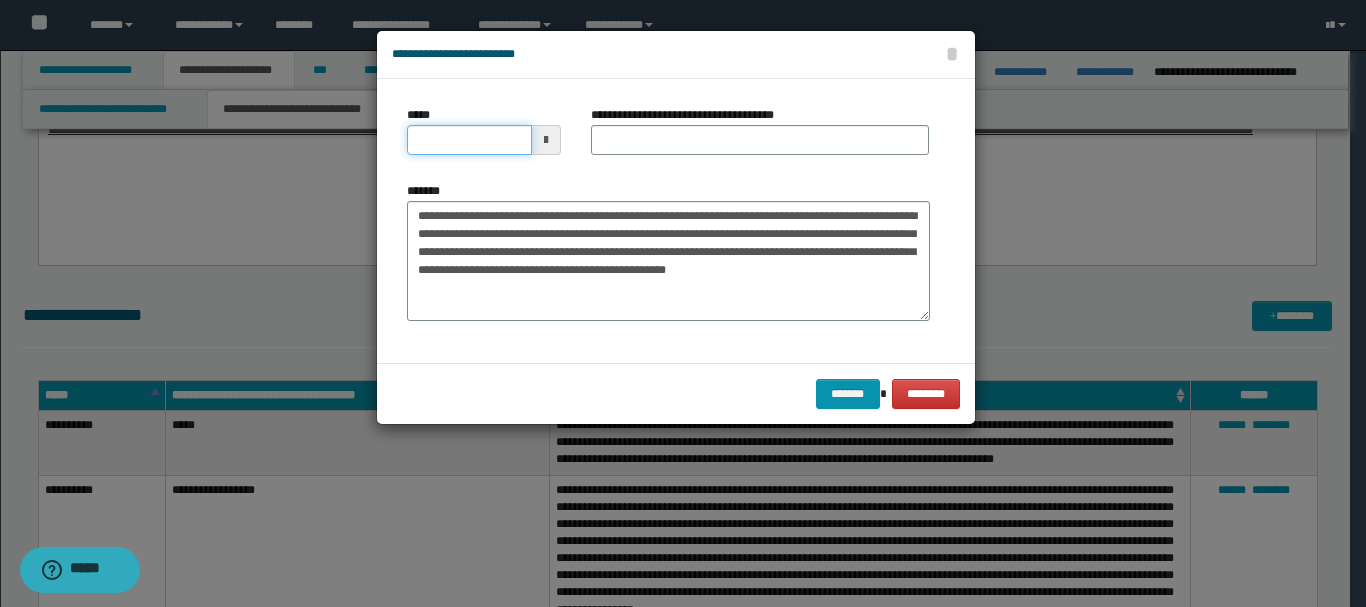 click on "*****" at bounding box center (469, 140) 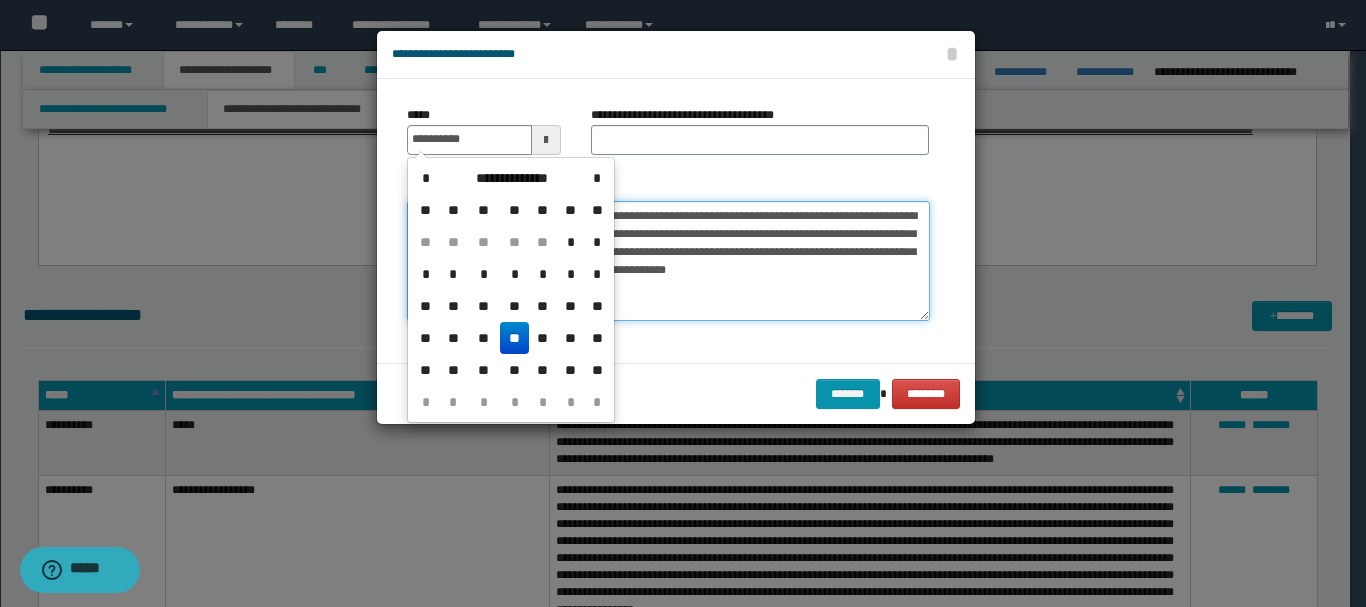 type on "**********" 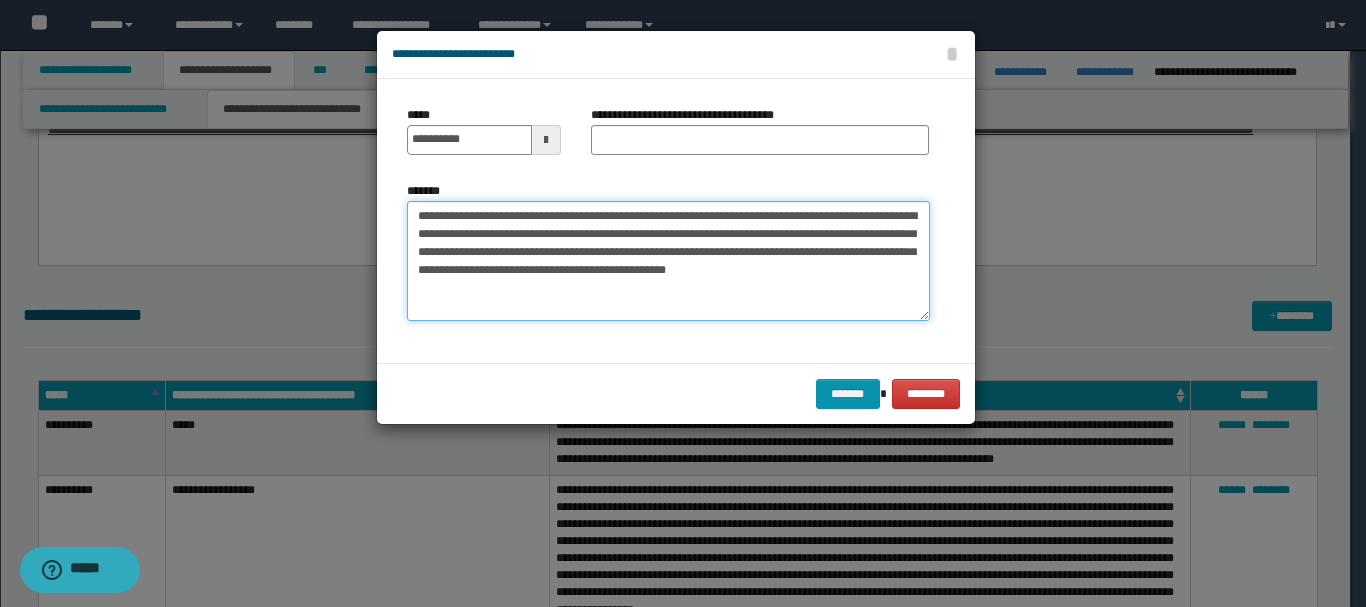 drag, startPoint x: 518, startPoint y: 217, endPoint x: 572, endPoint y: 217, distance: 54 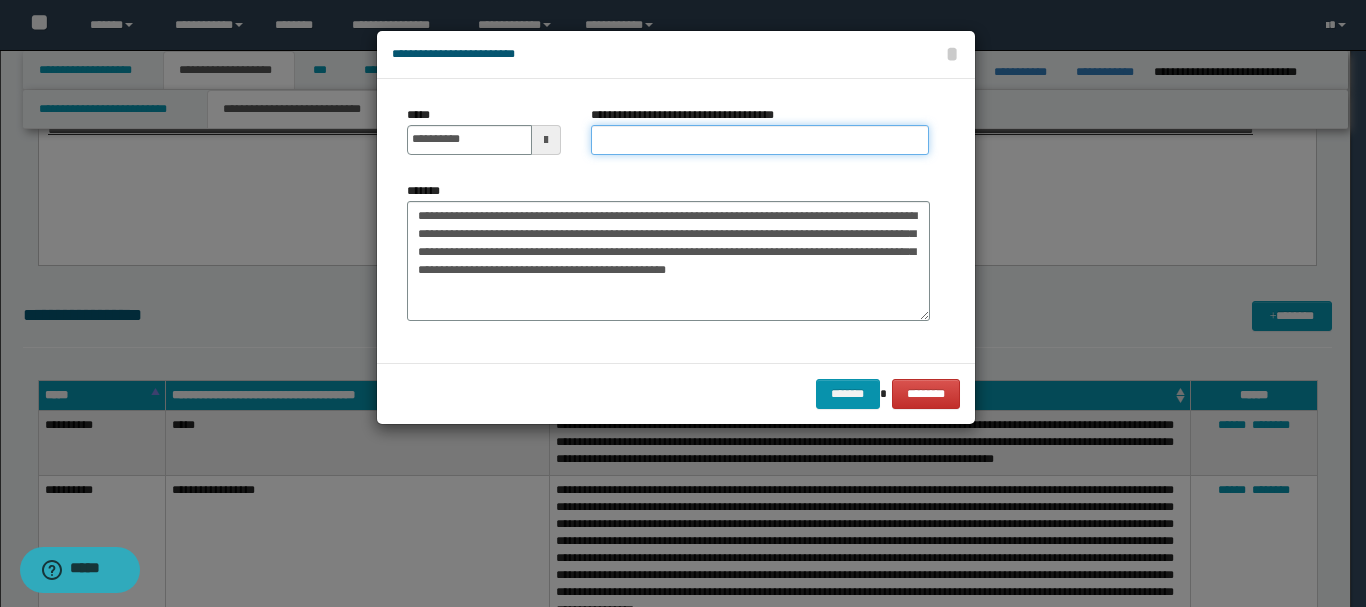 click on "**********" at bounding box center [760, 140] 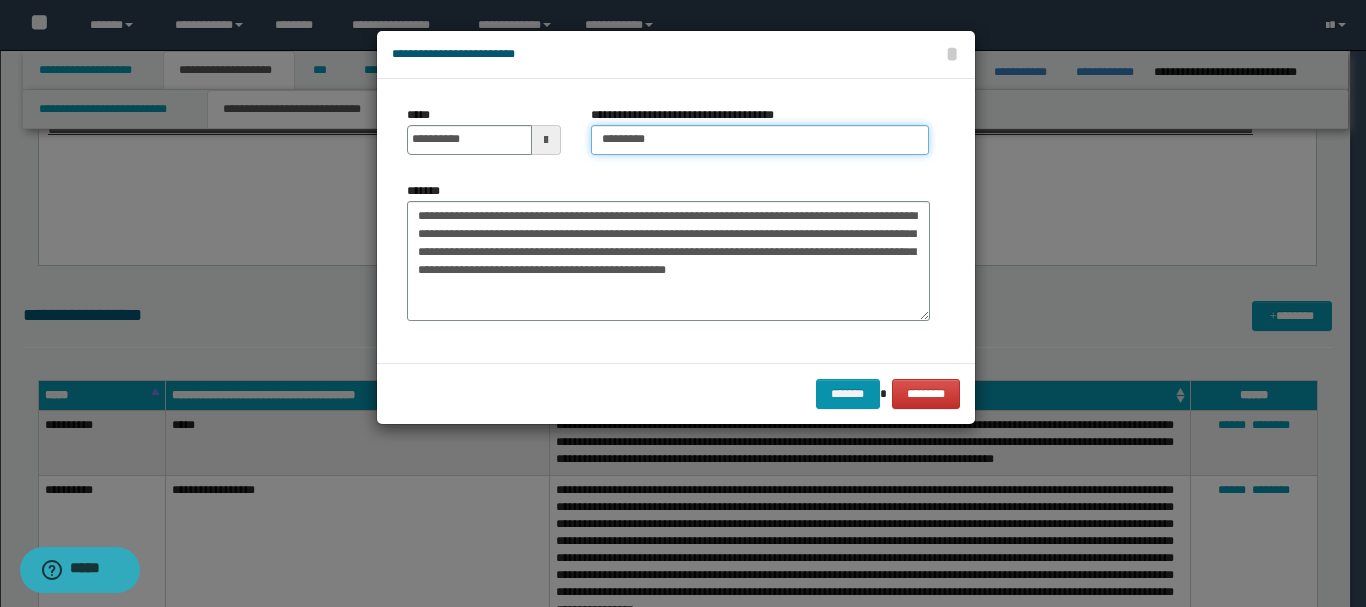 type on "*********" 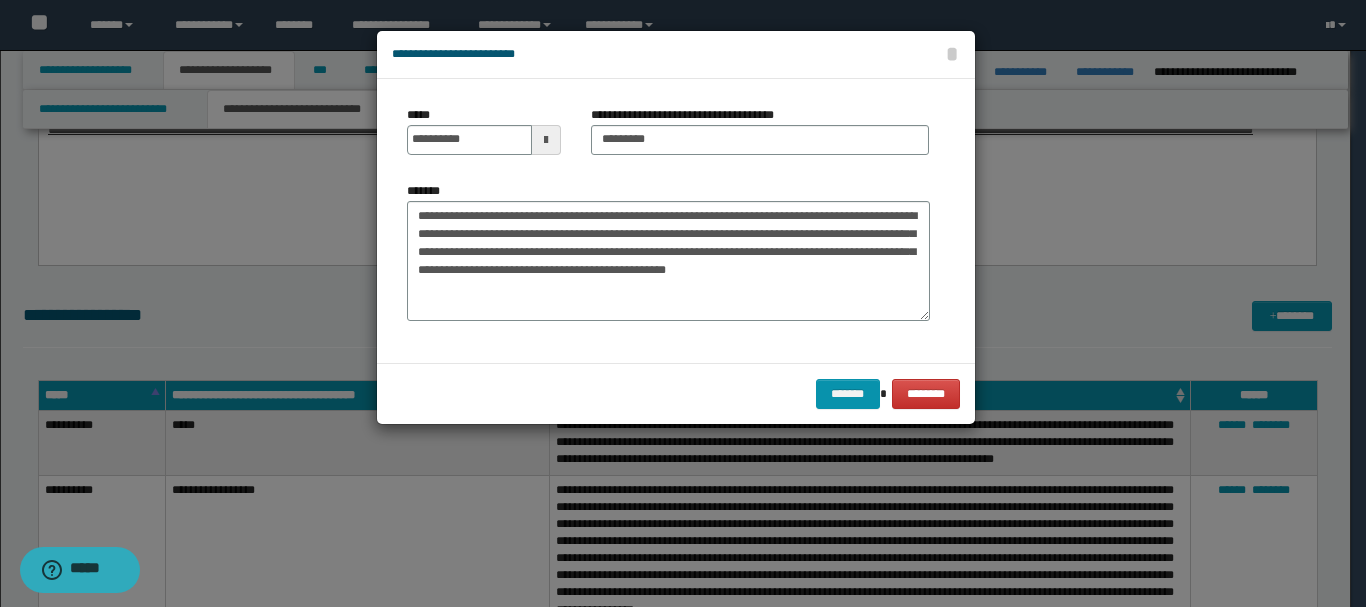 click on "*******
********" at bounding box center (676, 393) 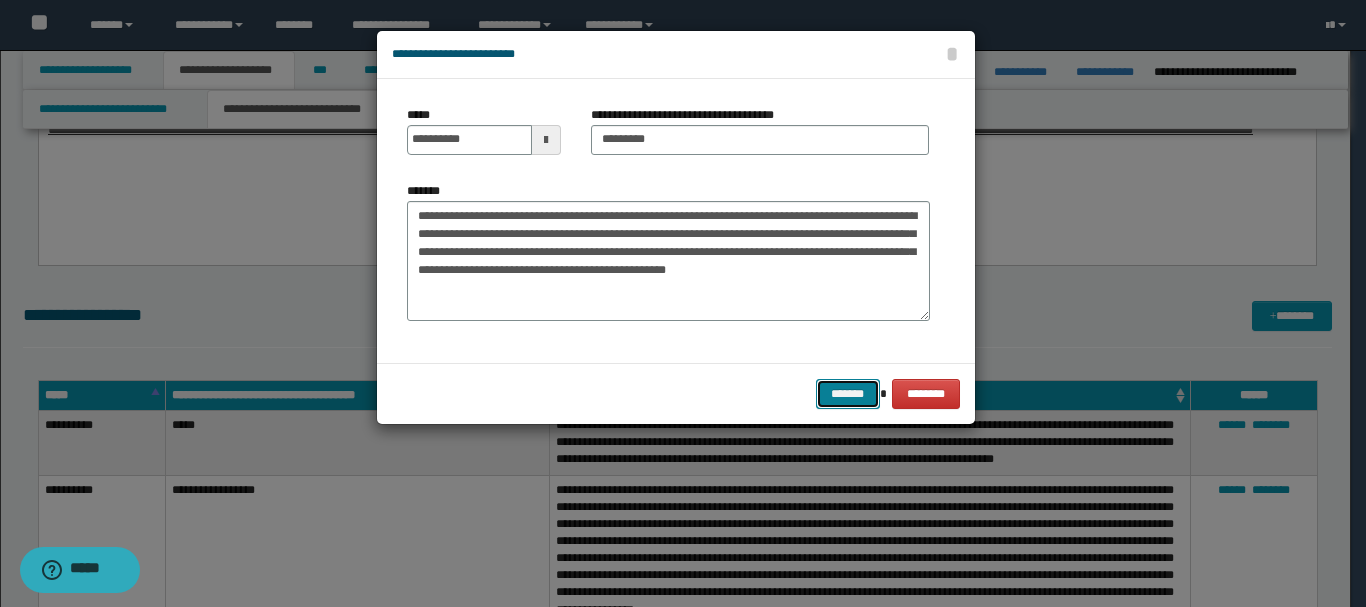 click on "*******" at bounding box center (848, 394) 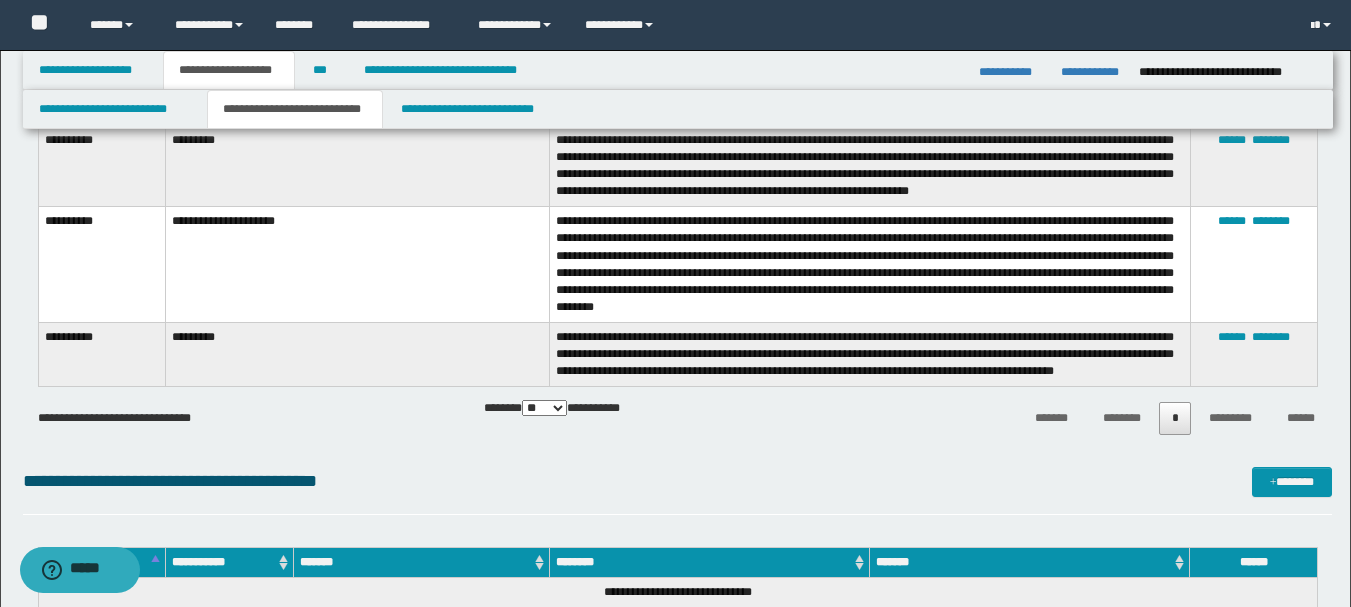 scroll, scrollTop: 2600, scrollLeft: 0, axis: vertical 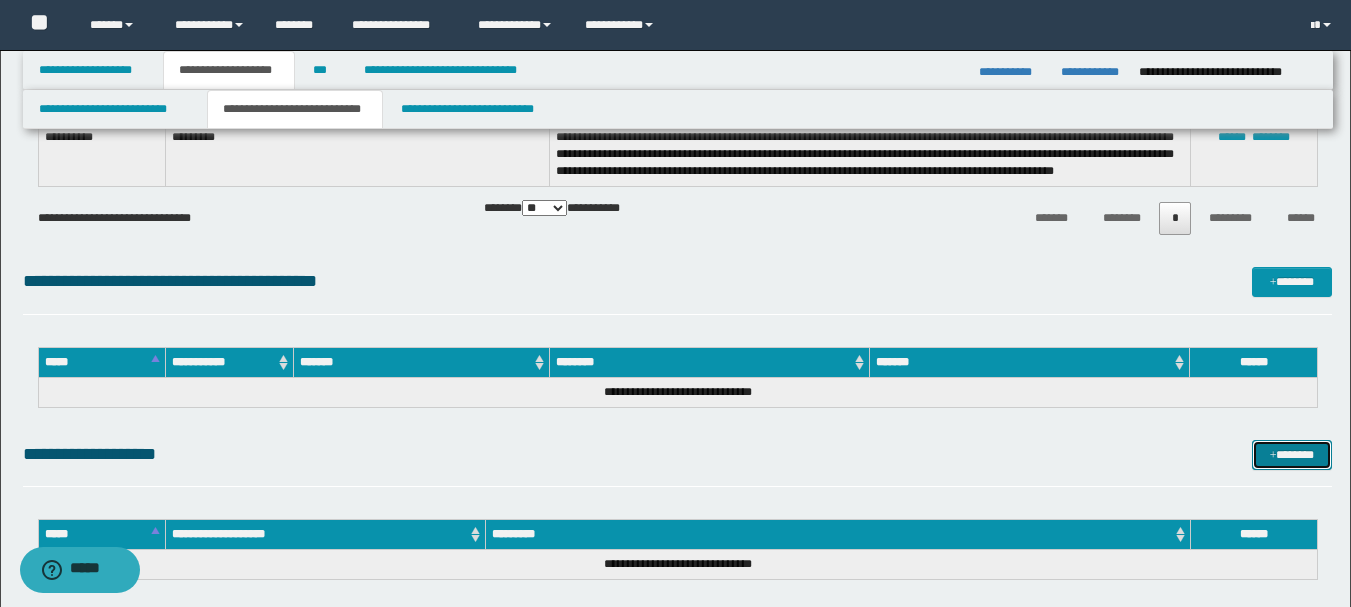 click on "*******" at bounding box center [1292, 455] 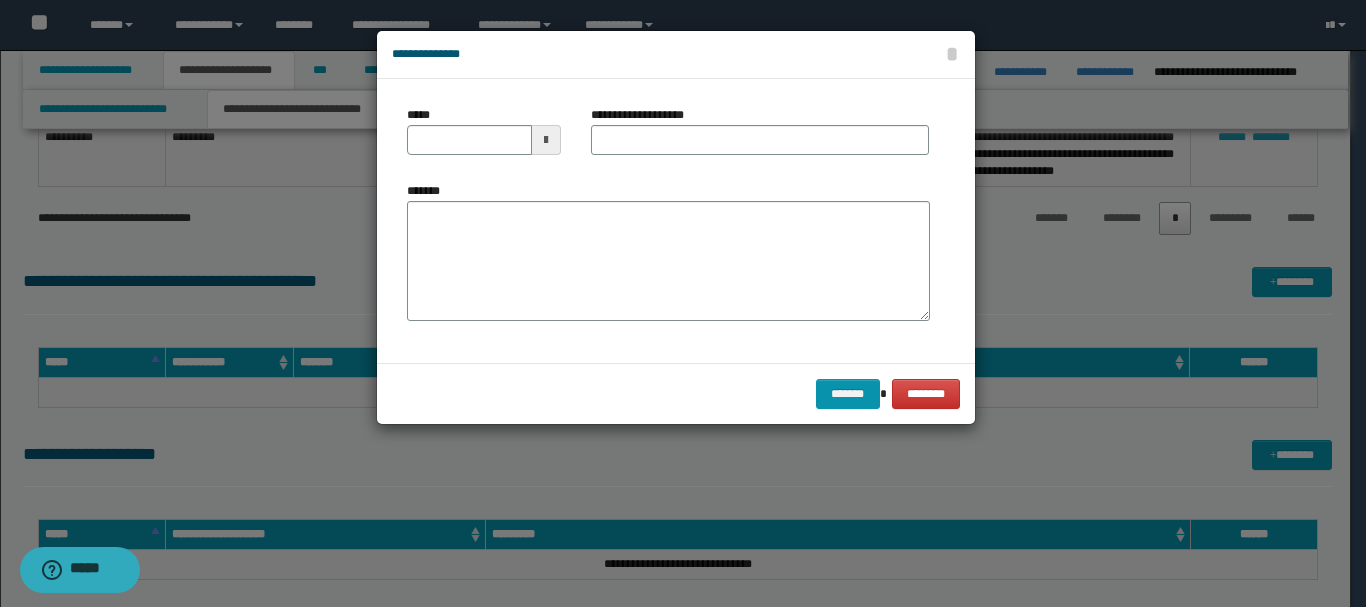 type 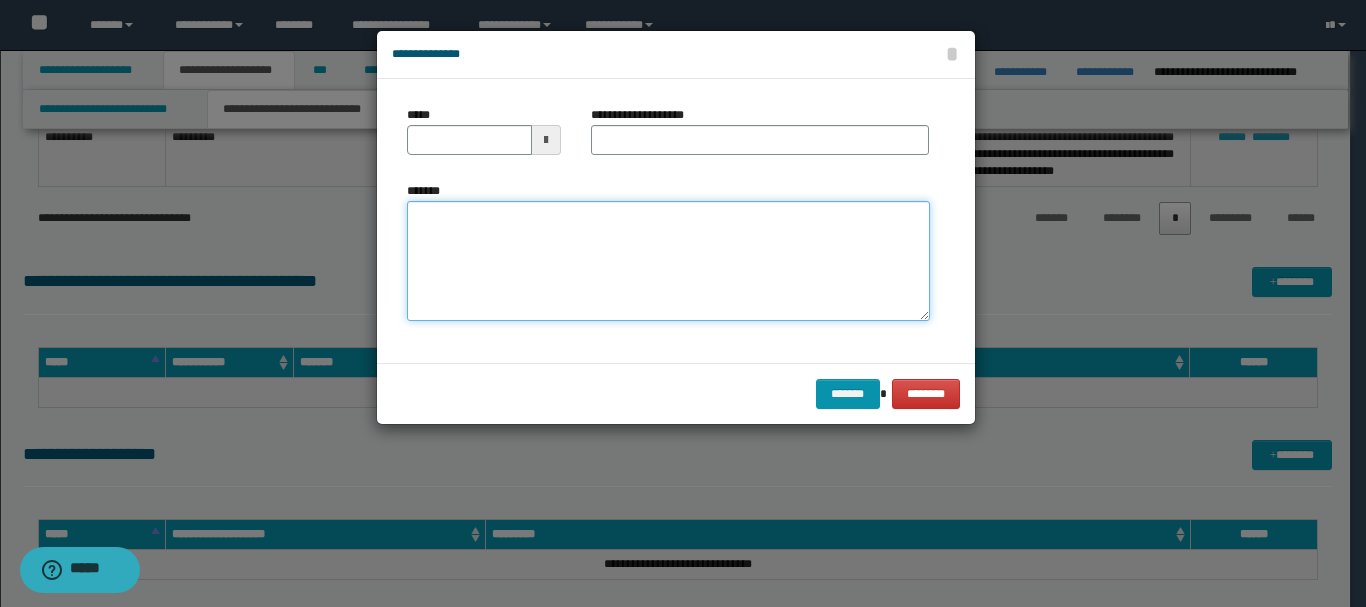 click on "*******" at bounding box center [668, 261] 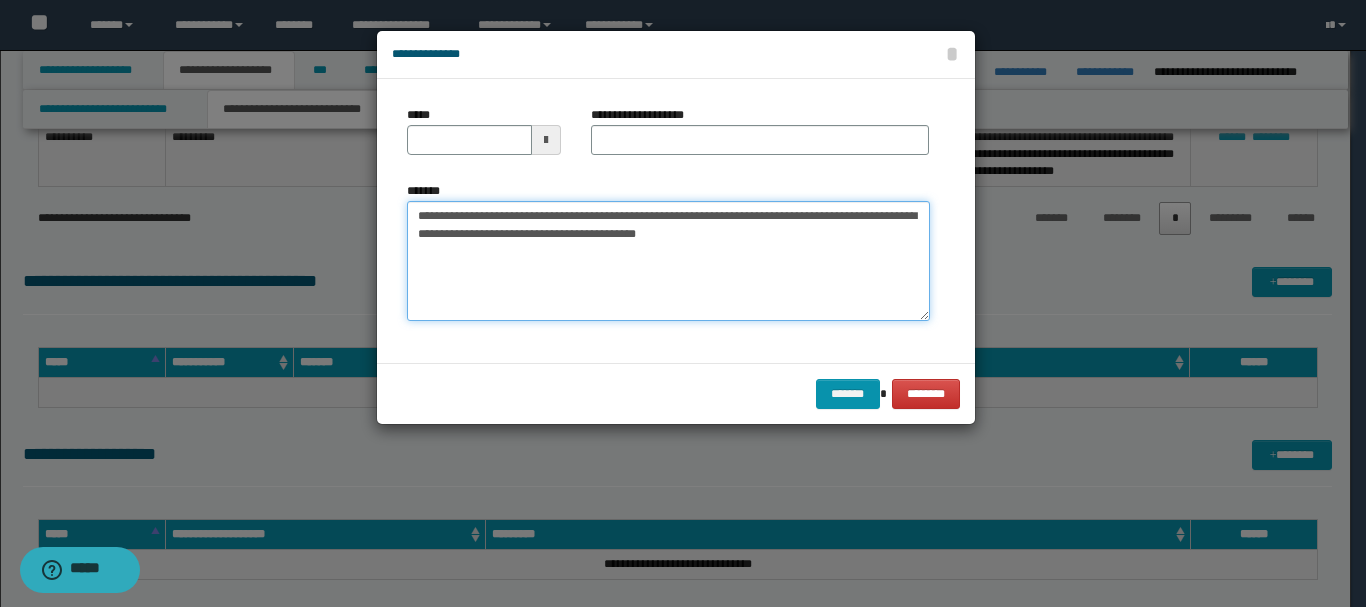 drag, startPoint x: 455, startPoint y: 216, endPoint x: 512, endPoint y: 219, distance: 57.07889 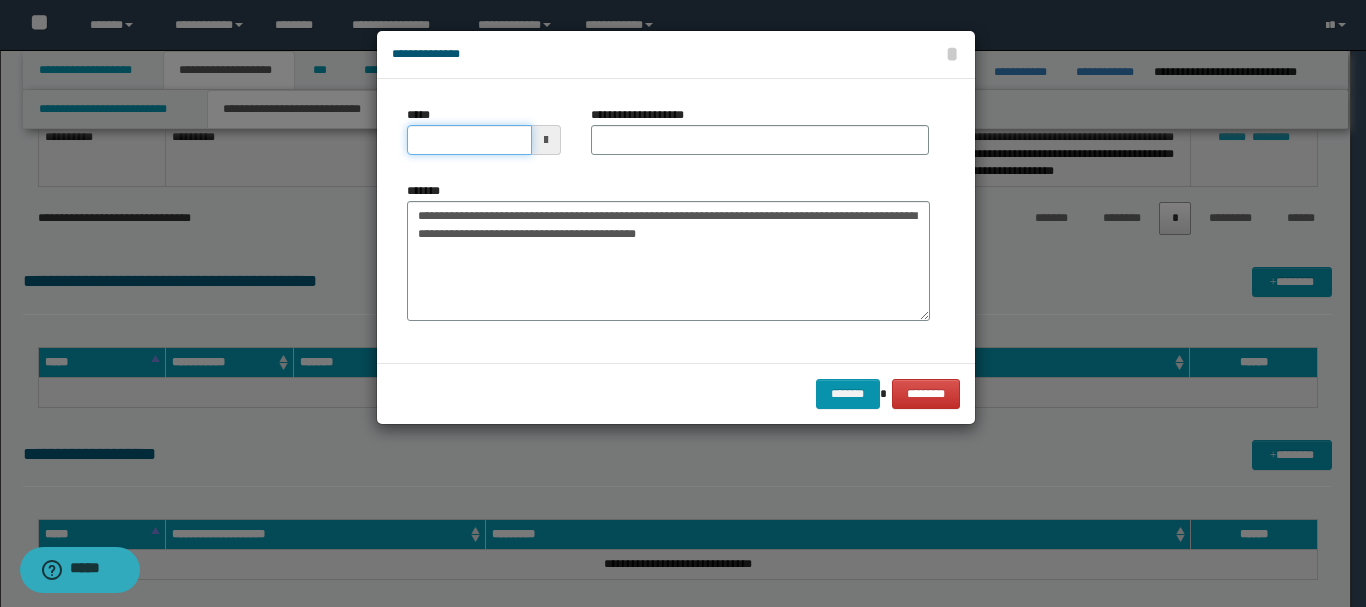 click on "*****" at bounding box center [469, 140] 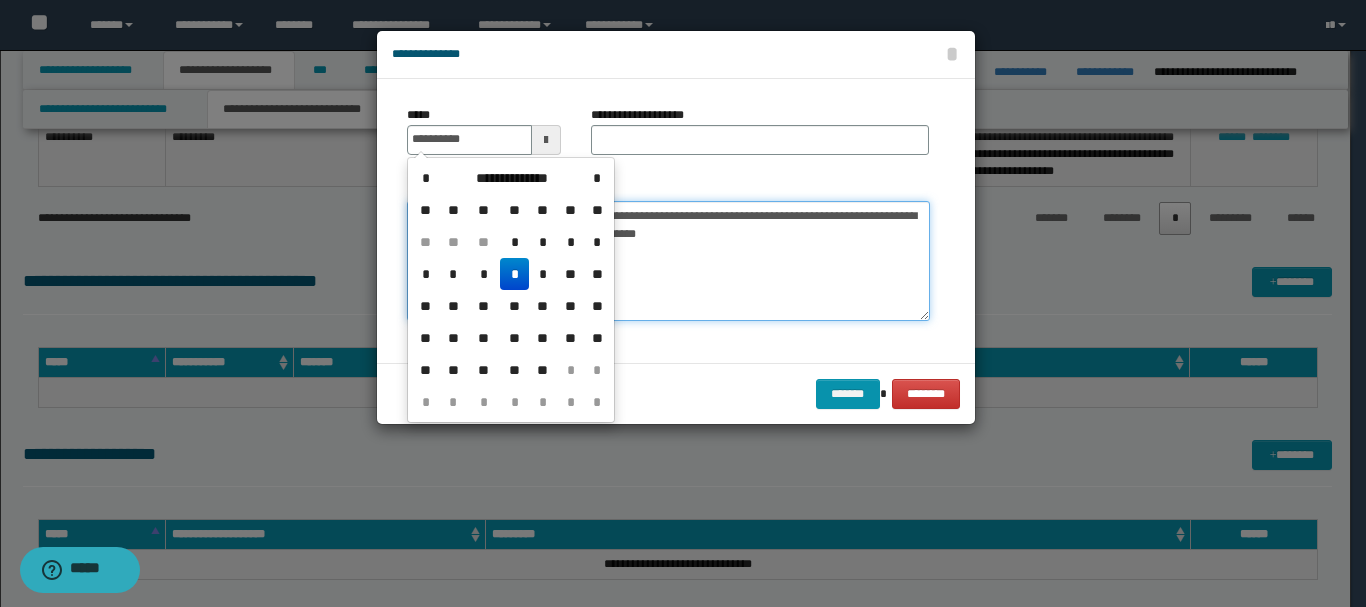 type on "**********" 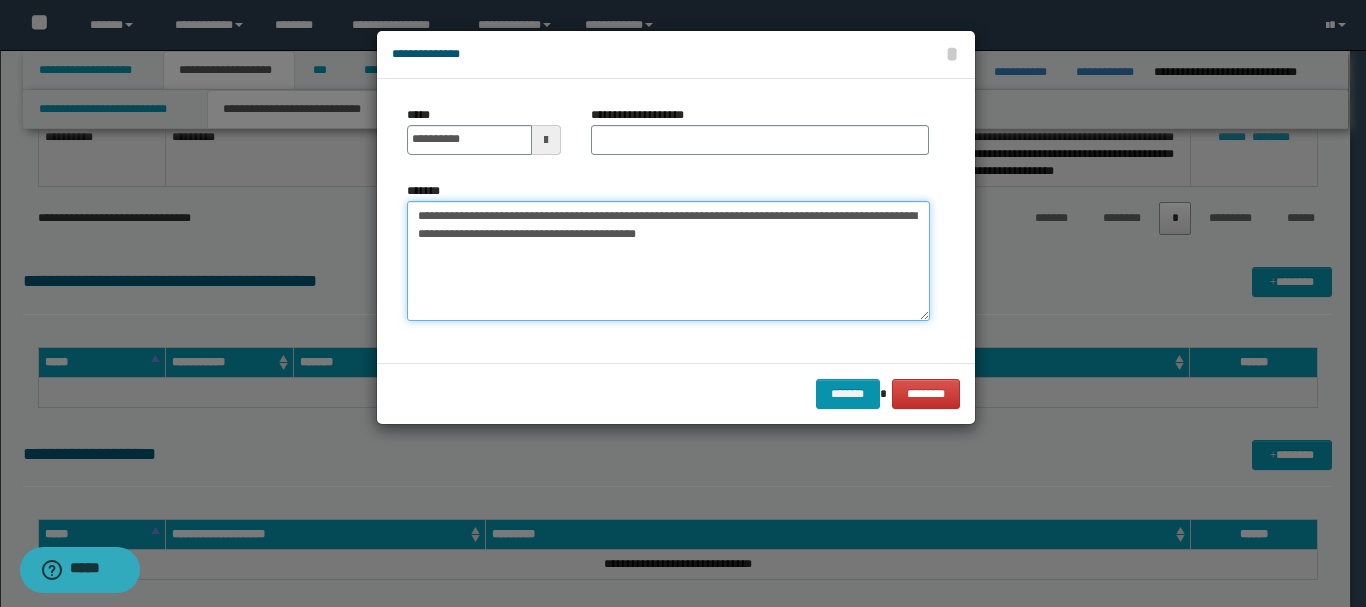drag, startPoint x: 519, startPoint y: 218, endPoint x: 755, endPoint y: 215, distance: 236.01907 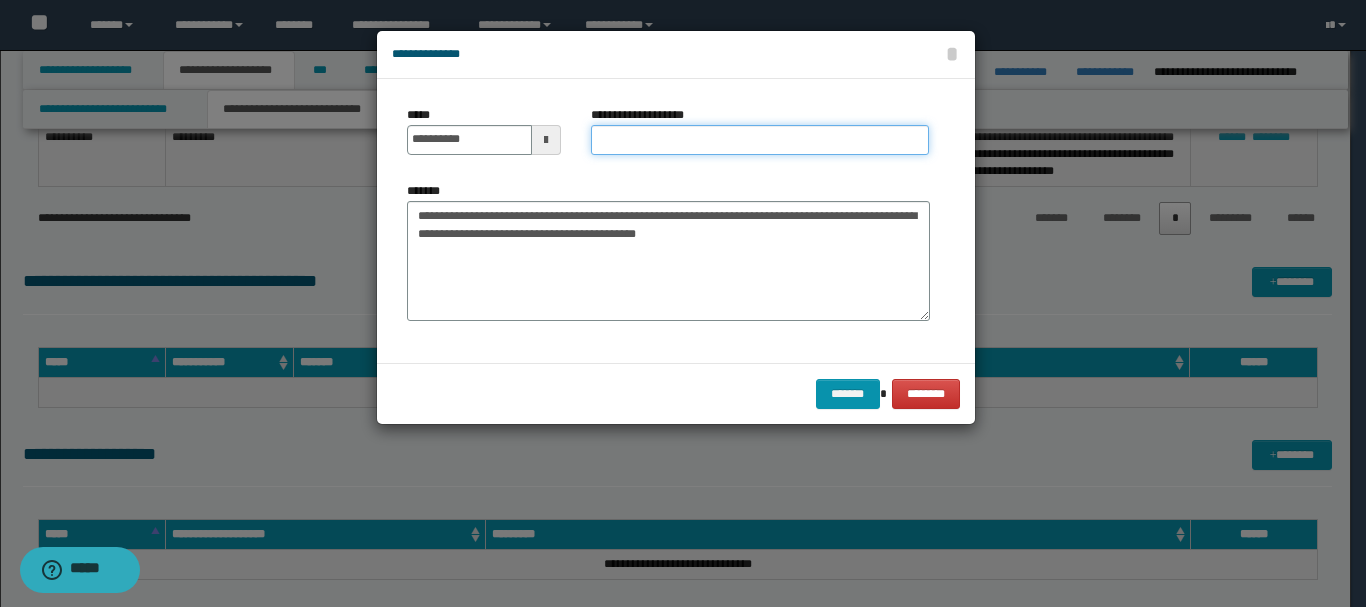 click on "**********" at bounding box center [760, 140] 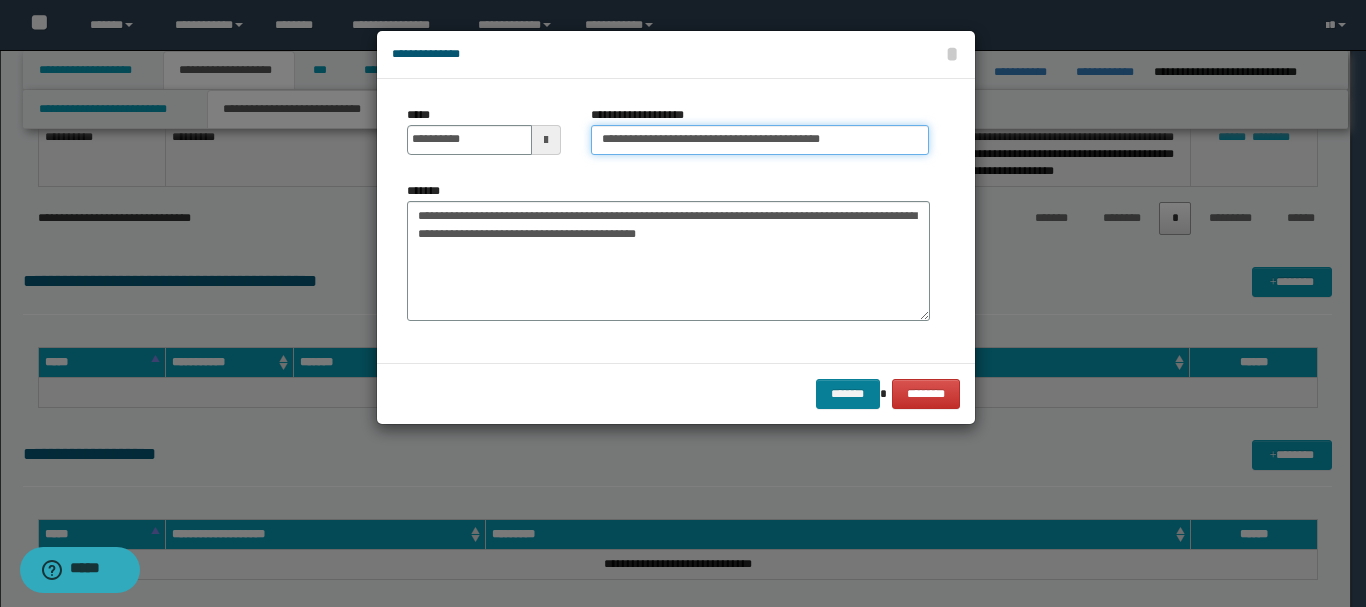 type on "**********" 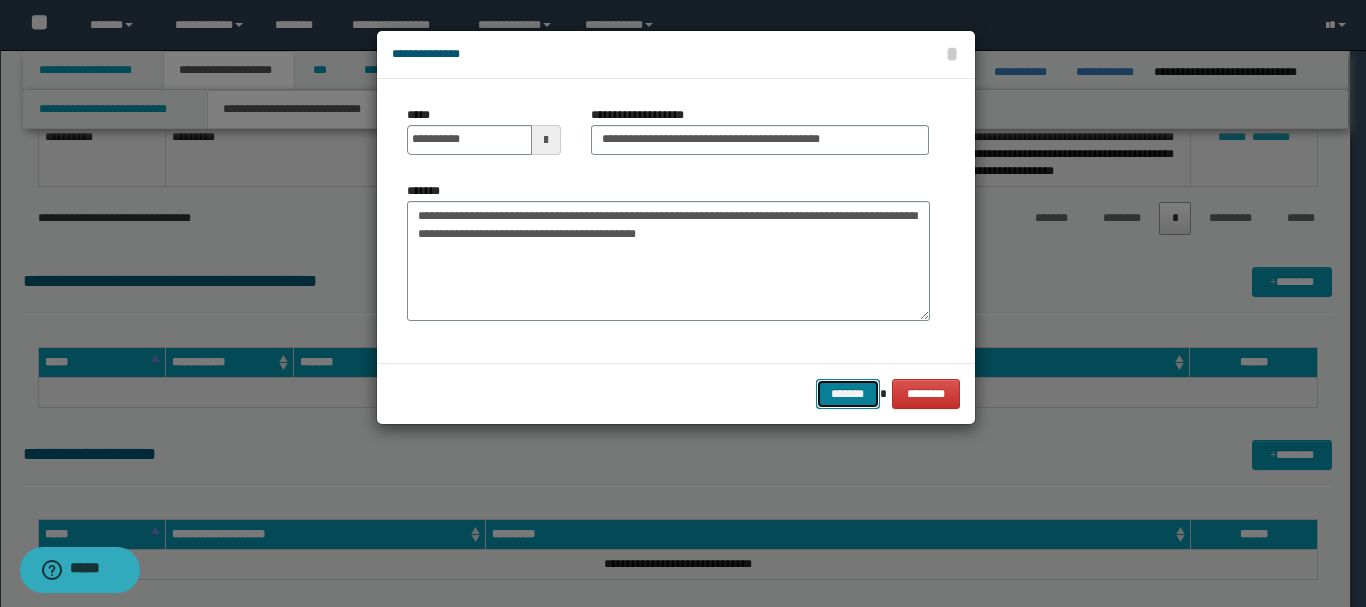 click on "*******" at bounding box center [848, 394] 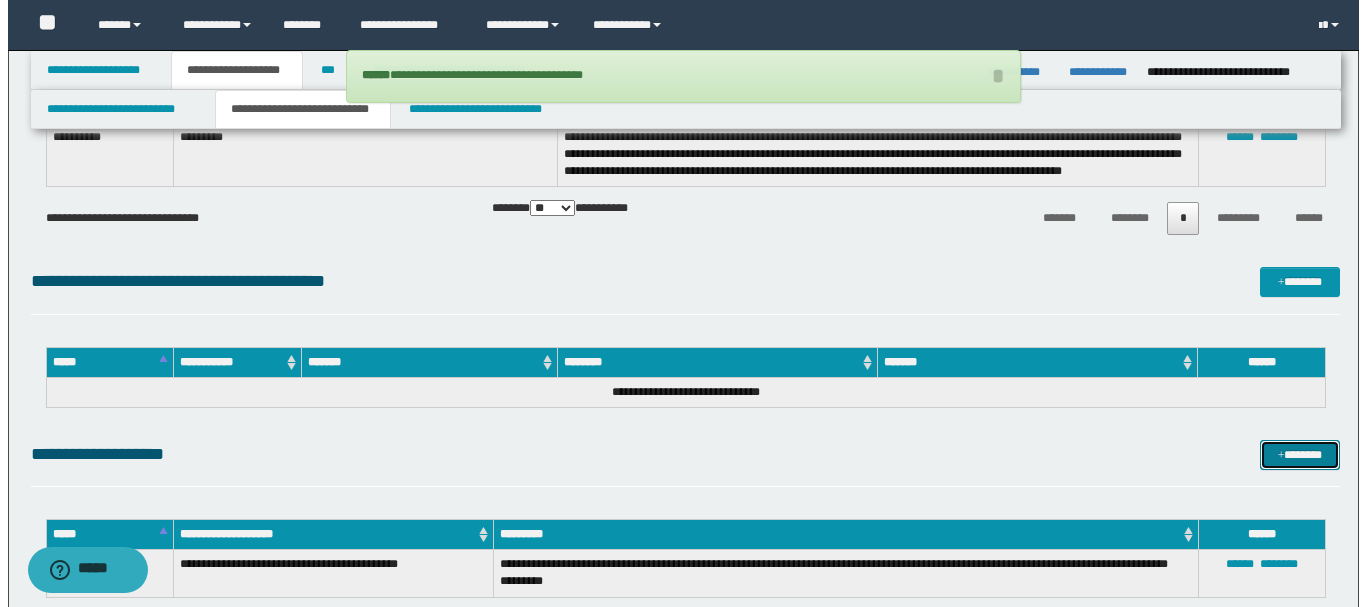 scroll, scrollTop: 2800, scrollLeft: 0, axis: vertical 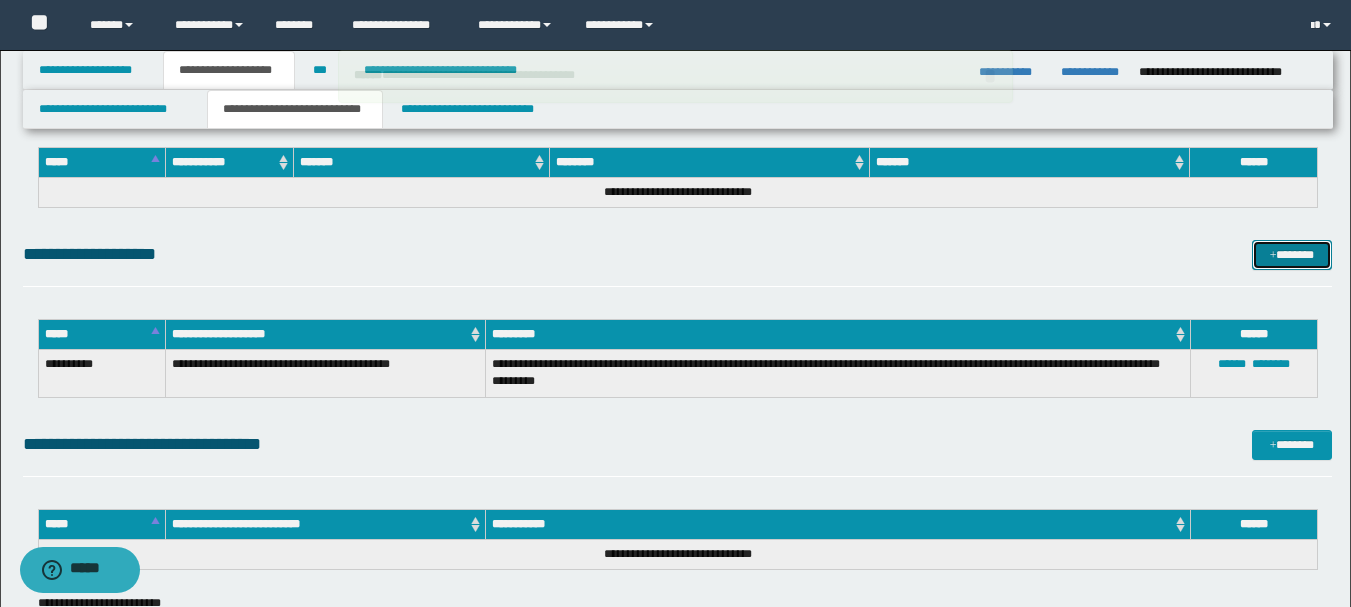 click on "*******" at bounding box center [1292, 255] 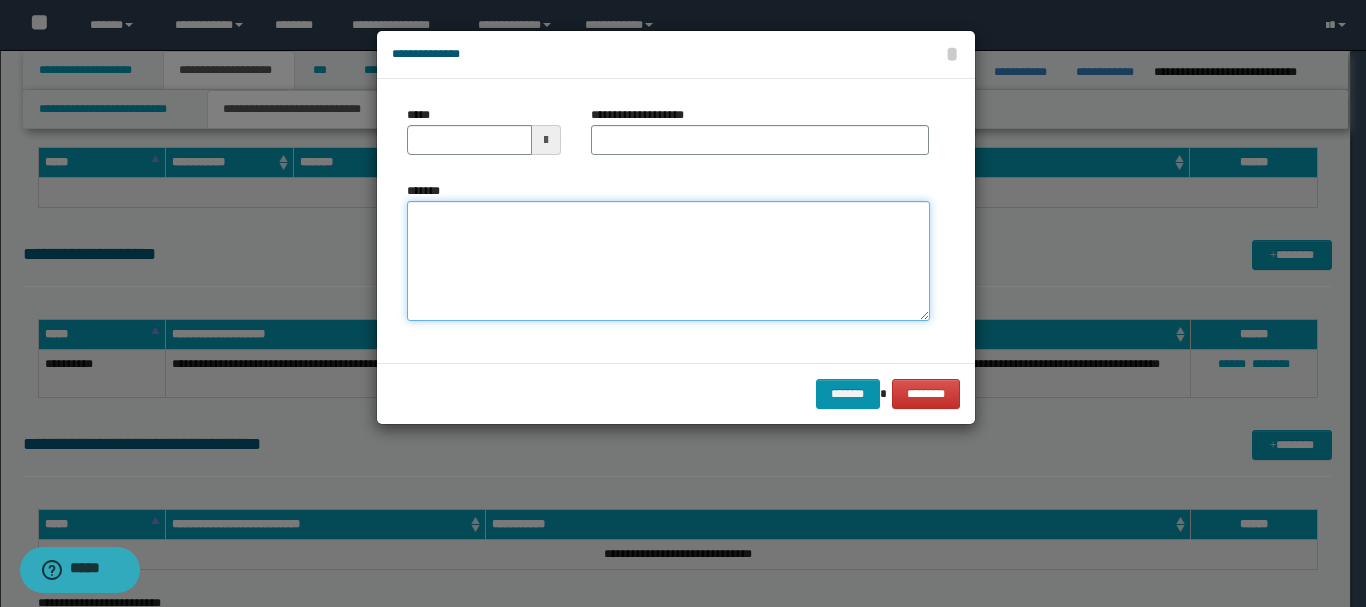 click on "*******" at bounding box center [668, 261] 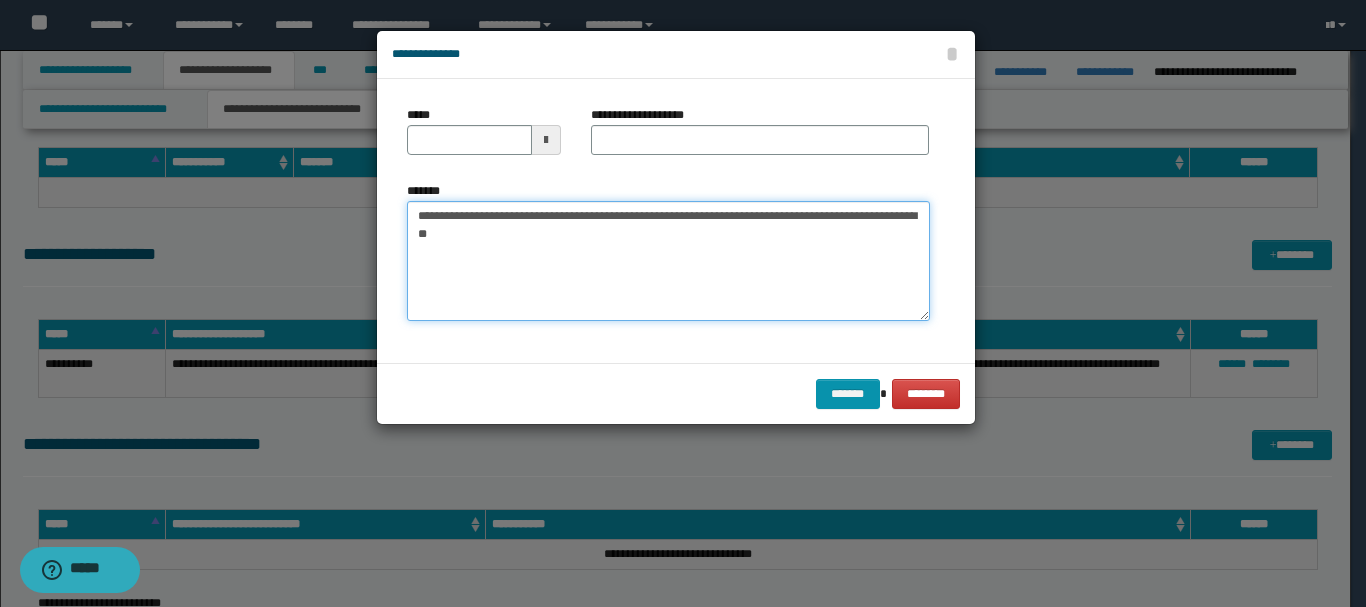 drag, startPoint x: 454, startPoint y: 217, endPoint x: 513, endPoint y: 211, distance: 59.3043 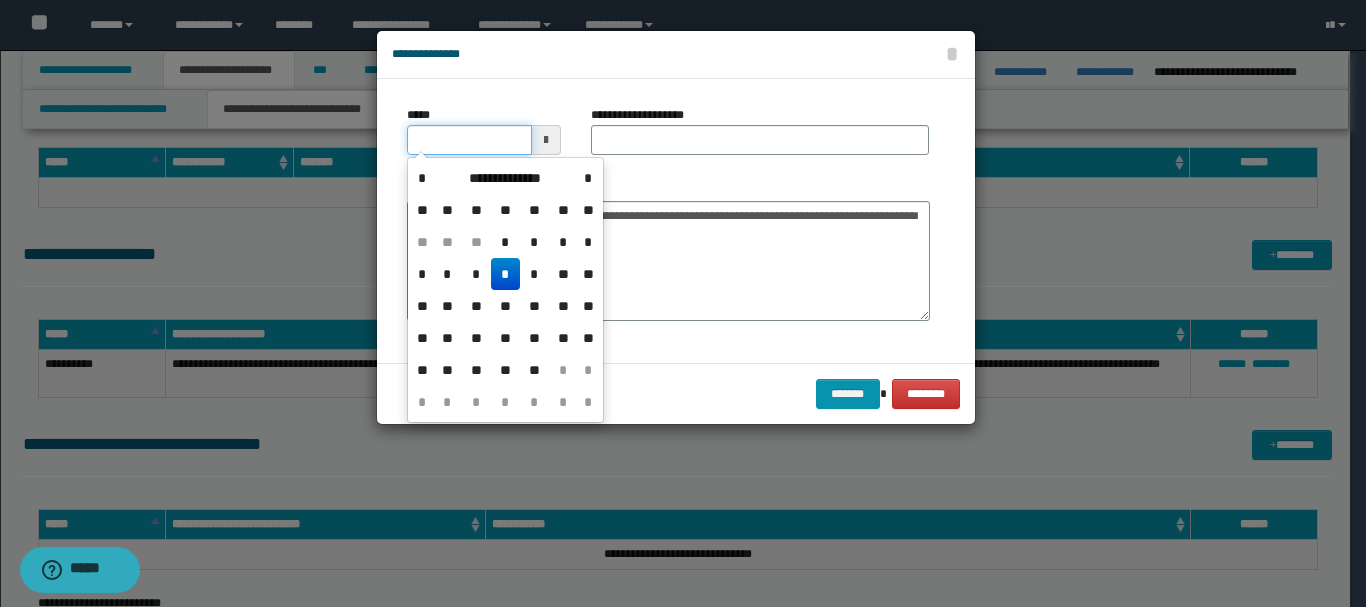 click on "*****" at bounding box center [469, 140] 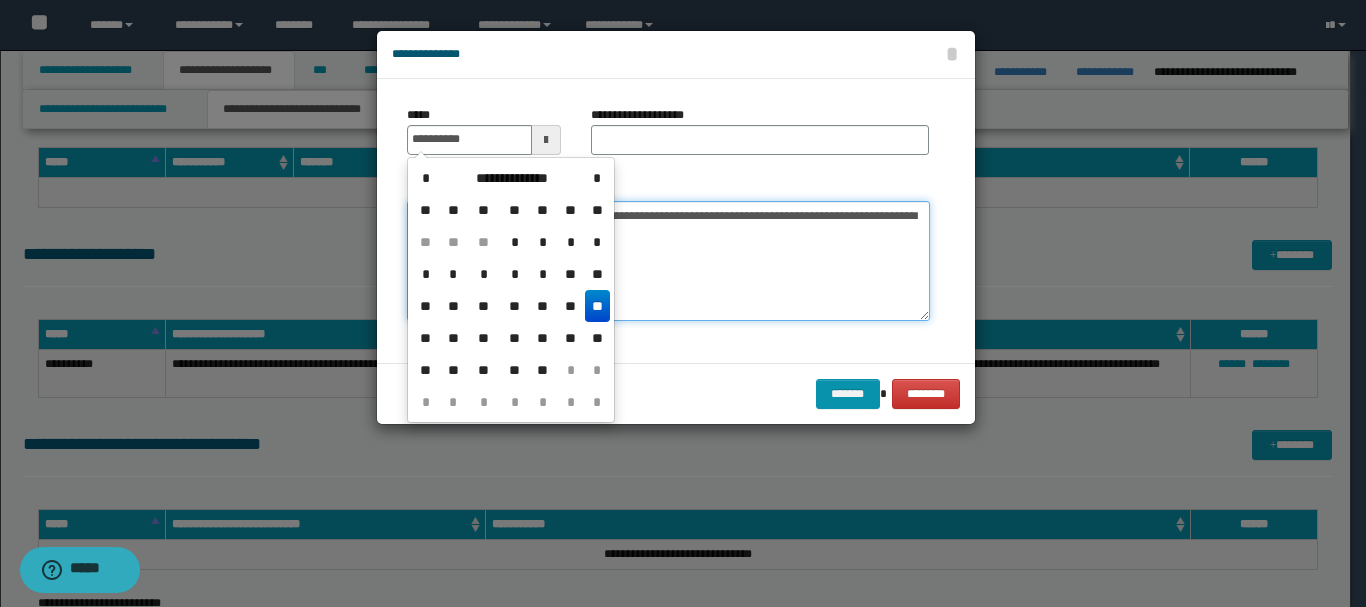 type on "**********" 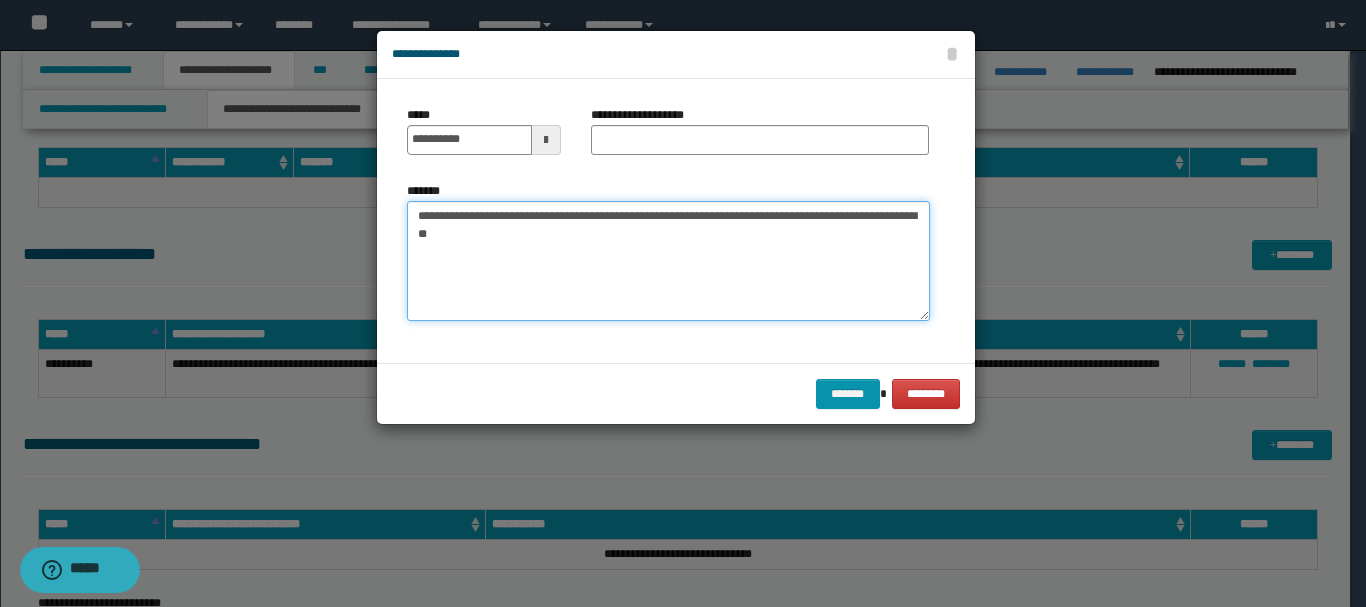 drag, startPoint x: 519, startPoint y: 216, endPoint x: 698, endPoint y: 220, distance: 179.0447 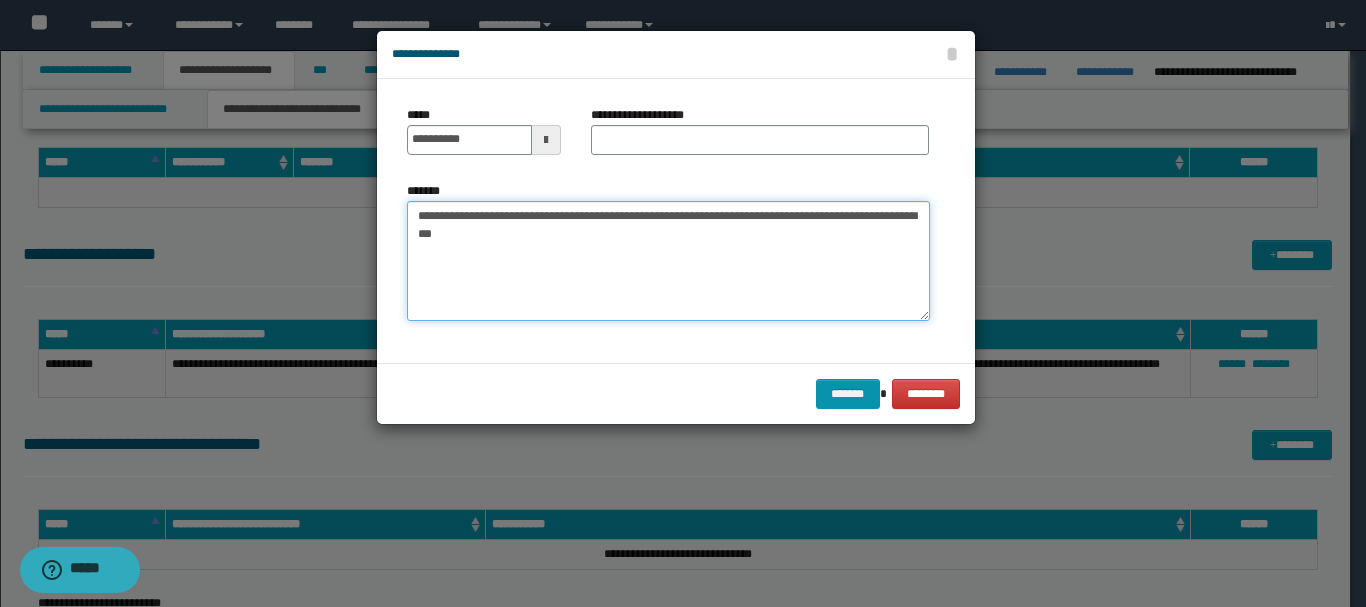 click on "**********" at bounding box center (668, 261) 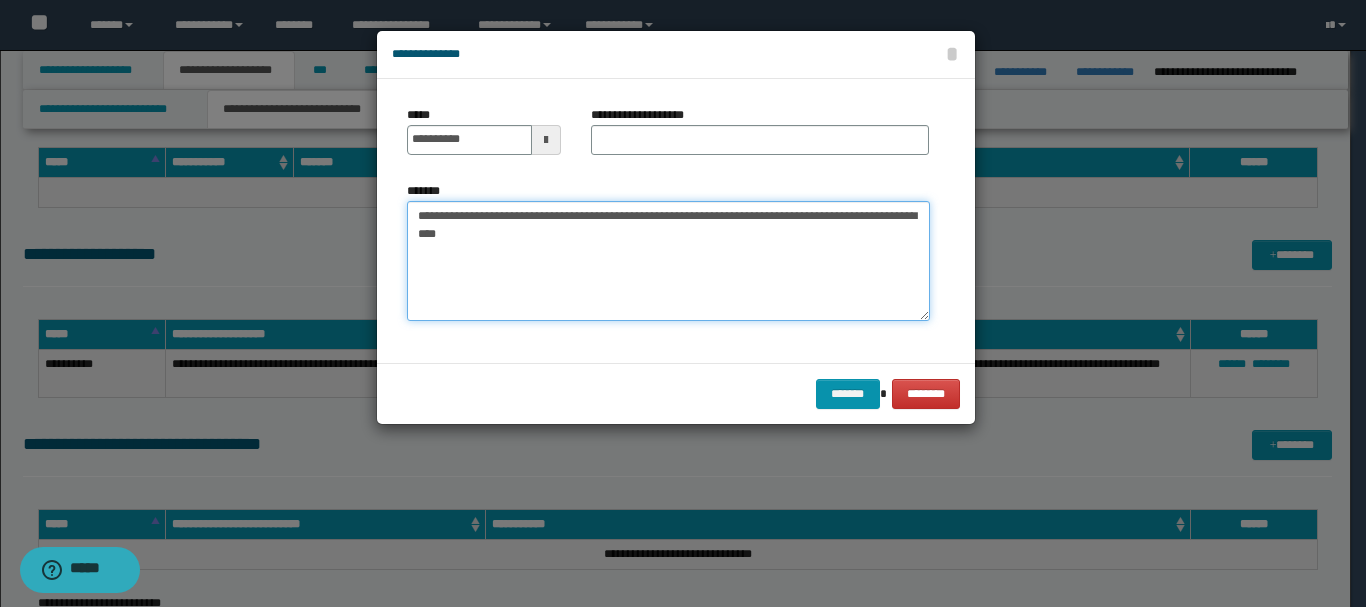 click on "**********" at bounding box center [668, 261] 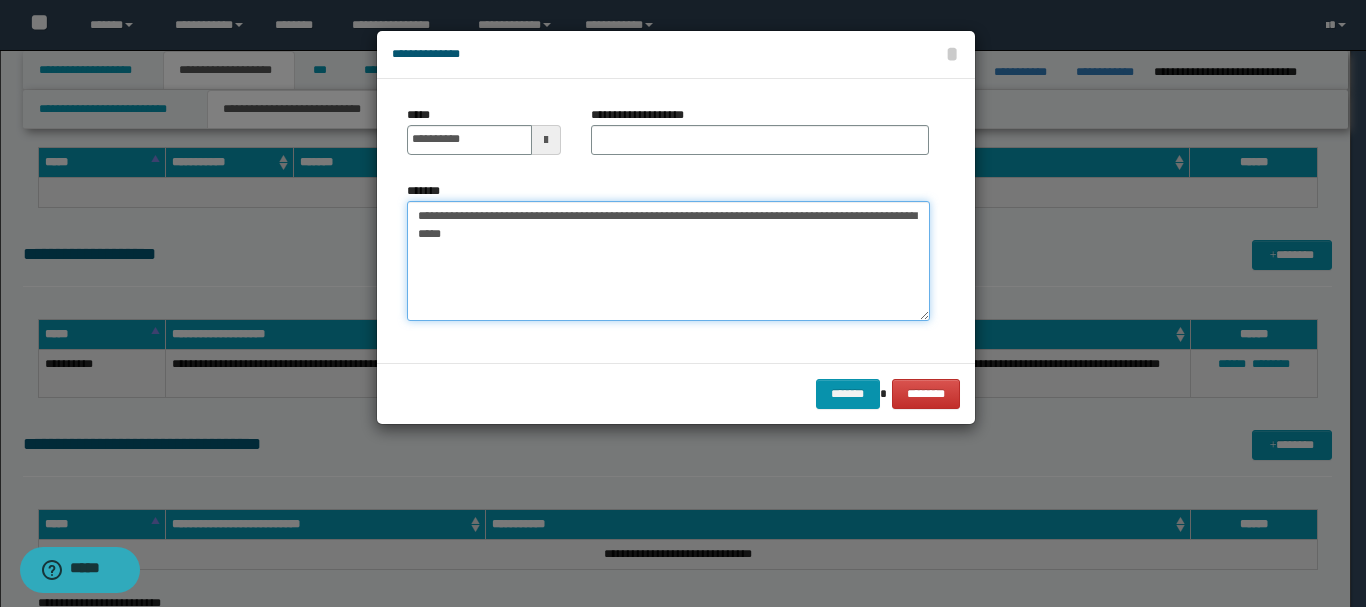 click on "**********" at bounding box center [668, 261] 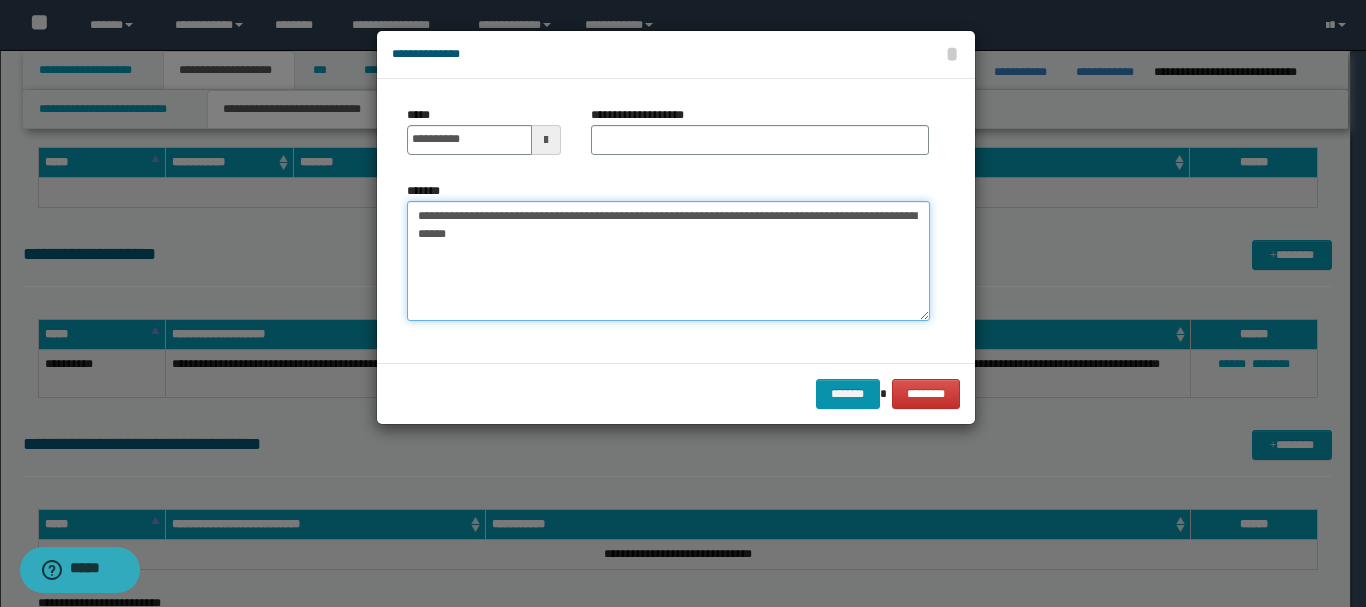 click on "**********" at bounding box center [668, 261] 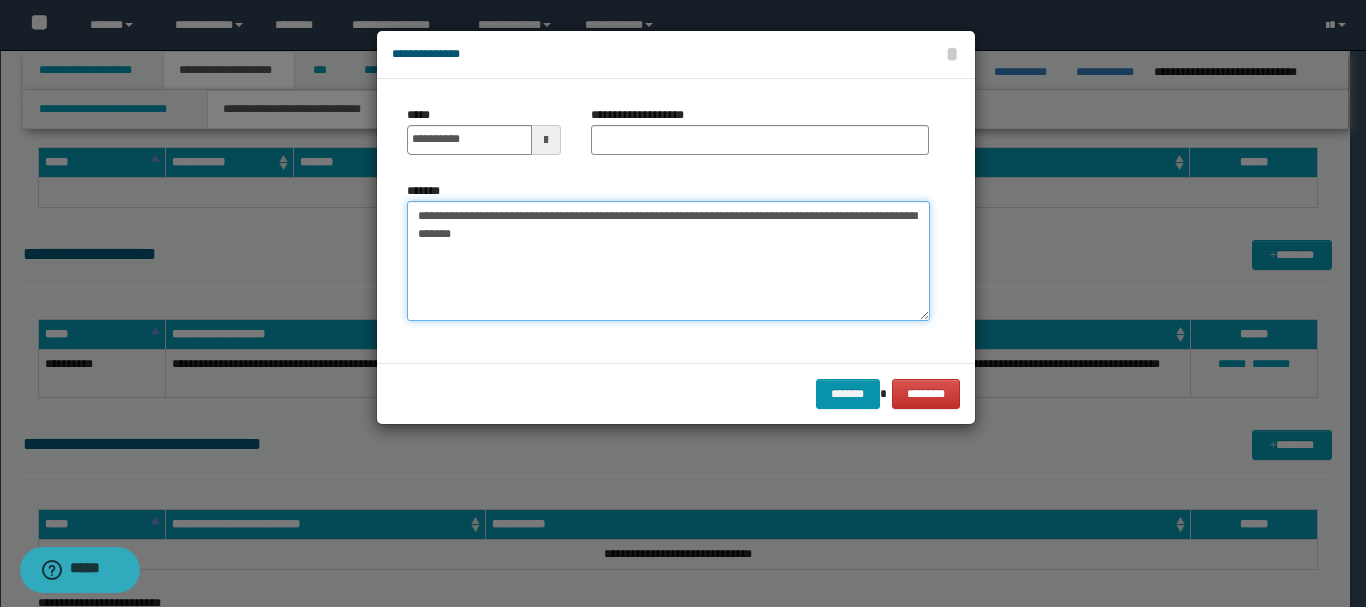 drag, startPoint x: 521, startPoint y: 217, endPoint x: 744, endPoint y: 216, distance: 223.00224 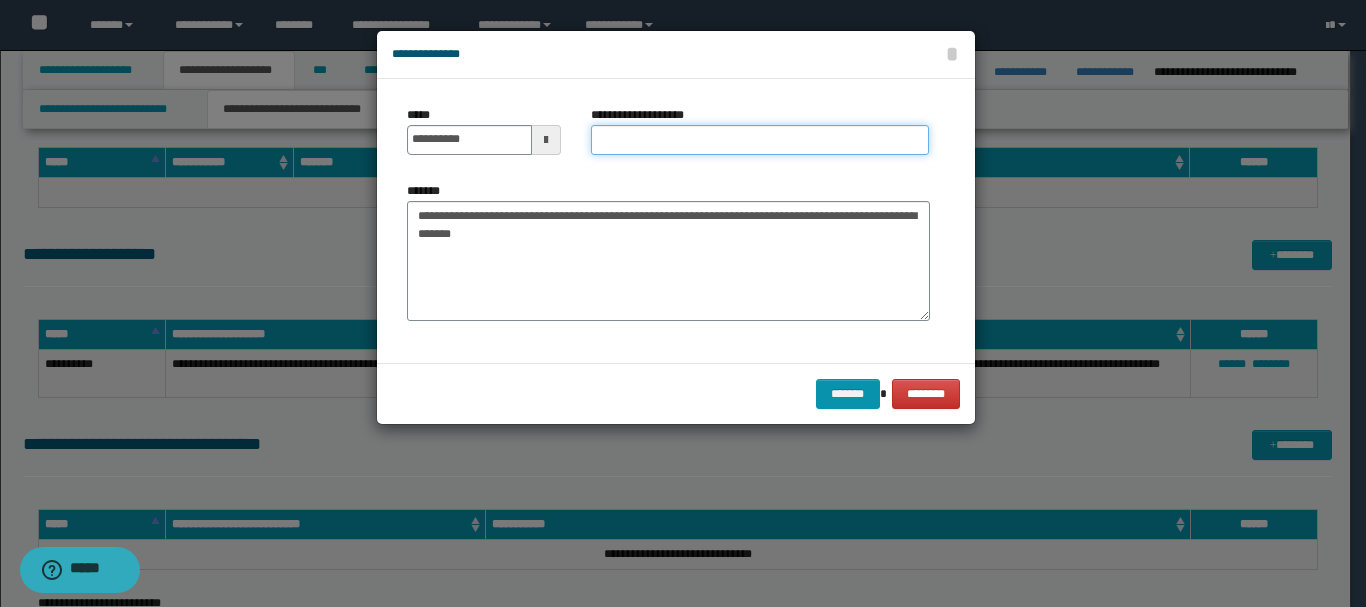 click on "**********" at bounding box center [760, 140] 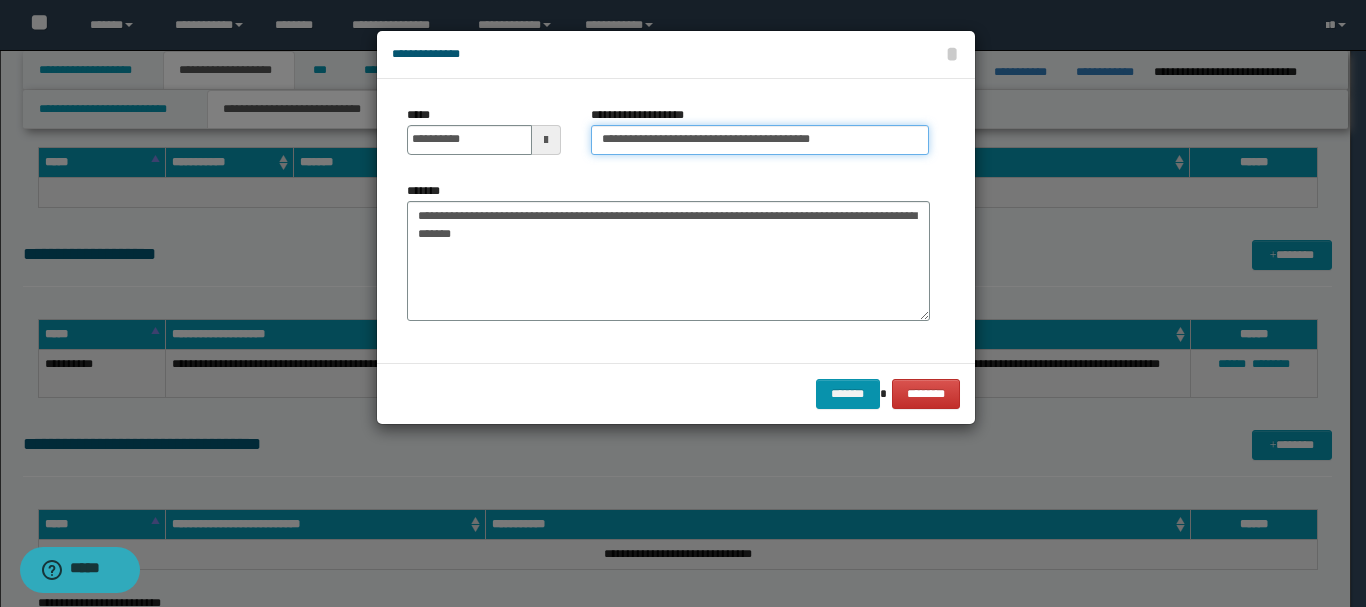 type on "**********" 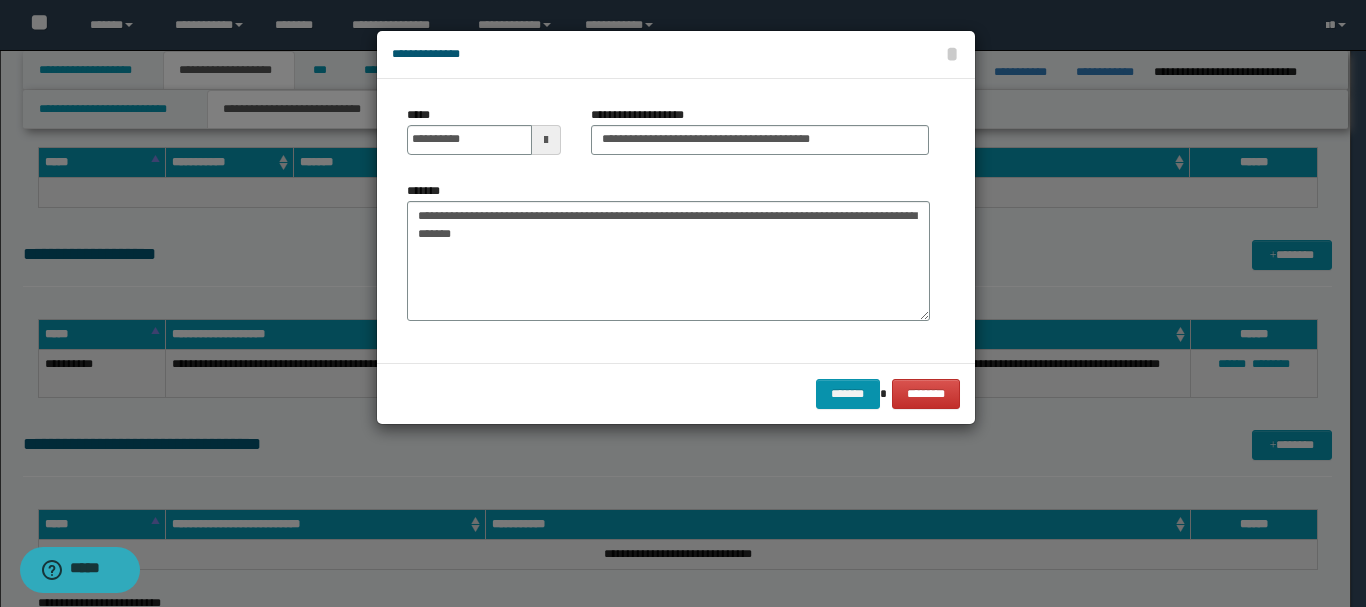click on "*******
********" at bounding box center (676, 393) 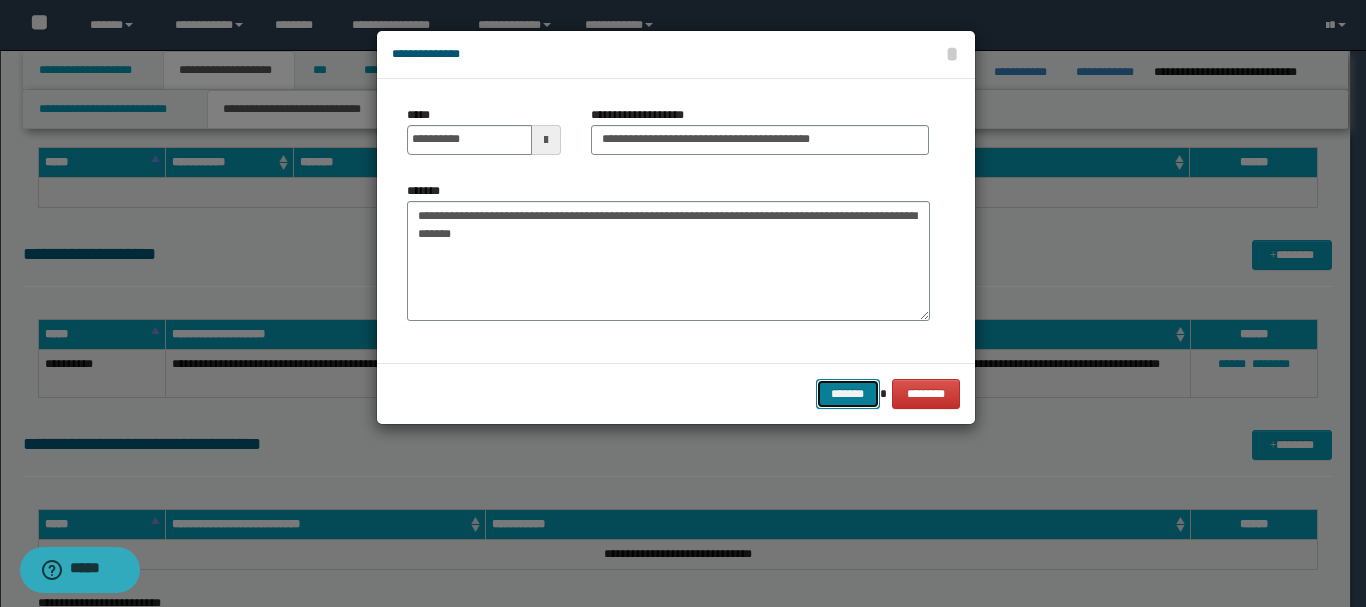 click on "*******" at bounding box center [848, 394] 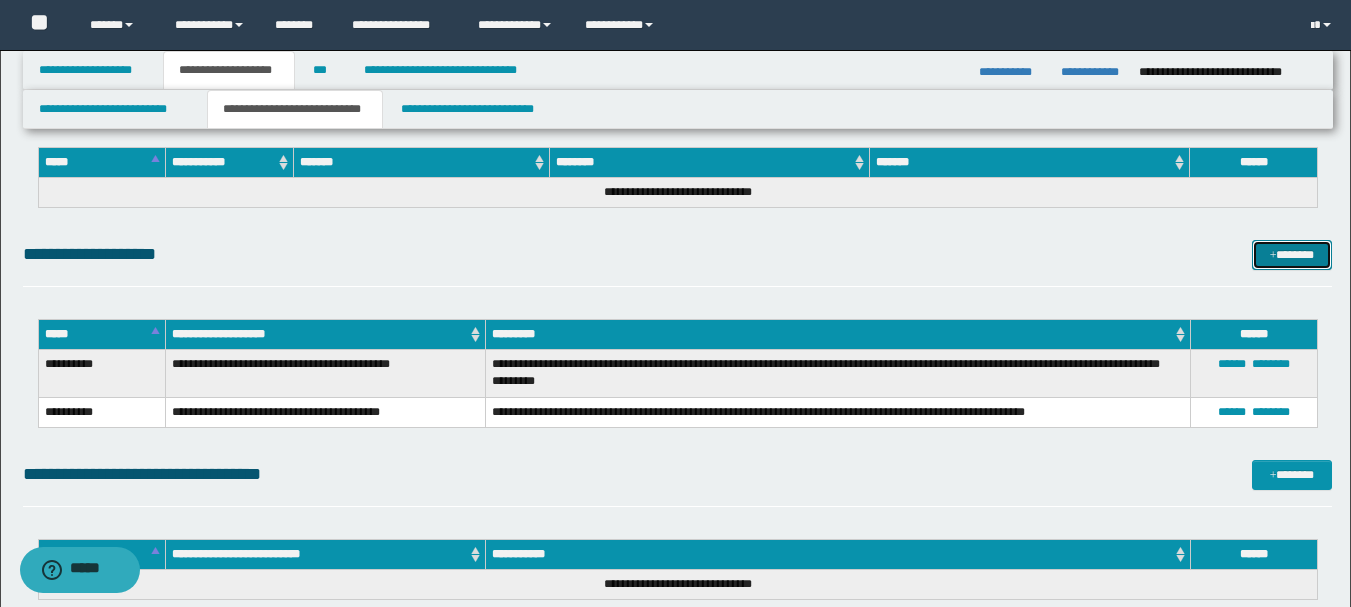 click on "*******" at bounding box center (1292, 255) 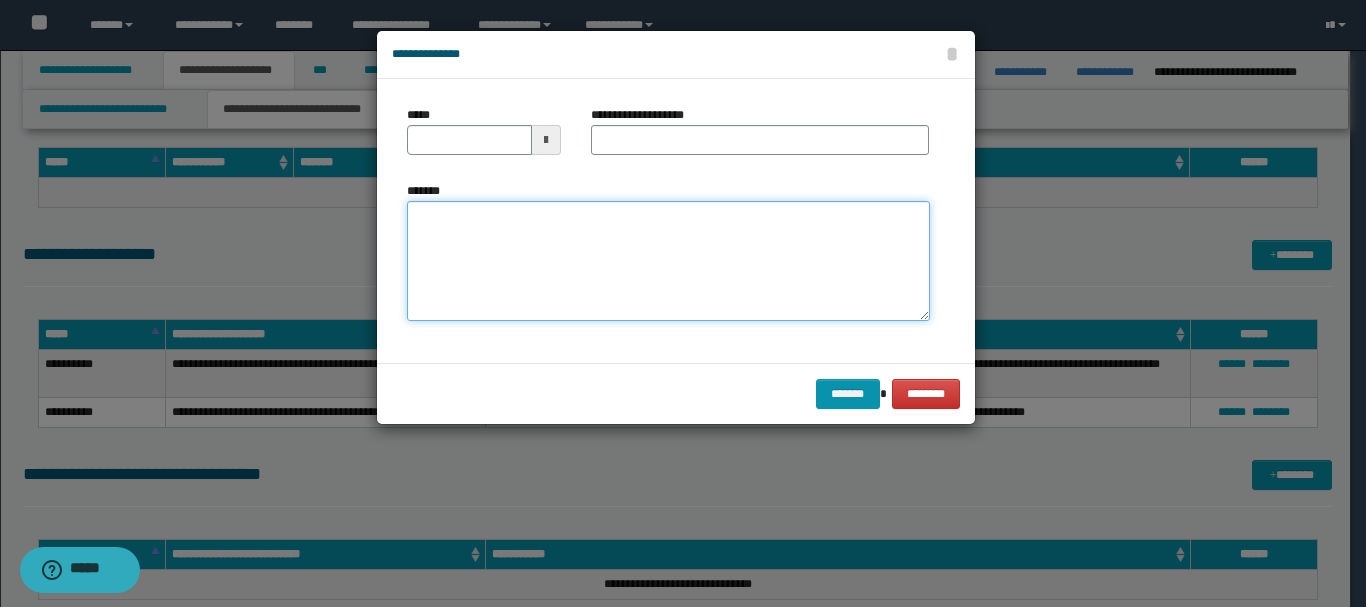 click on "*******" at bounding box center [668, 261] 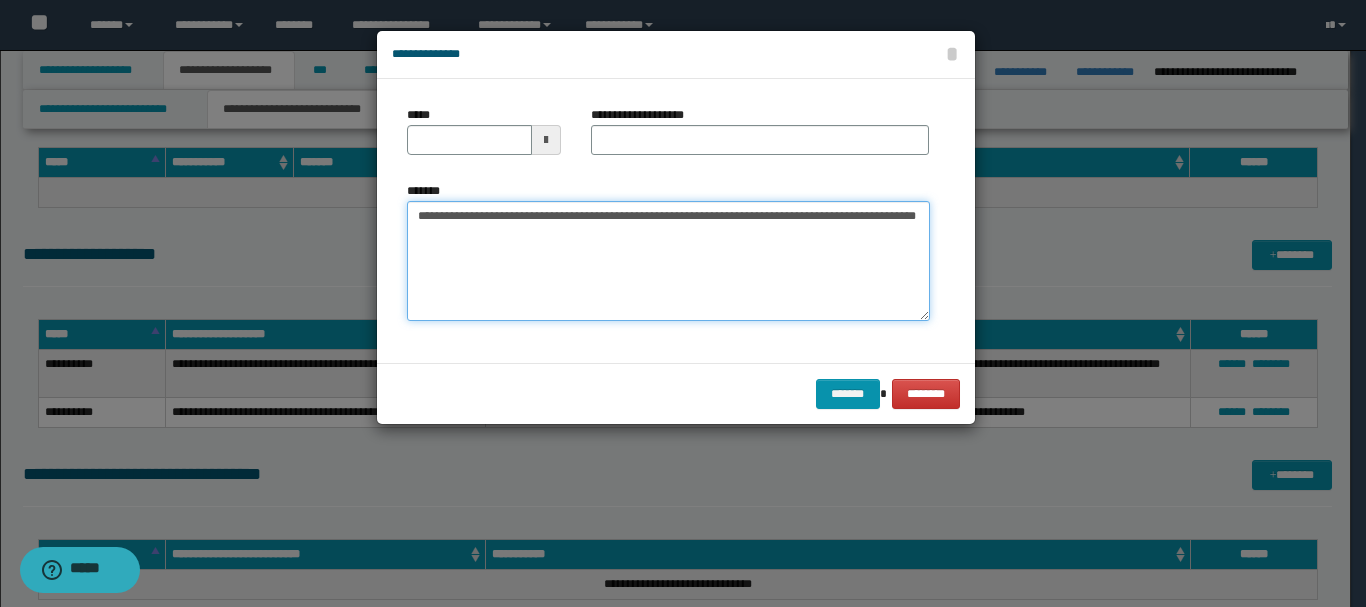 drag, startPoint x: 454, startPoint y: 216, endPoint x: 513, endPoint y: 212, distance: 59.135437 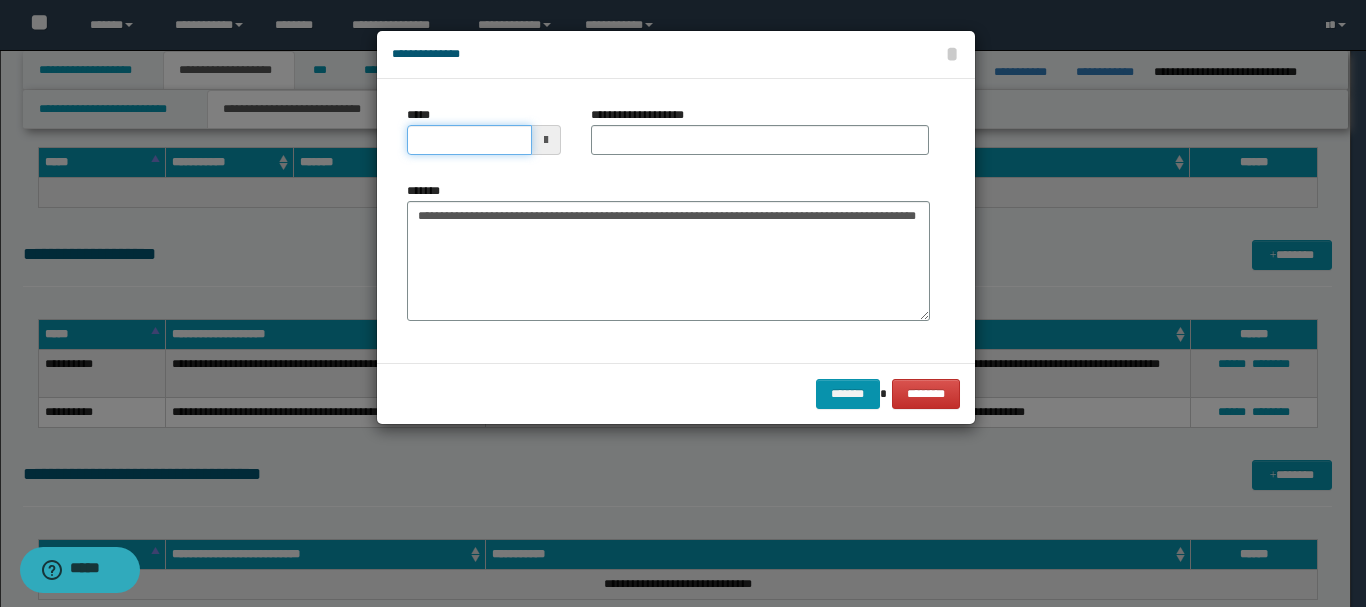 click on "*****" at bounding box center (469, 140) 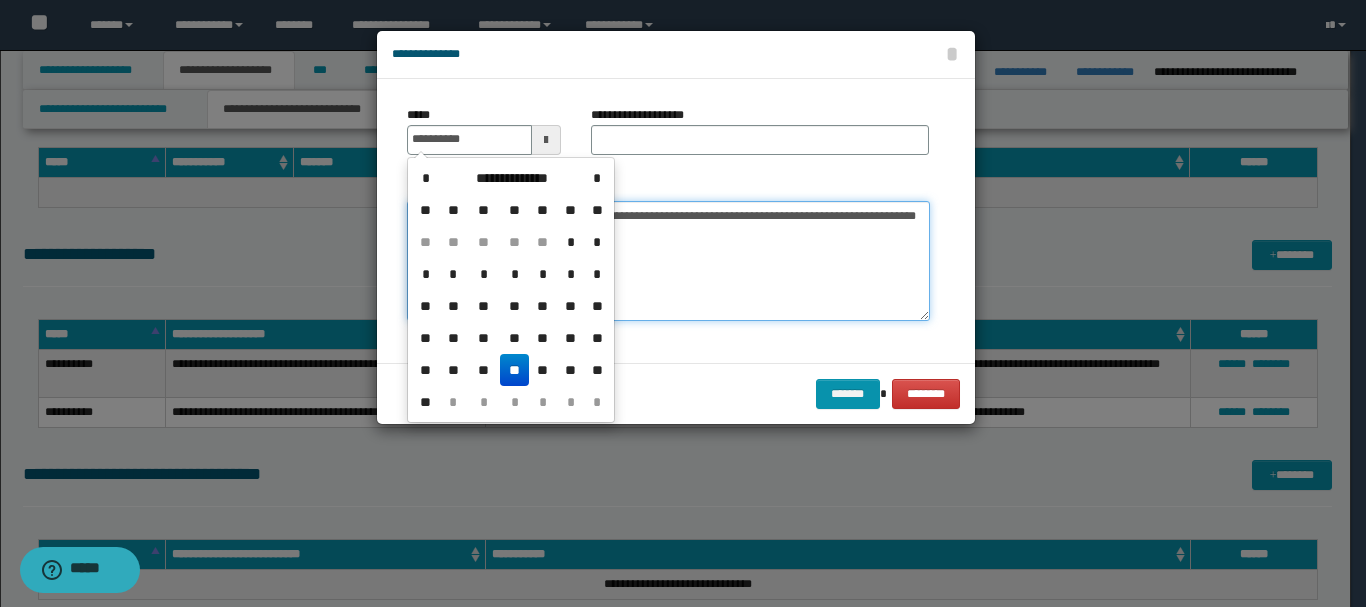 type on "**********" 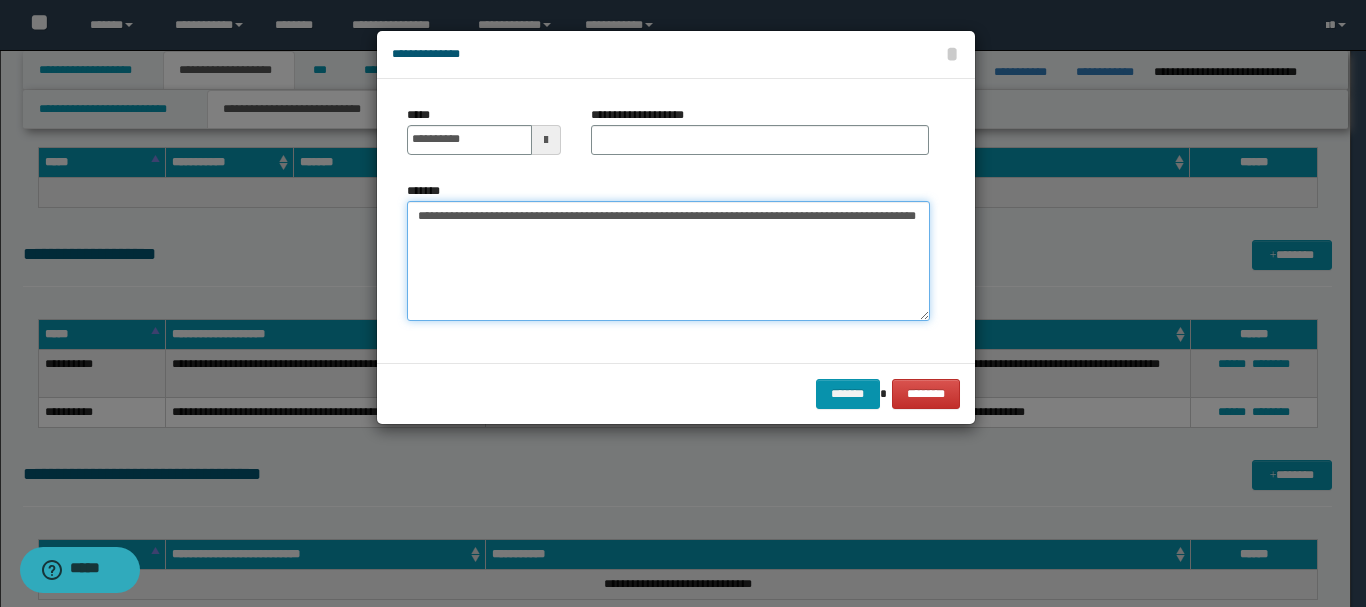 drag, startPoint x: 520, startPoint y: 221, endPoint x: 743, endPoint y: 222, distance: 223.00224 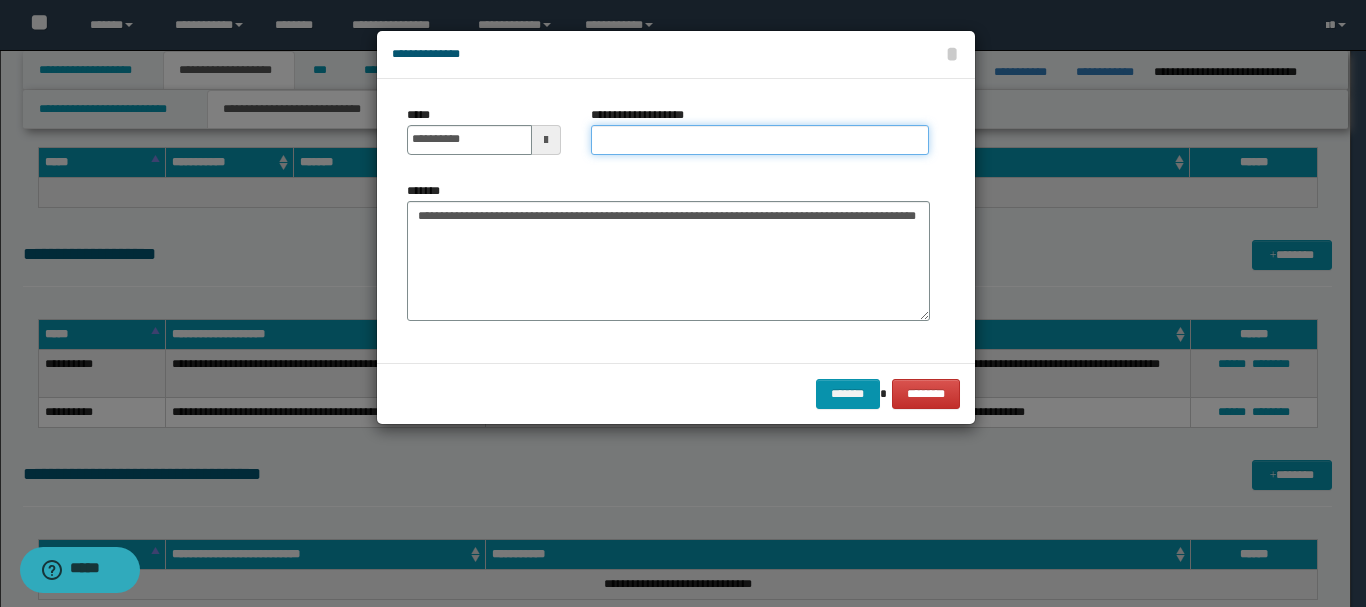 click on "**********" at bounding box center [760, 140] 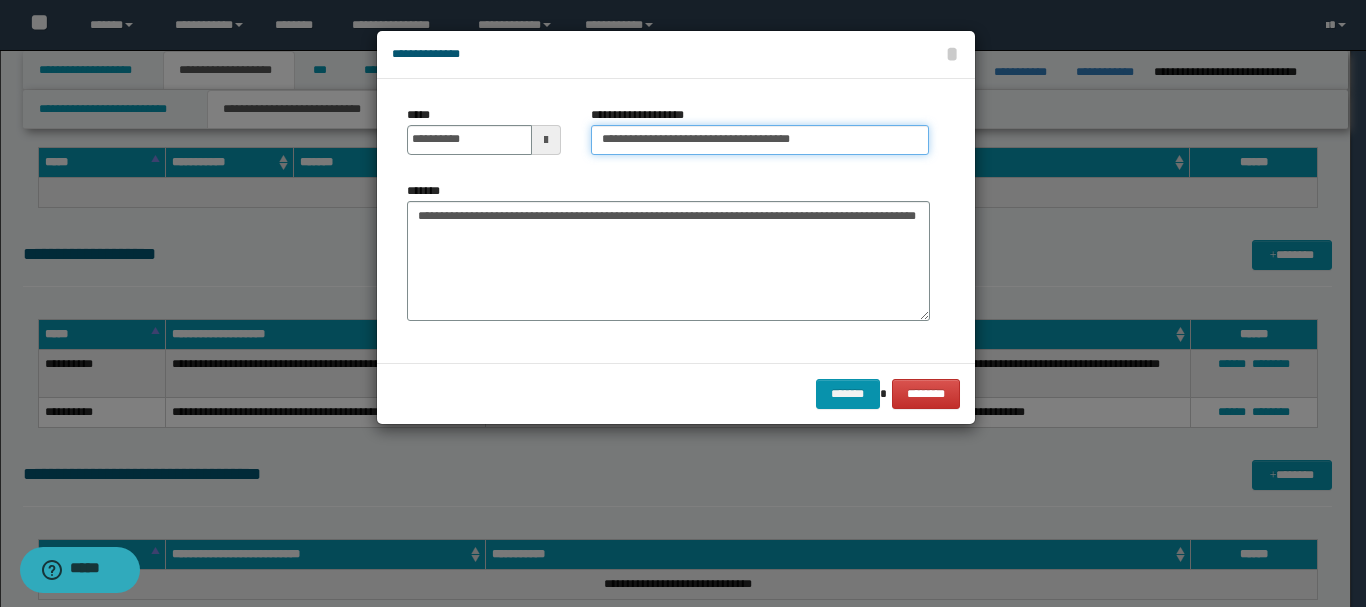 type on "**********" 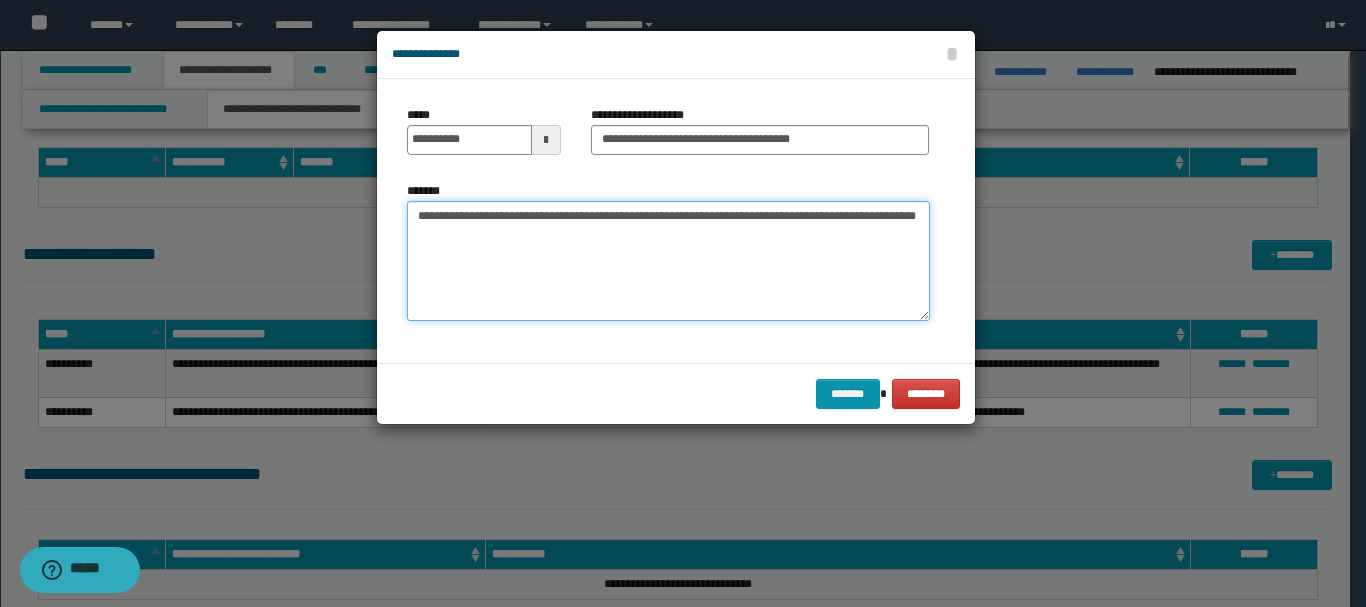 click on "**********" at bounding box center (668, 261) 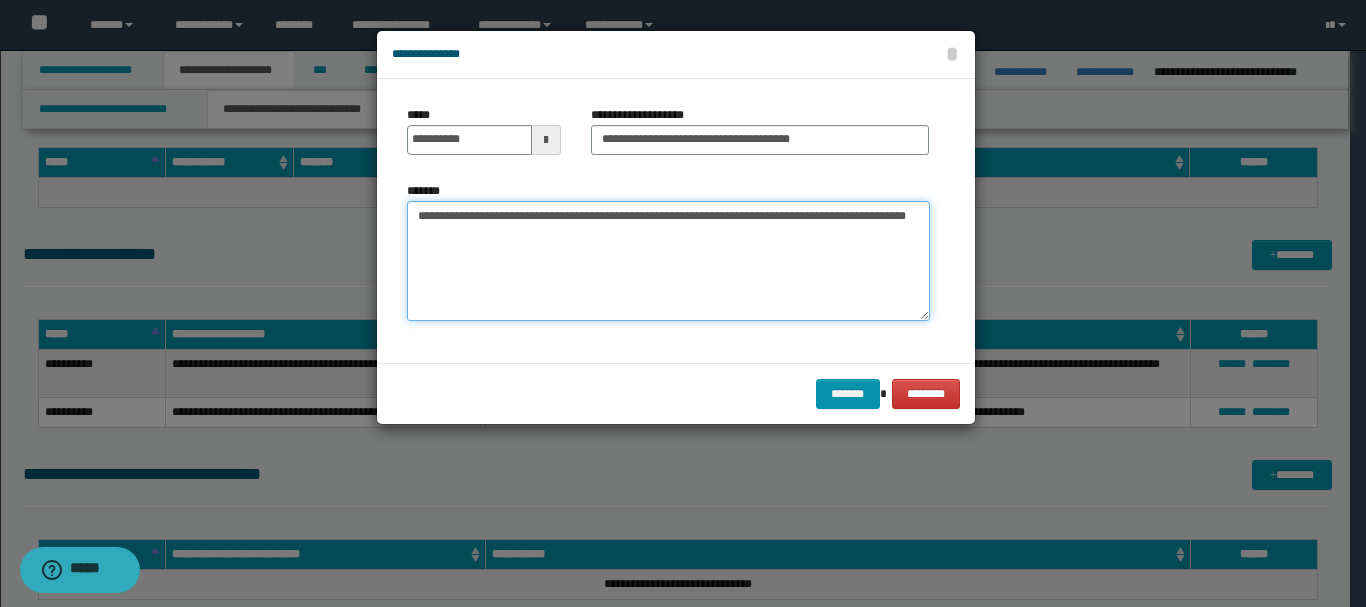 click on "**********" at bounding box center (668, 261) 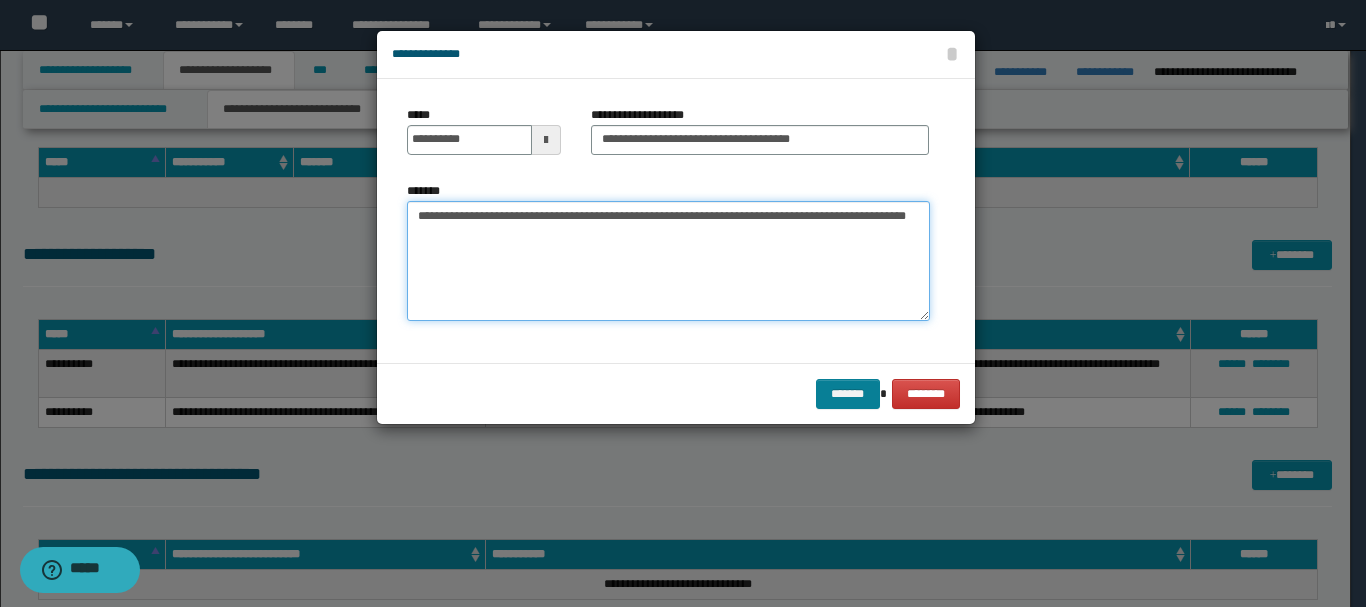 type on "**********" 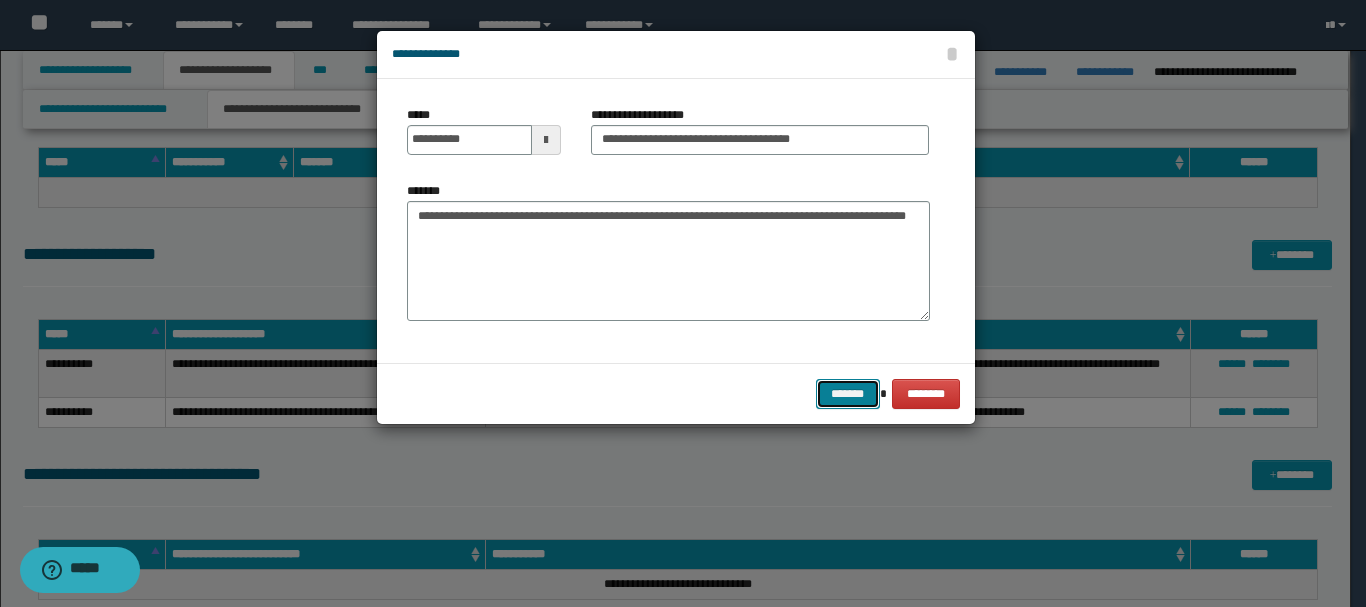 click on "*******" at bounding box center (848, 394) 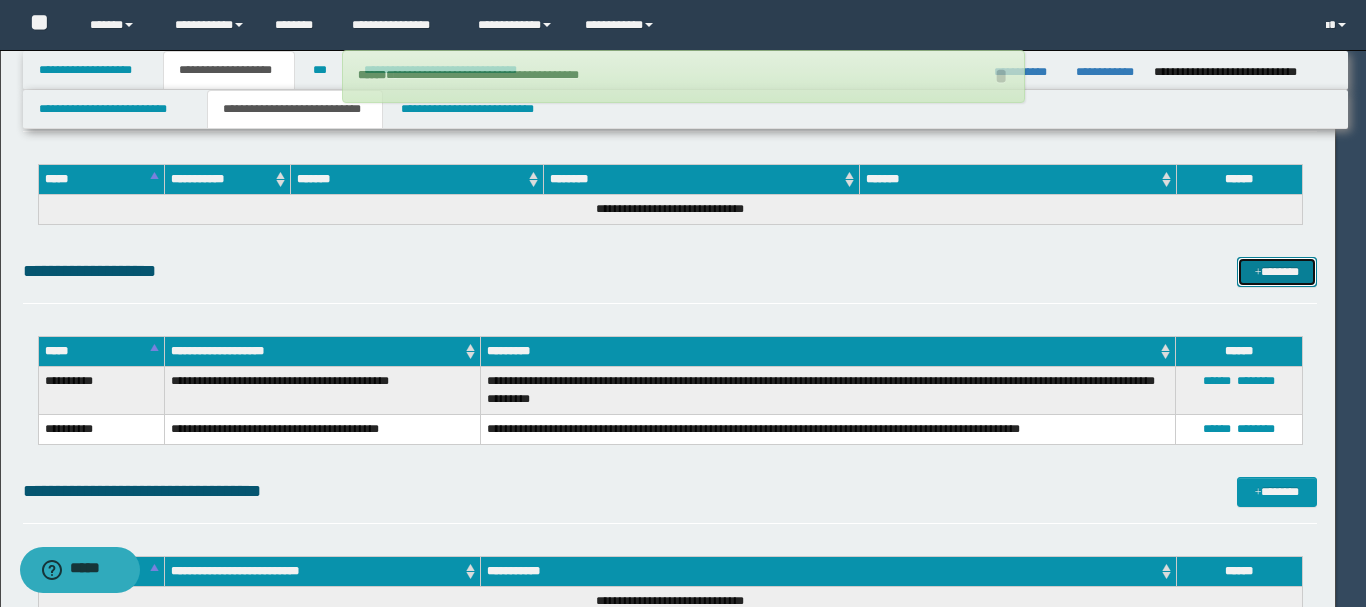 type 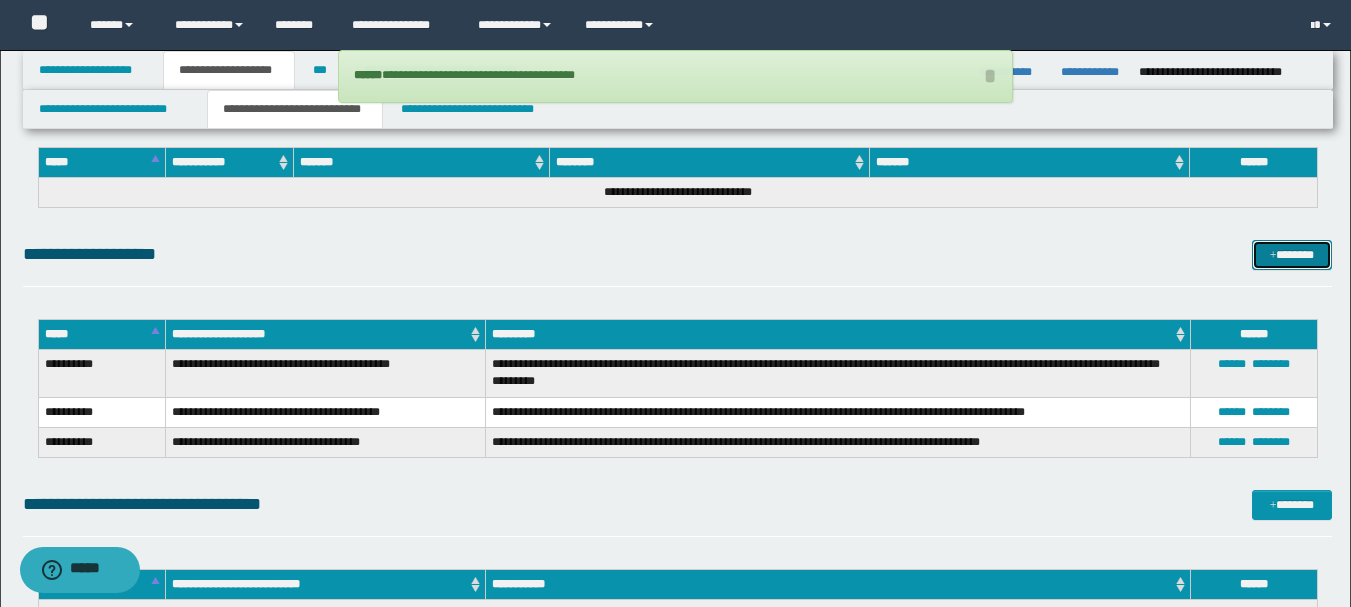 click on "*******" at bounding box center [1292, 255] 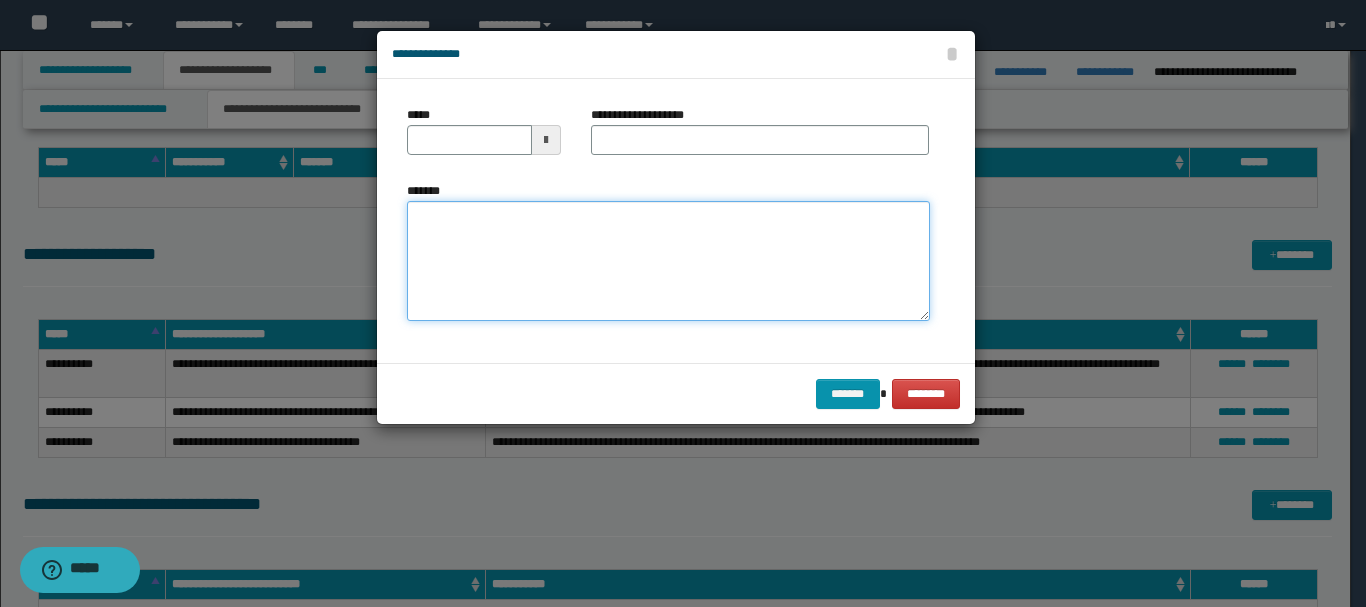 click on "*******" at bounding box center [668, 261] 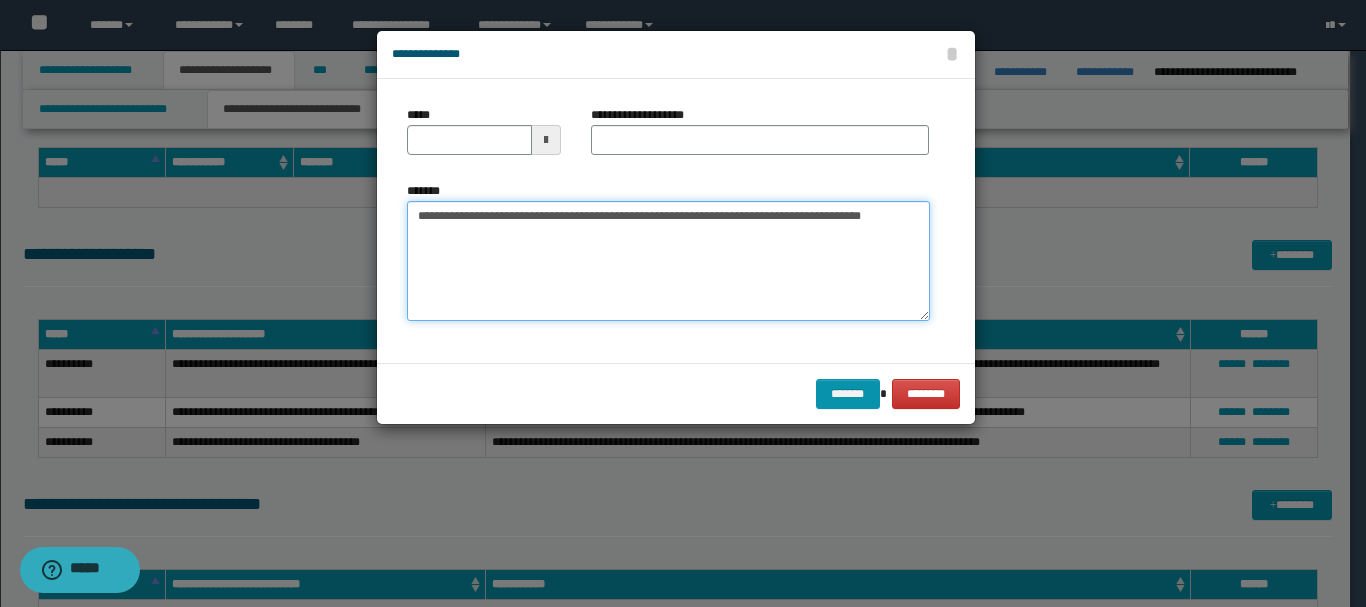 drag, startPoint x: 455, startPoint y: 217, endPoint x: 514, endPoint y: 216, distance: 59.008472 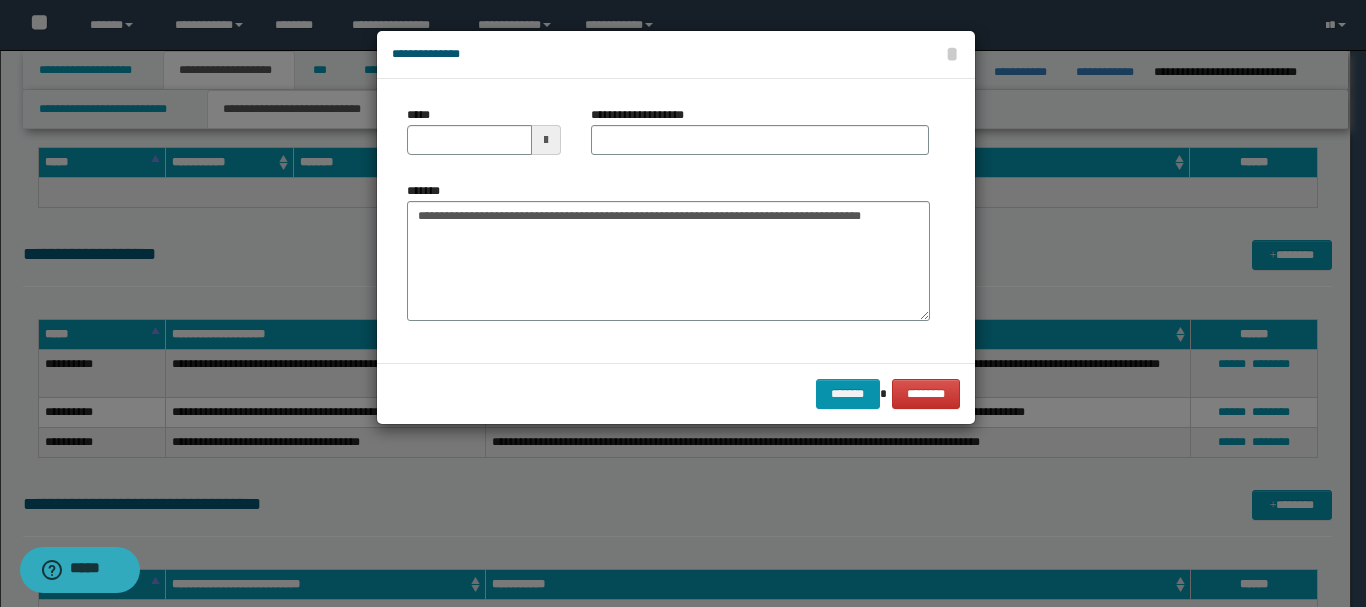 click on "*****" at bounding box center [484, 130] 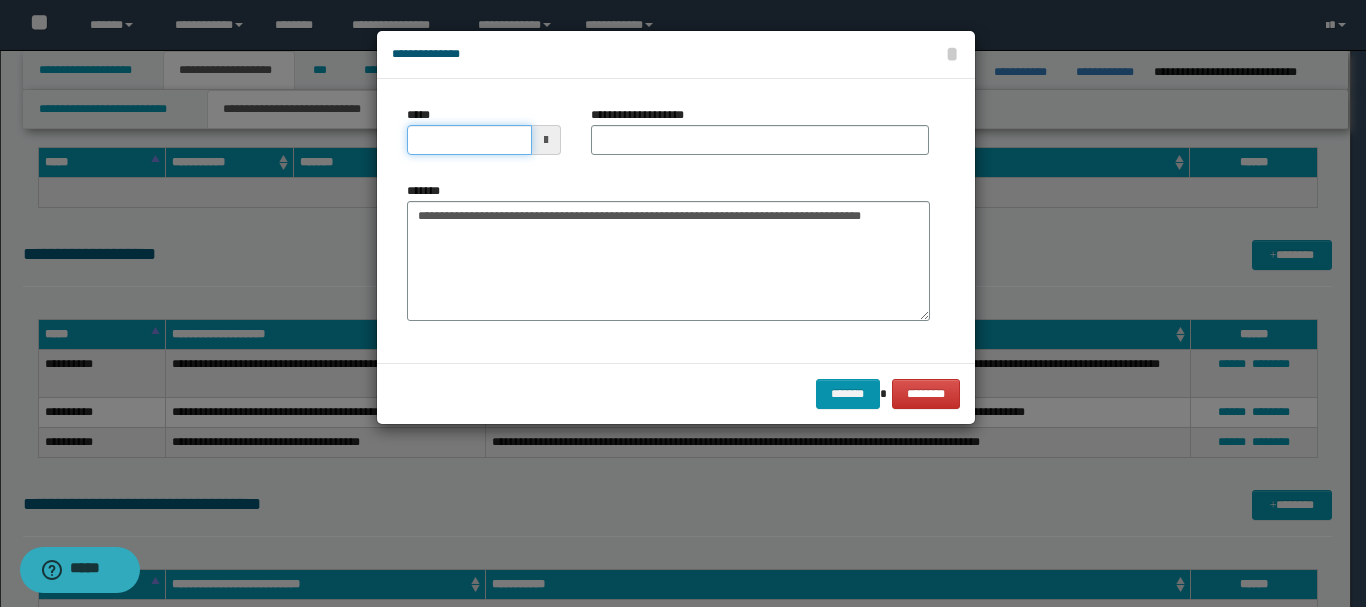 click on "*****" at bounding box center [469, 140] 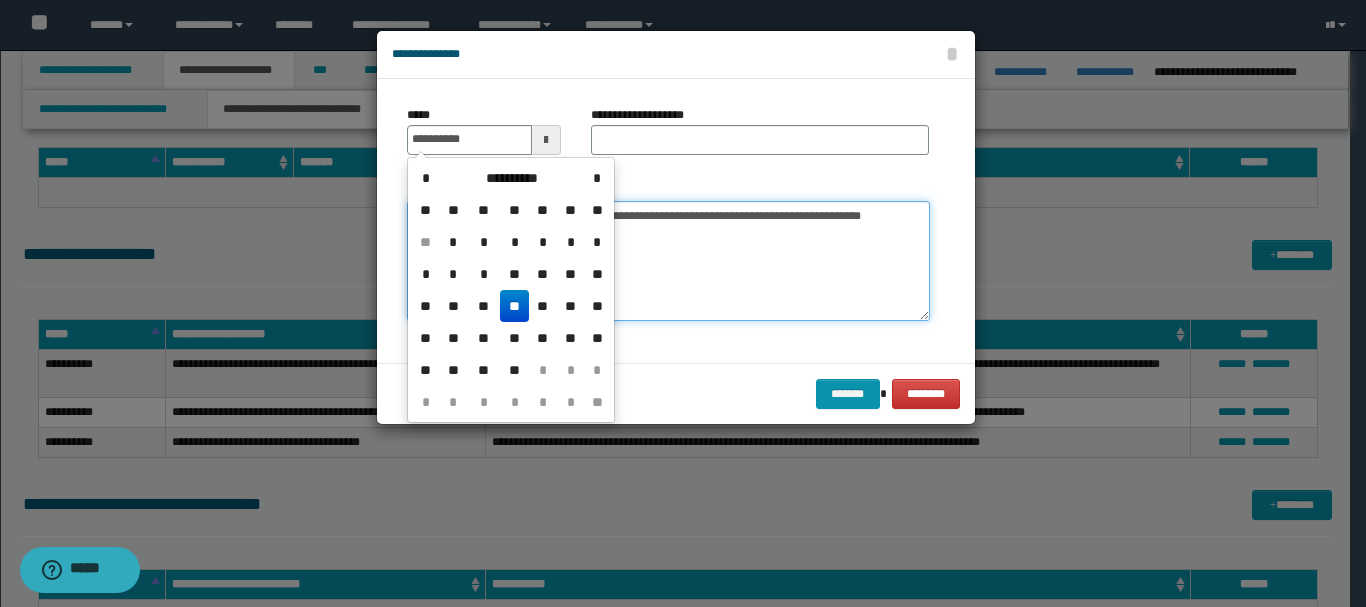 type on "**********" 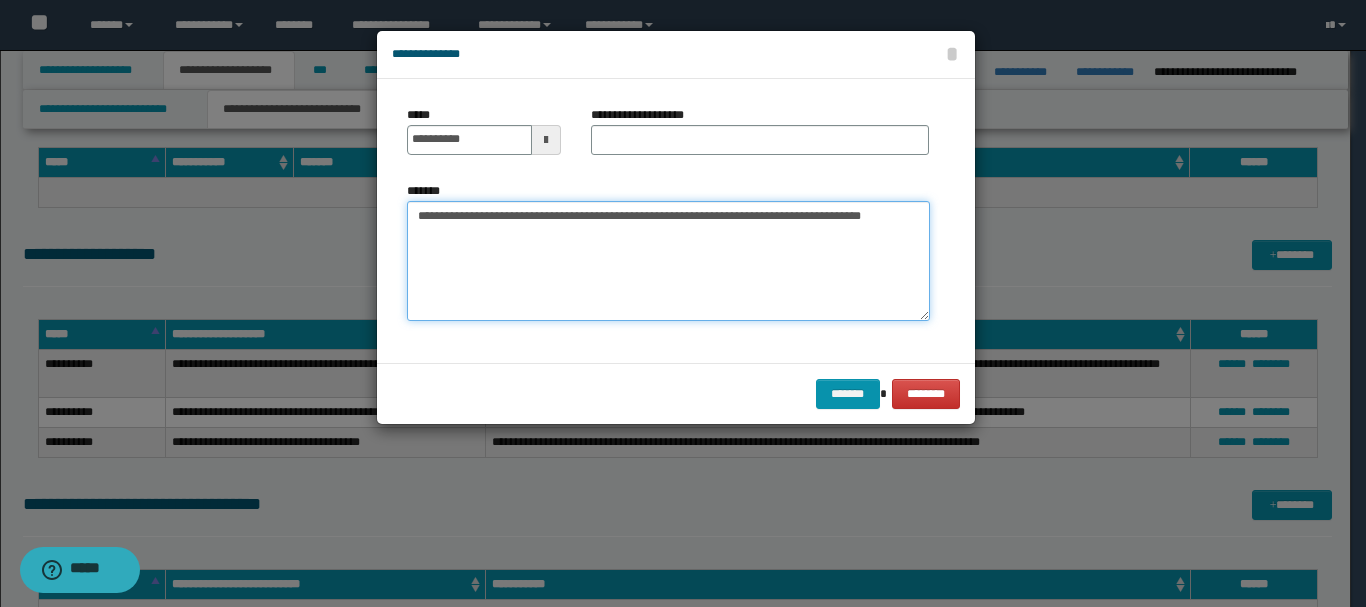 drag, startPoint x: 517, startPoint y: 218, endPoint x: 682, endPoint y: 212, distance: 165.10905 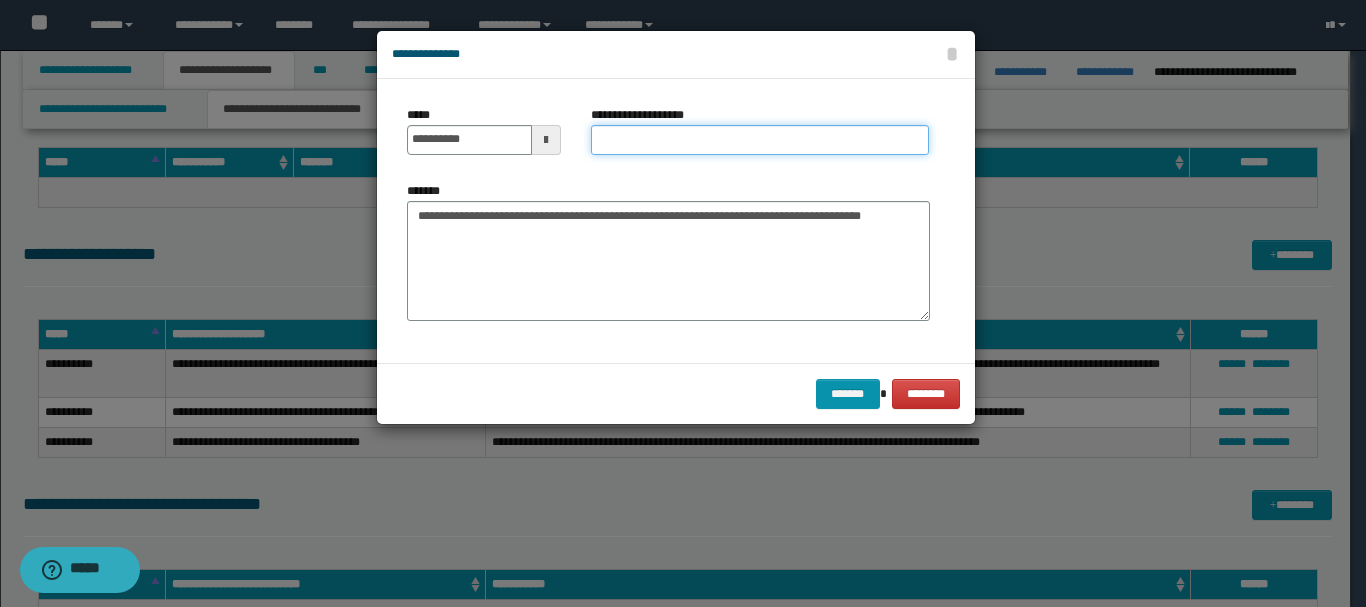 click on "**********" at bounding box center (760, 140) 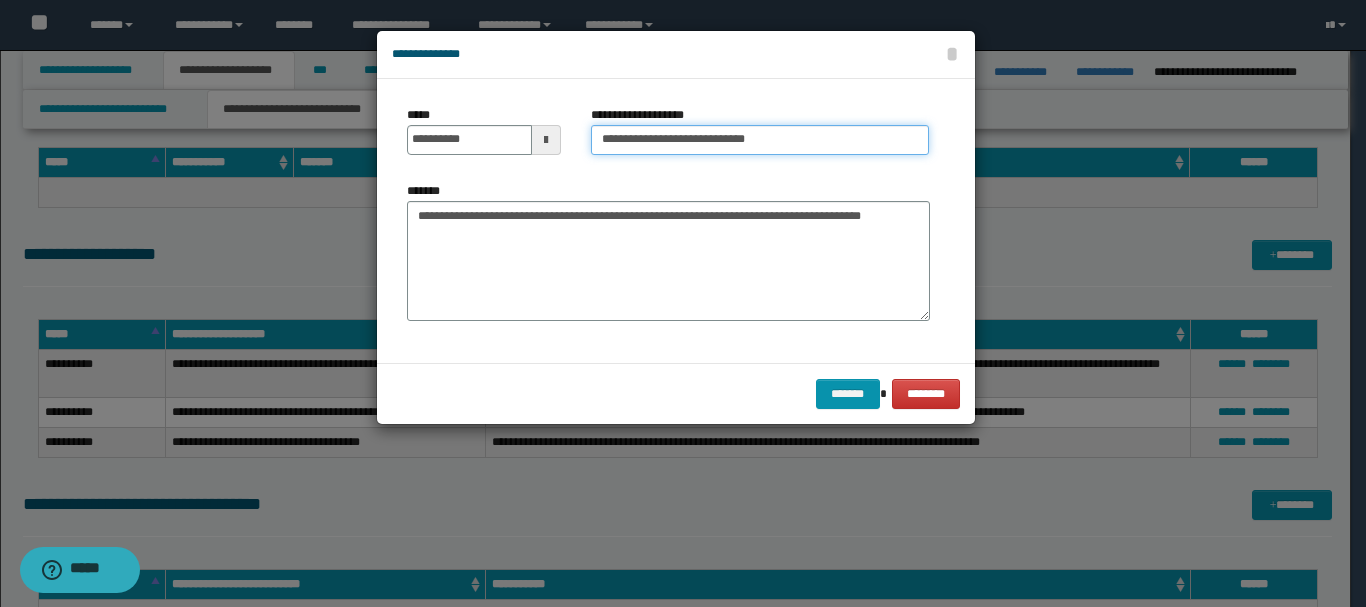 type on "**********" 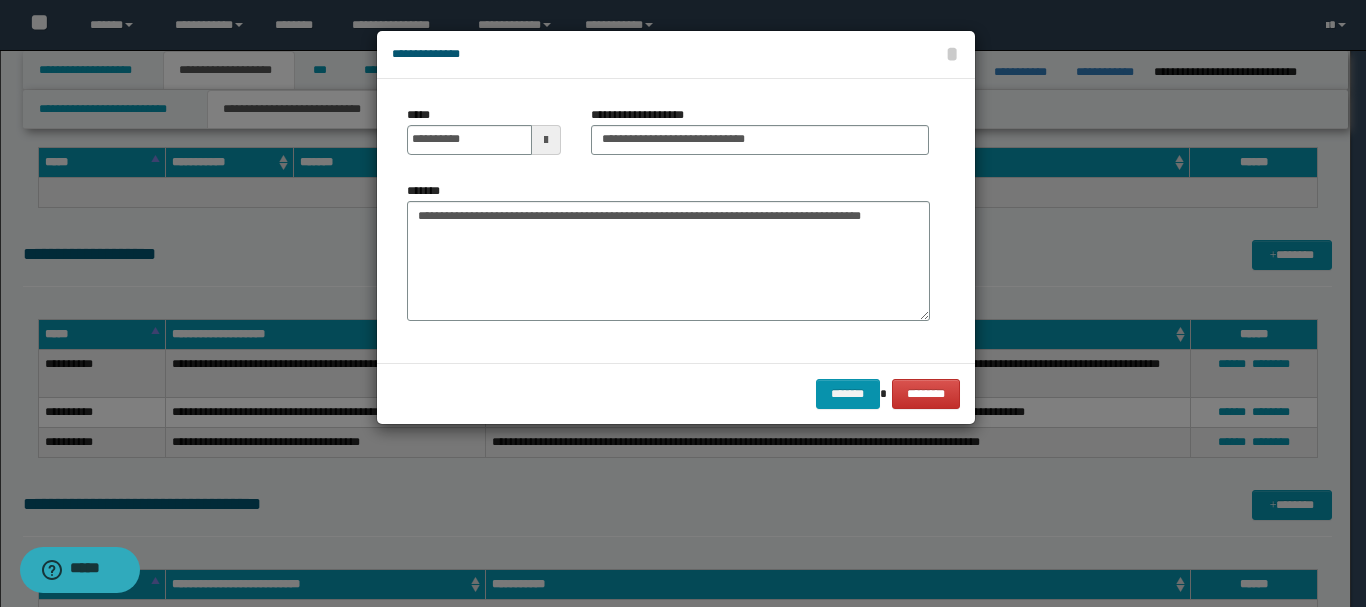 click on "*******
********" at bounding box center [676, 393] 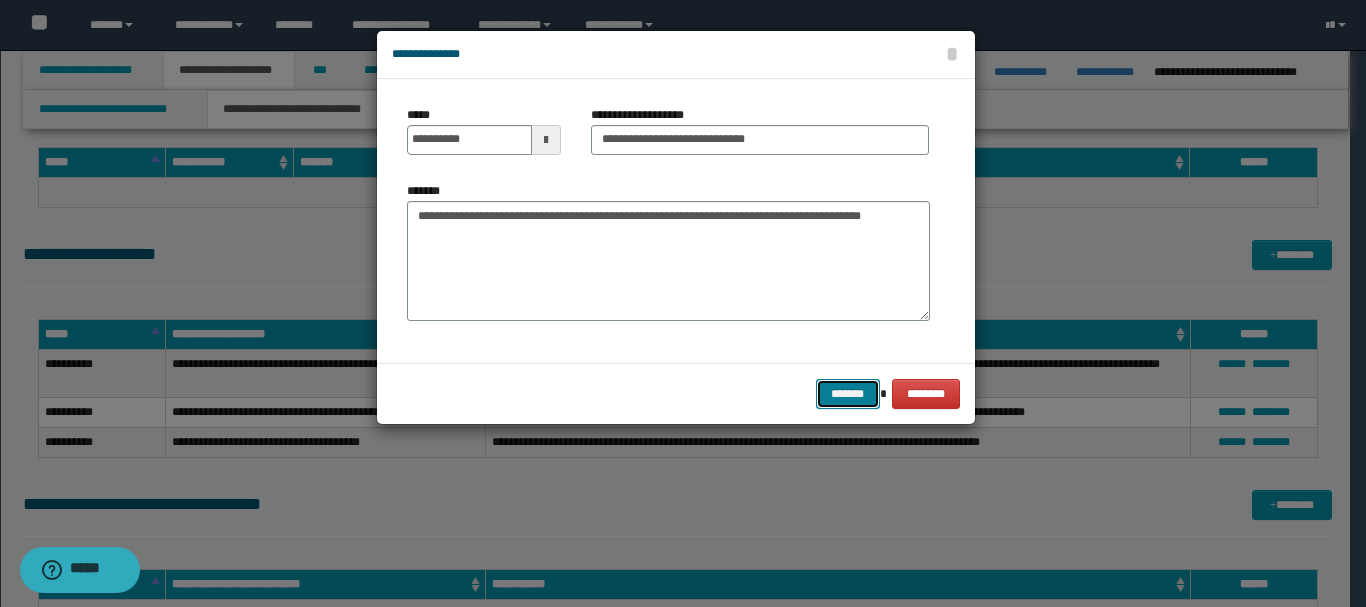 click on "*******" at bounding box center (848, 394) 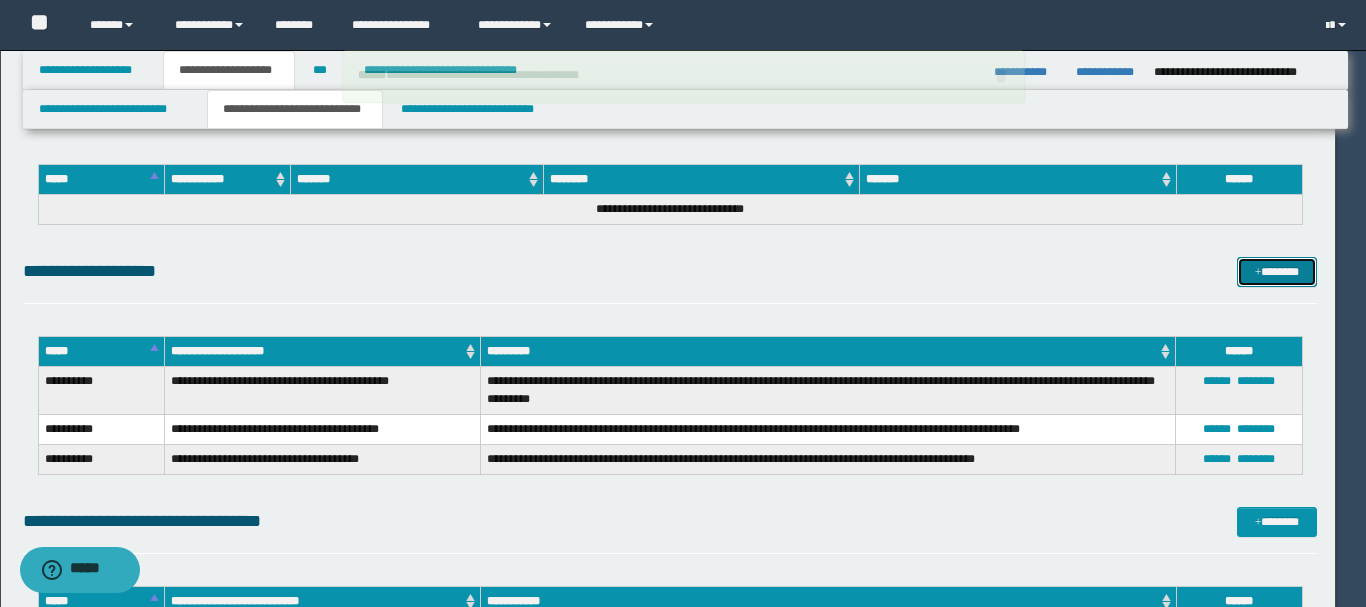 type 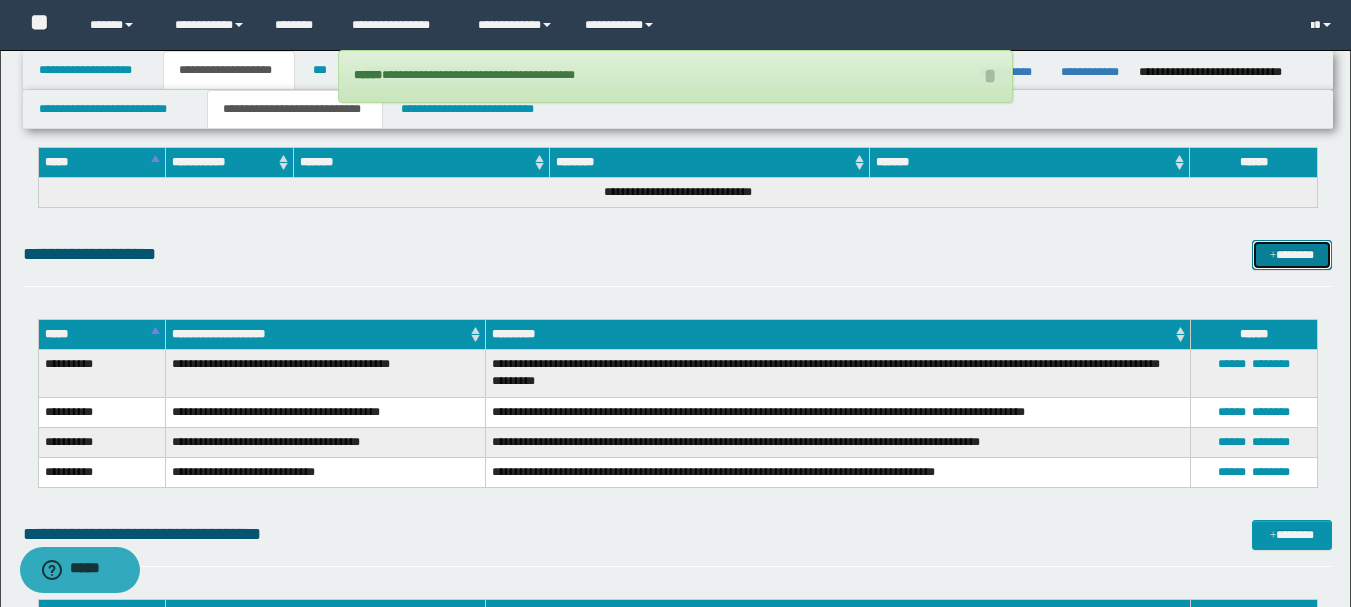 click on "*******" at bounding box center (1292, 255) 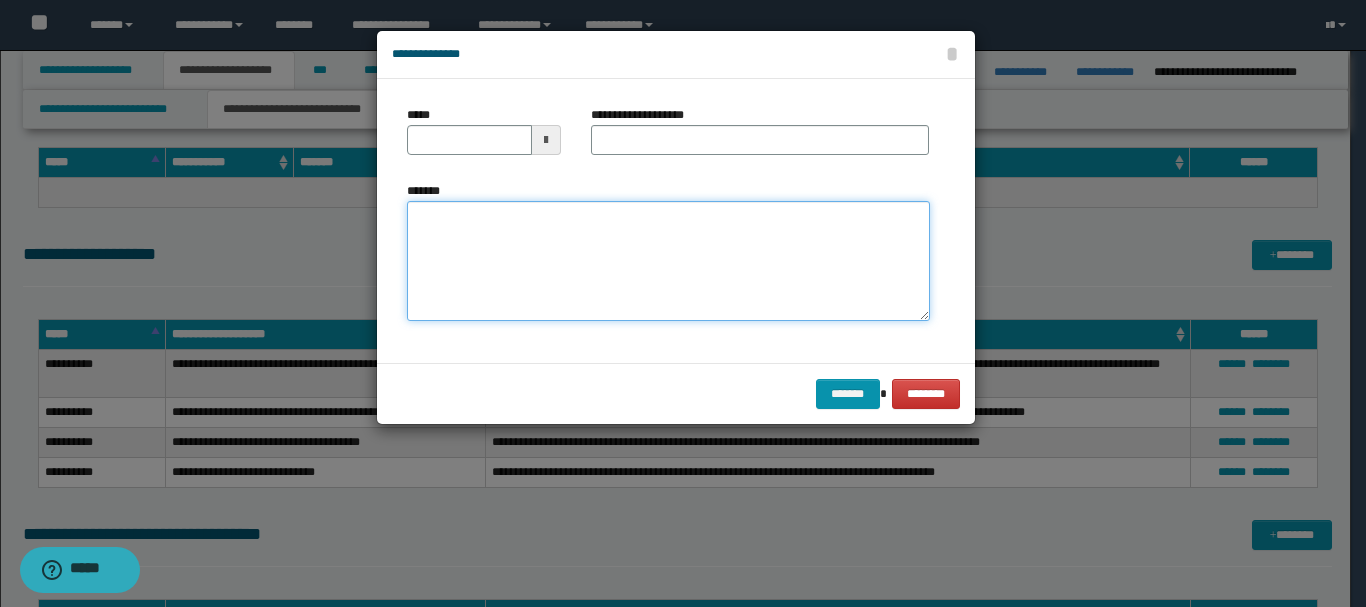 click on "*******" at bounding box center (668, 261) 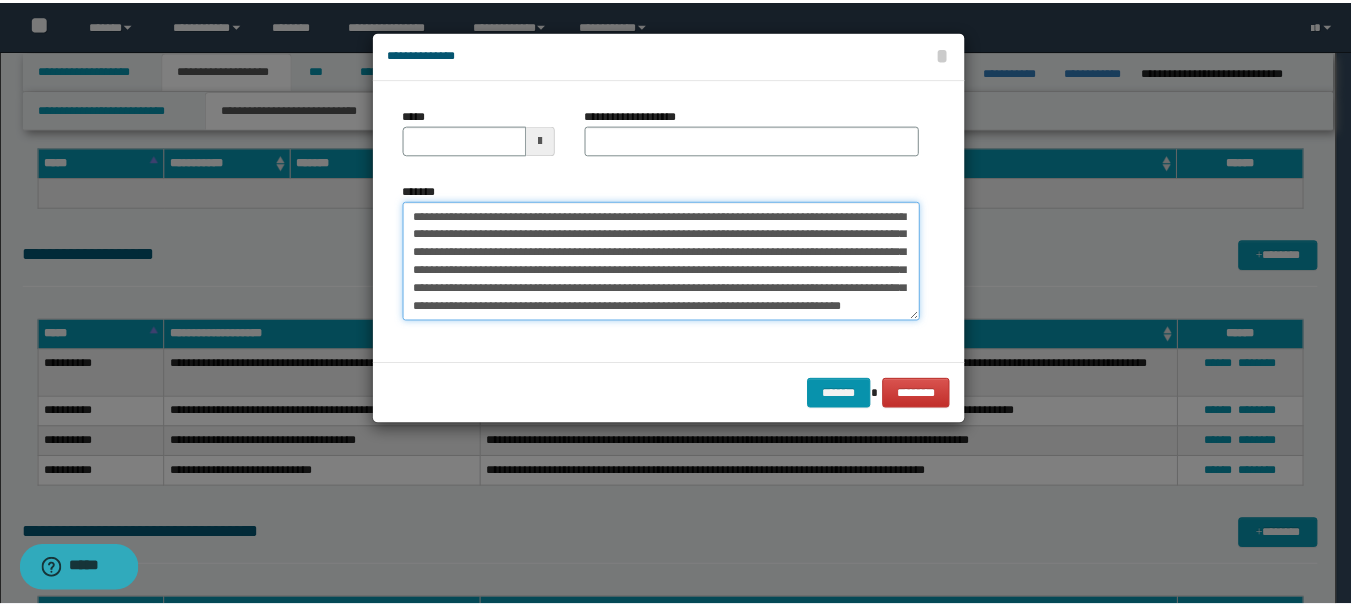 scroll, scrollTop: 0, scrollLeft: 0, axis: both 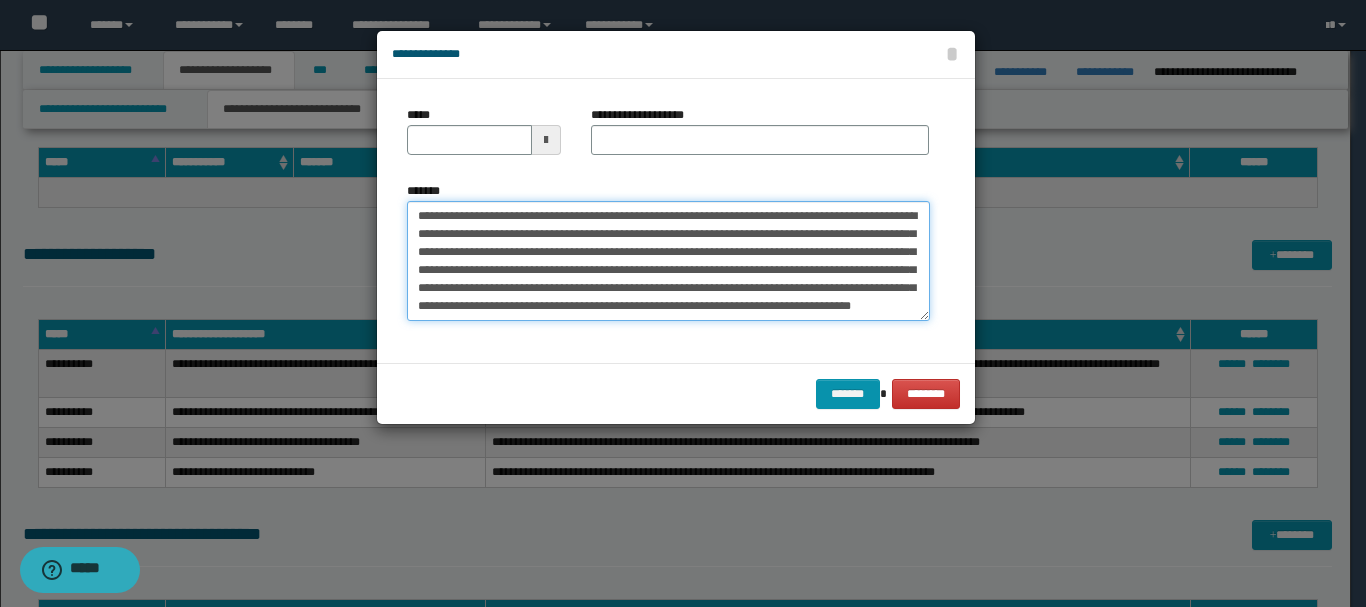 drag, startPoint x: 453, startPoint y: 216, endPoint x: 513, endPoint y: 214, distance: 60.033325 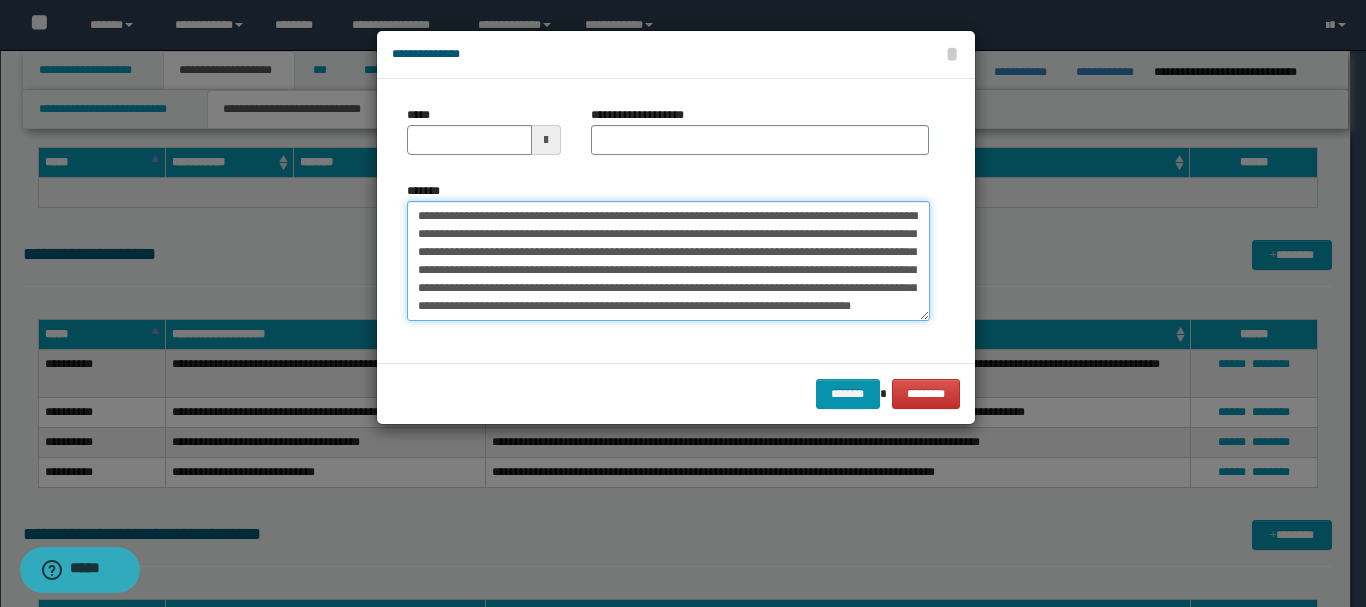type 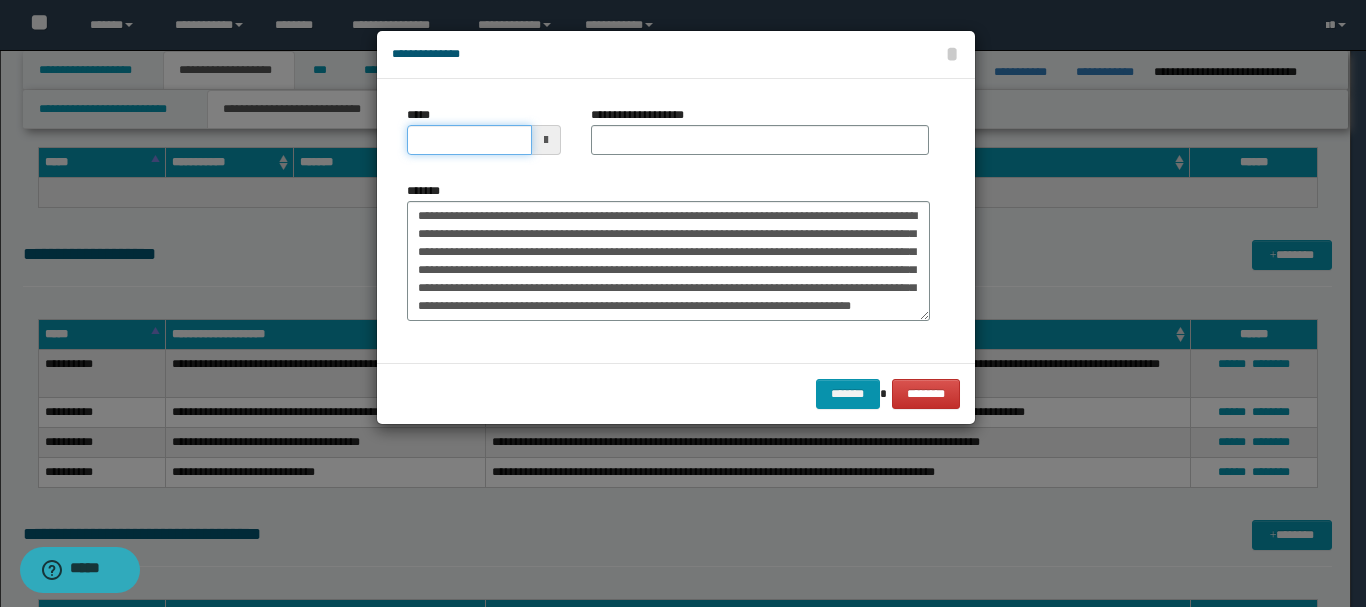 click on "*****" at bounding box center [469, 140] 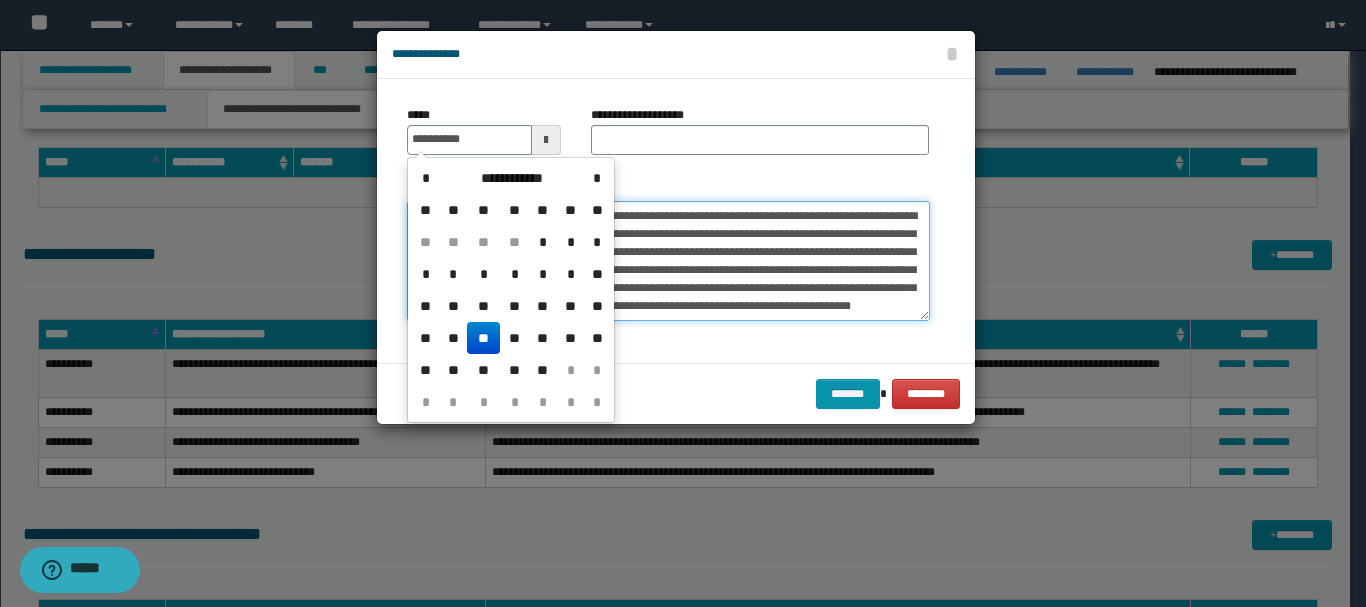 type on "**********" 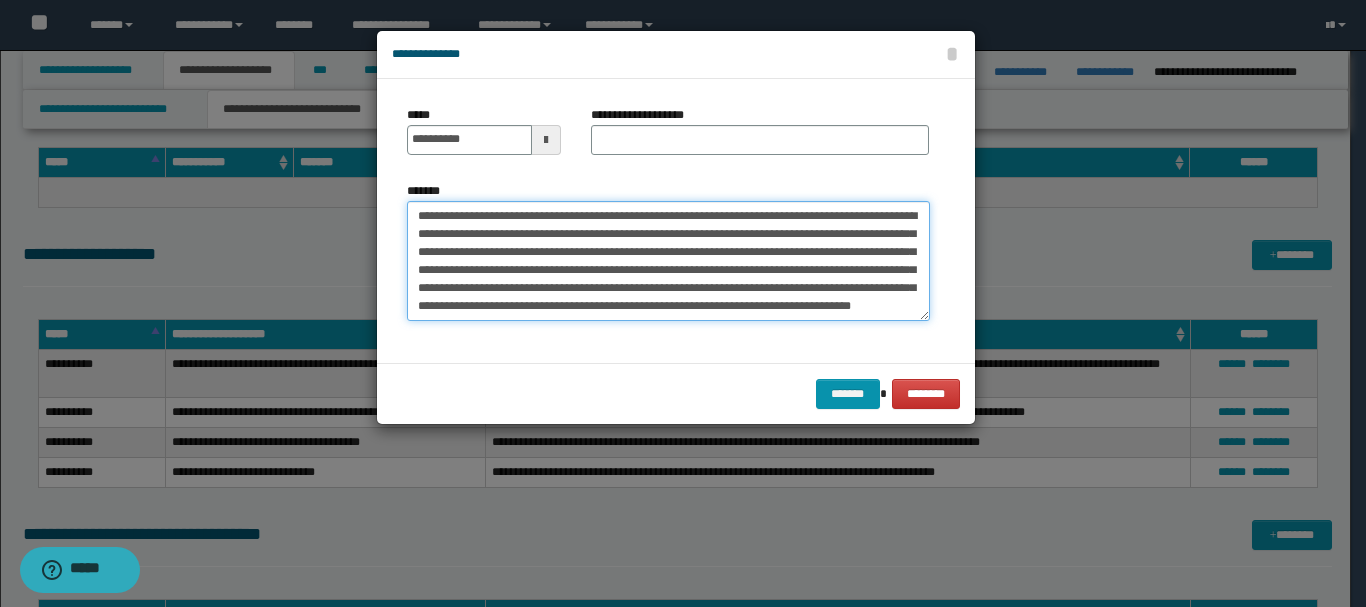 click on "**********" at bounding box center (668, 261) 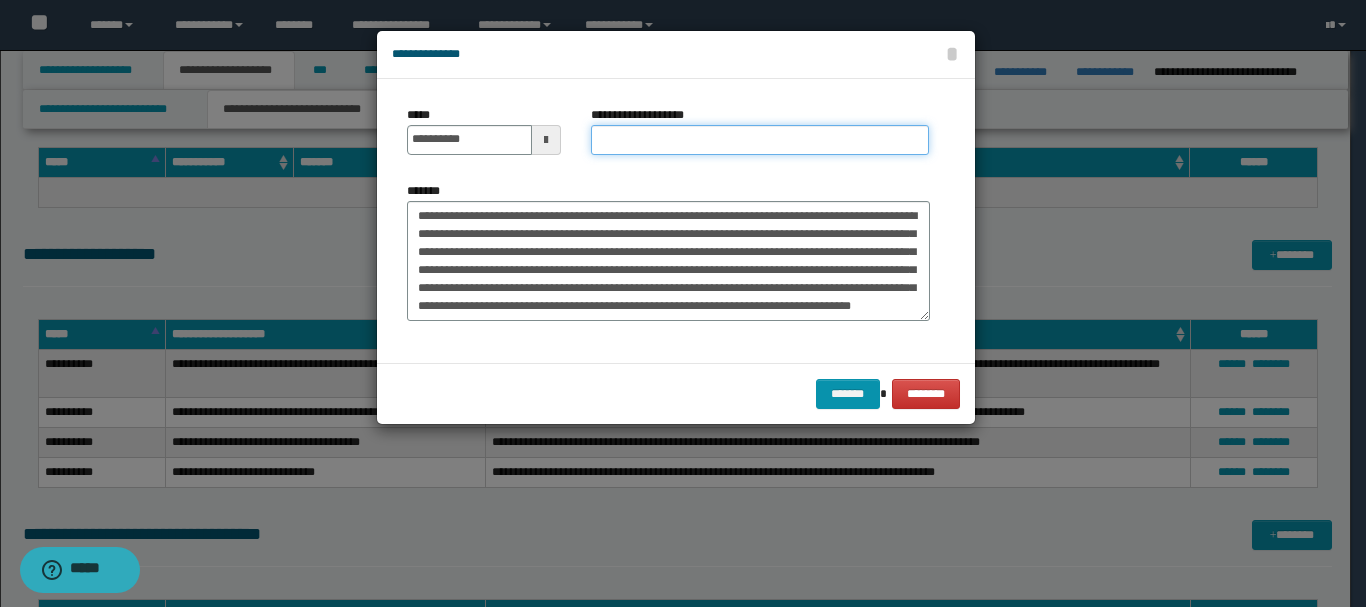 click on "**********" at bounding box center [760, 140] 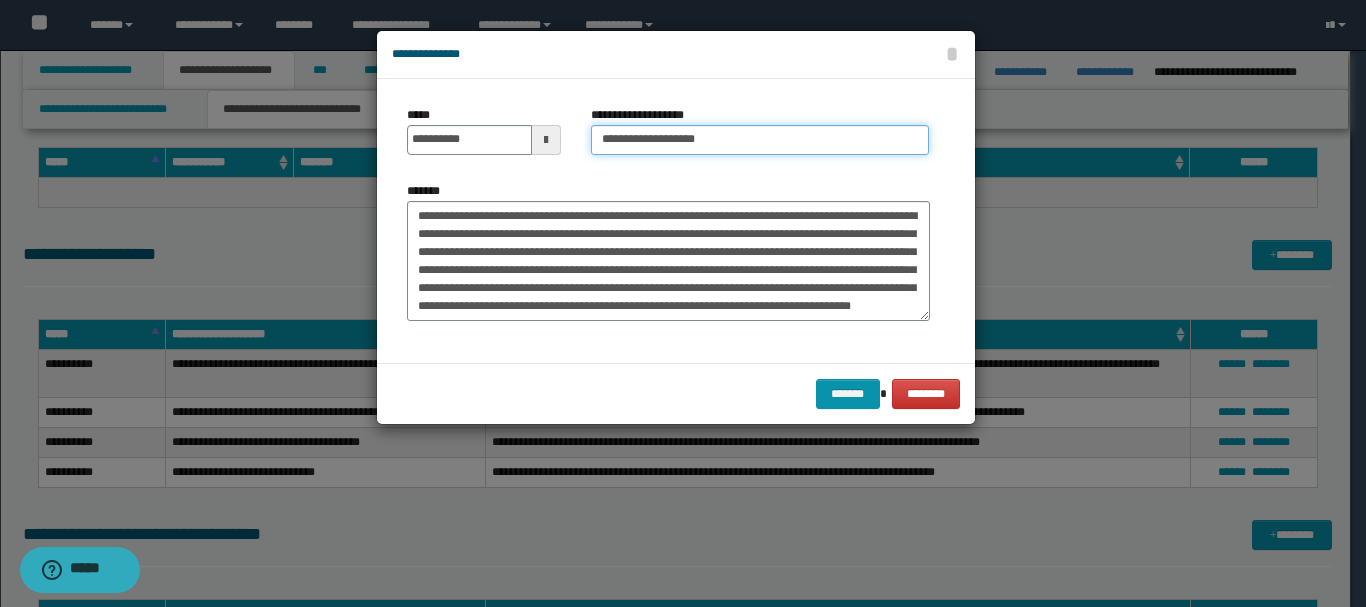 type on "**********" 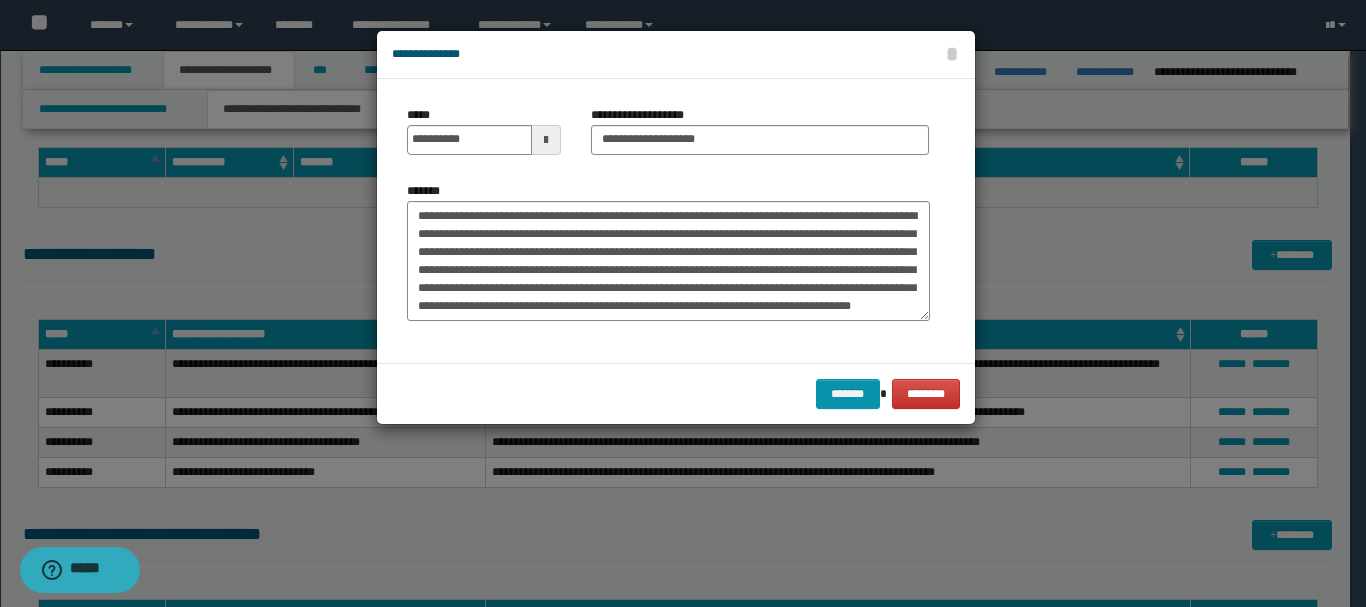 click on "*******
********" at bounding box center [676, 393] 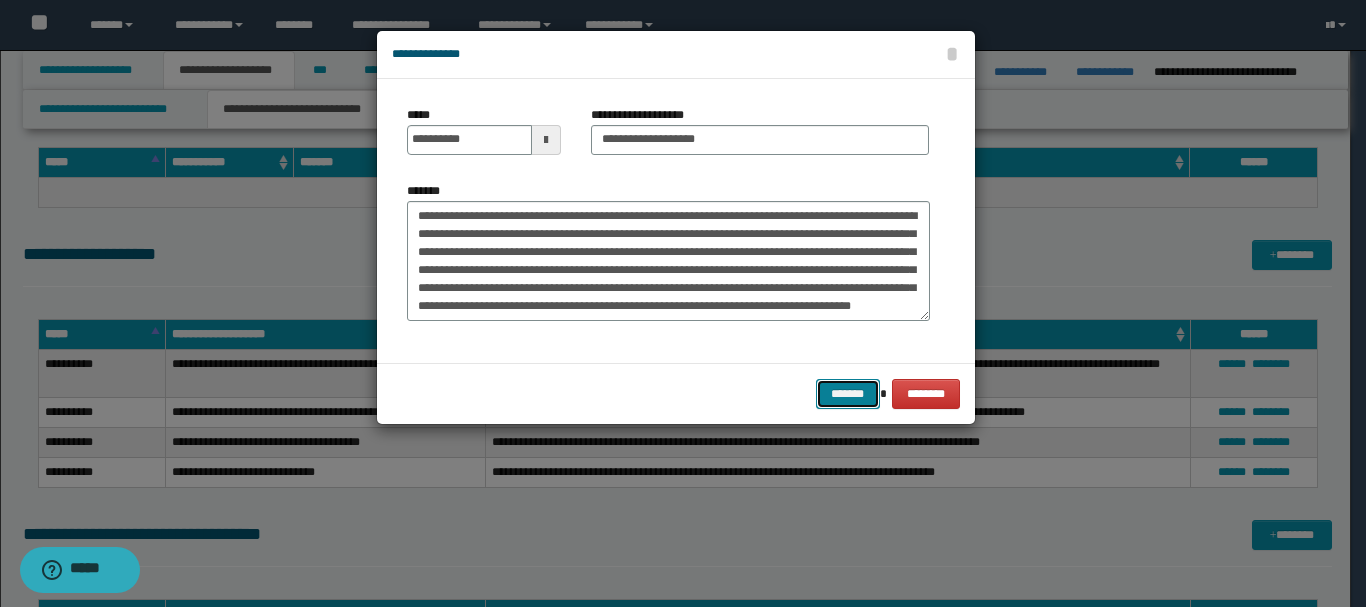 click on "*******" at bounding box center (848, 394) 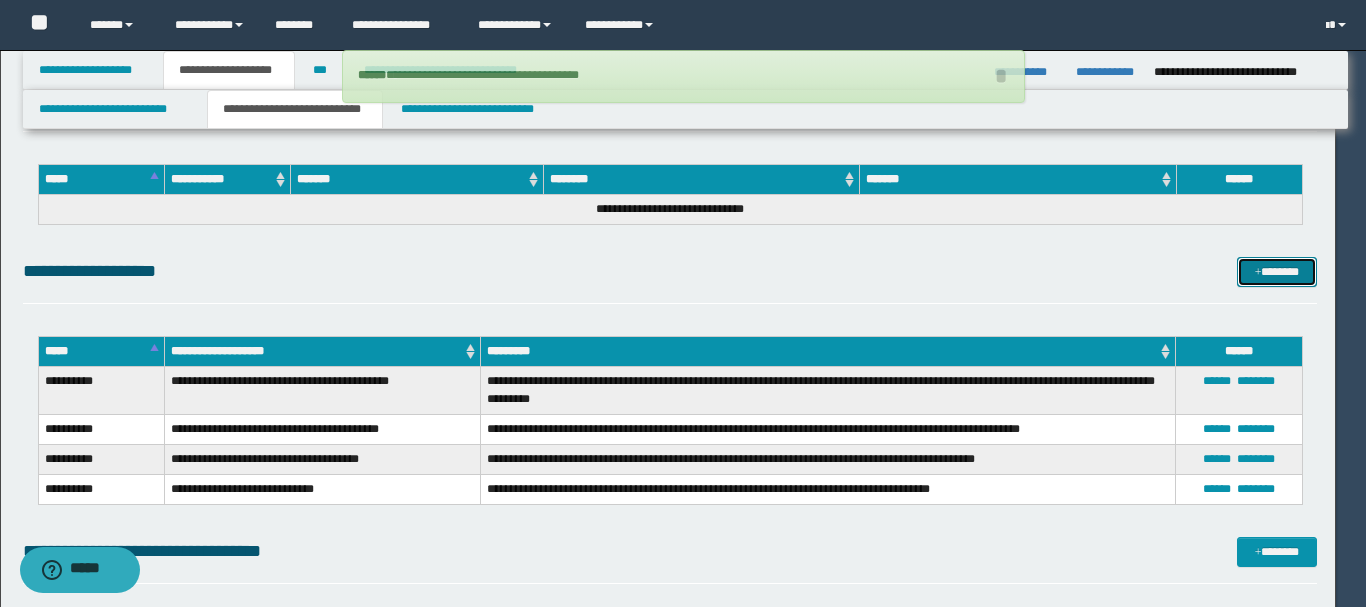 type 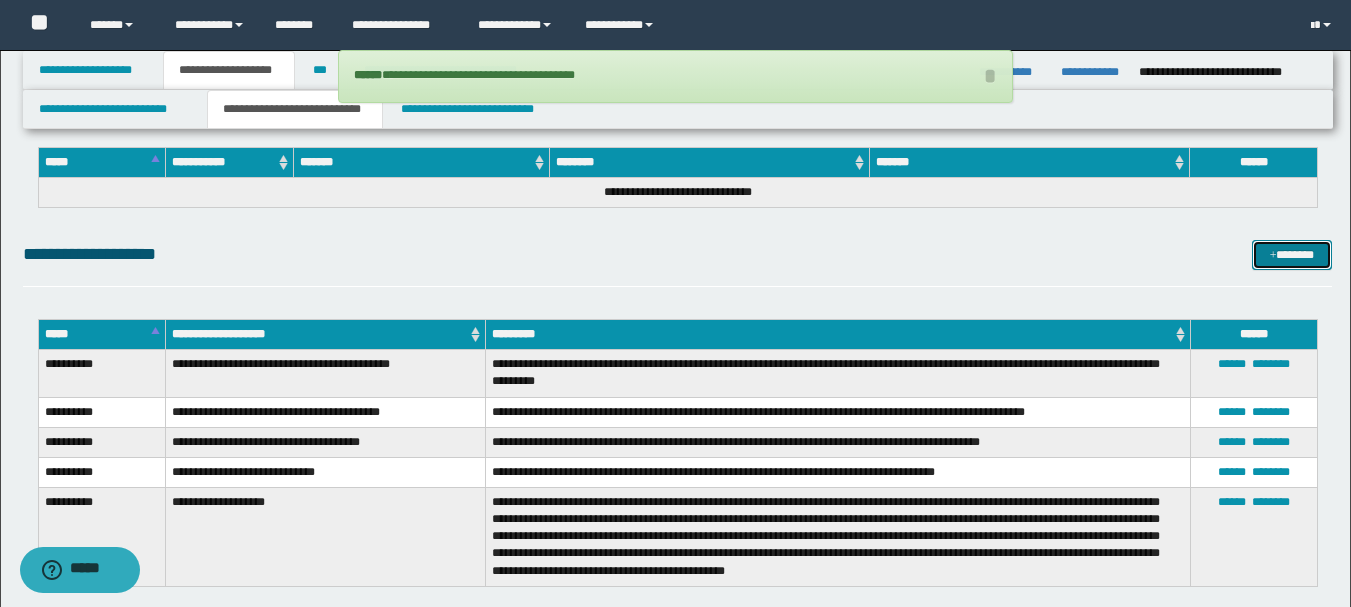 click on "*******" at bounding box center [1292, 255] 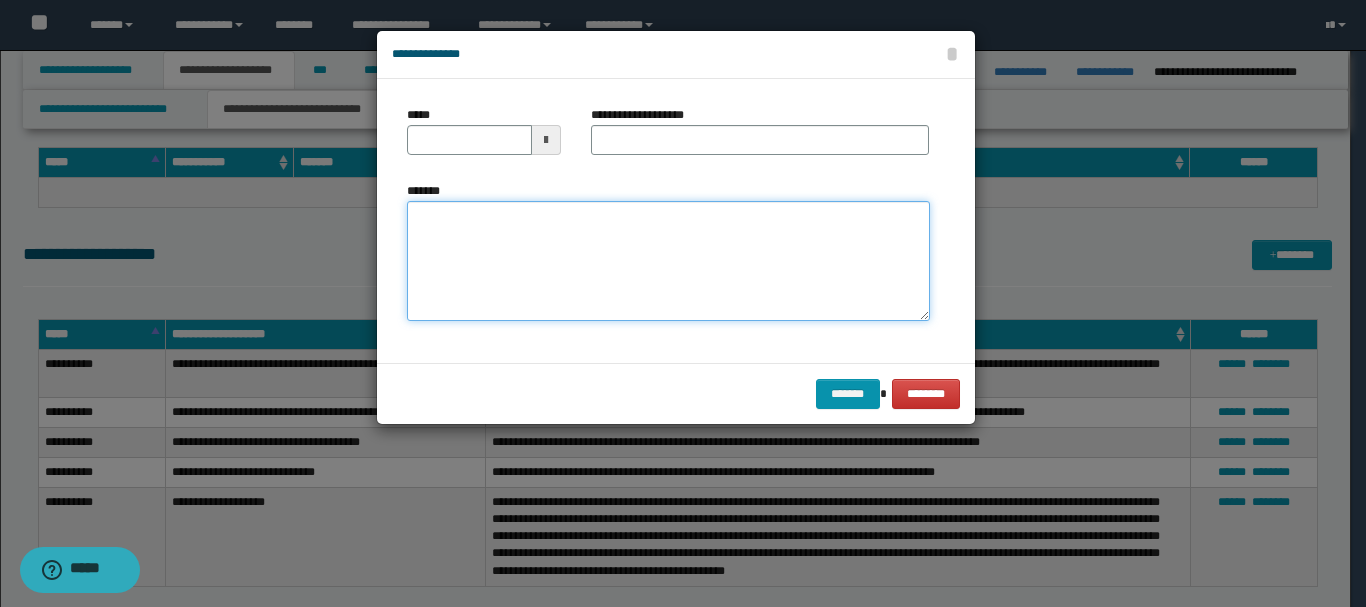 click on "*******" at bounding box center [668, 261] 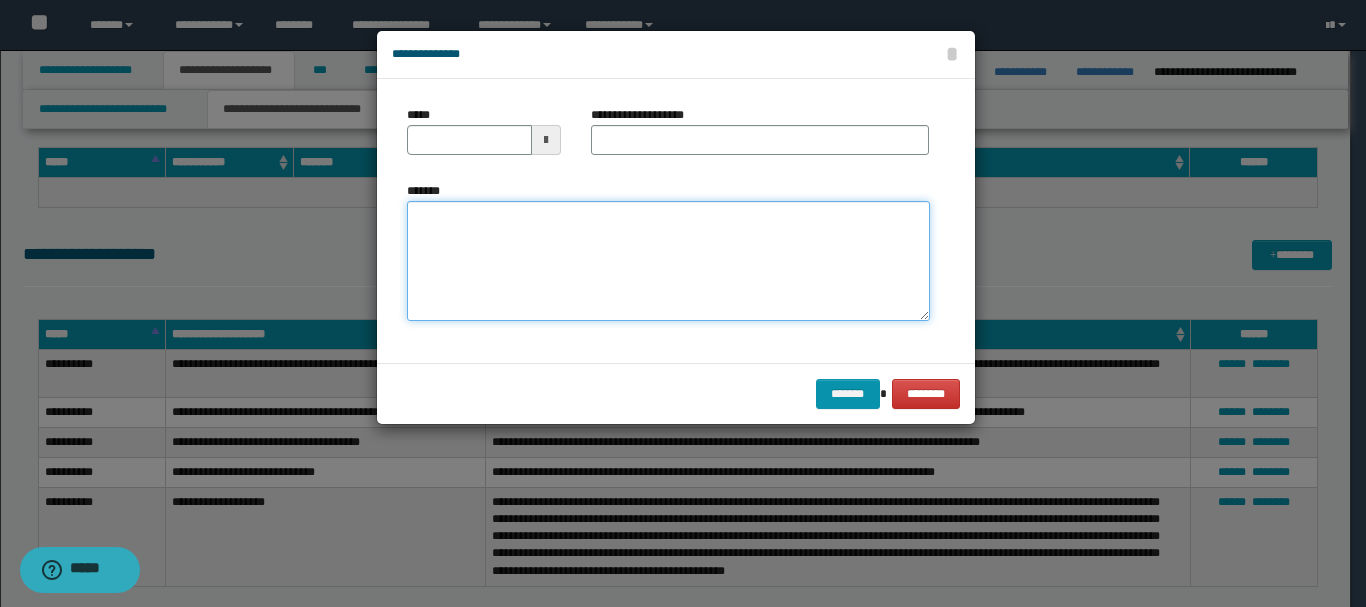 paste on "**********" 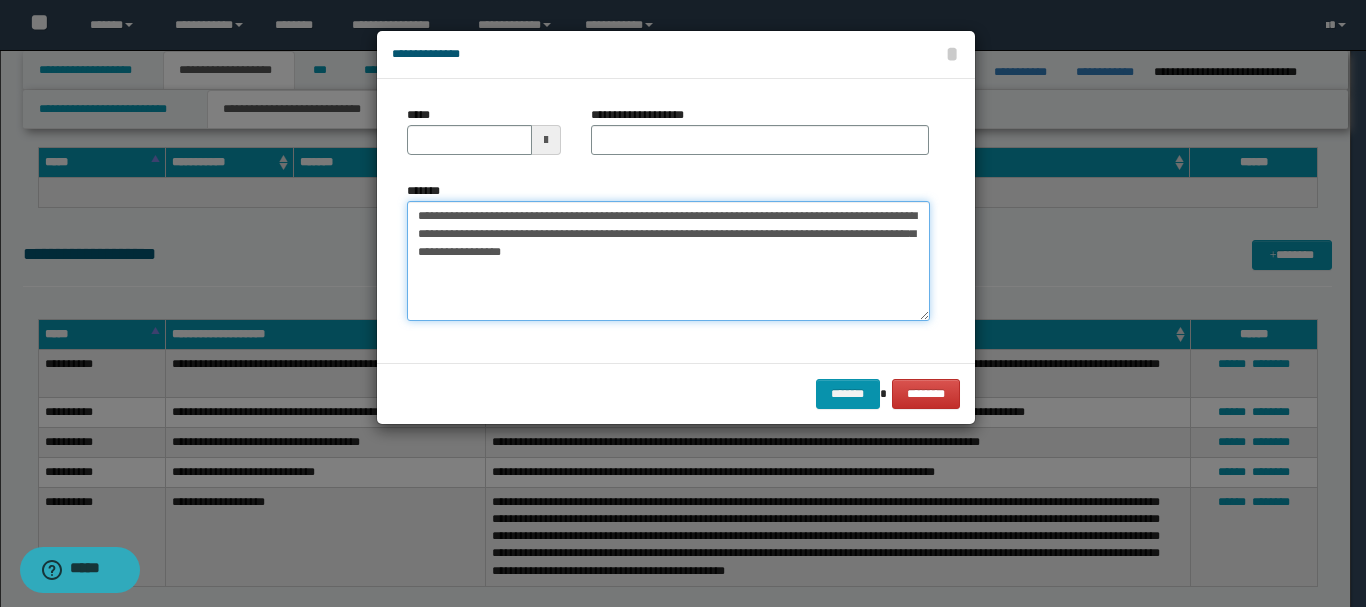drag, startPoint x: 455, startPoint y: 215, endPoint x: 515, endPoint y: 214, distance: 60.00833 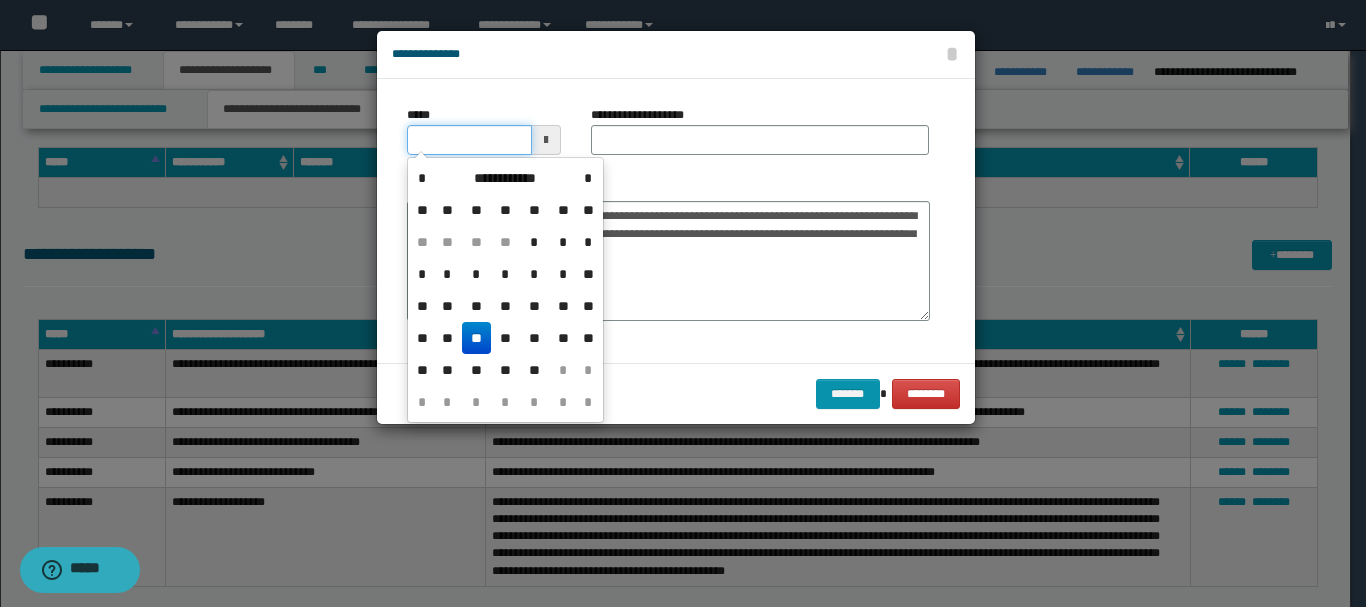 click on "*****" at bounding box center [469, 140] 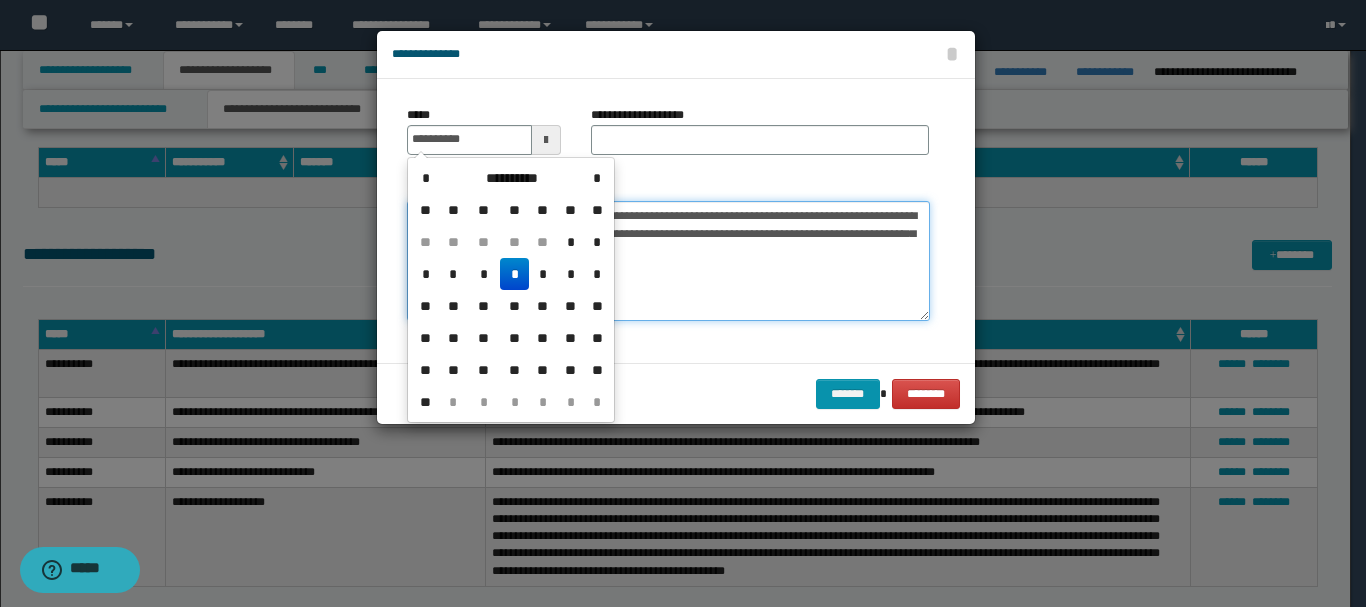 type on "**********" 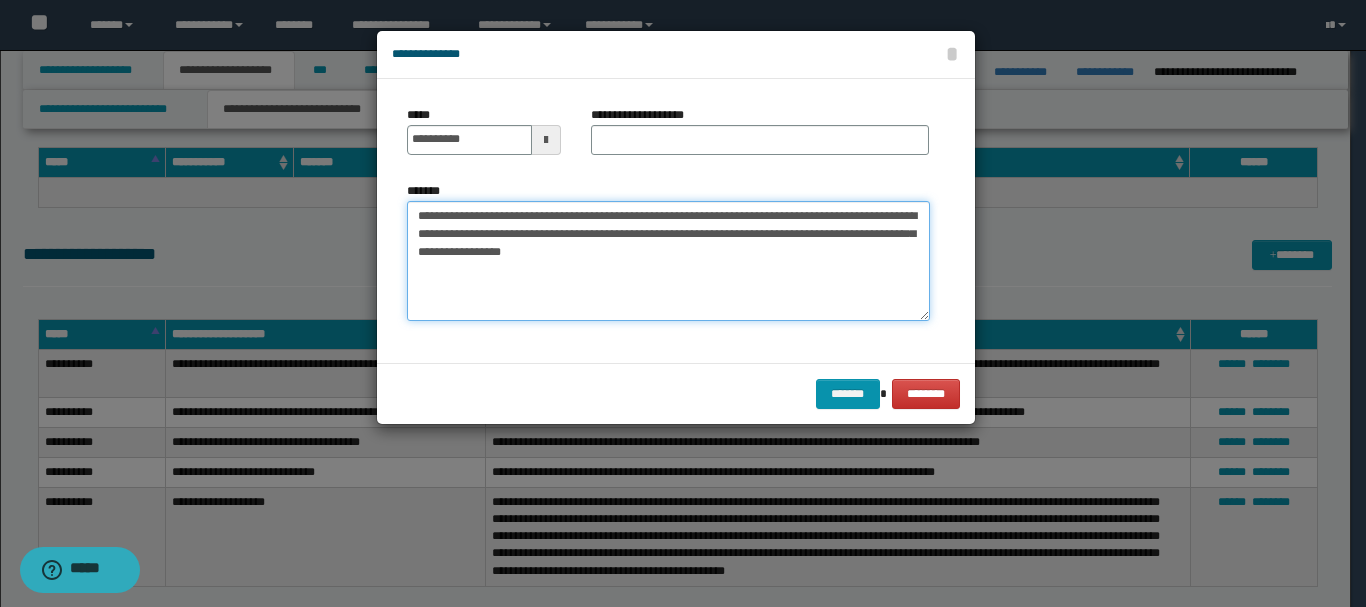 drag, startPoint x: 520, startPoint y: 219, endPoint x: 684, endPoint y: 213, distance: 164.10973 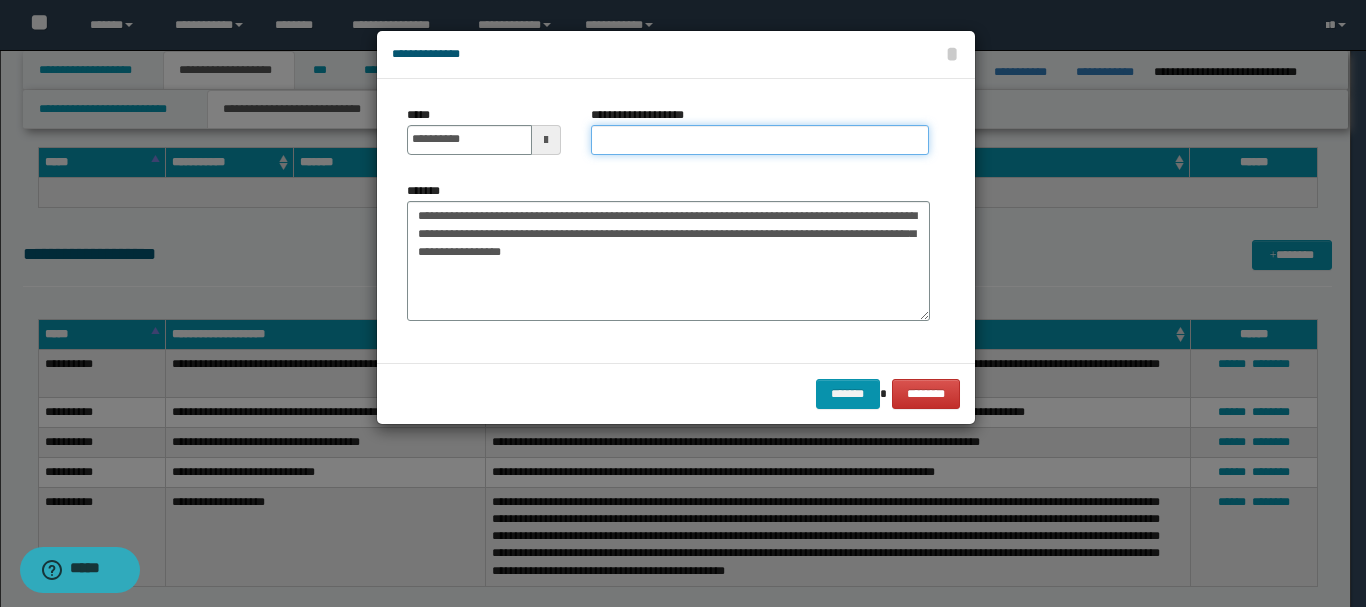 click on "**********" at bounding box center (760, 140) 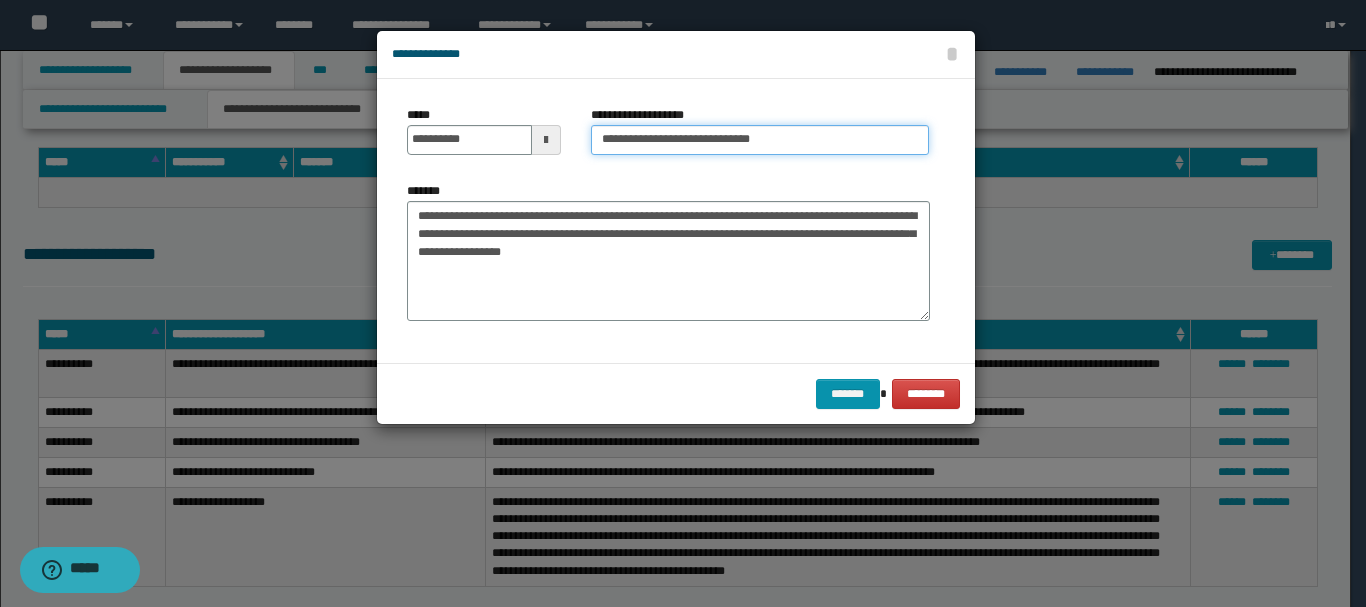 type on "**********" 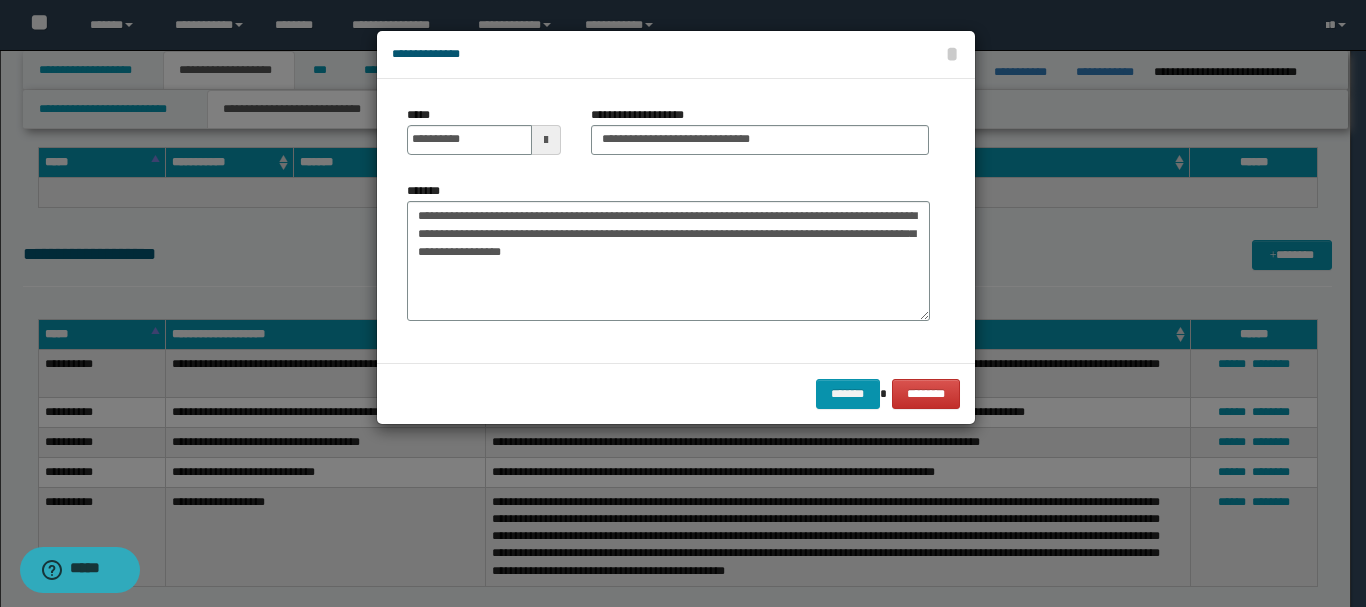 click at bounding box center (683, 303) 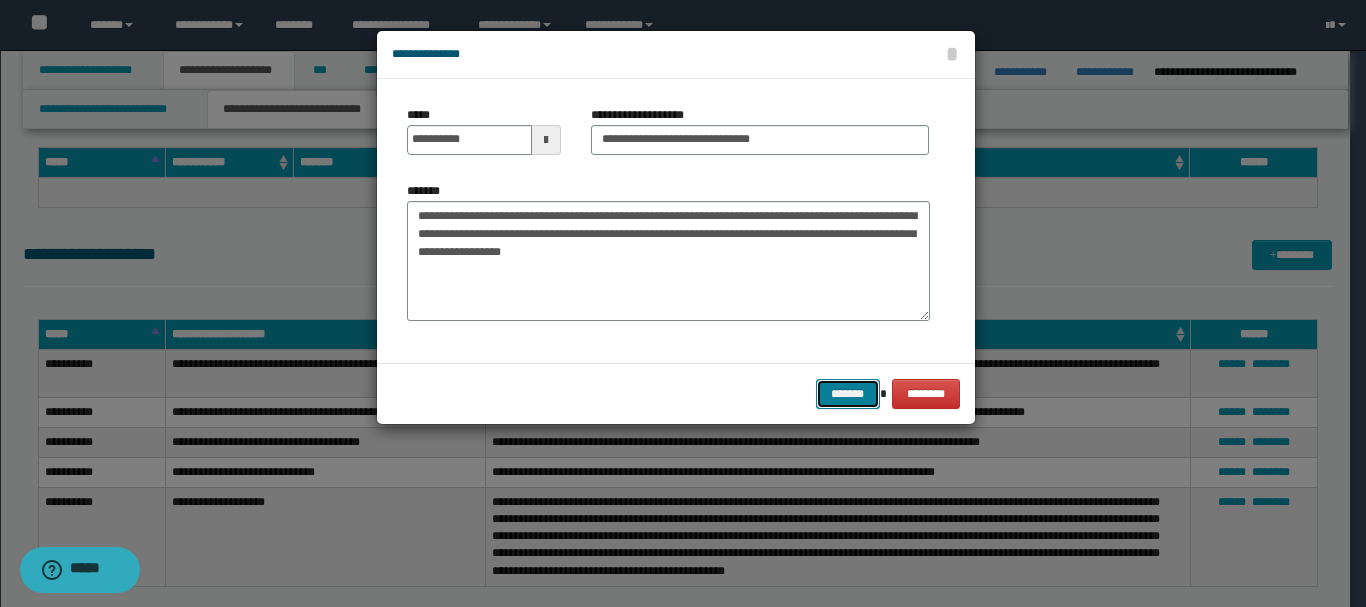 click on "*******" at bounding box center (848, 394) 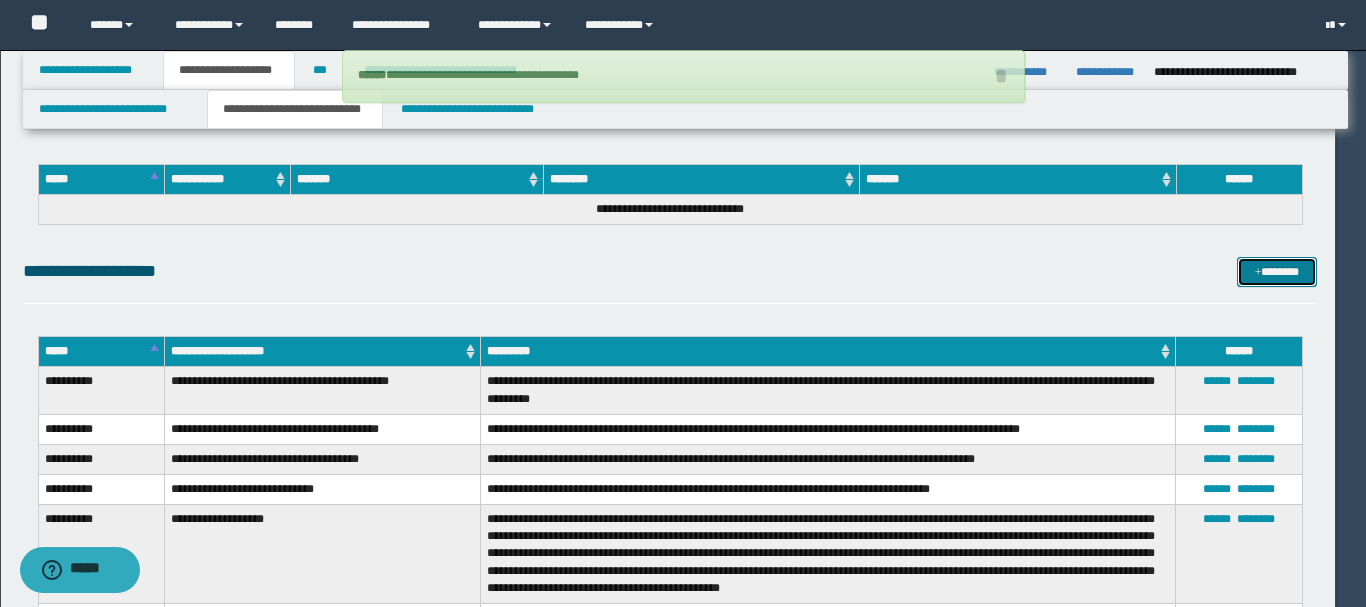 type 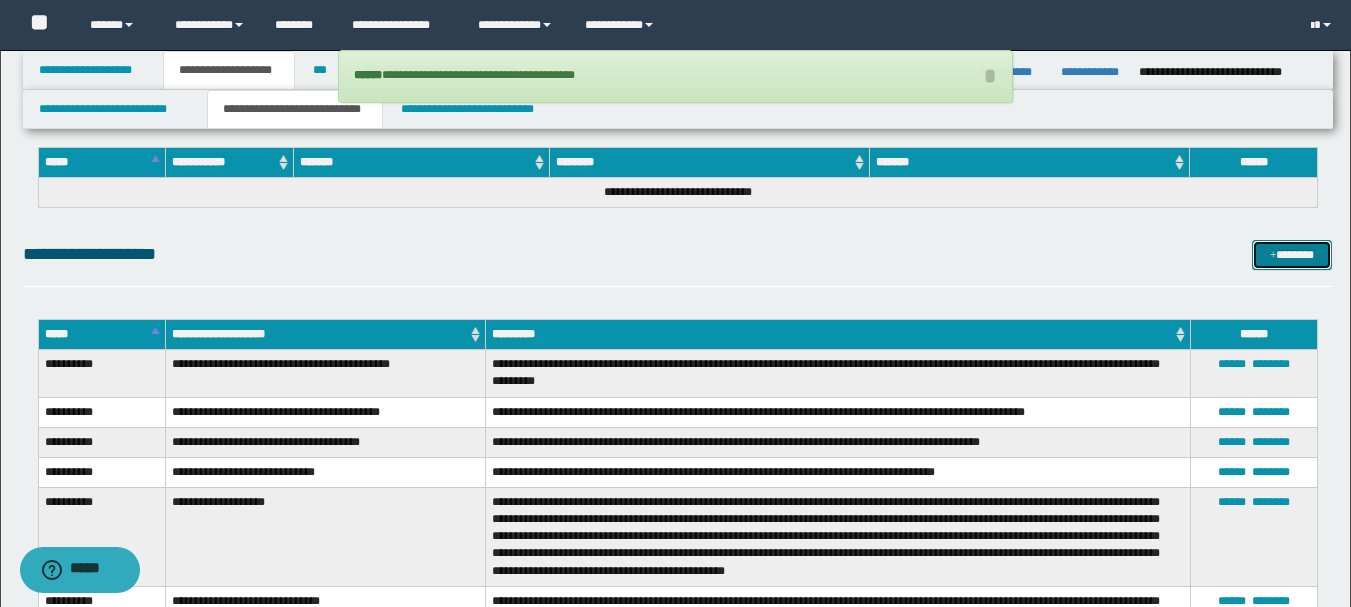 click on "*******" at bounding box center [1292, 255] 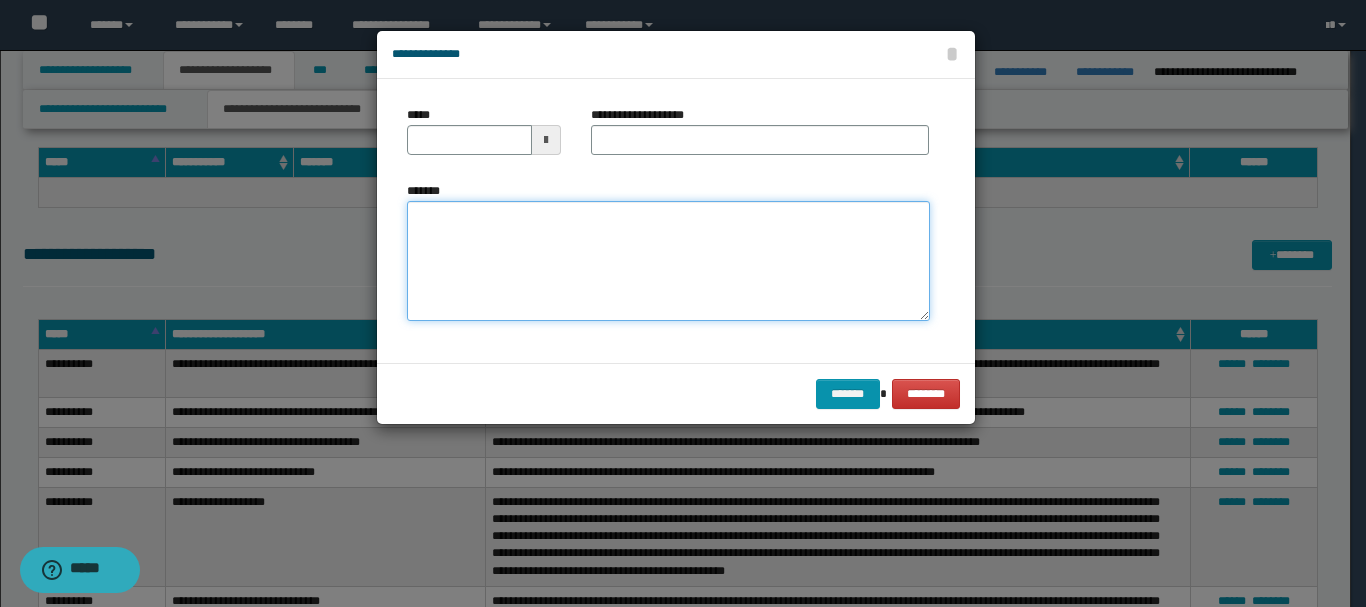 click on "*******" at bounding box center [668, 261] 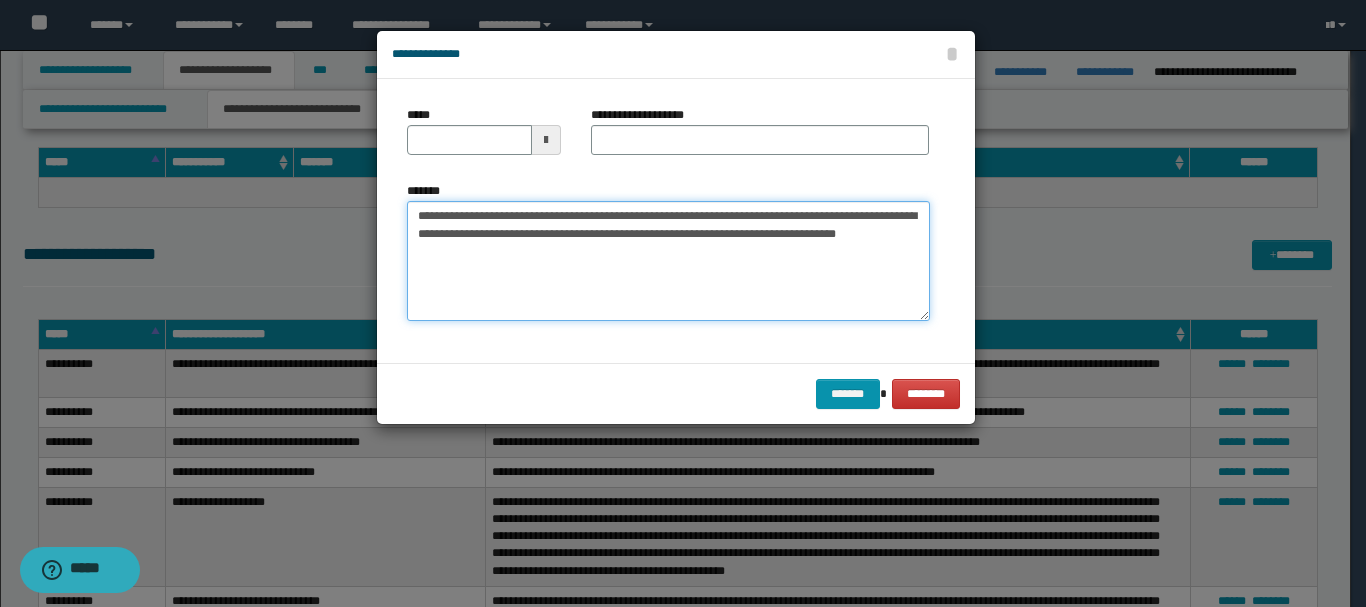drag, startPoint x: 457, startPoint y: 218, endPoint x: 514, endPoint y: 213, distance: 57.21888 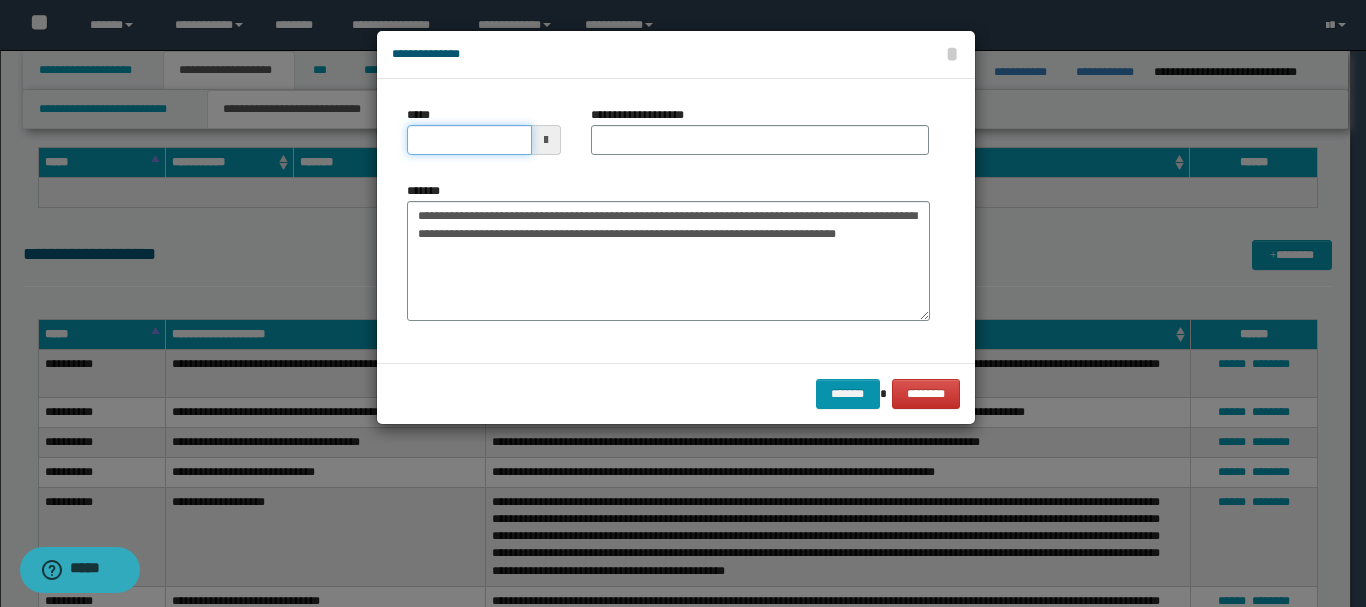 click on "*****" at bounding box center [469, 140] 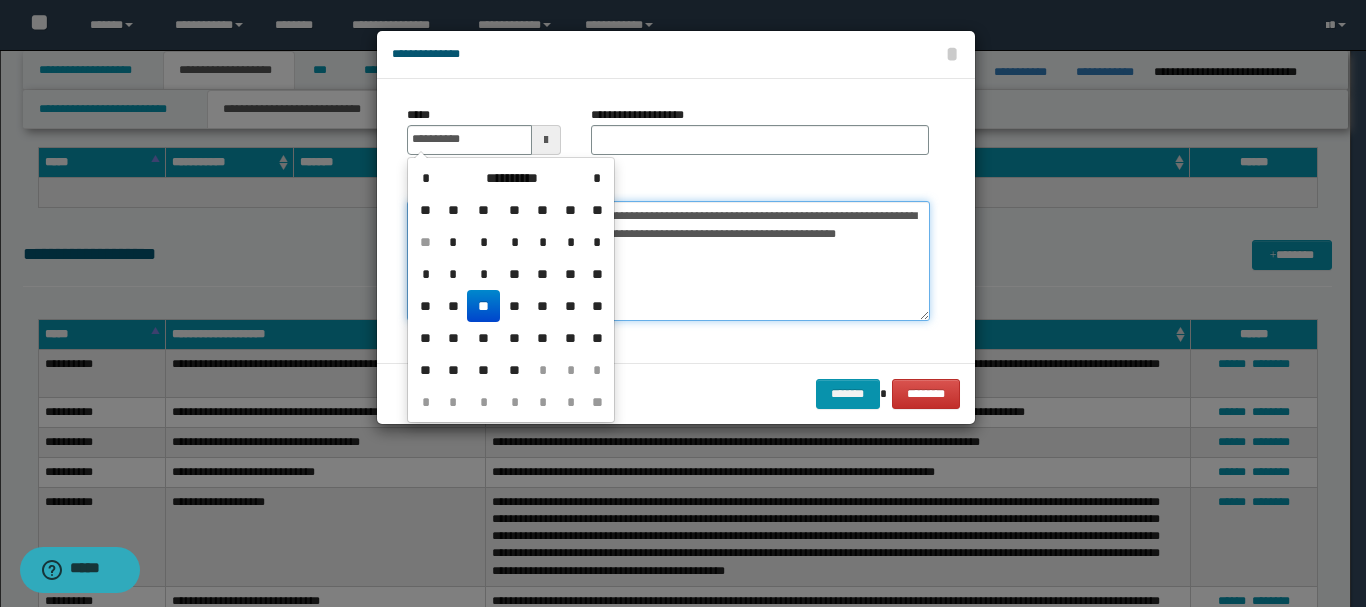 type on "**********" 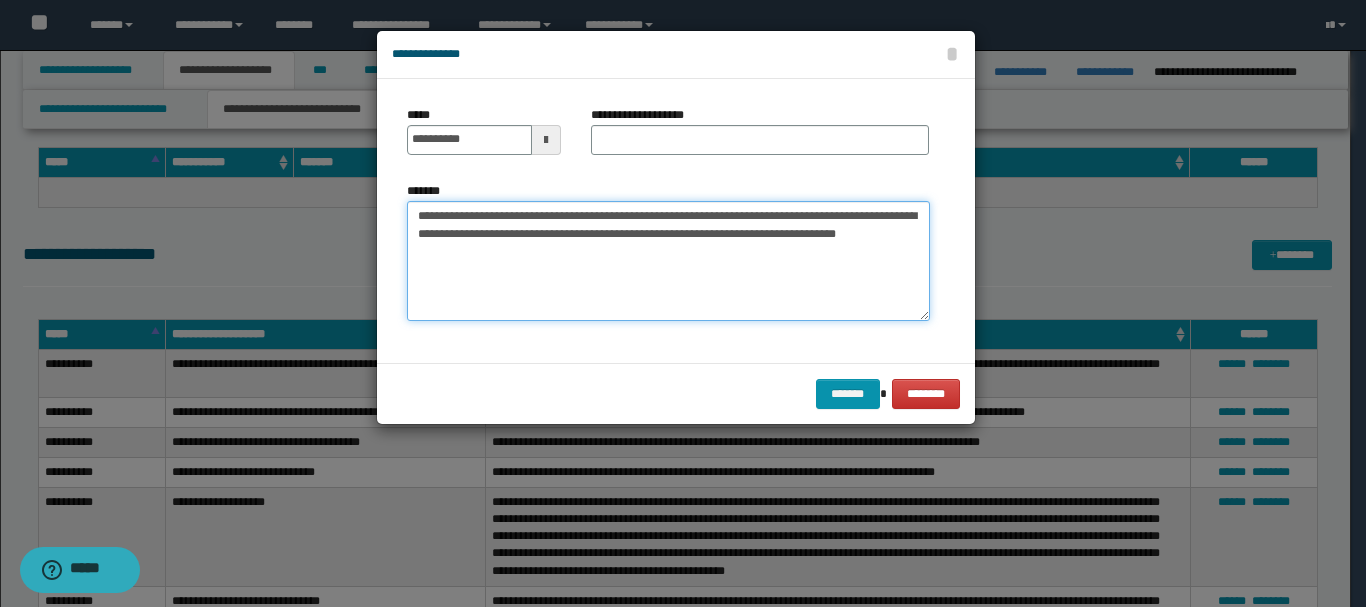 drag, startPoint x: 521, startPoint y: 218, endPoint x: 752, endPoint y: 213, distance: 231.05411 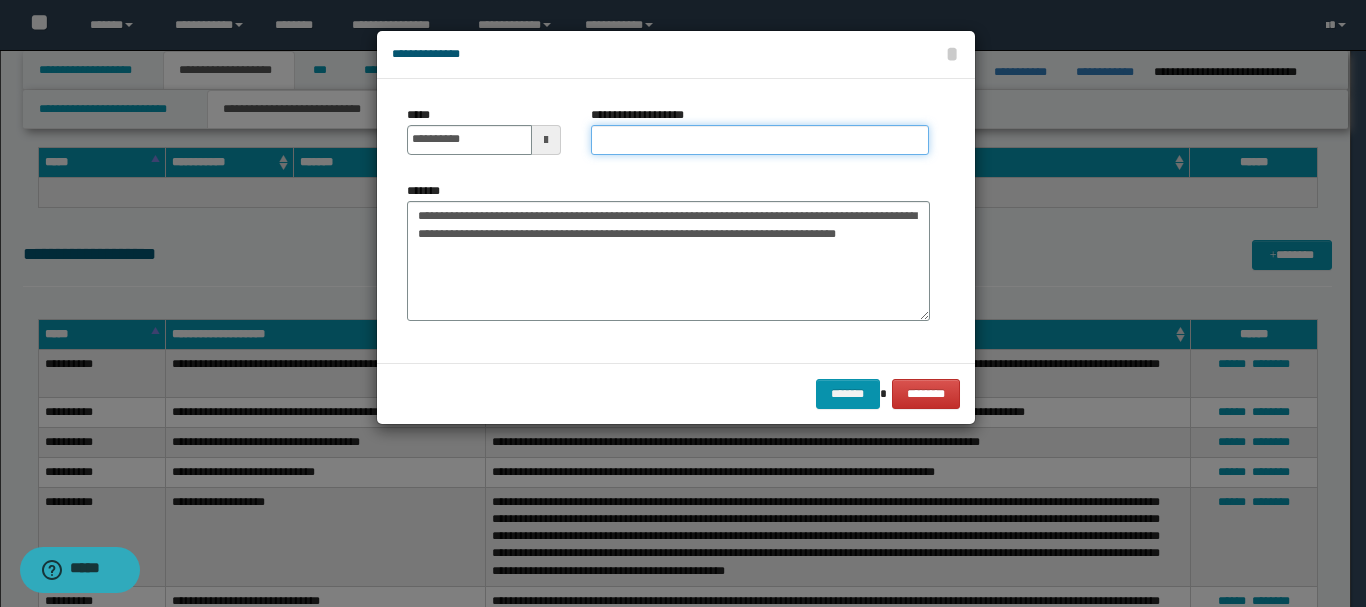 click on "**********" at bounding box center (760, 140) 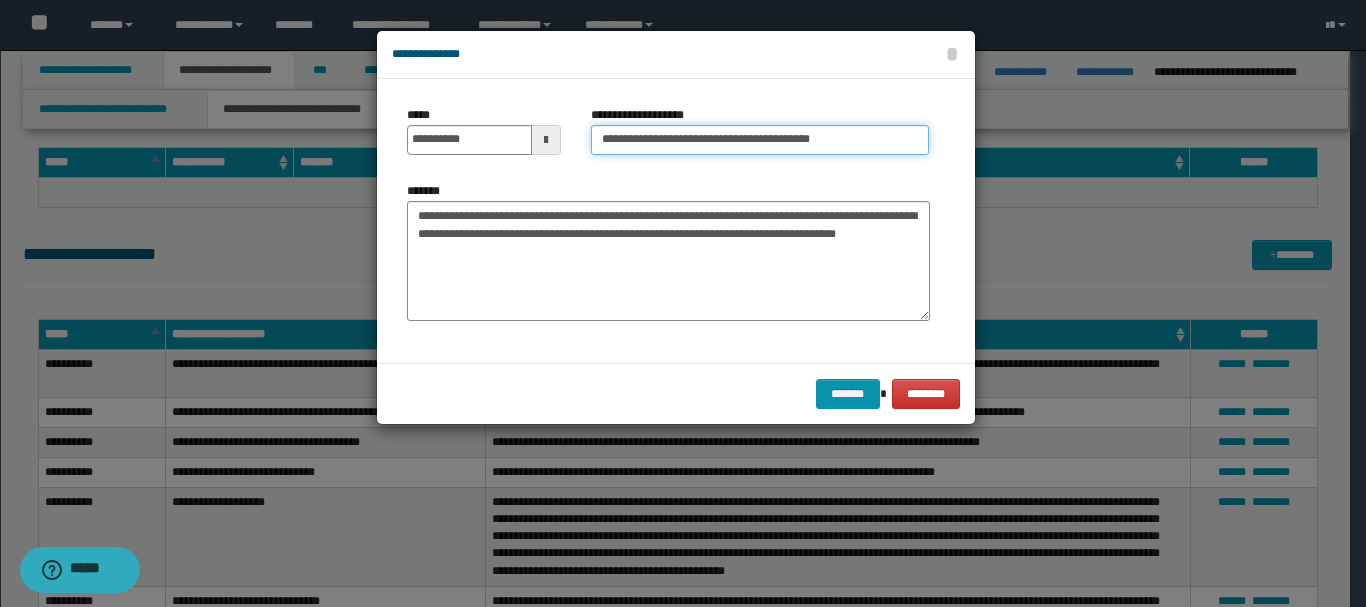type on "**********" 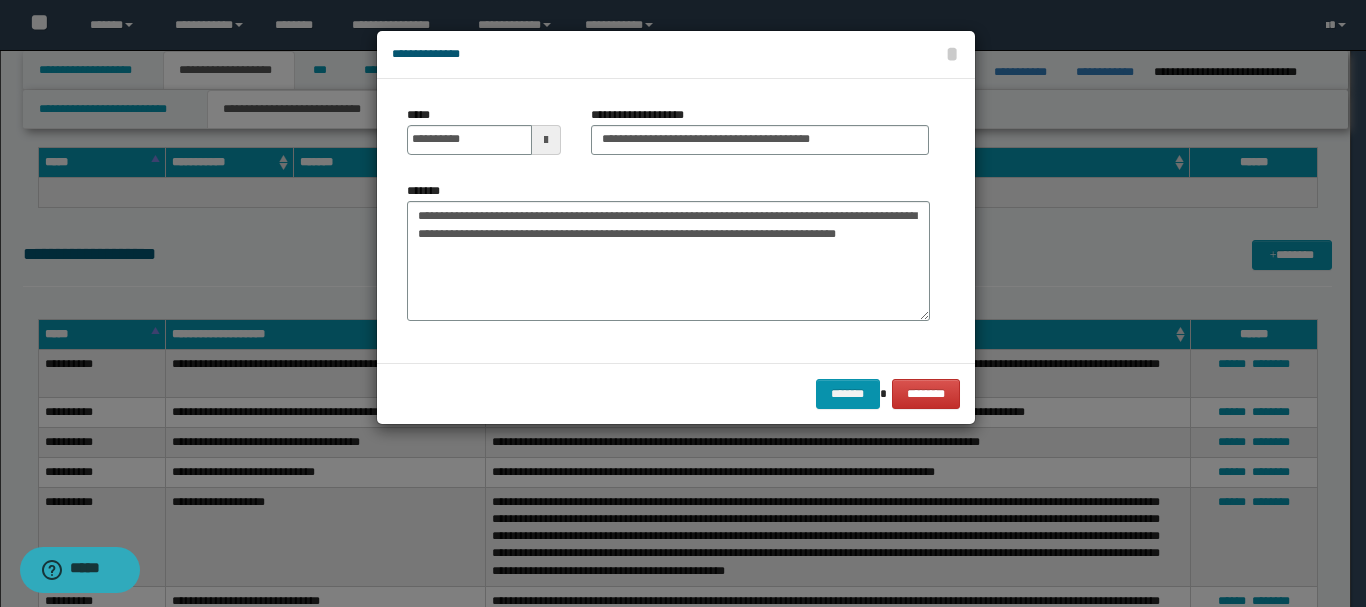 click on "*******
********" at bounding box center [676, 393] 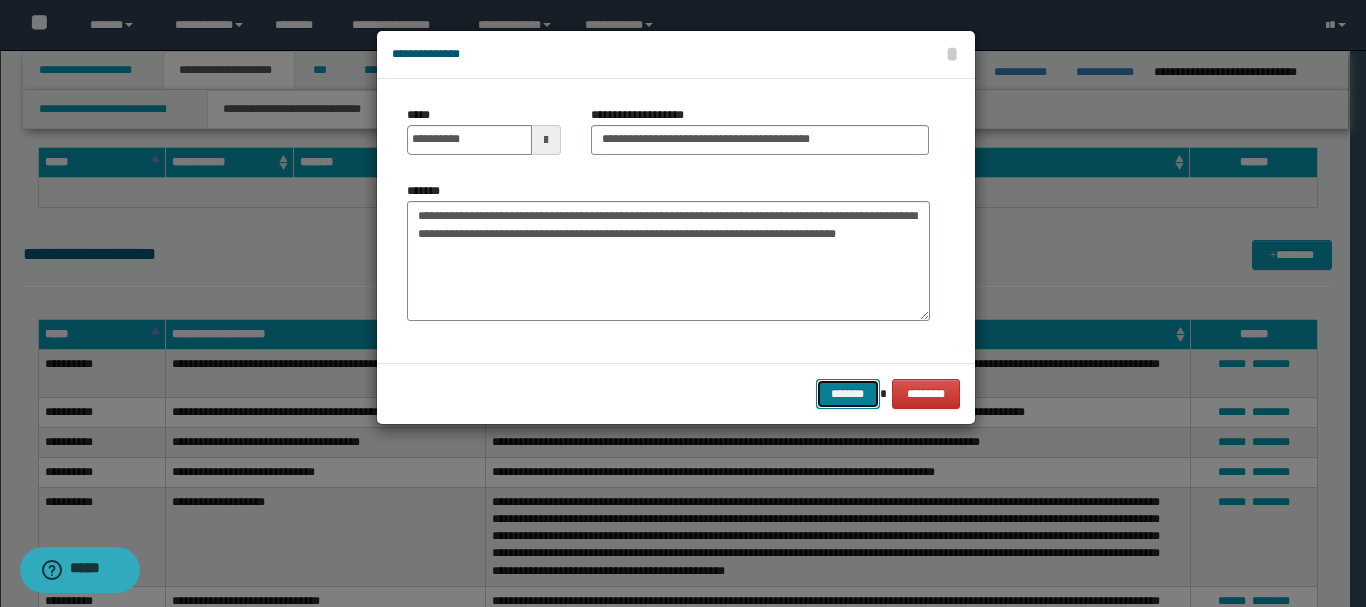 click on "*******" at bounding box center (848, 394) 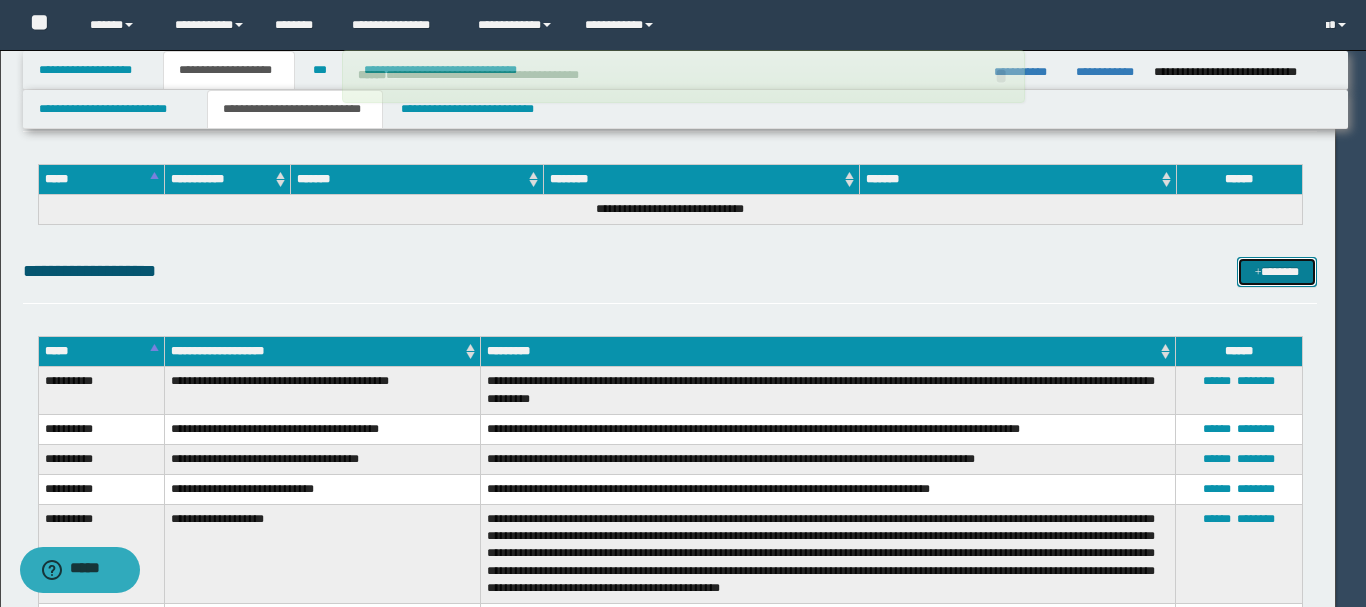 type 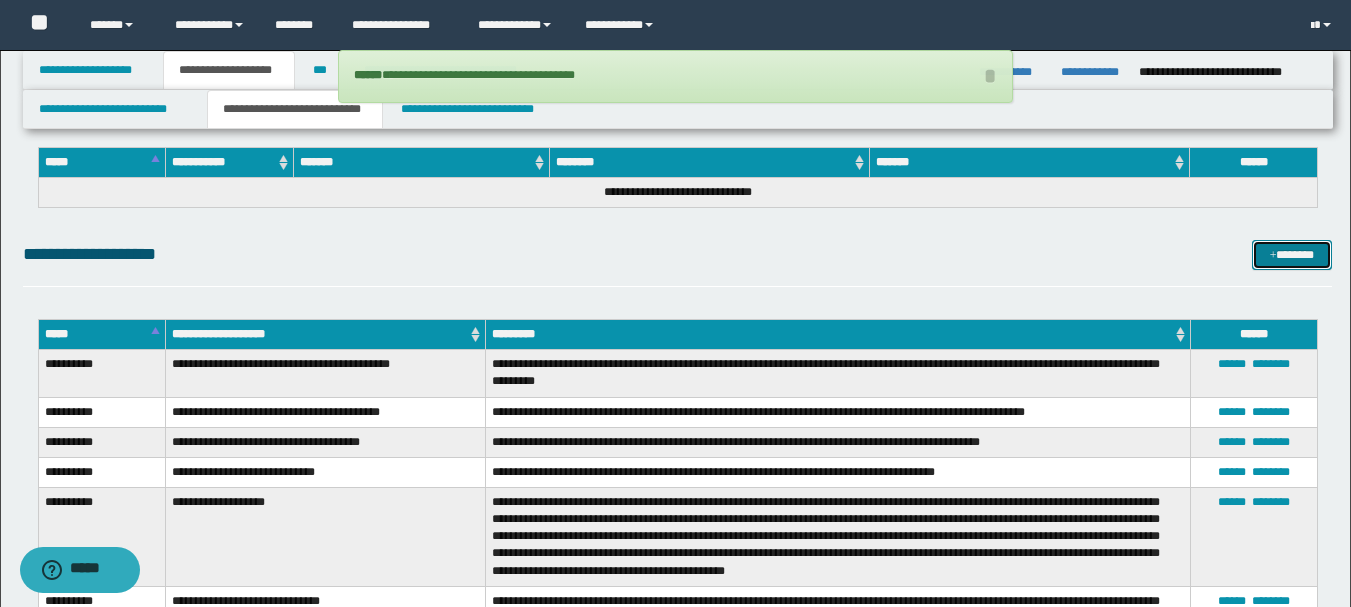 click on "*******" at bounding box center [1292, 255] 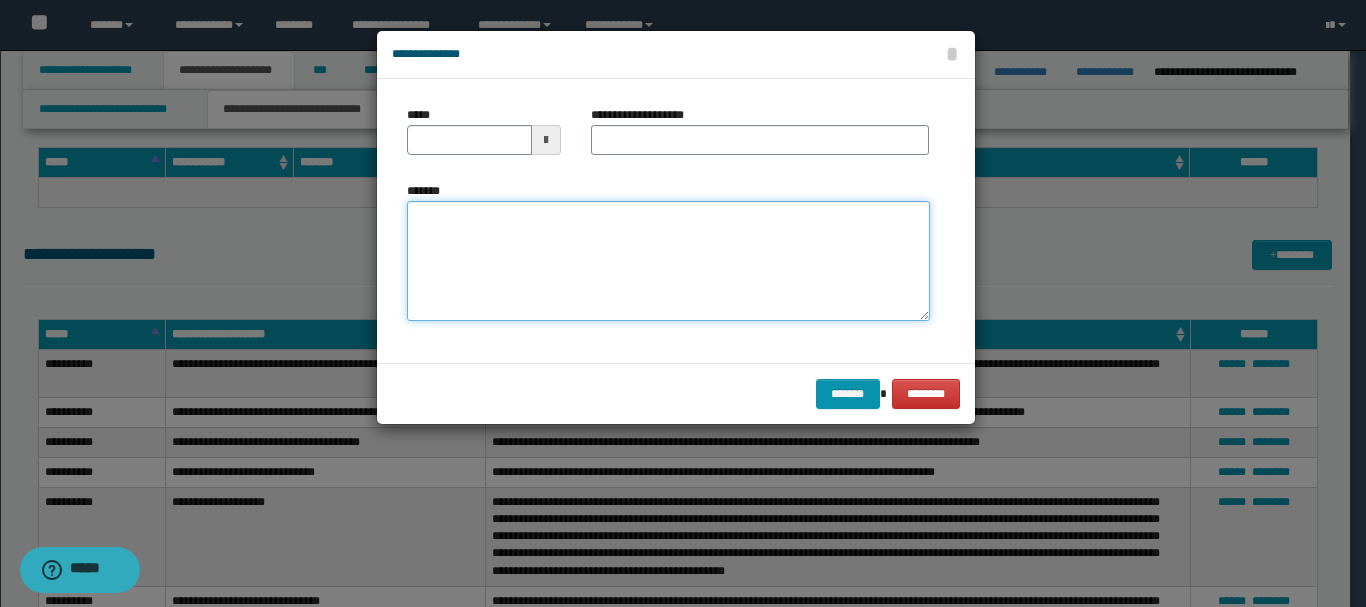 click on "*******" at bounding box center (668, 261) 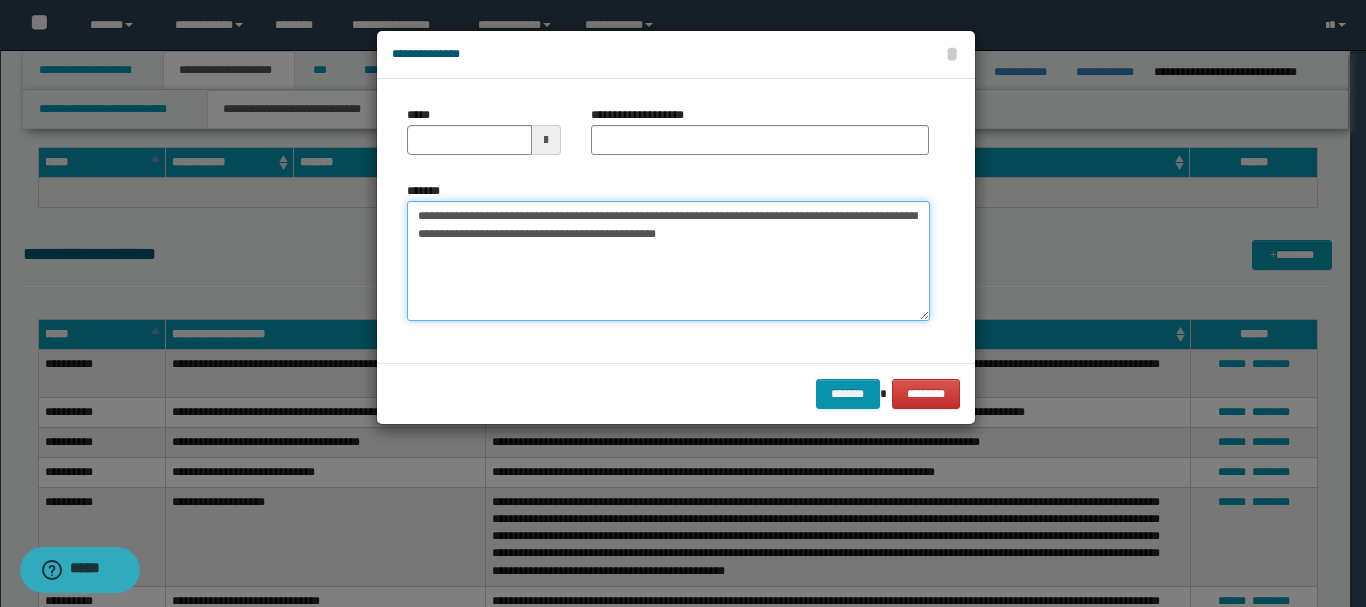 drag, startPoint x: 457, startPoint y: 215, endPoint x: 513, endPoint y: 221, distance: 56.32051 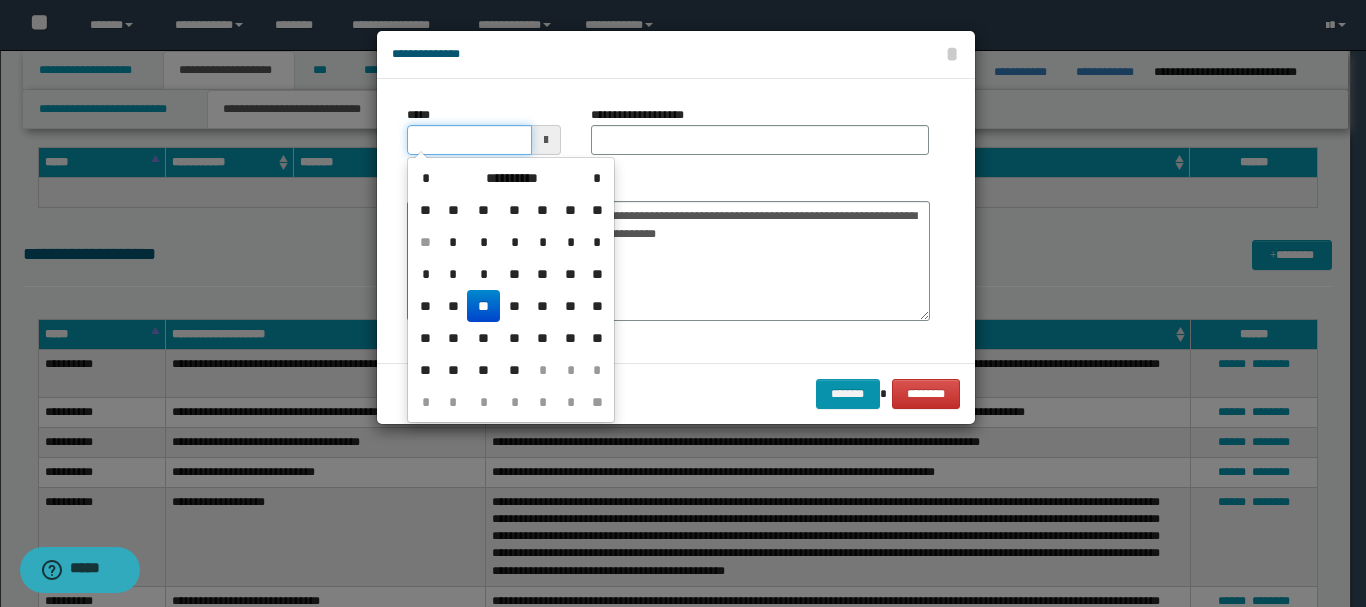 click on "*****" at bounding box center (469, 140) 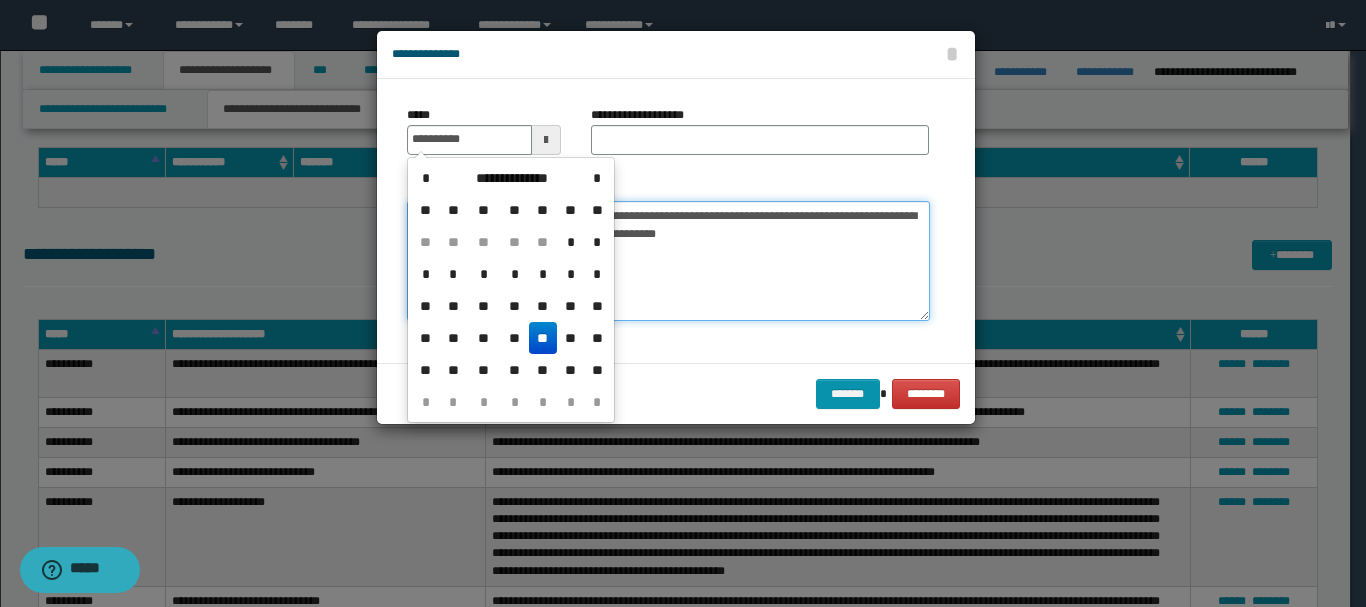 type on "**********" 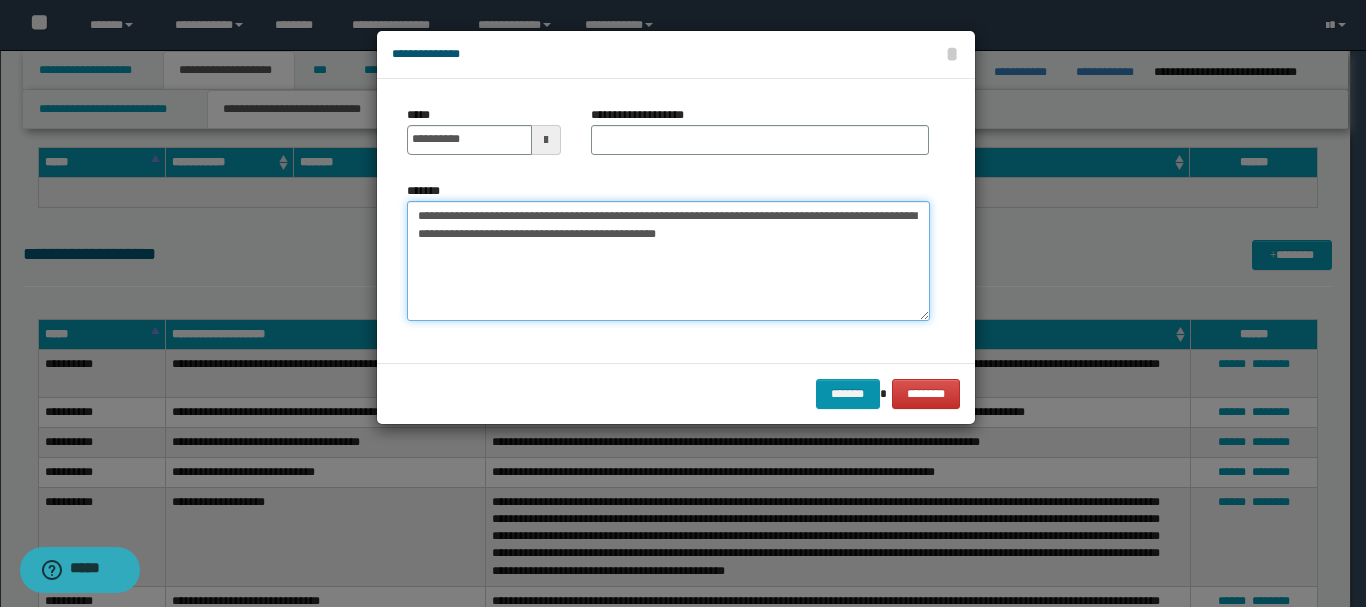 click on "**********" at bounding box center [668, 261] 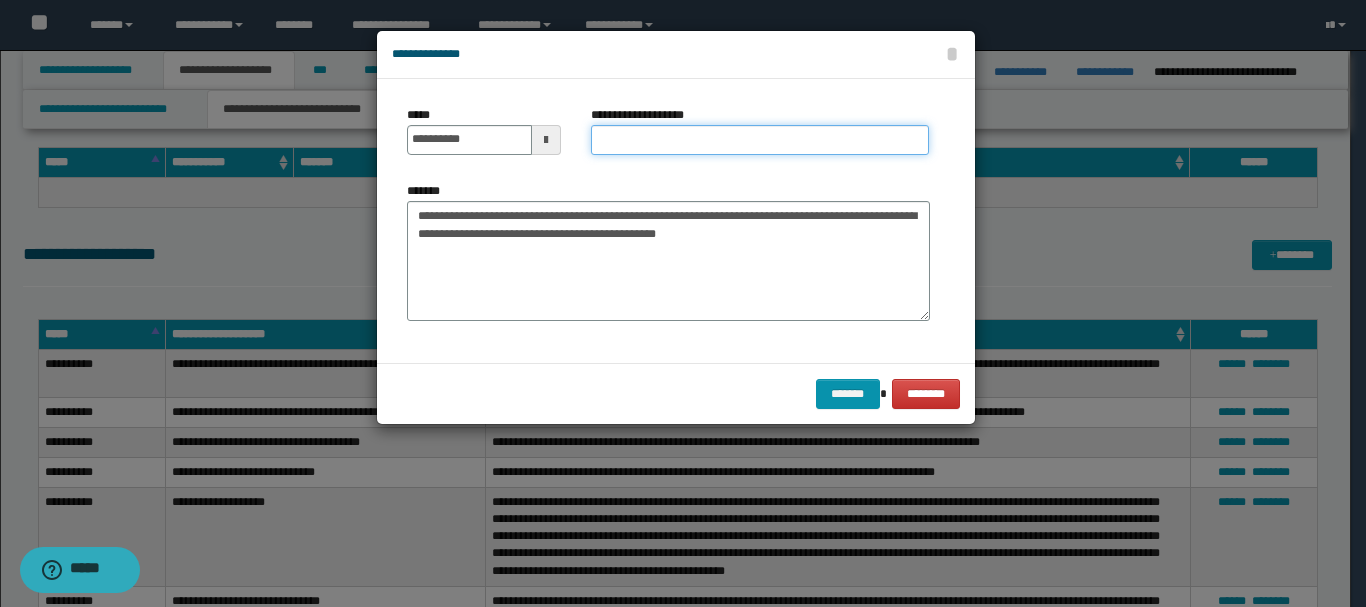 click on "**********" at bounding box center (760, 140) 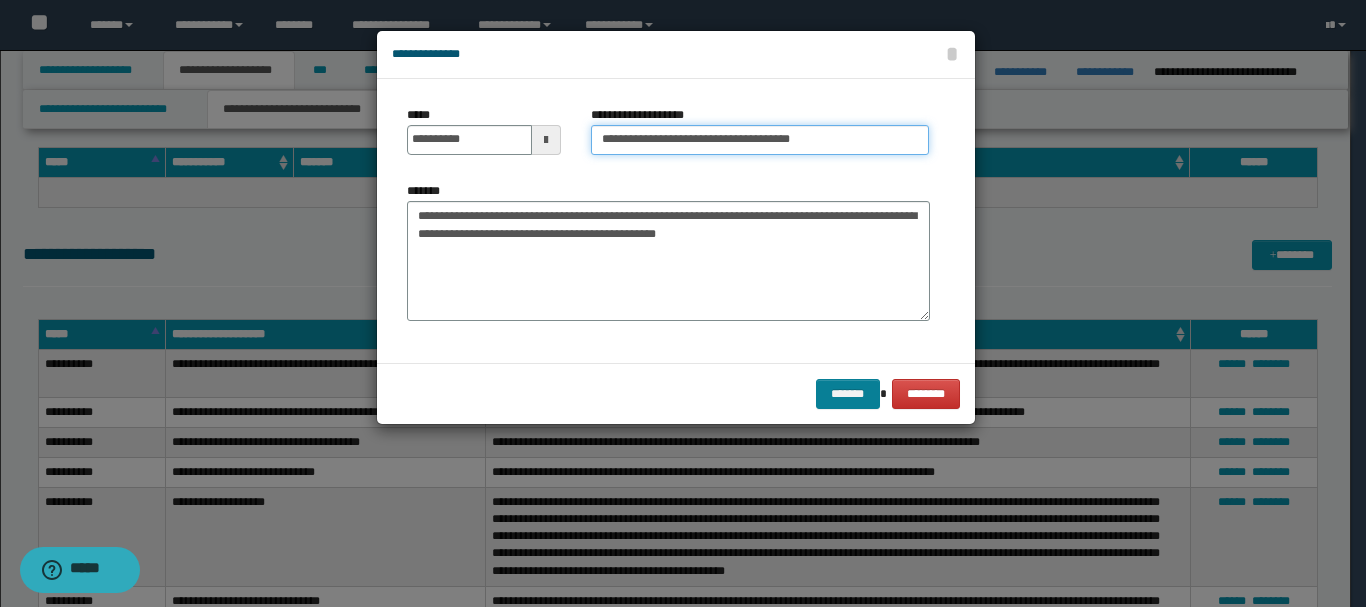 type on "**********" 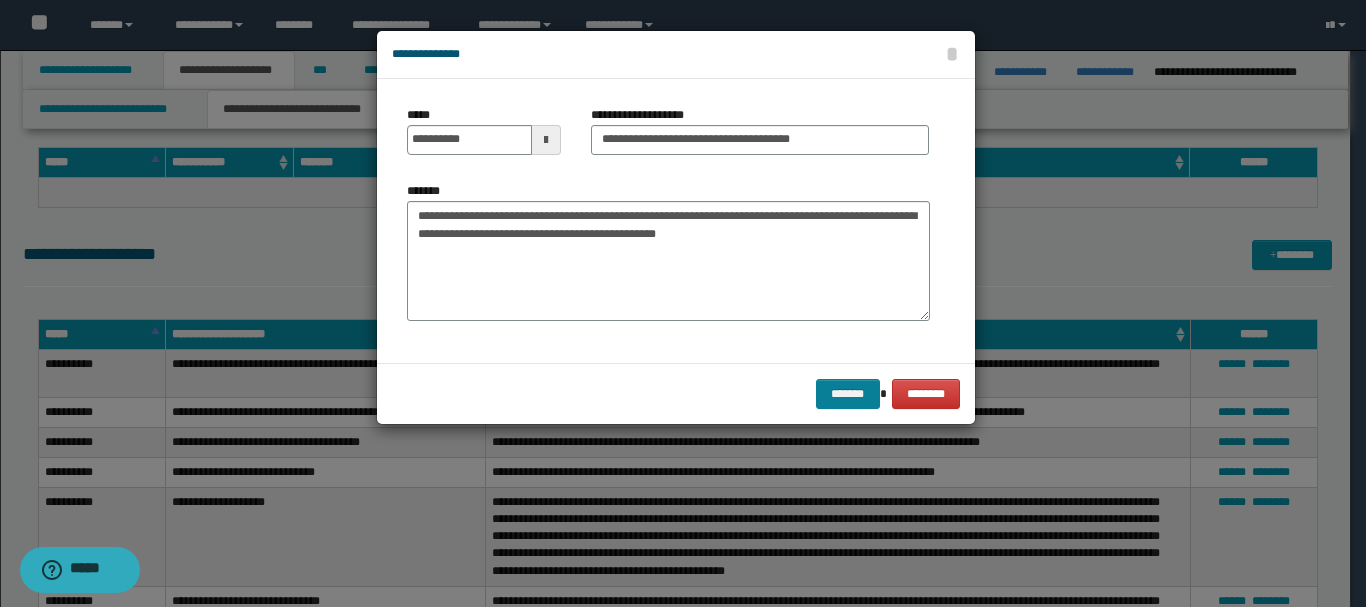 click on "*******
********" at bounding box center [676, 393] 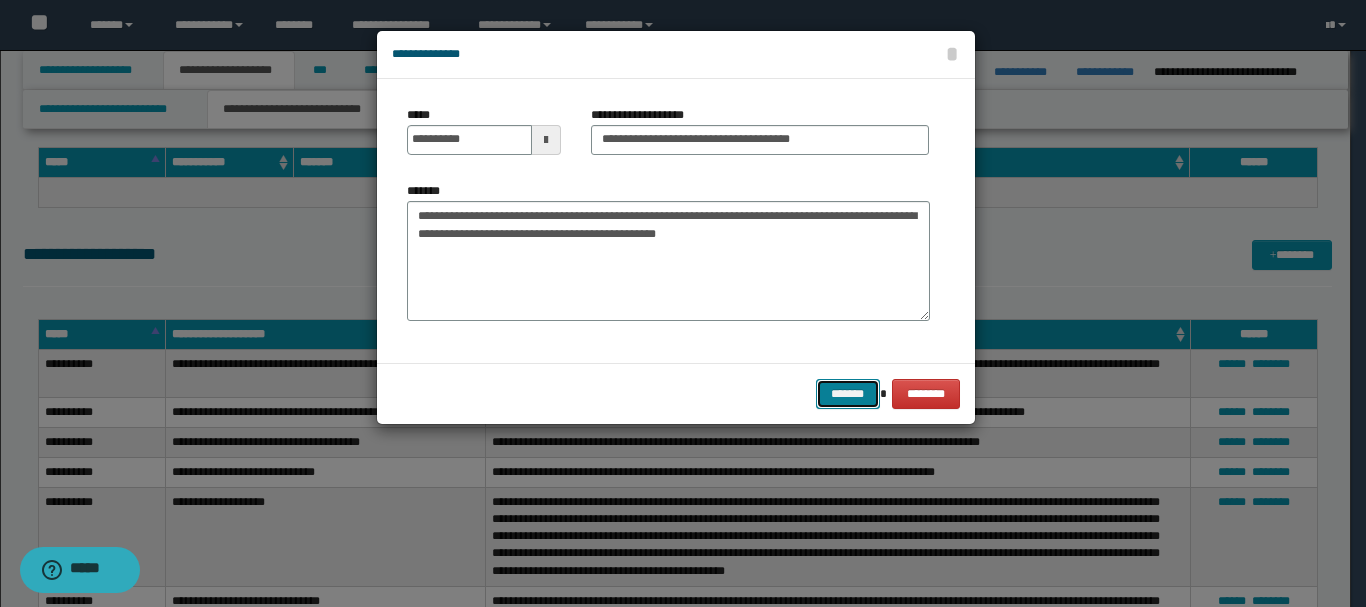 click on "*******" at bounding box center [848, 394] 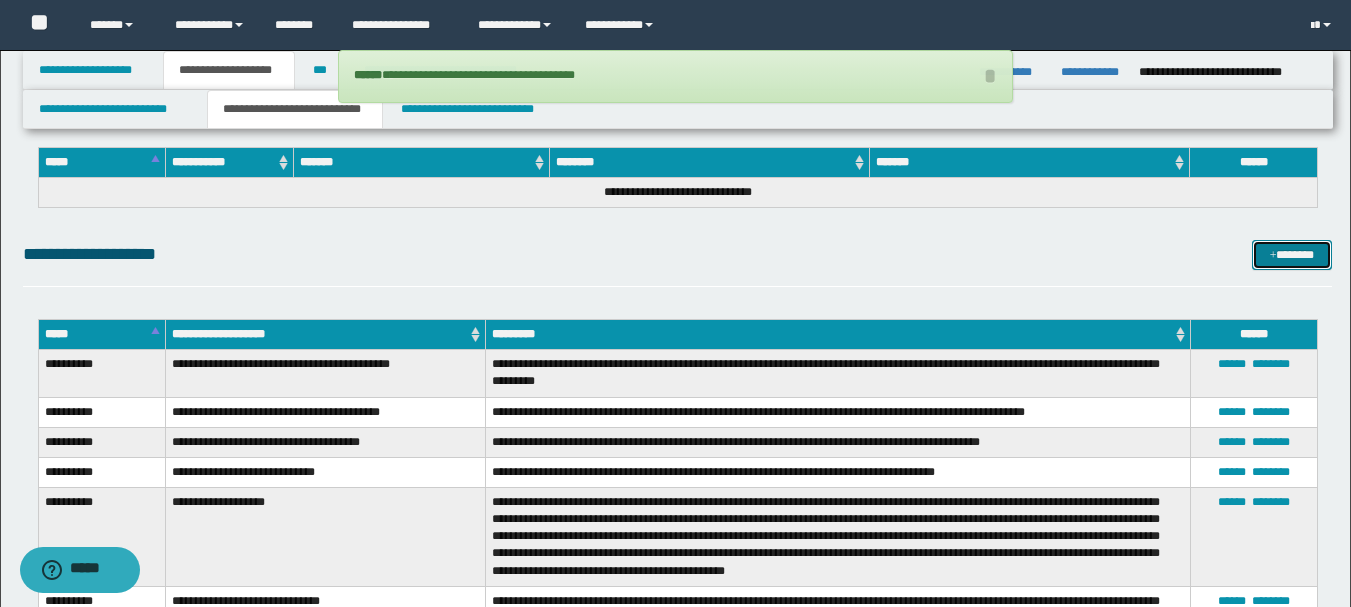 scroll, scrollTop: 2300, scrollLeft: 0, axis: vertical 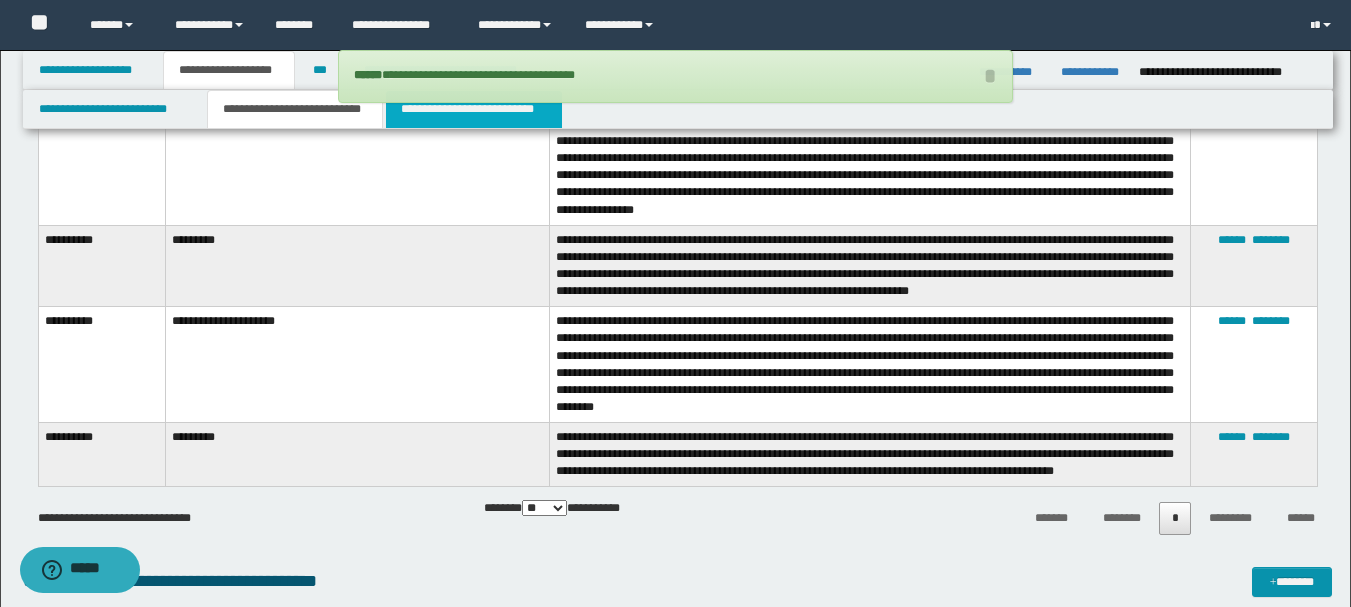 click on "**********" at bounding box center [474, 109] 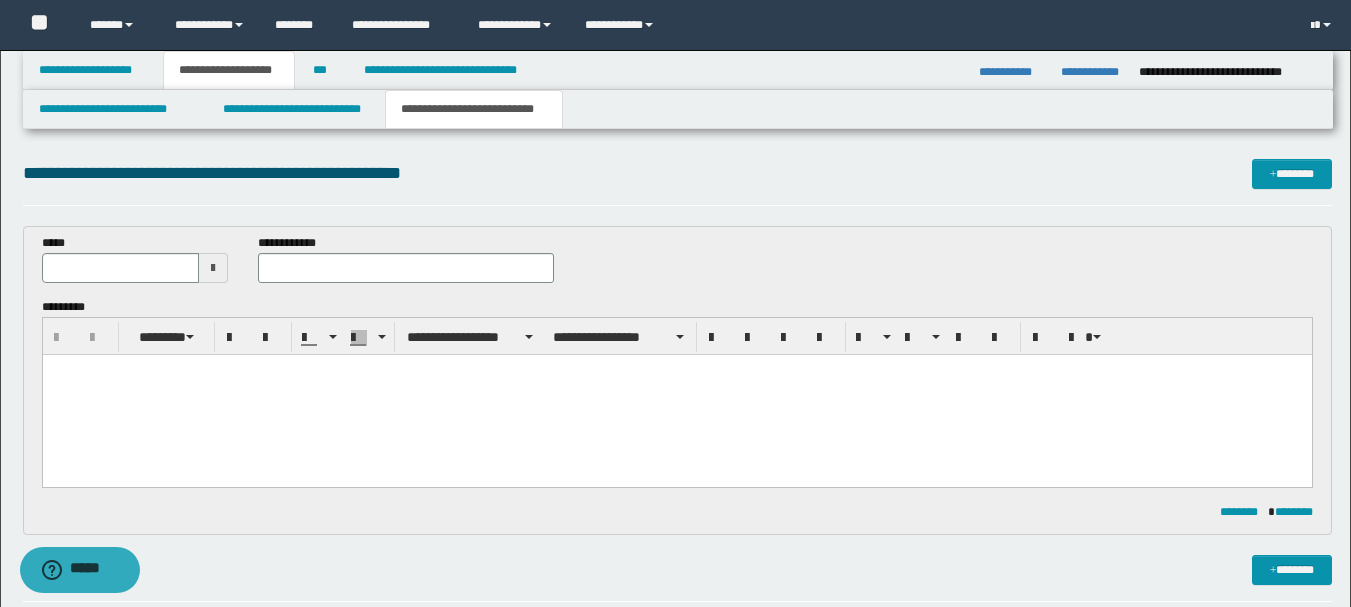 scroll, scrollTop: 0, scrollLeft: 0, axis: both 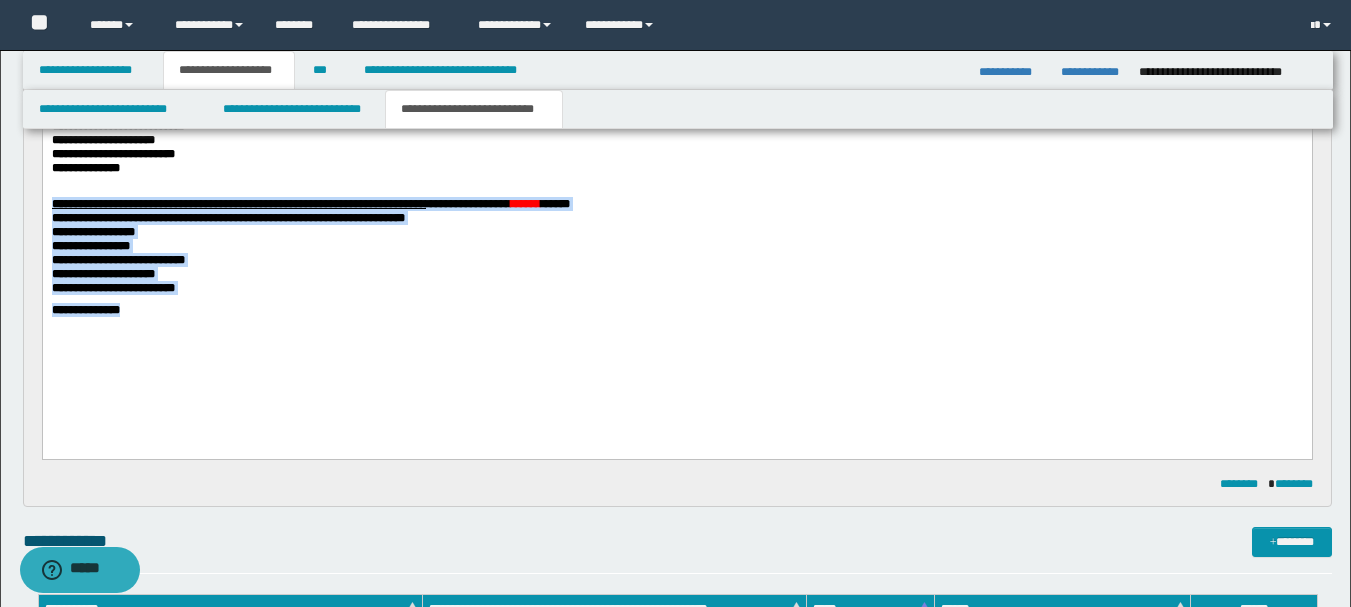 drag, startPoint x: 145, startPoint y: 342, endPoint x: 31, endPoint y: 208, distance: 175.93181 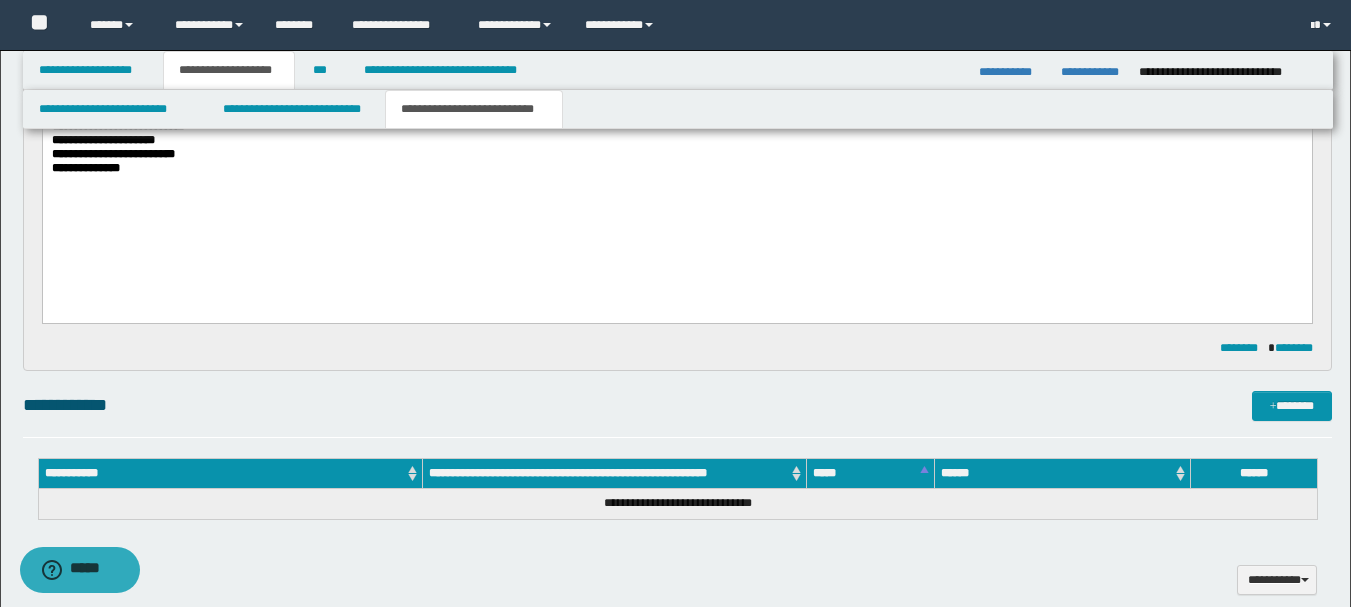 scroll, scrollTop: 0, scrollLeft: 0, axis: both 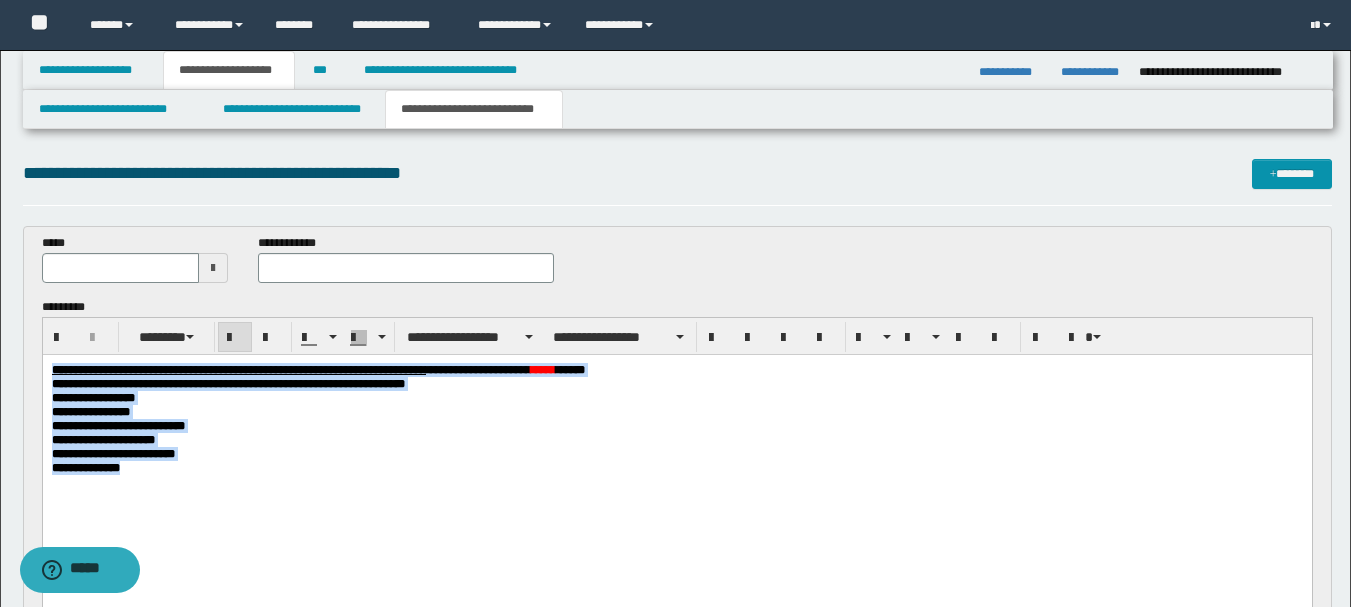 drag, startPoint x: 141, startPoint y: 486, endPoint x: 75, endPoint y: 705, distance: 228.7291 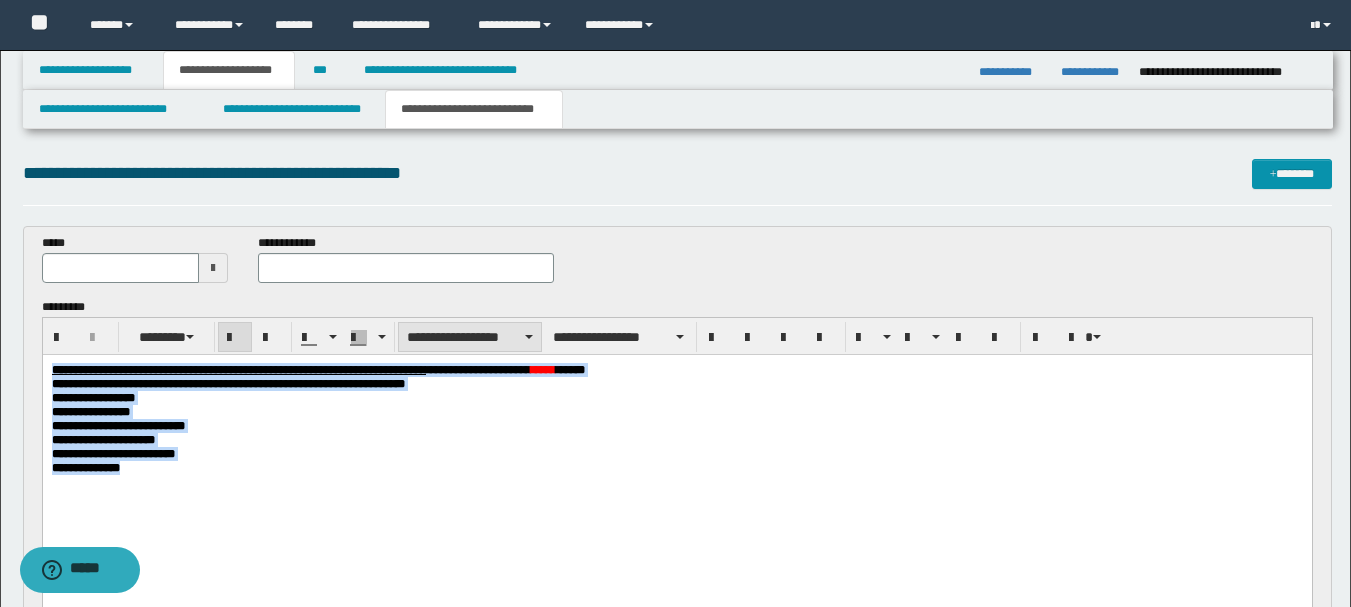 click on "**********" at bounding box center [470, 337] 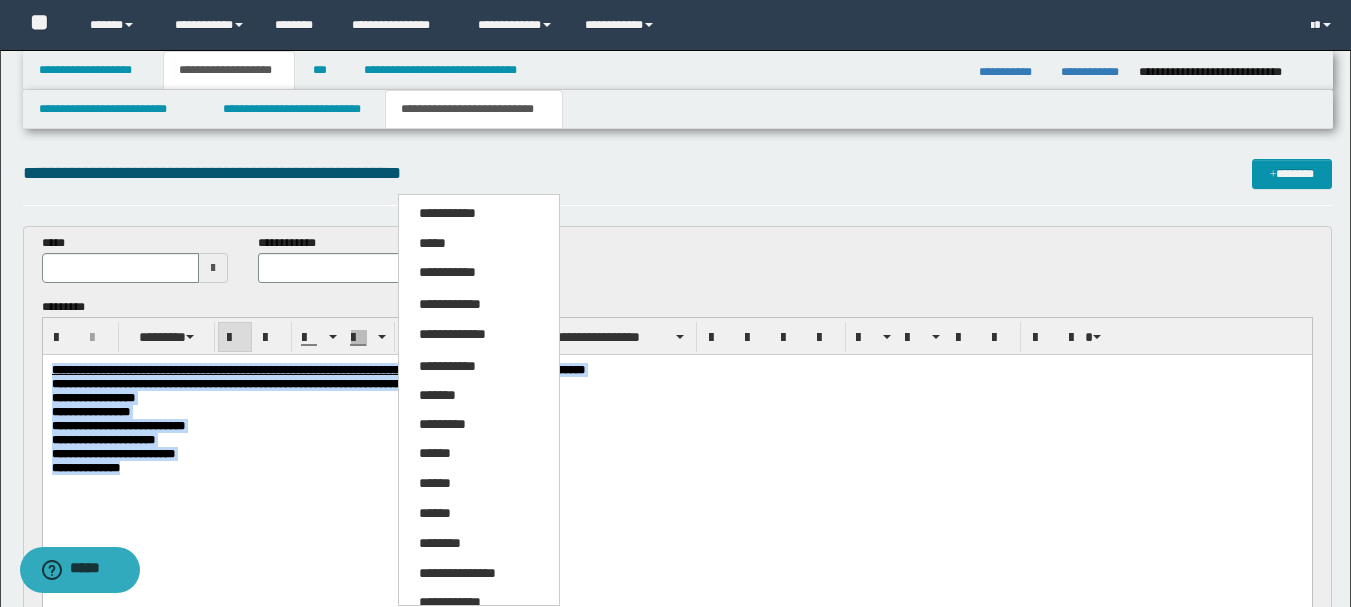 click on "*****" at bounding box center [432, 243] 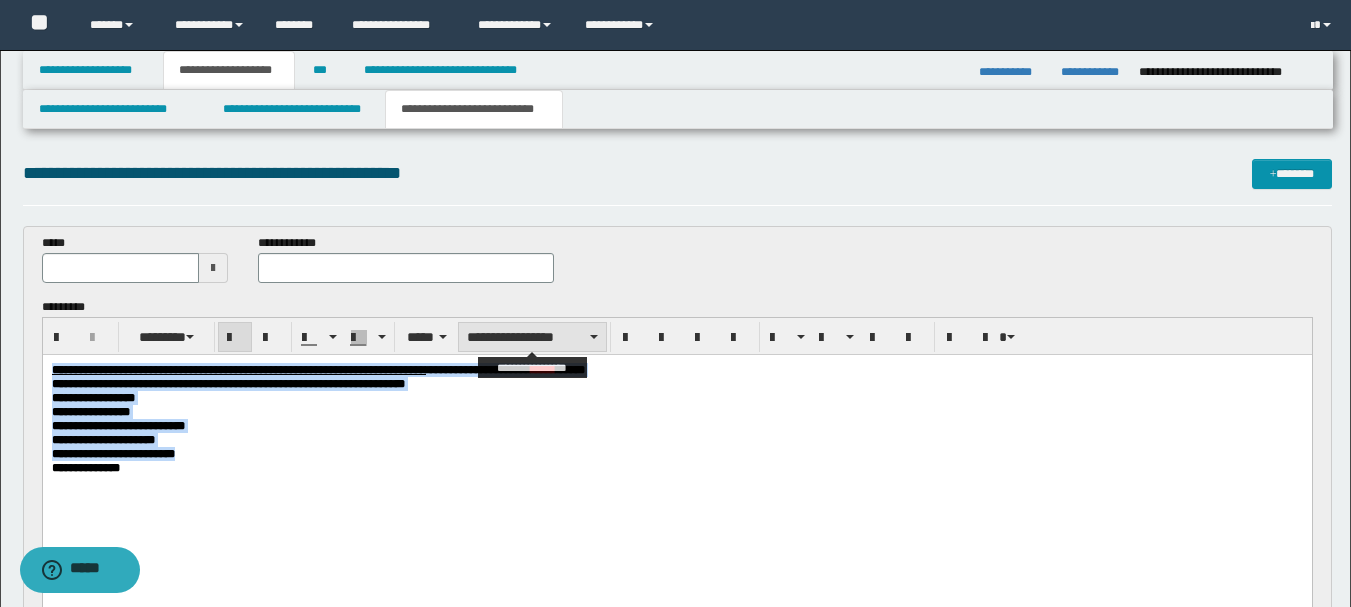 click on "**********" at bounding box center [532, 337] 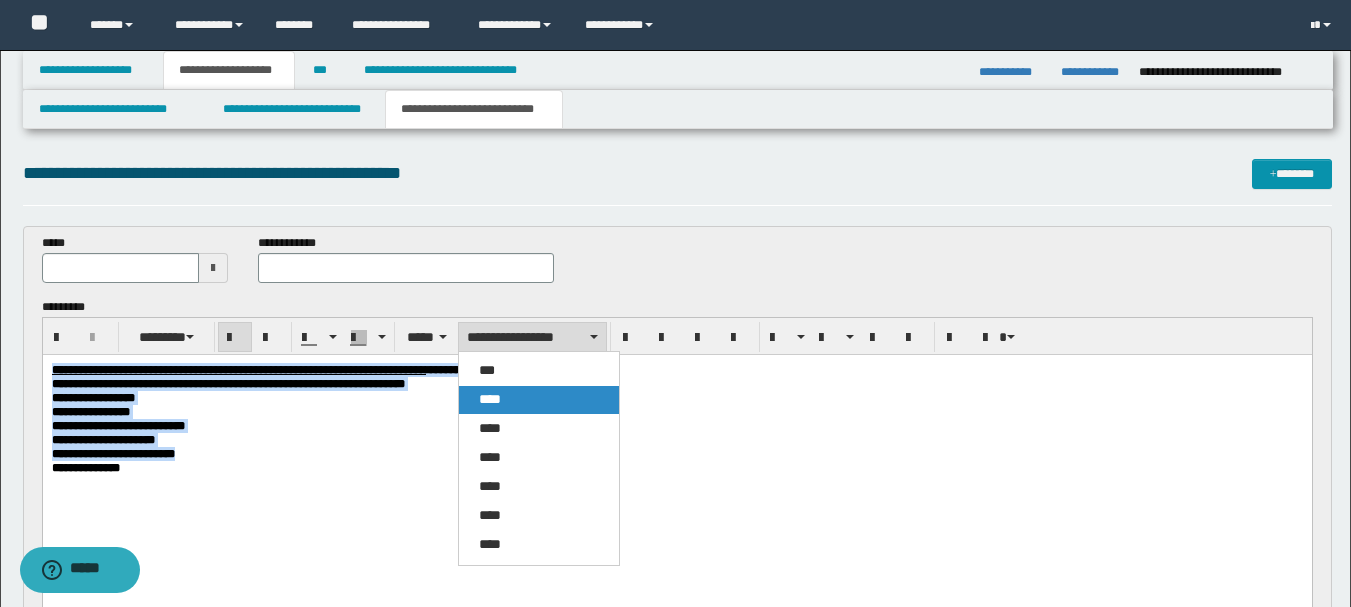 click on "****" at bounding box center [490, 399] 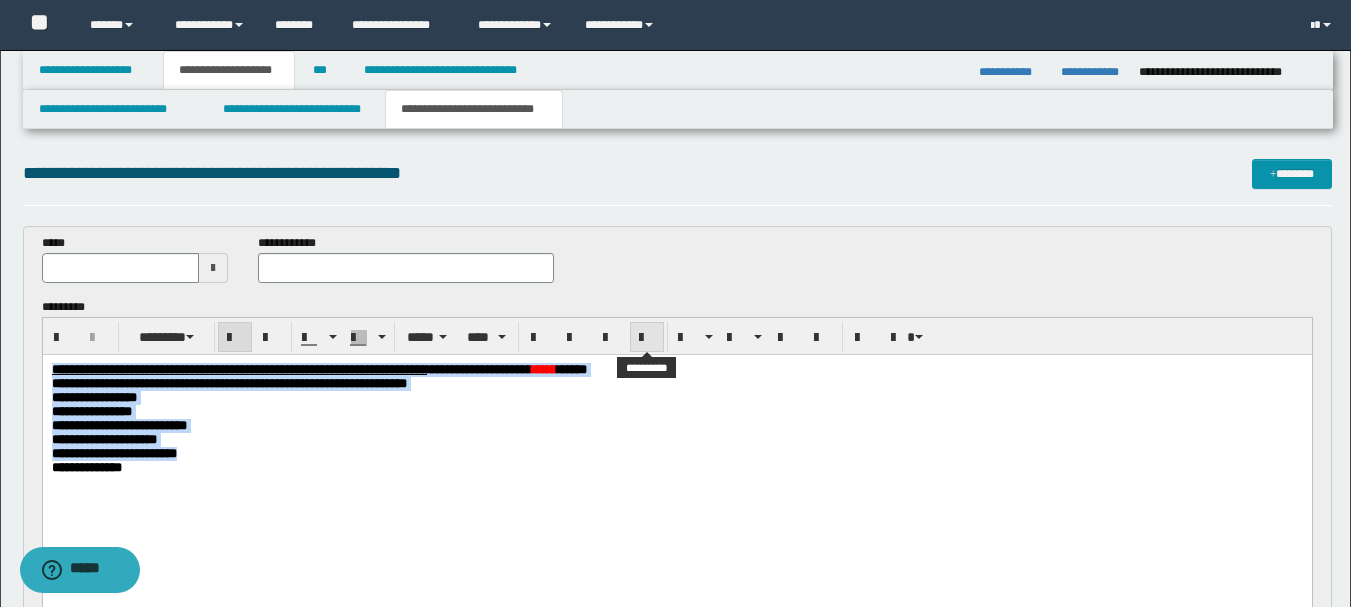 click at bounding box center (647, 338) 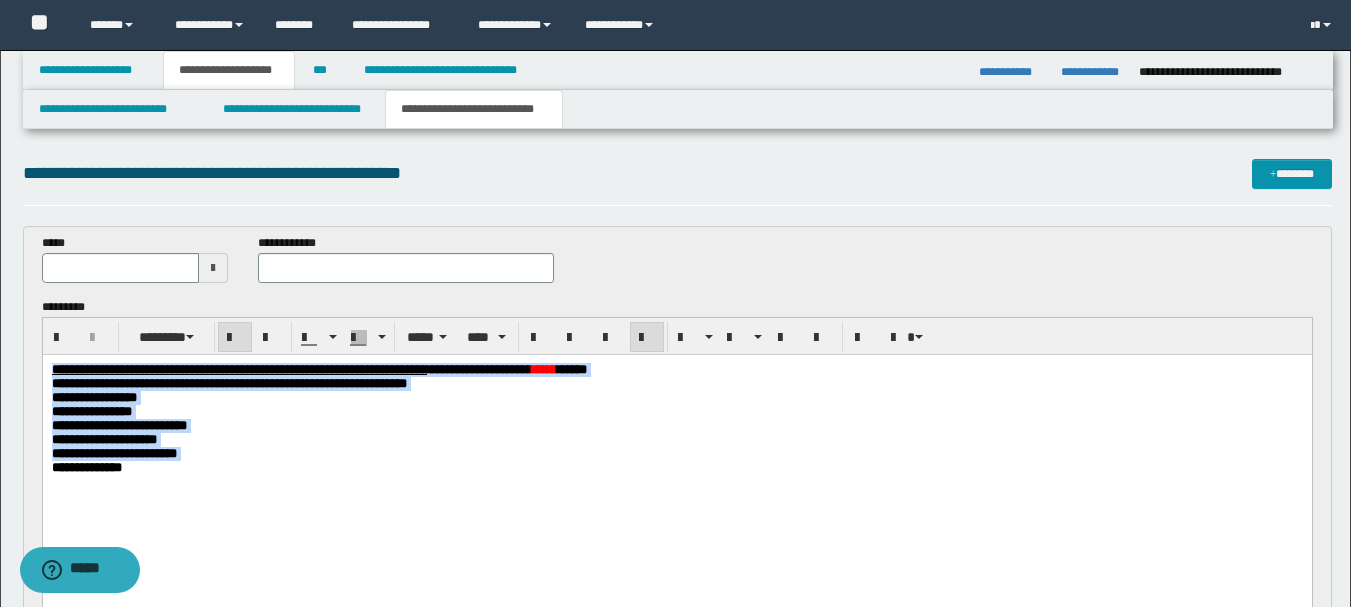 click on "**********" at bounding box center (676, 412) 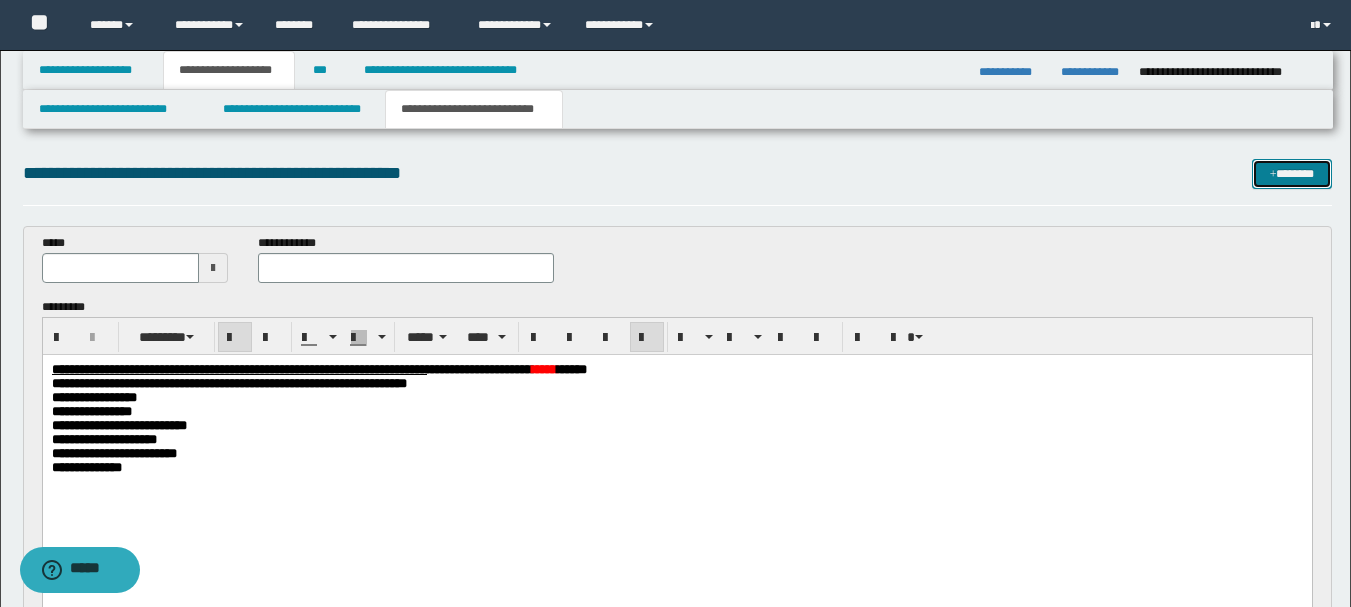 click on "*******" at bounding box center [1292, 174] 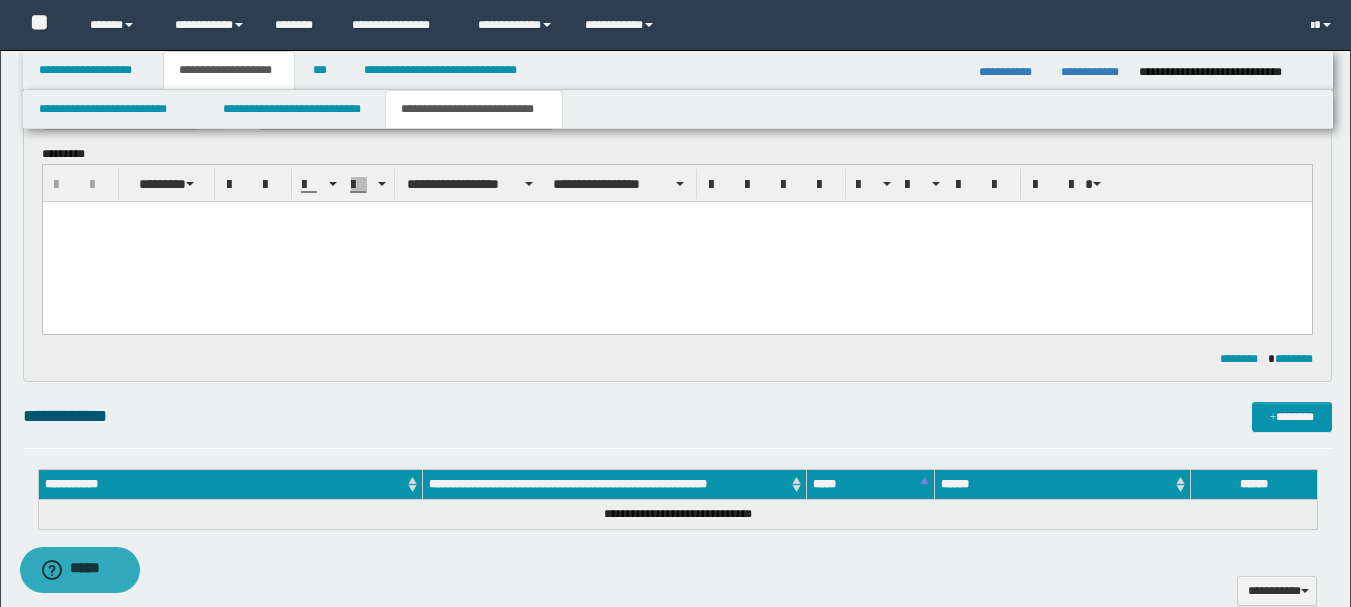 scroll, scrollTop: 0, scrollLeft: 0, axis: both 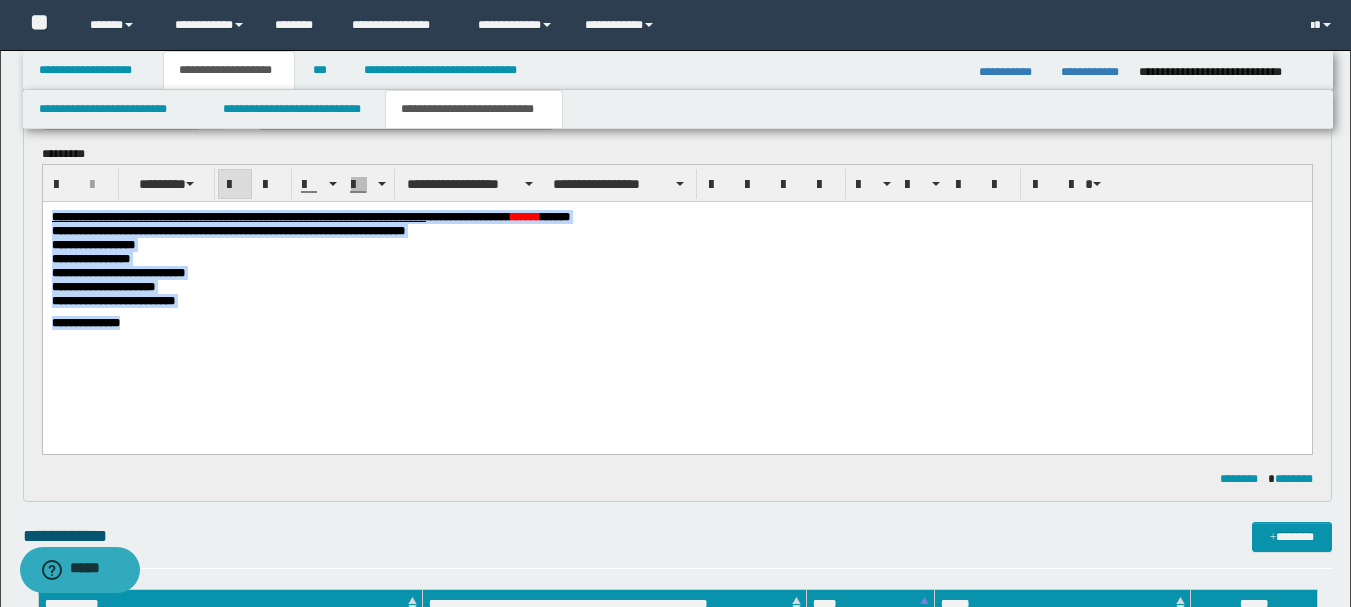 drag, startPoint x: 153, startPoint y: 343, endPoint x: 35, endPoint y: 208, distance: 179.30142 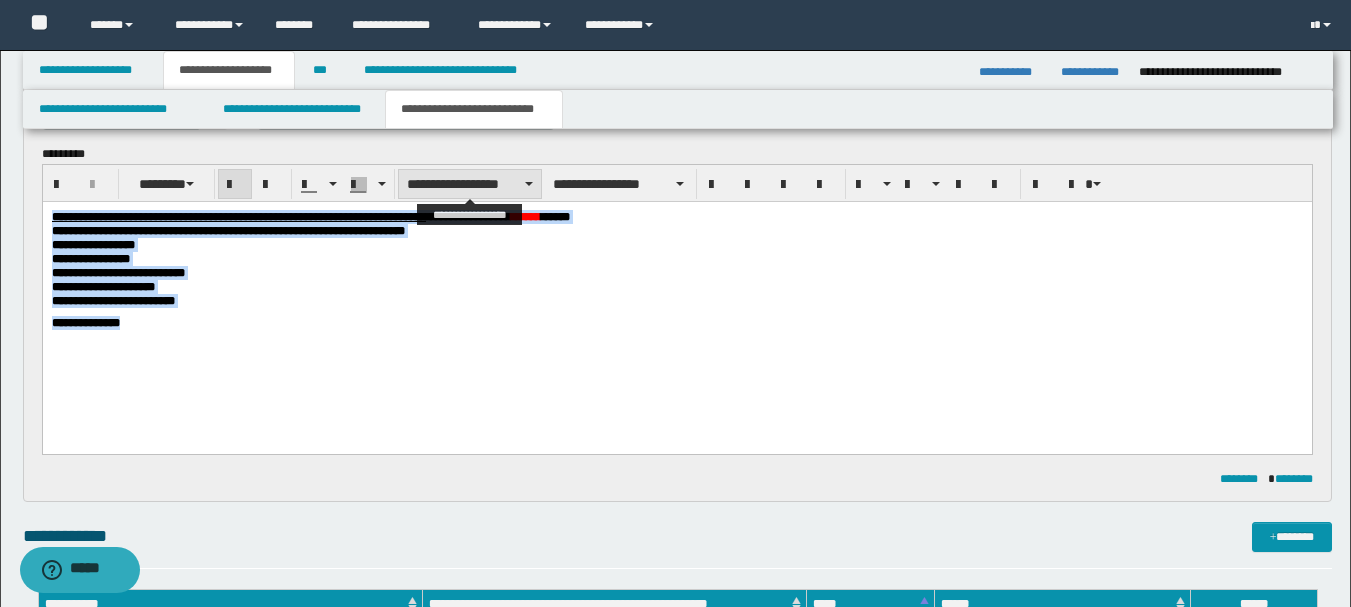 click on "**********" at bounding box center [470, 184] 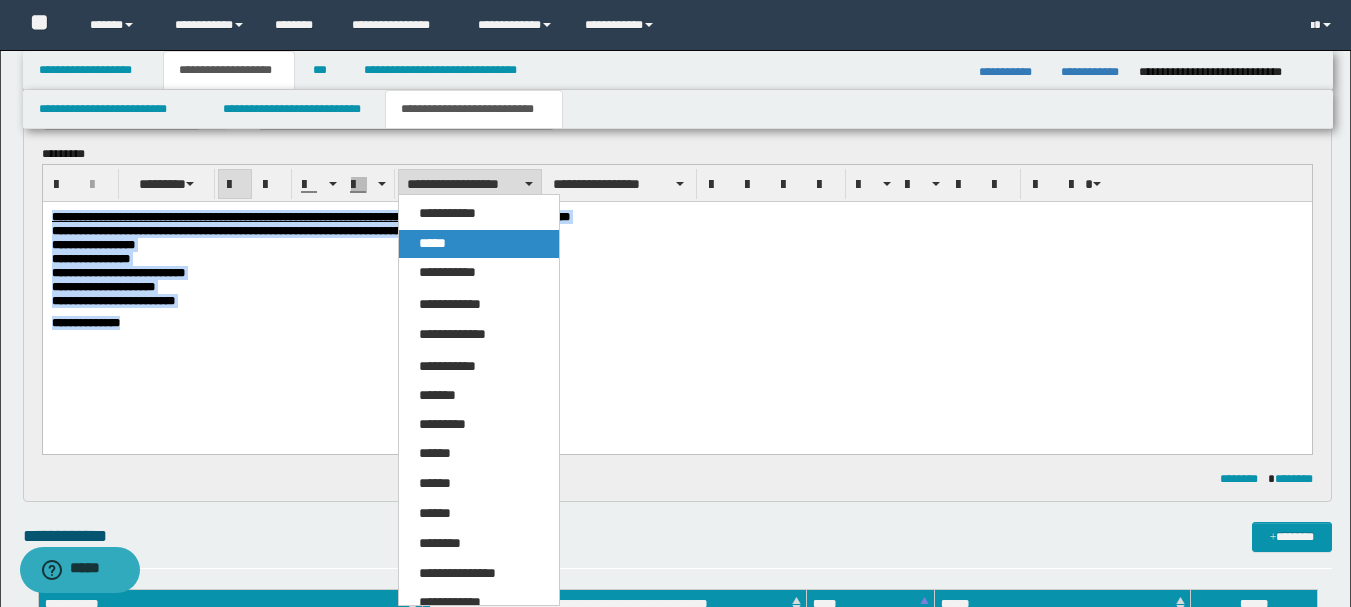 drag, startPoint x: 436, startPoint y: 237, endPoint x: 394, endPoint y: 35, distance: 206.32014 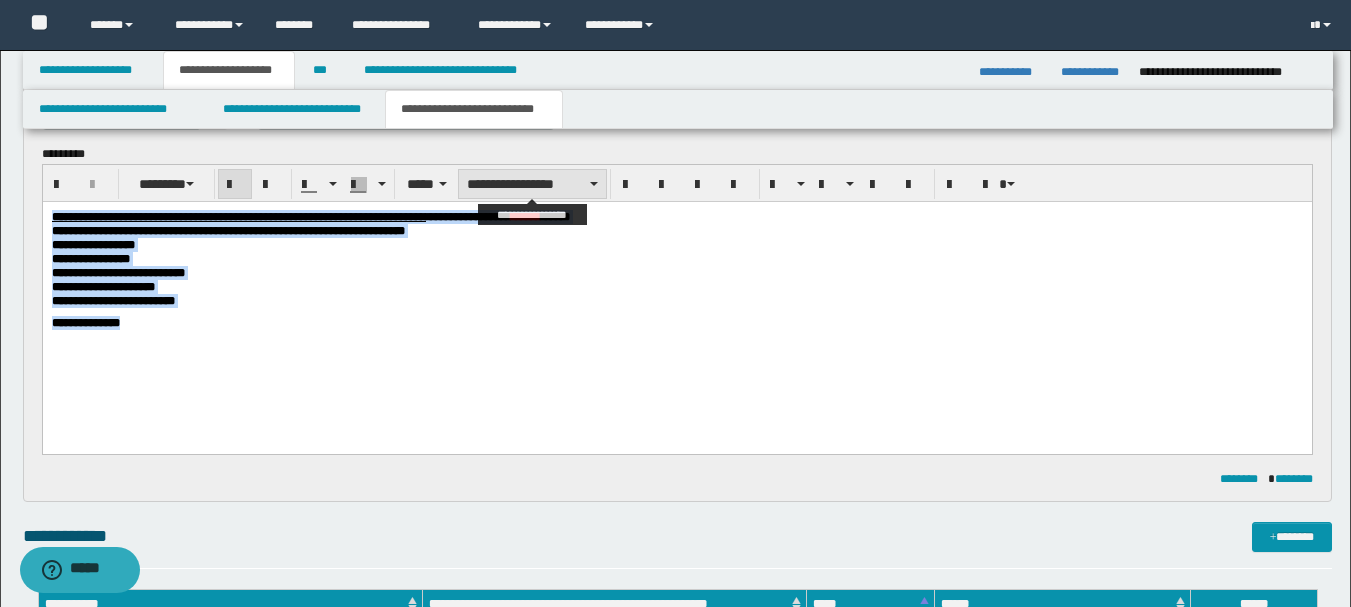 click on "**********" at bounding box center (532, 184) 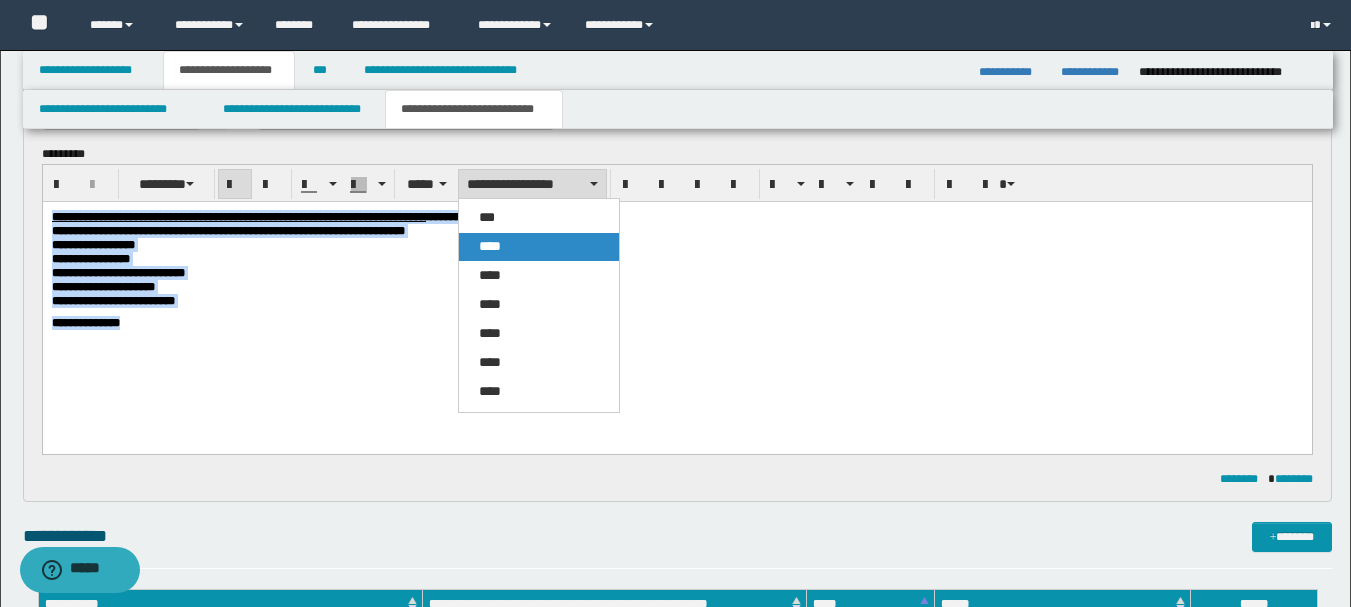 click on "****" at bounding box center [539, 247] 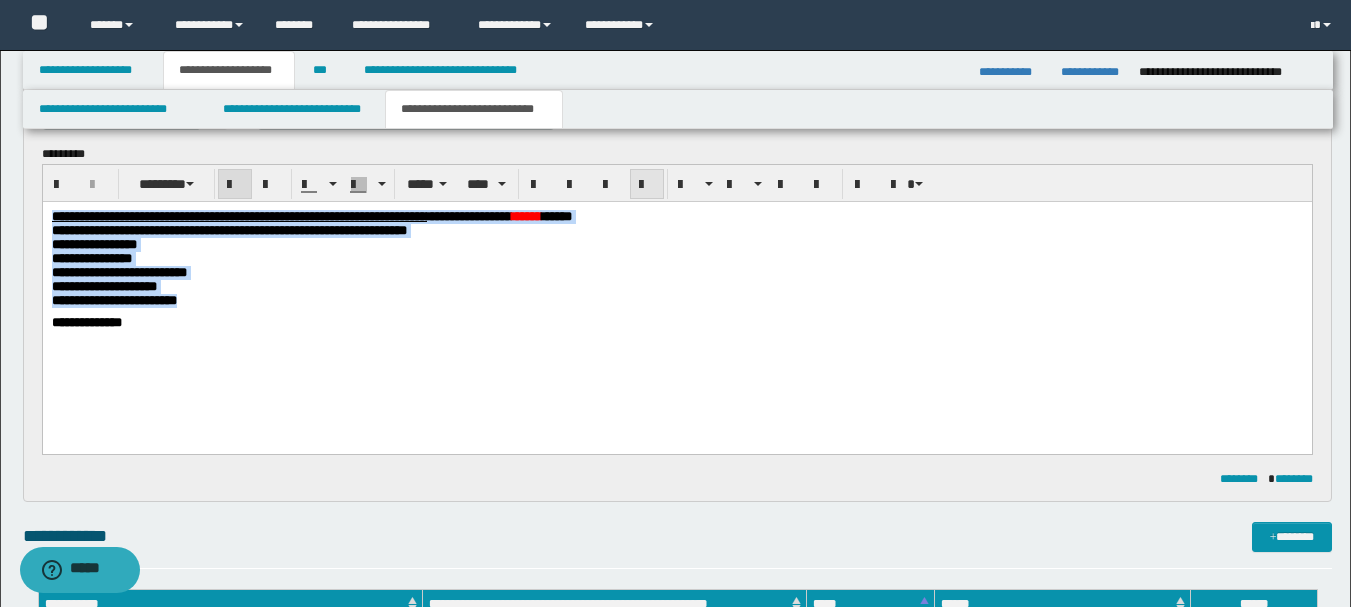 click at bounding box center (647, 185) 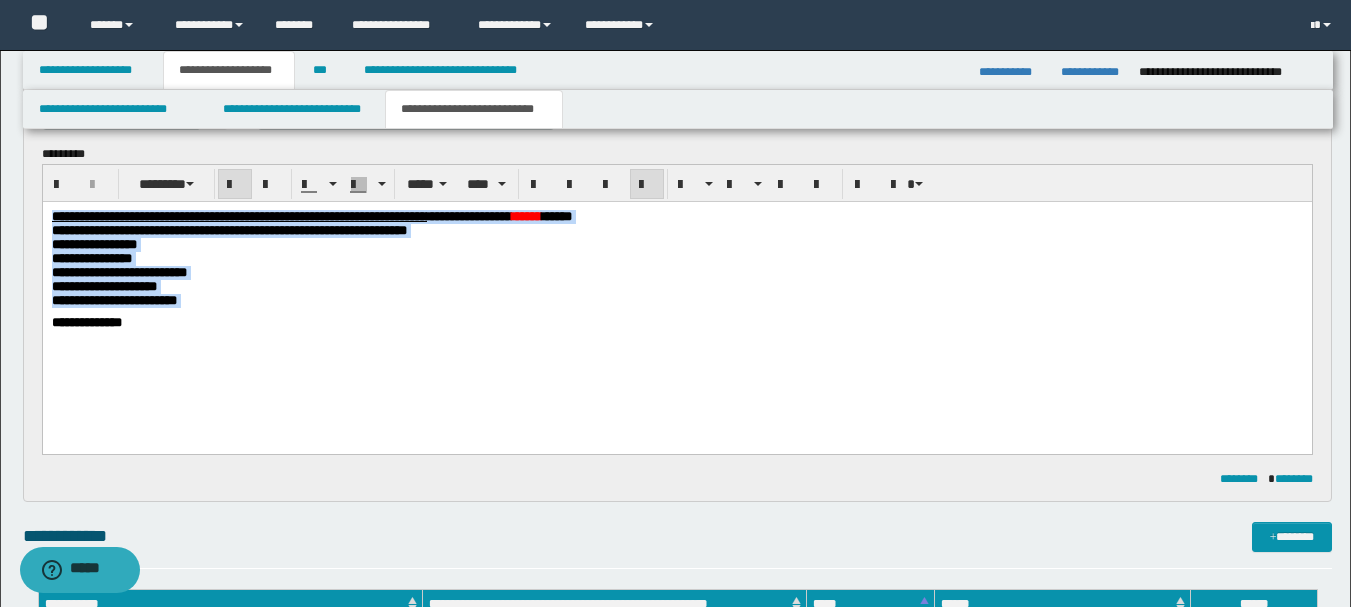 click on "**********" at bounding box center [676, 300] 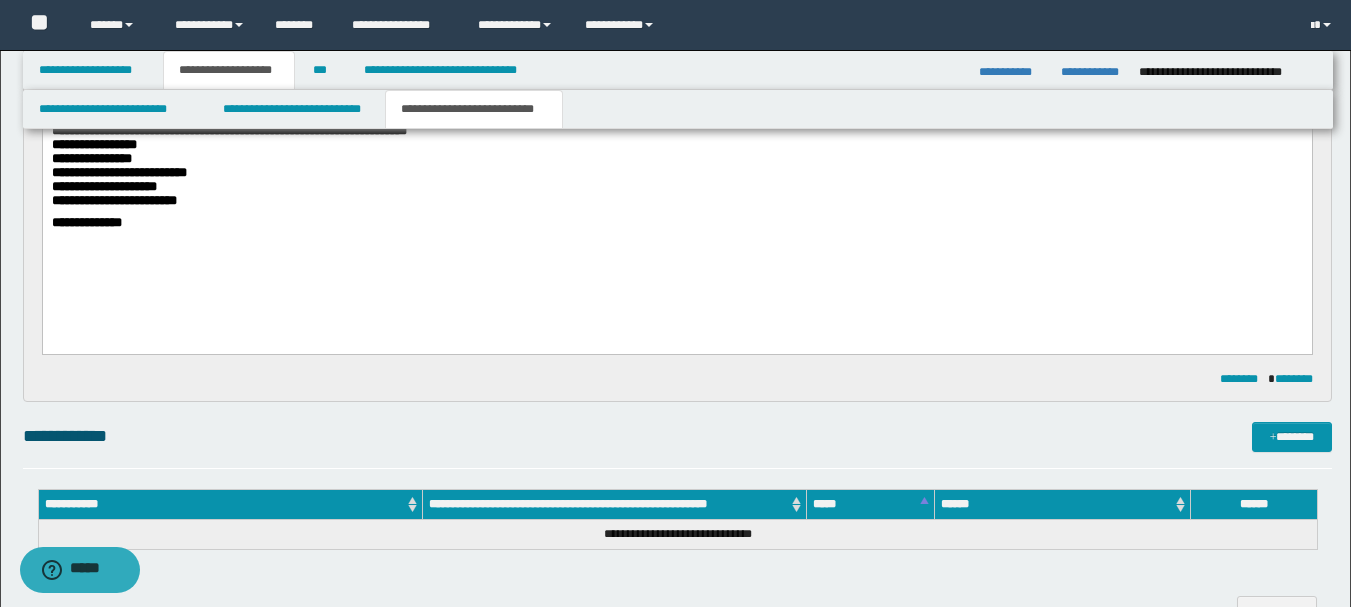 scroll, scrollTop: 818, scrollLeft: 0, axis: vertical 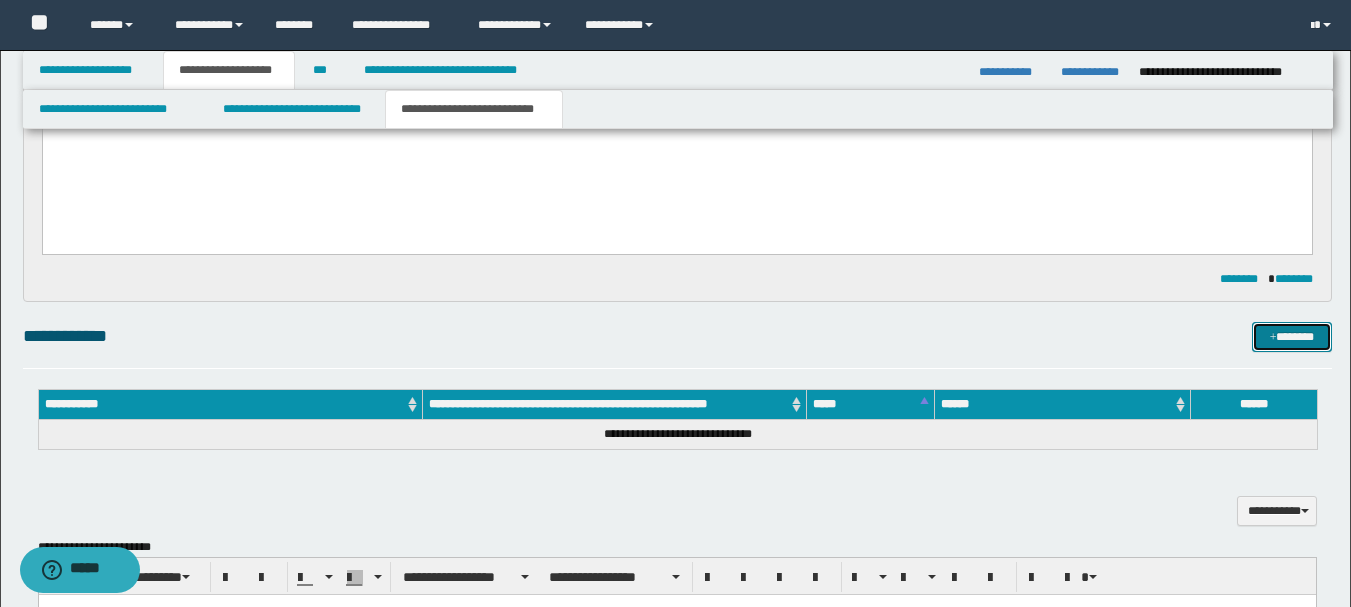 click at bounding box center (1273, 338) 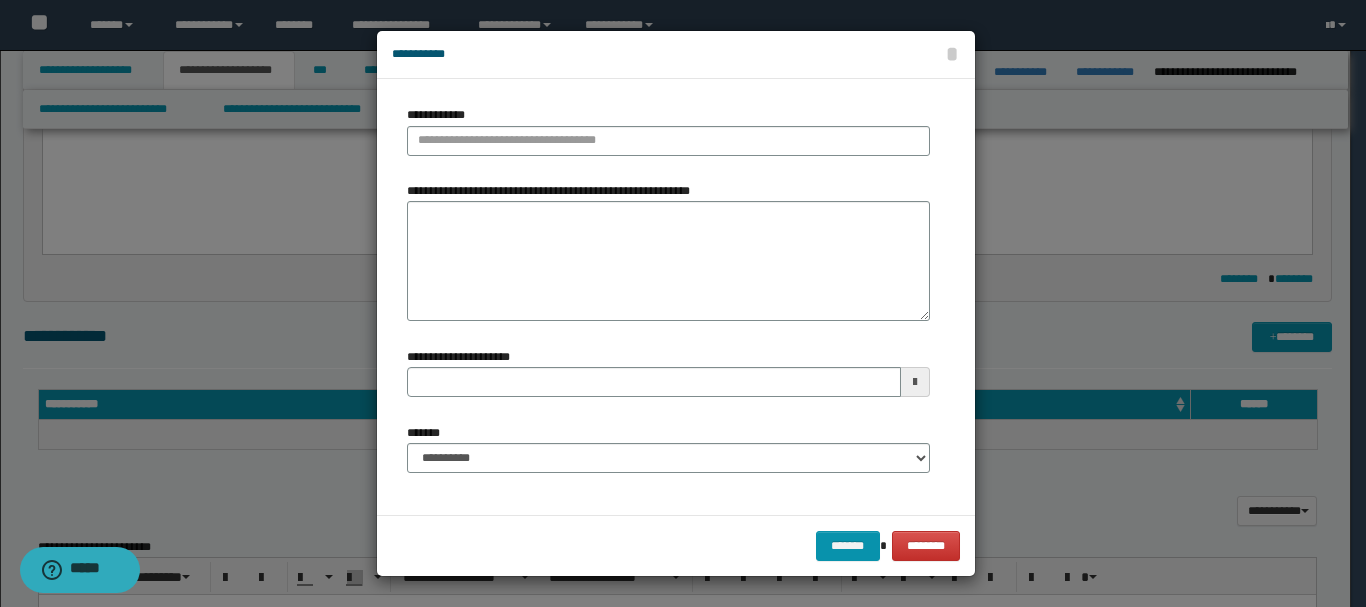 type 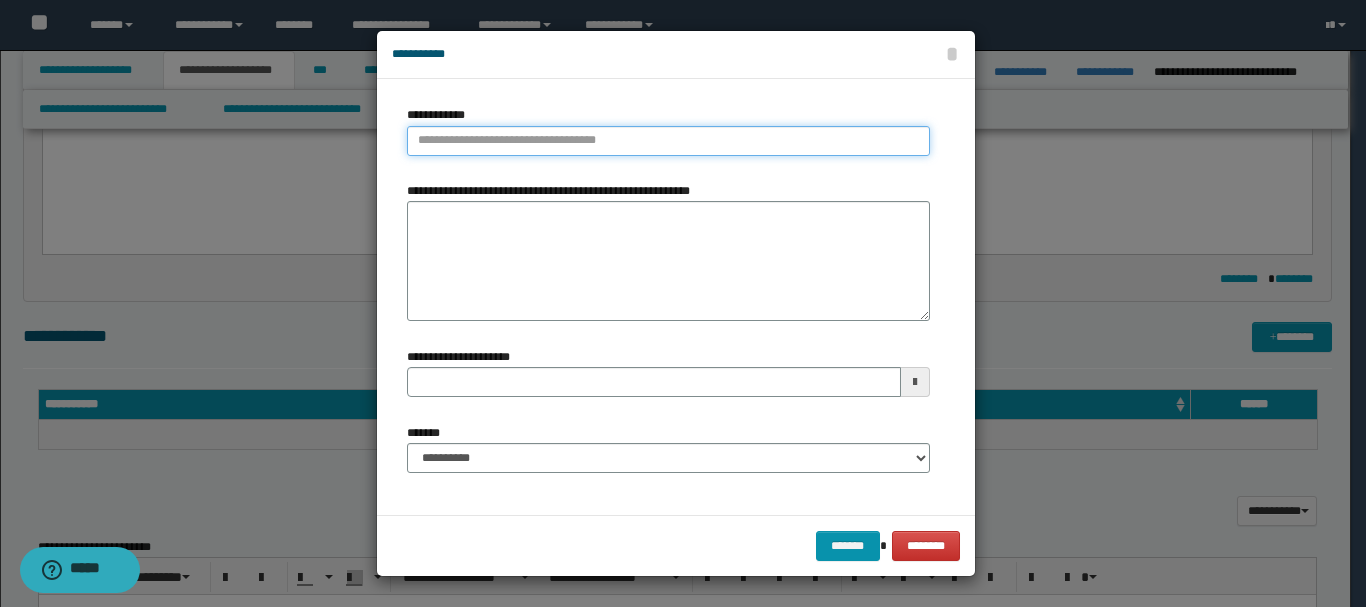 click on "**********" at bounding box center [668, 141] 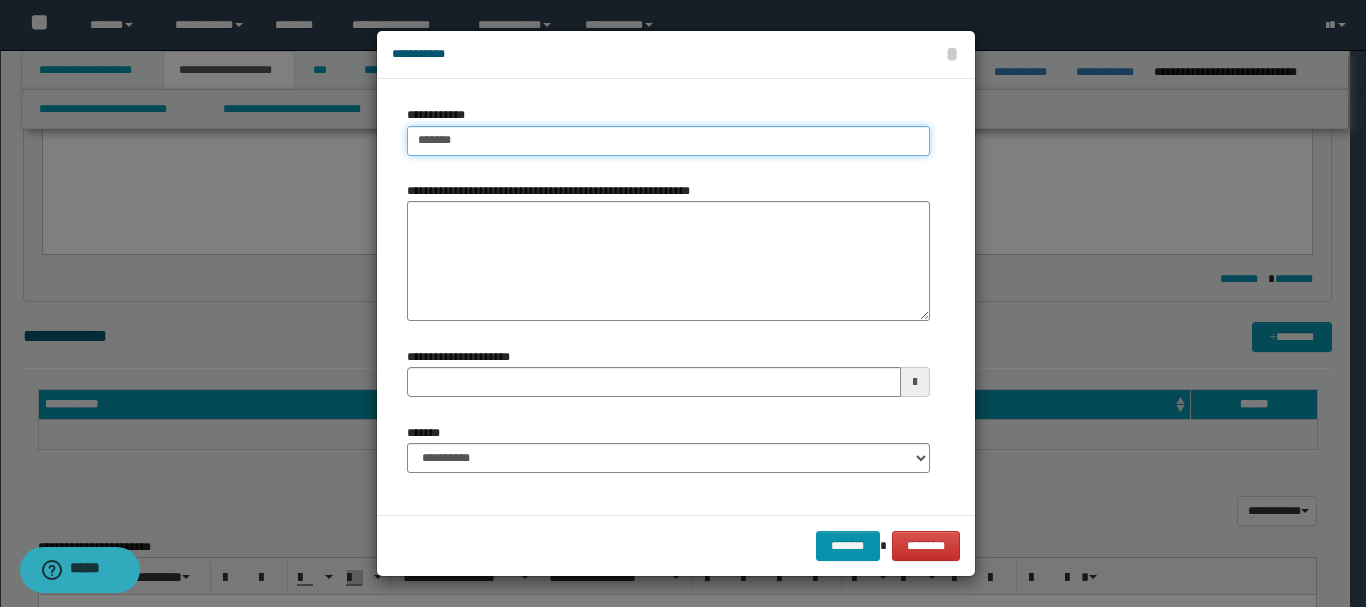 click on "*******" at bounding box center (668, 141) 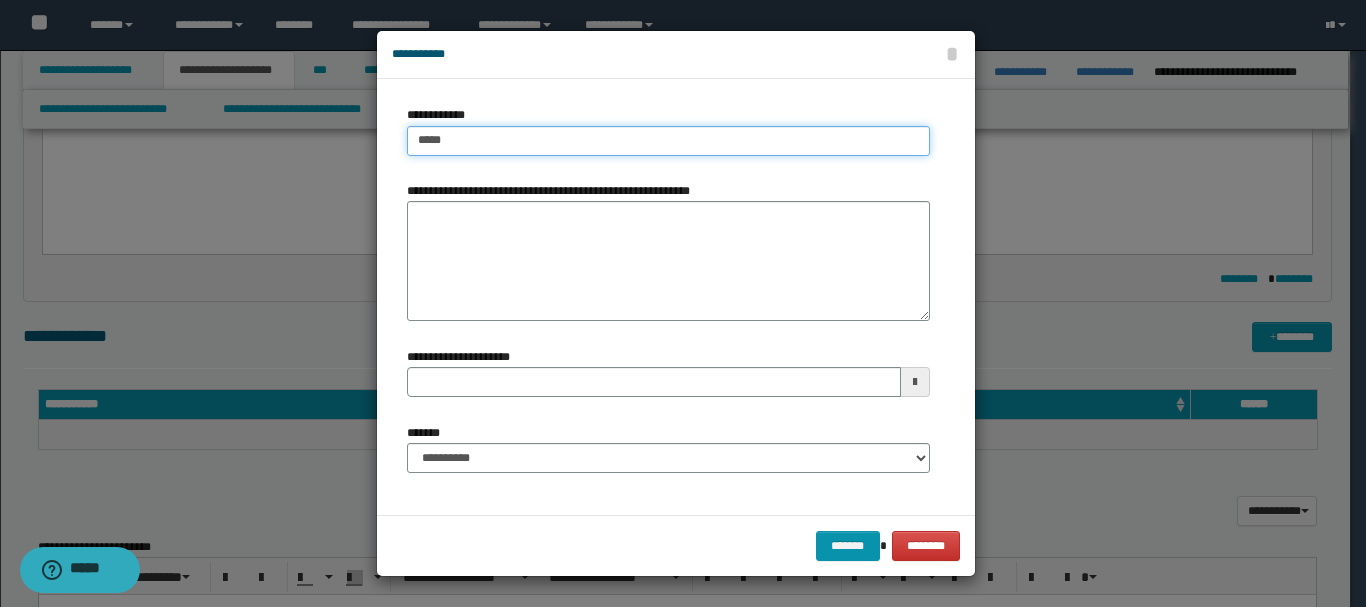 type on "****" 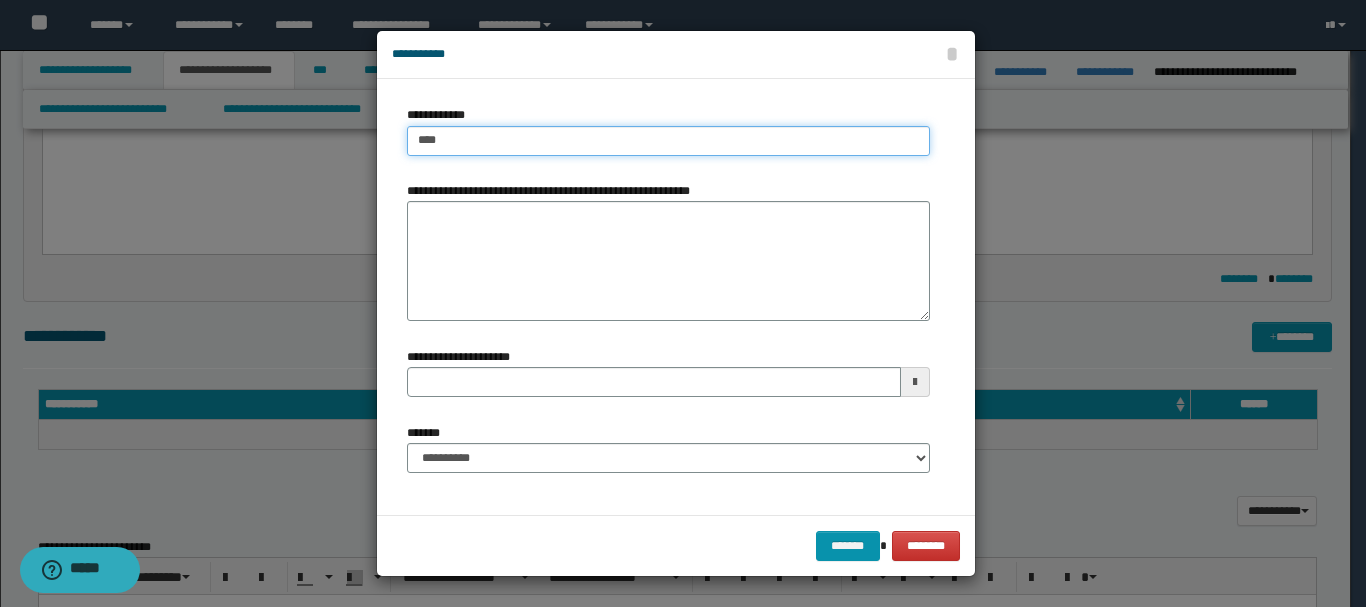 type on "****" 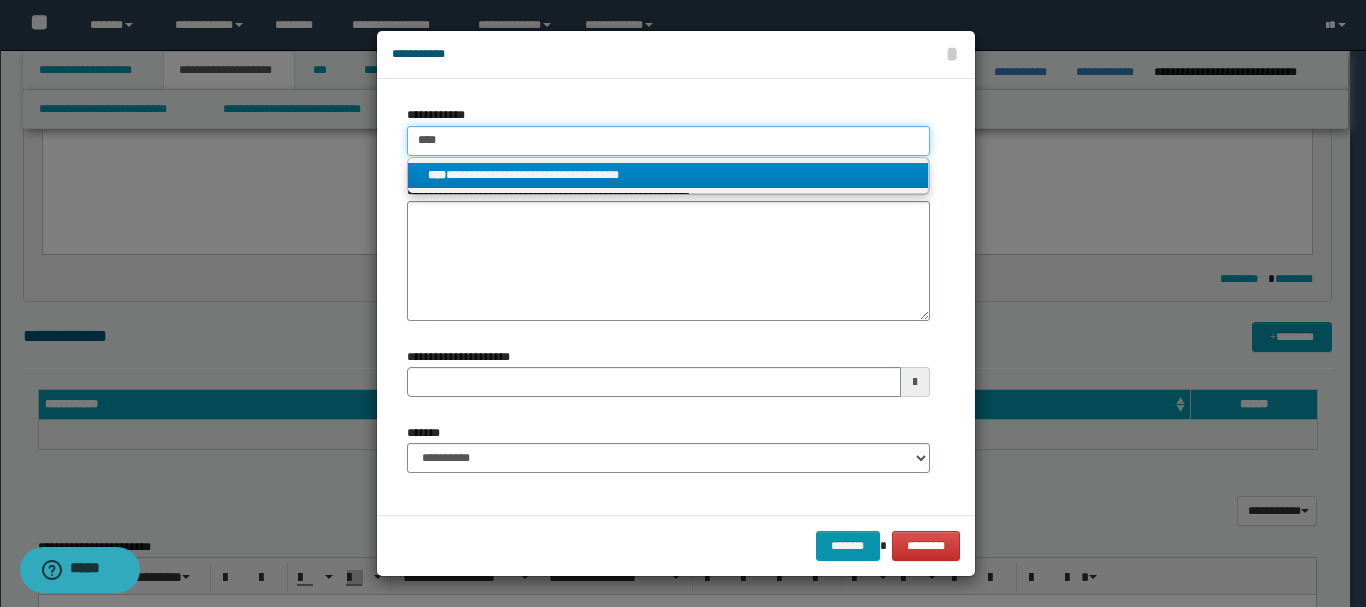type on "****" 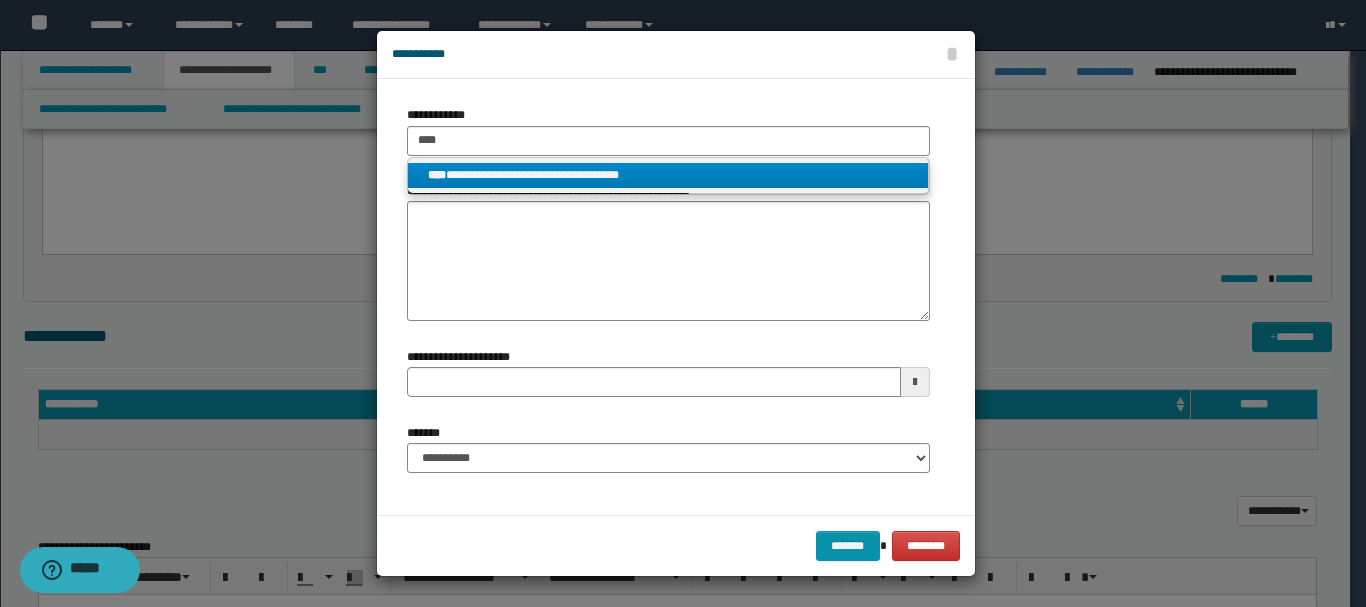 click on "**********" at bounding box center (668, 175) 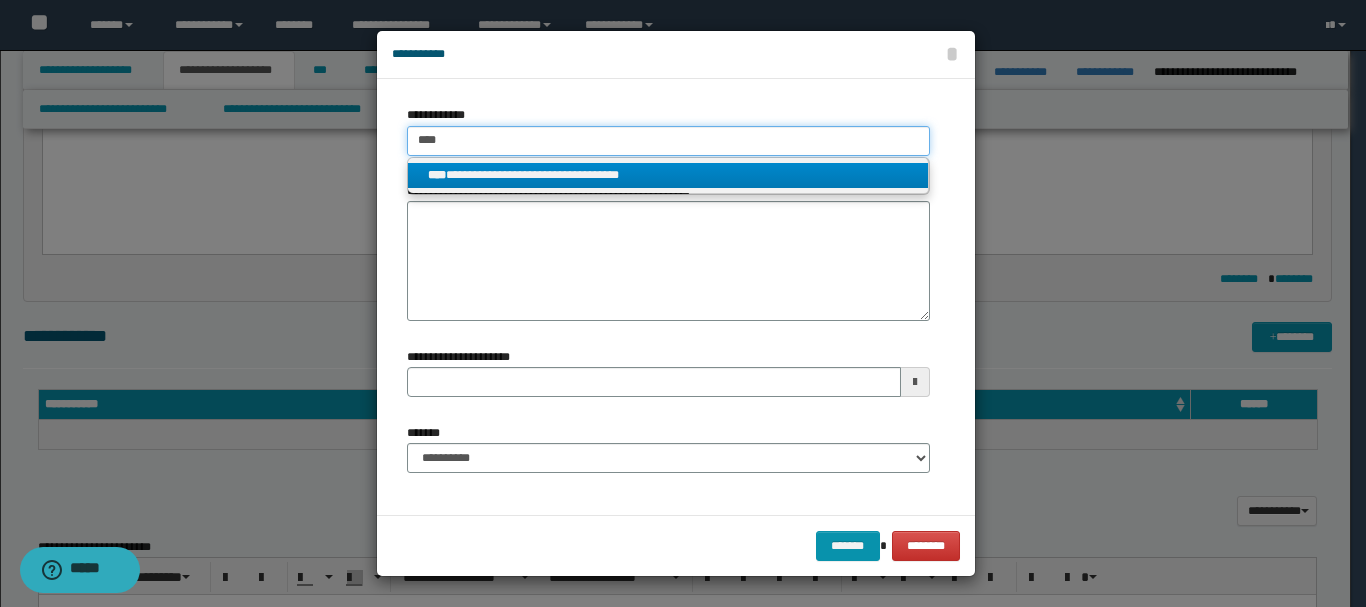 type 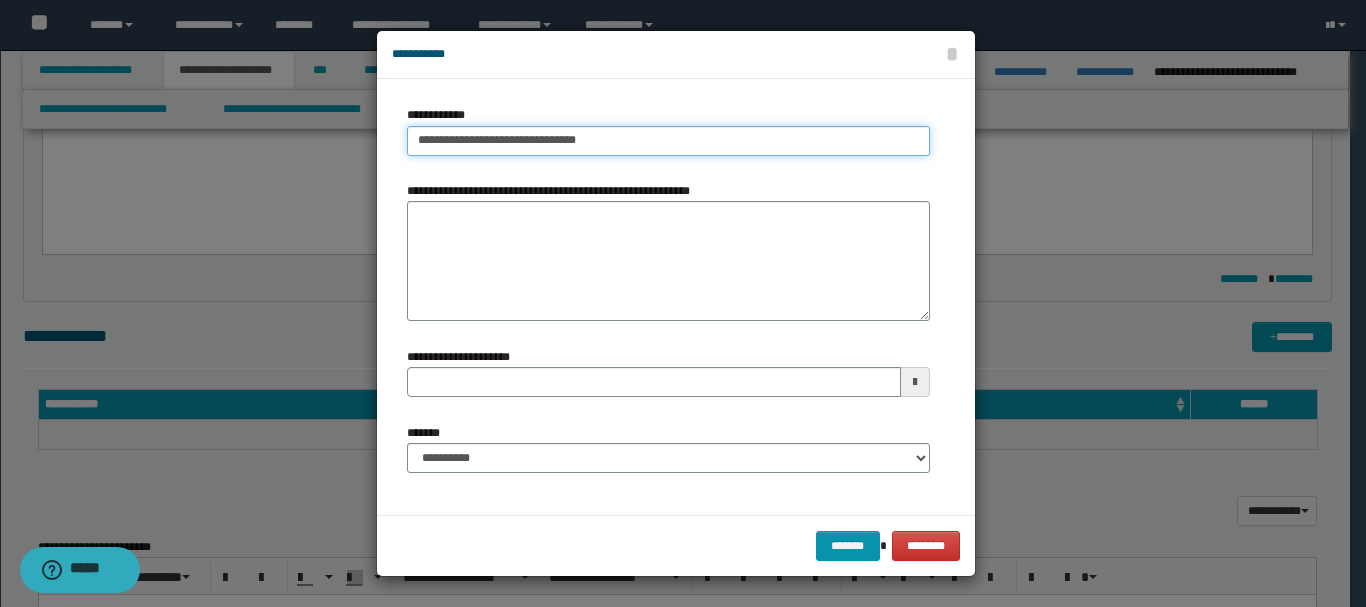 type on "**********" 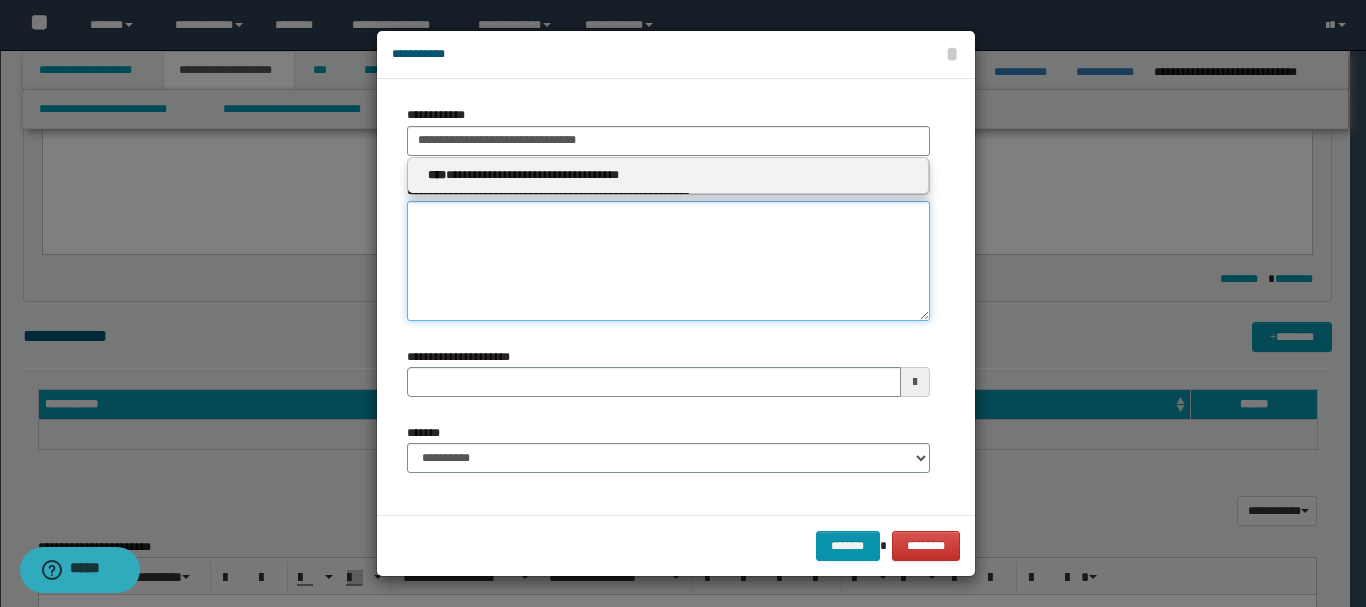 type 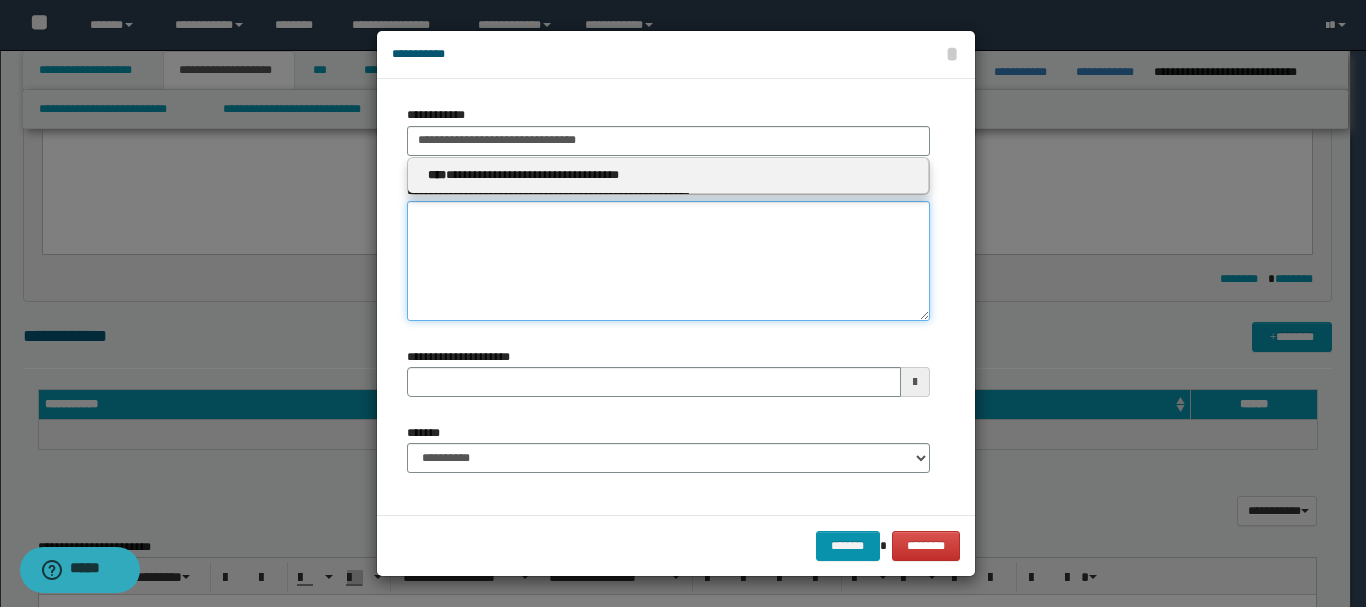 click on "**********" at bounding box center [668, 261] 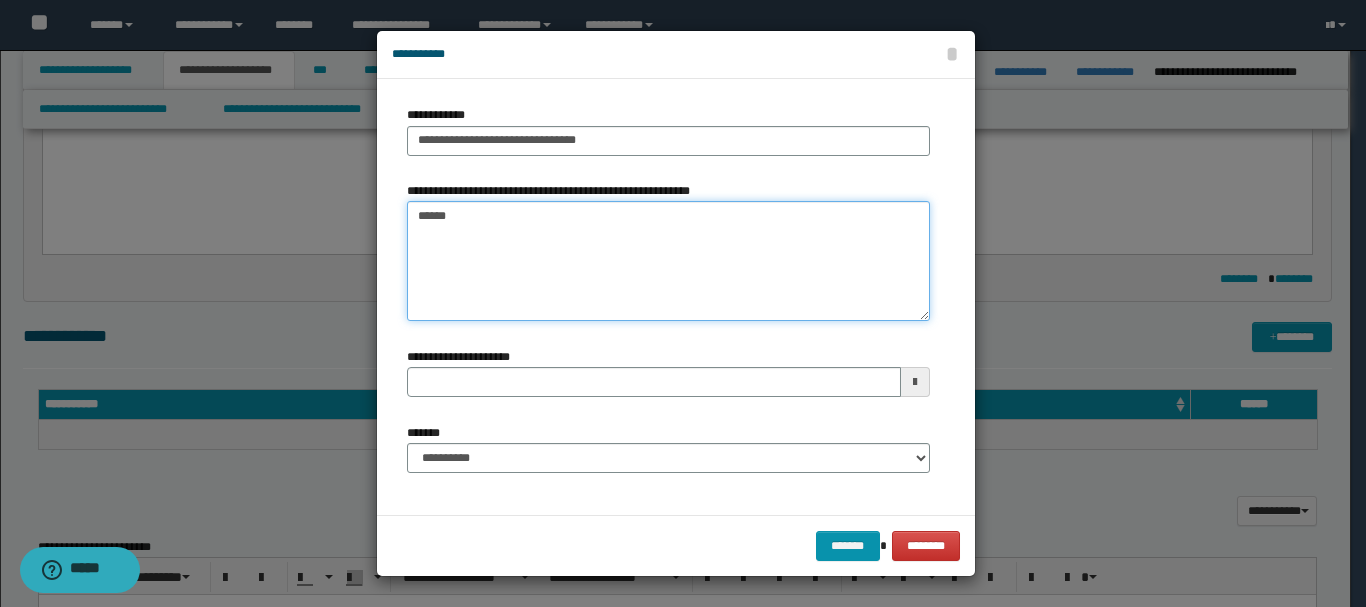 type on "*******" 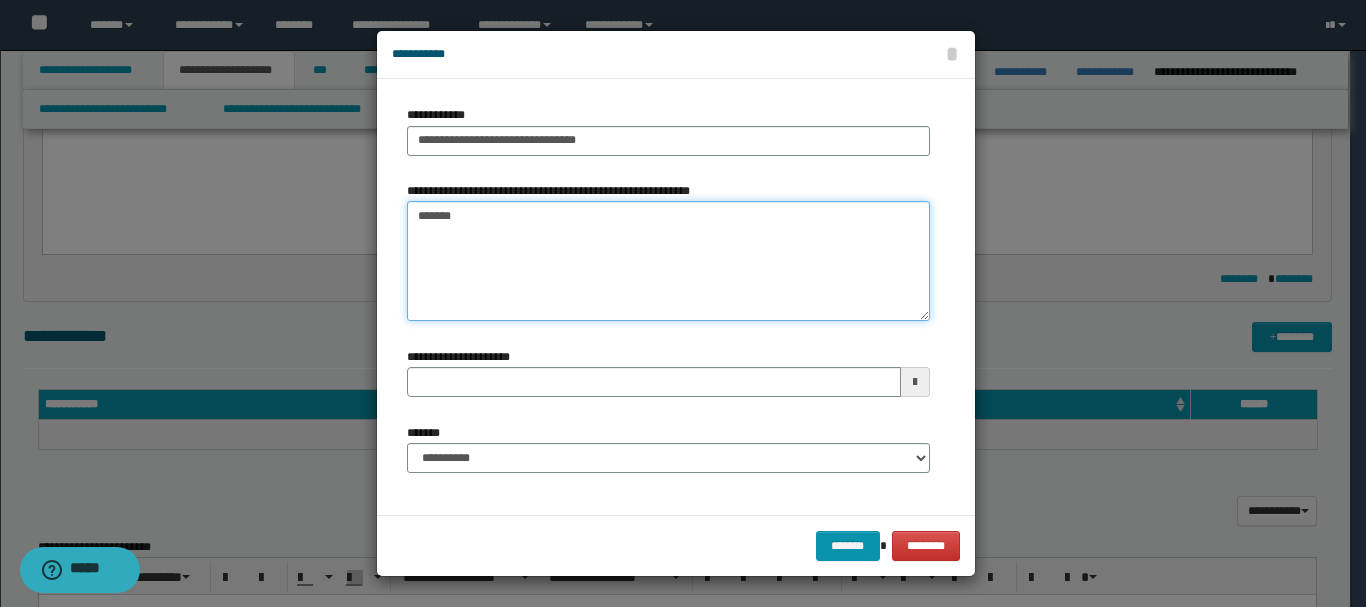 type 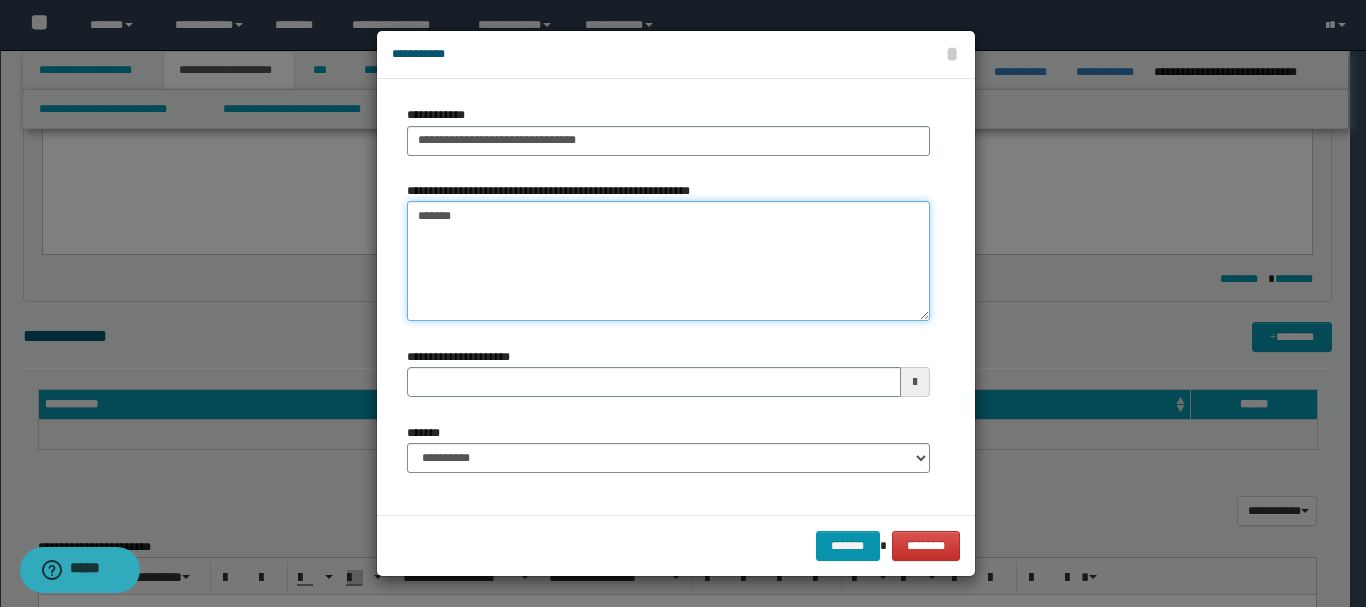 type 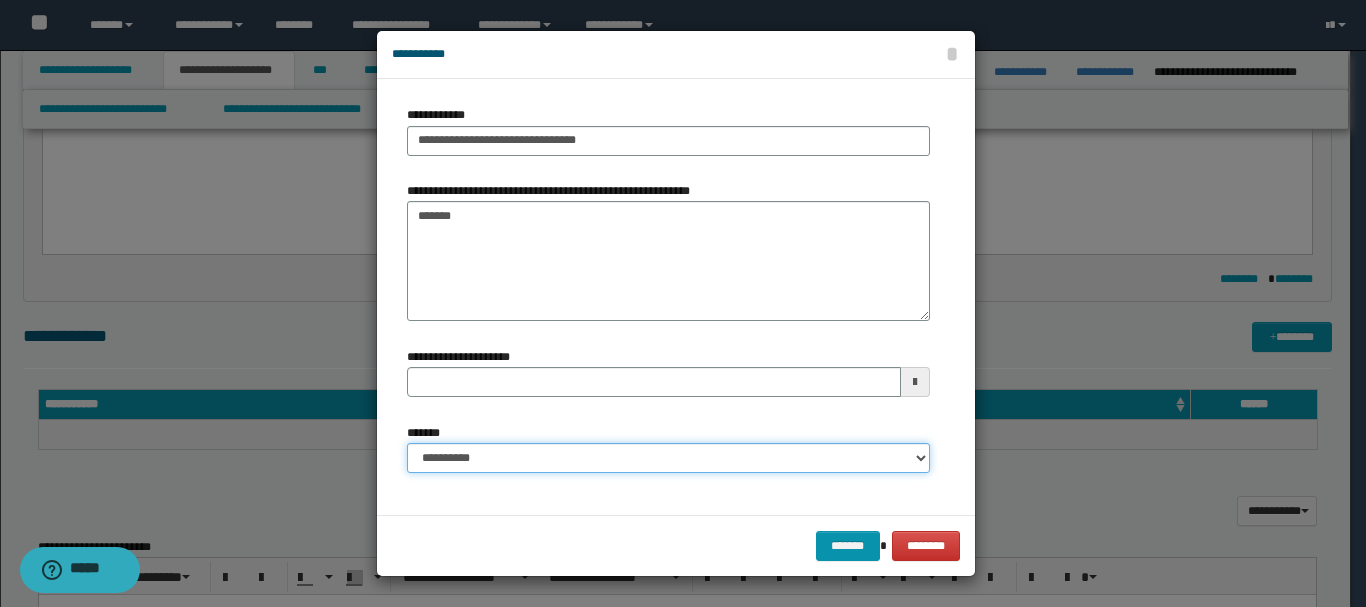 click on "**********" at bounding box center (668, 458) 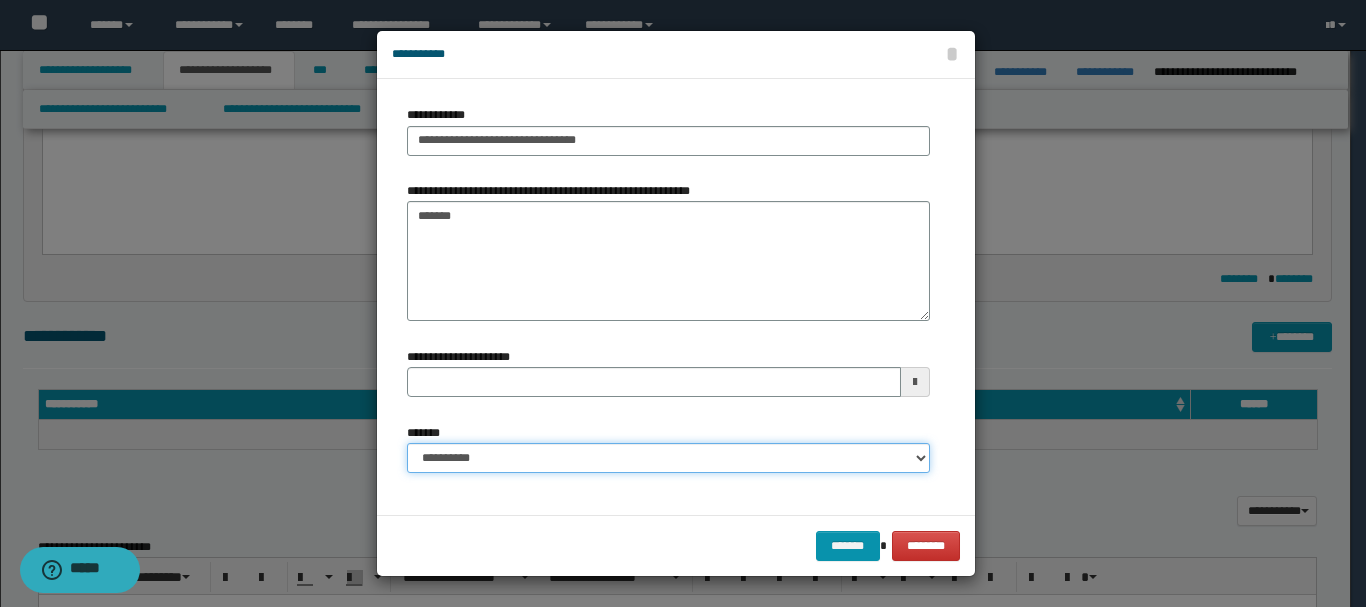 select on "*" 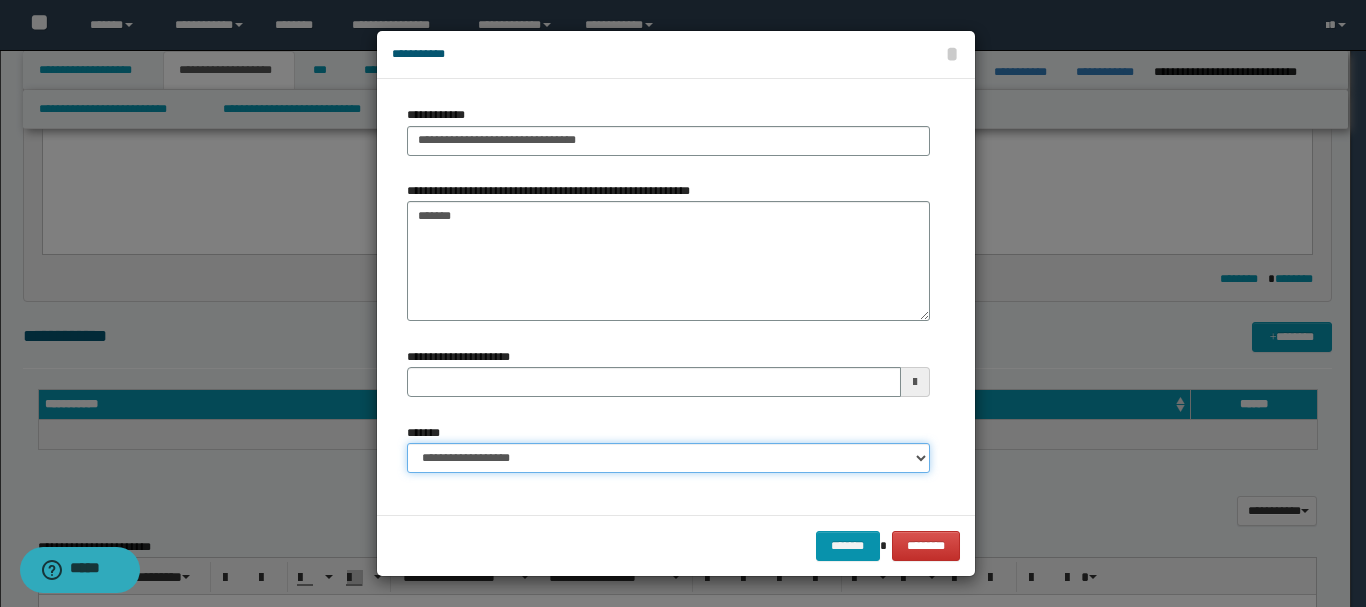 click on "**********" at bounding box center [668, 458] 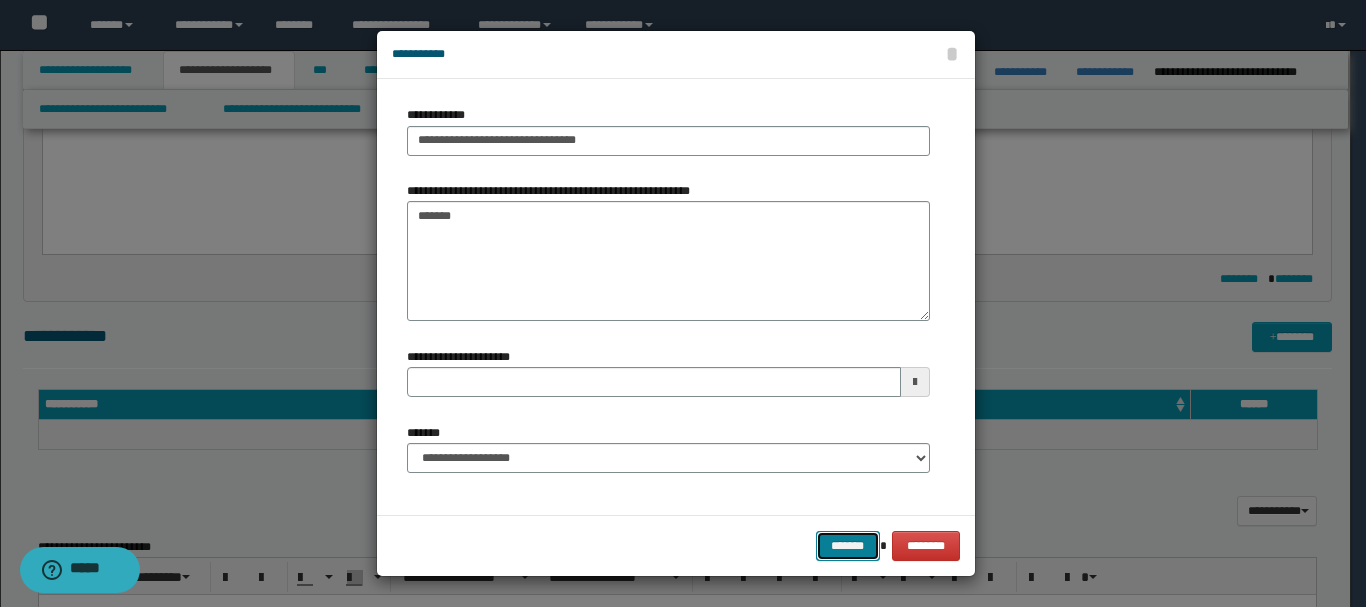 click on "*******" at bounding box center [848, 546] 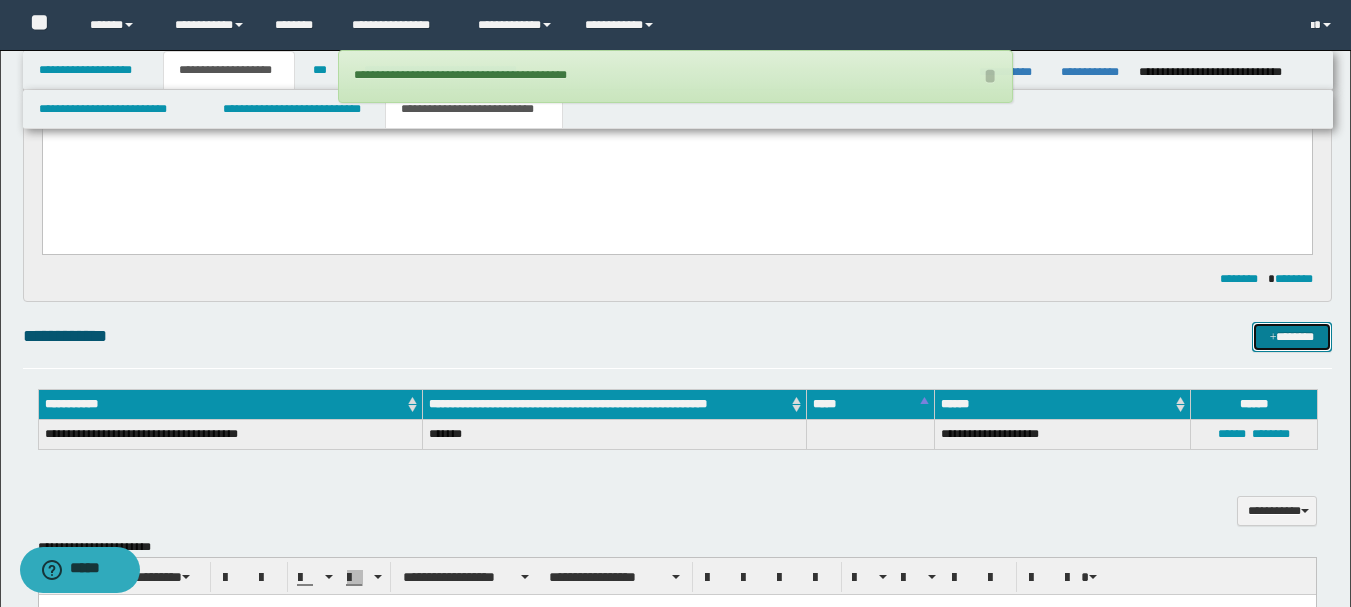 click on "*******" at bounding box center [1292, 337] 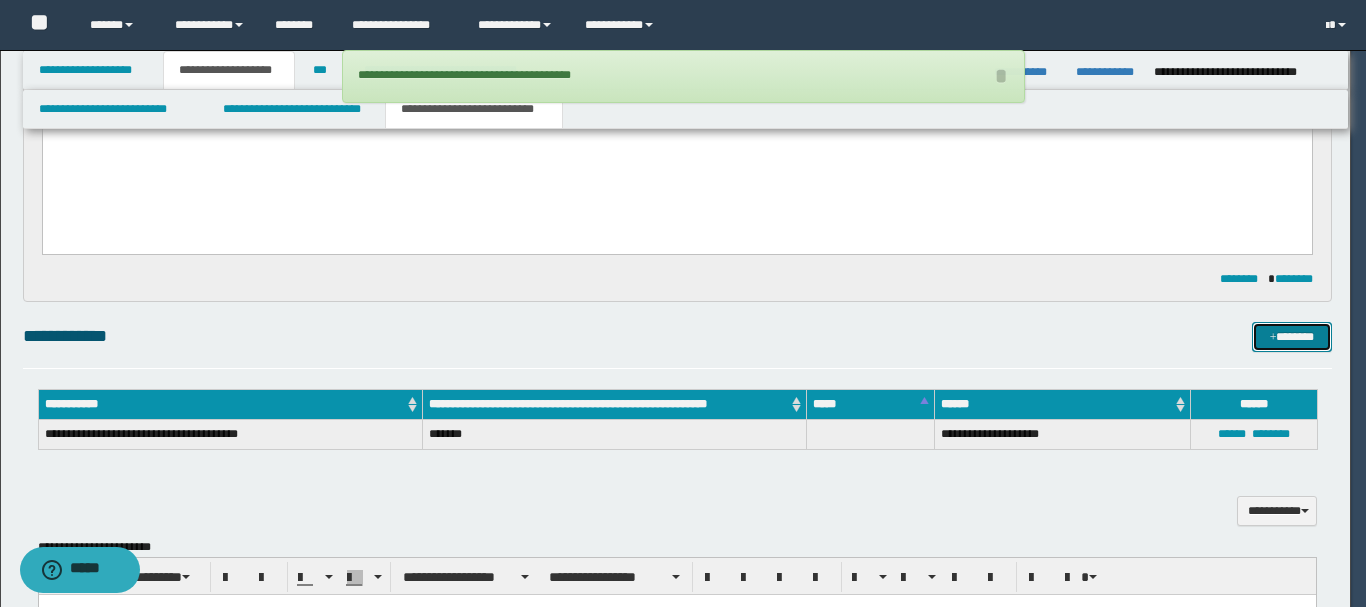 type 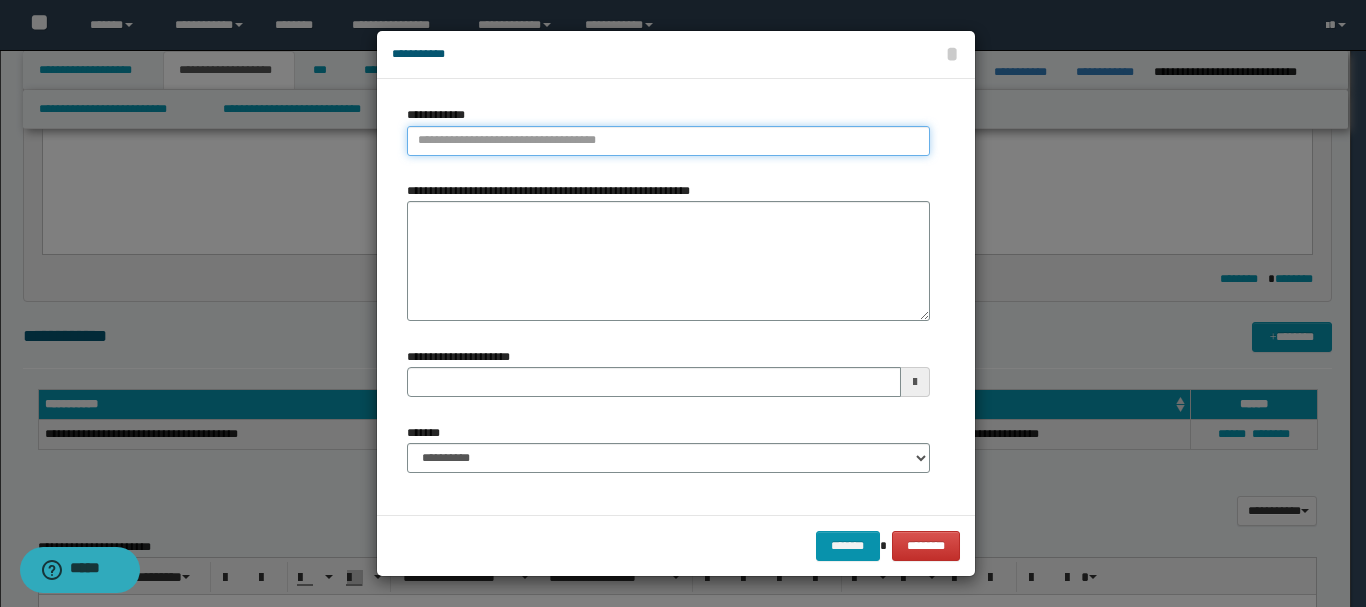 type on "**********" 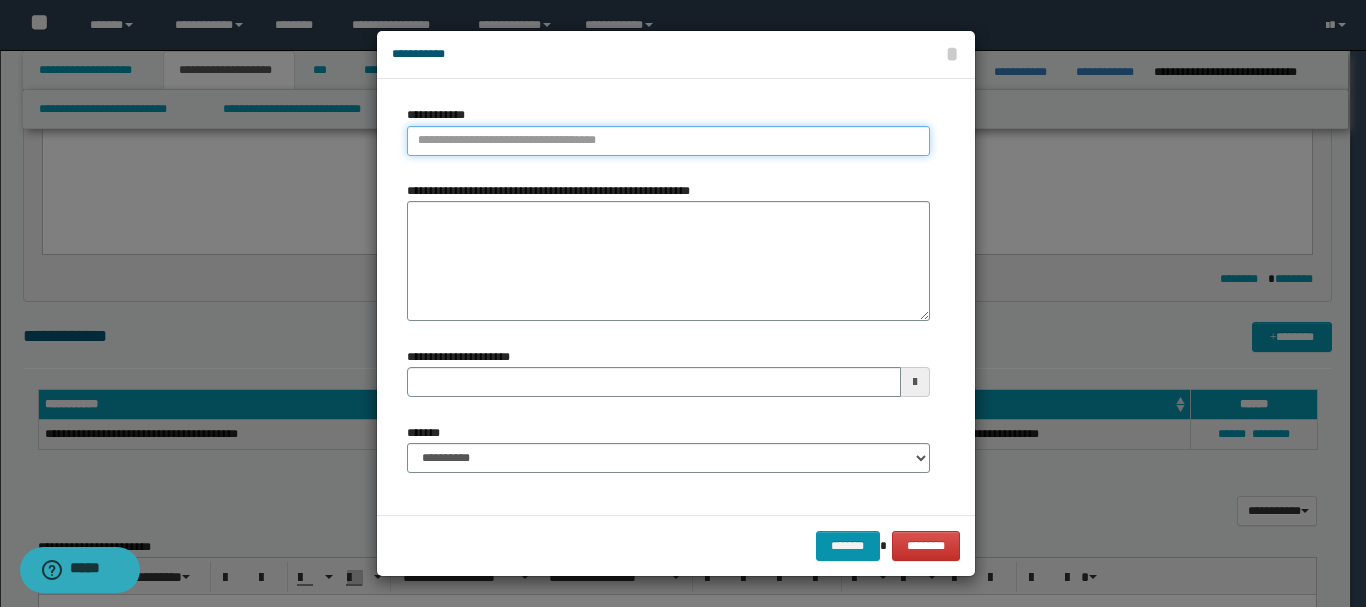 click on "**********" at bounding box center [668, 141] 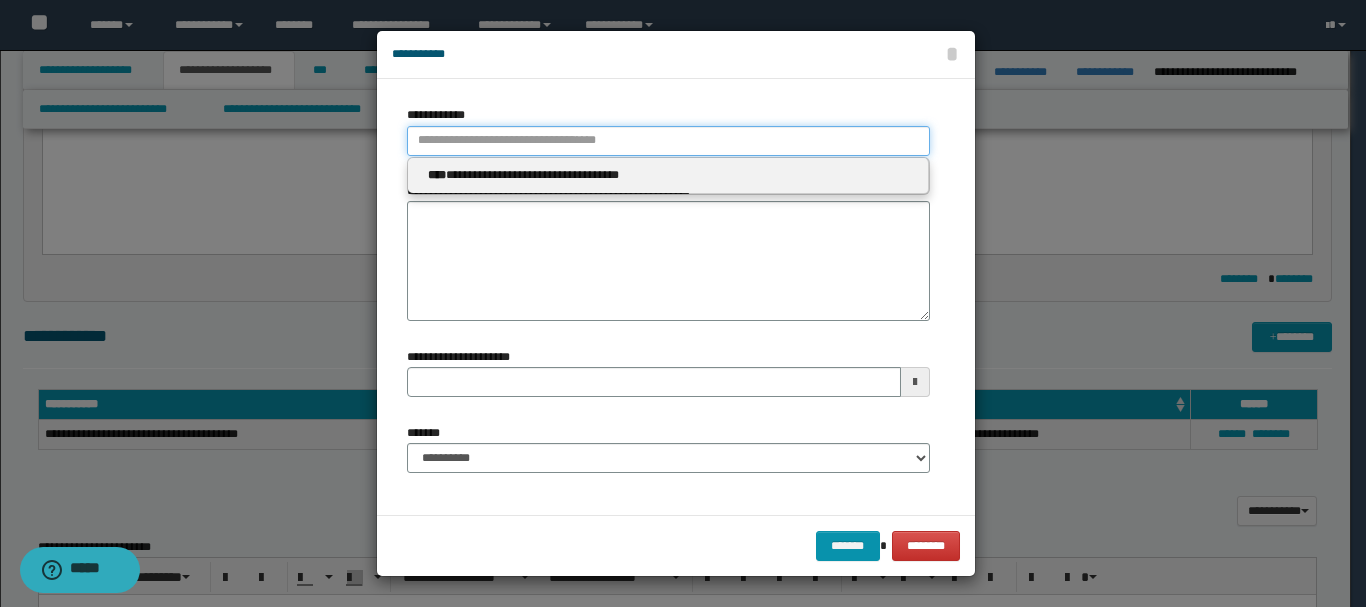 paste on "*******" 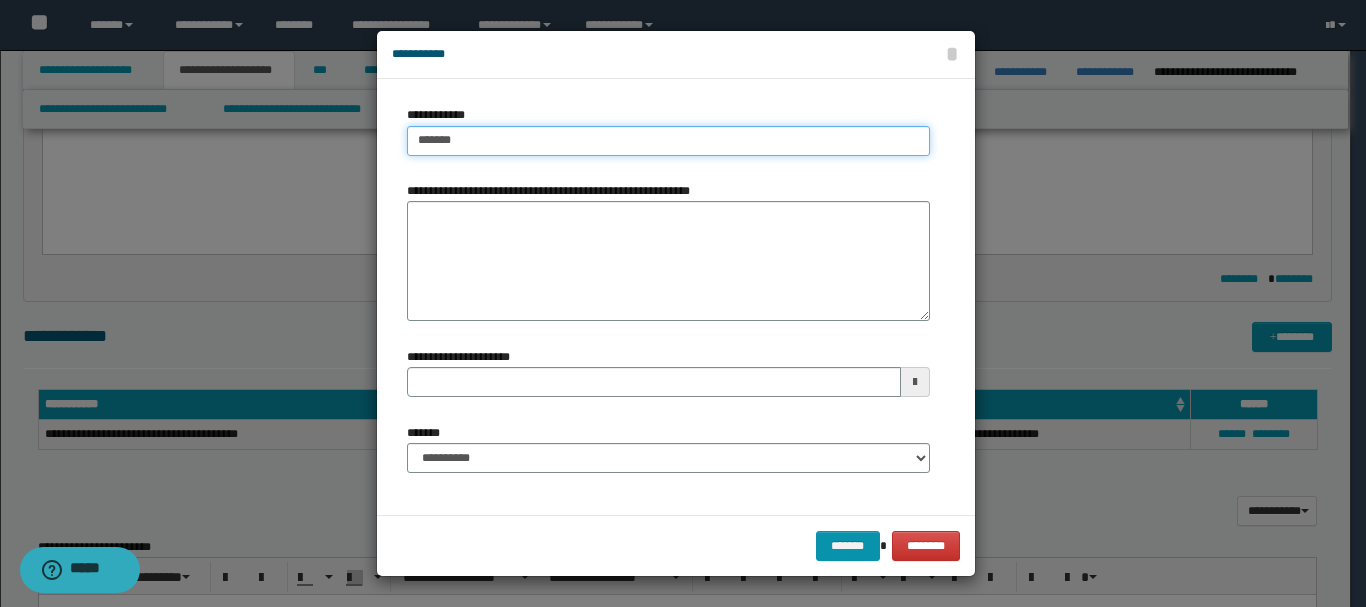 click on "*******" at bounding box center (668, 141) 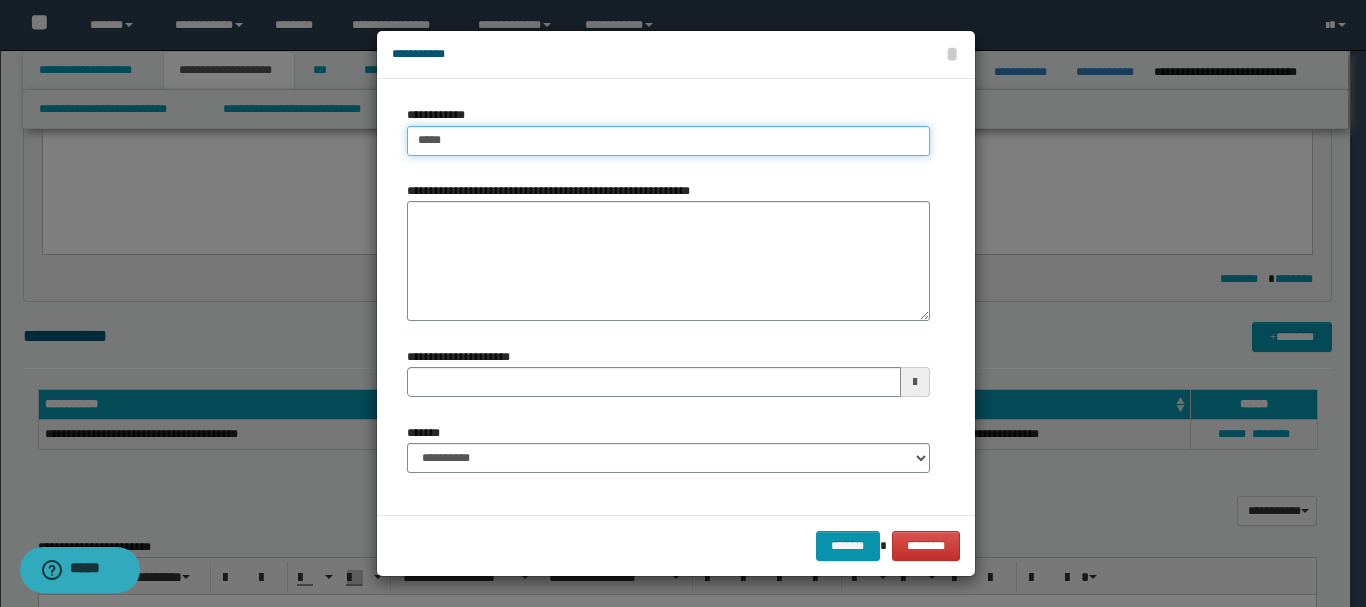type on "****" 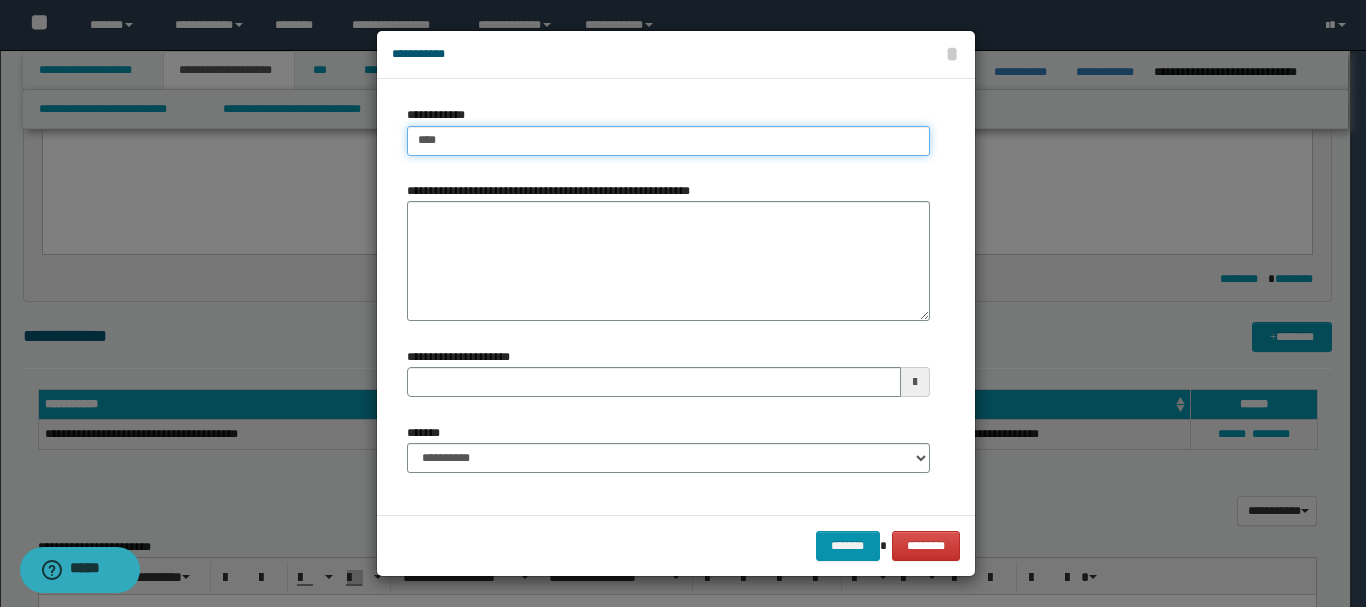 type on "****" 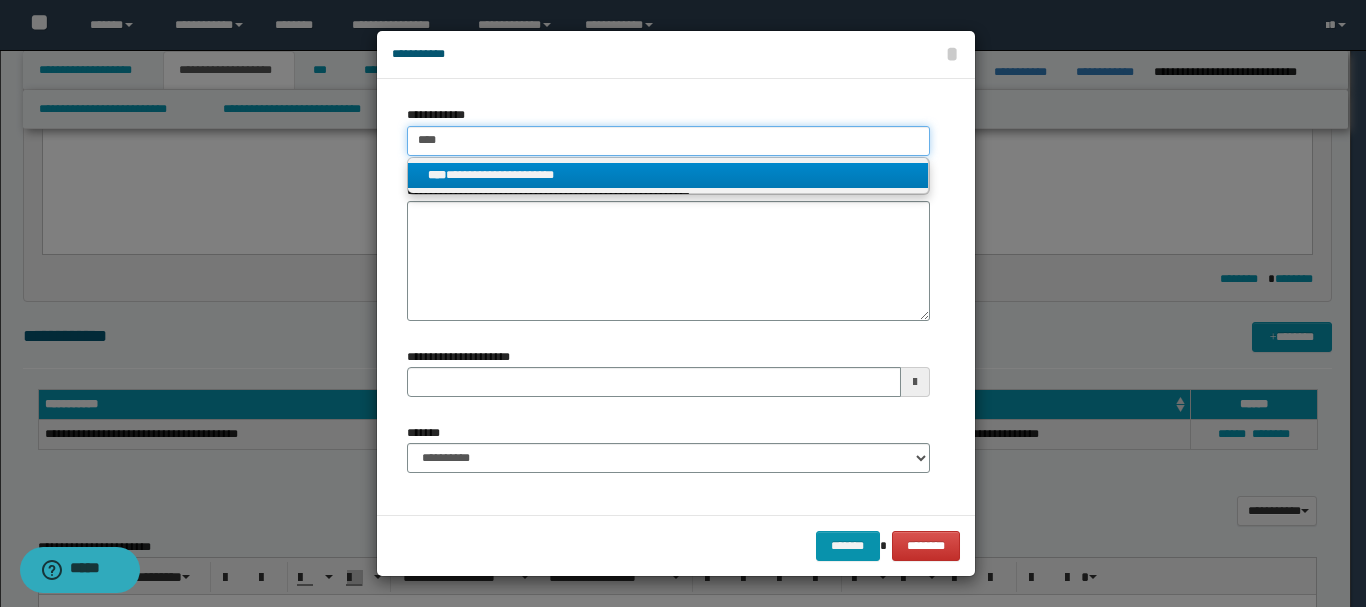 type on "****" 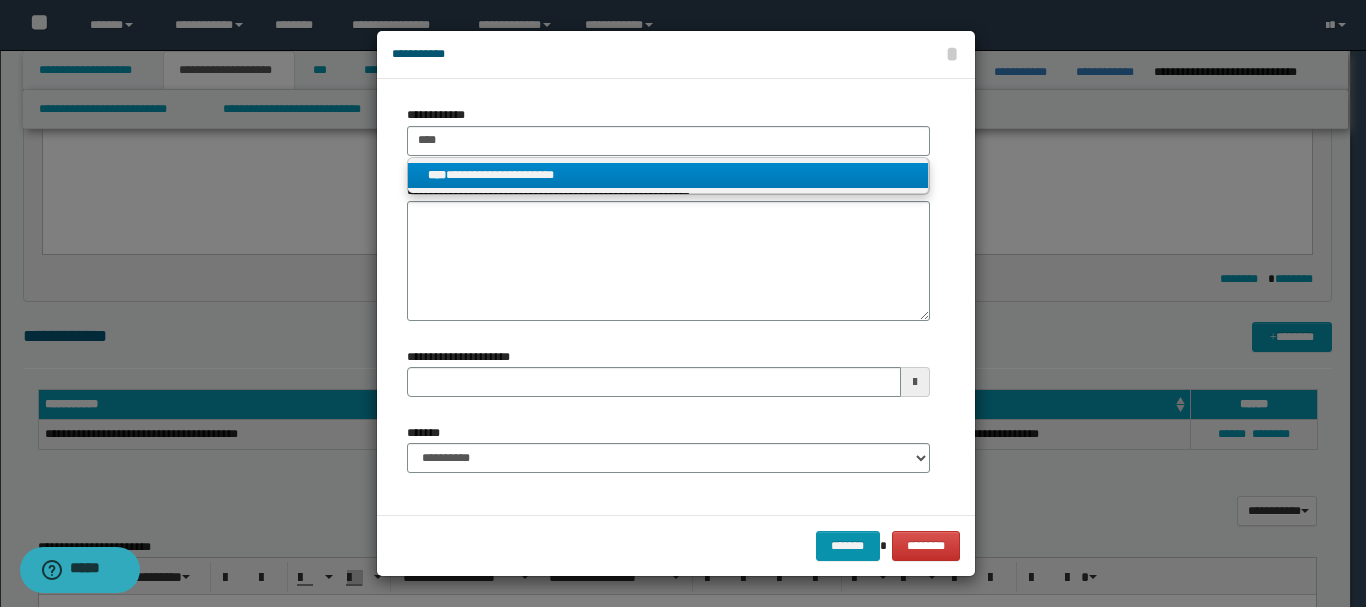 click on "**********" at bounding box center [668, 175] 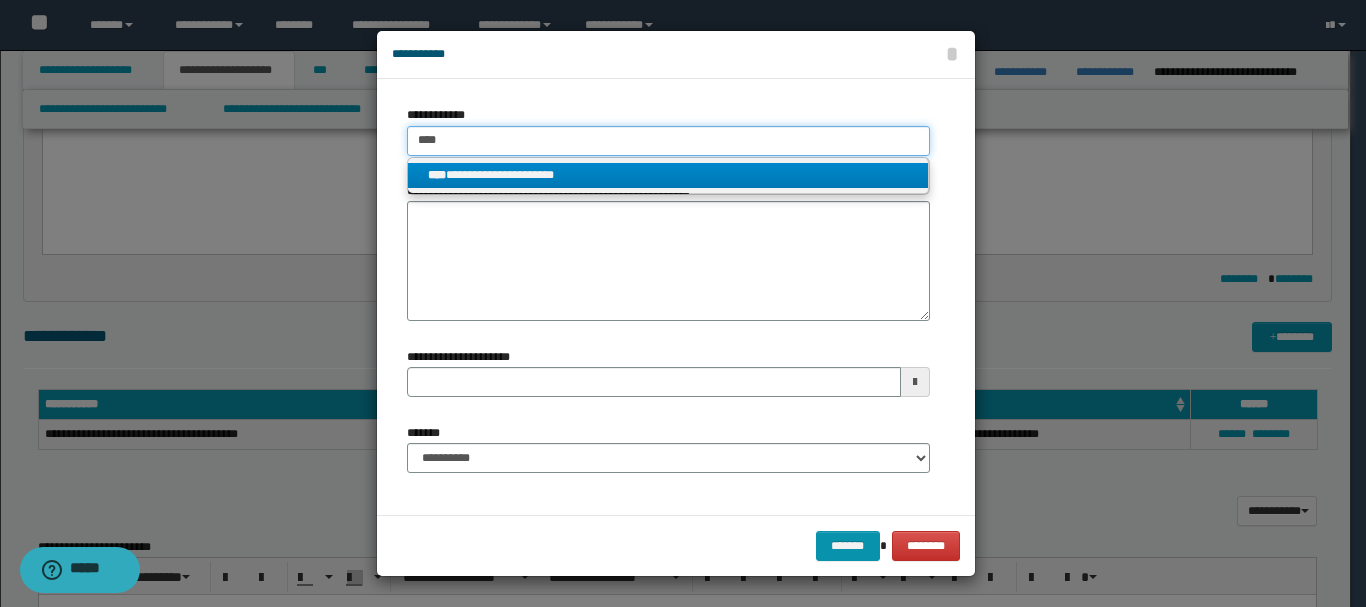 type 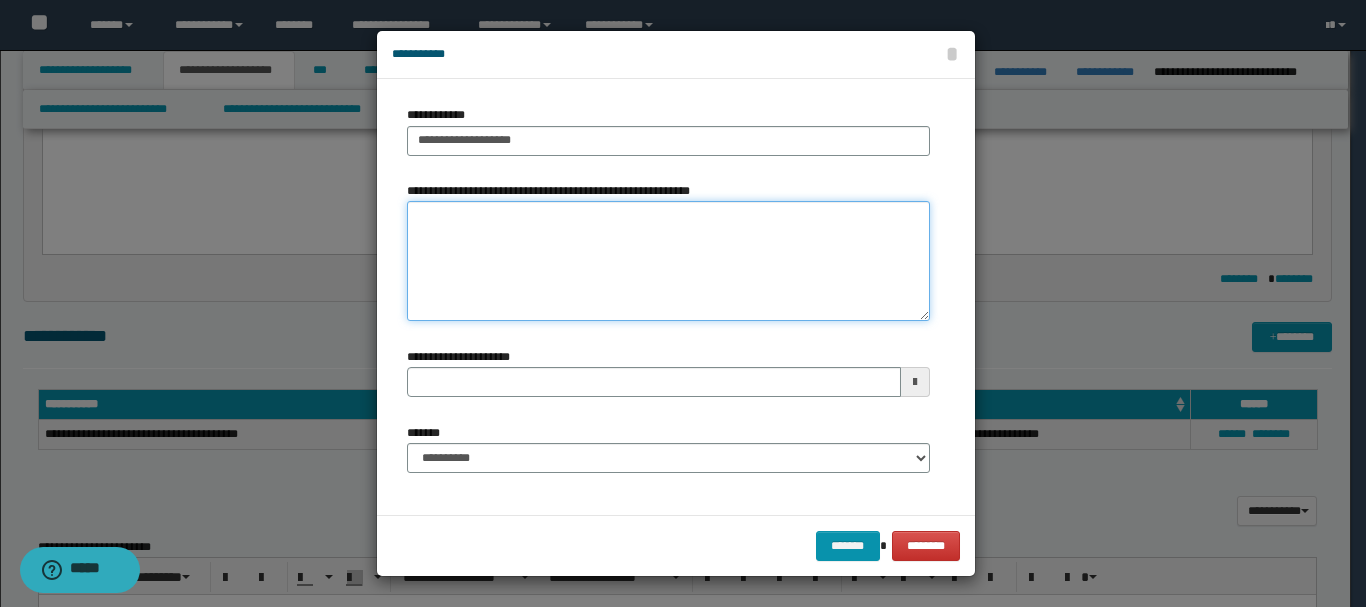 click on "**********" at bounding box center (668, 261) 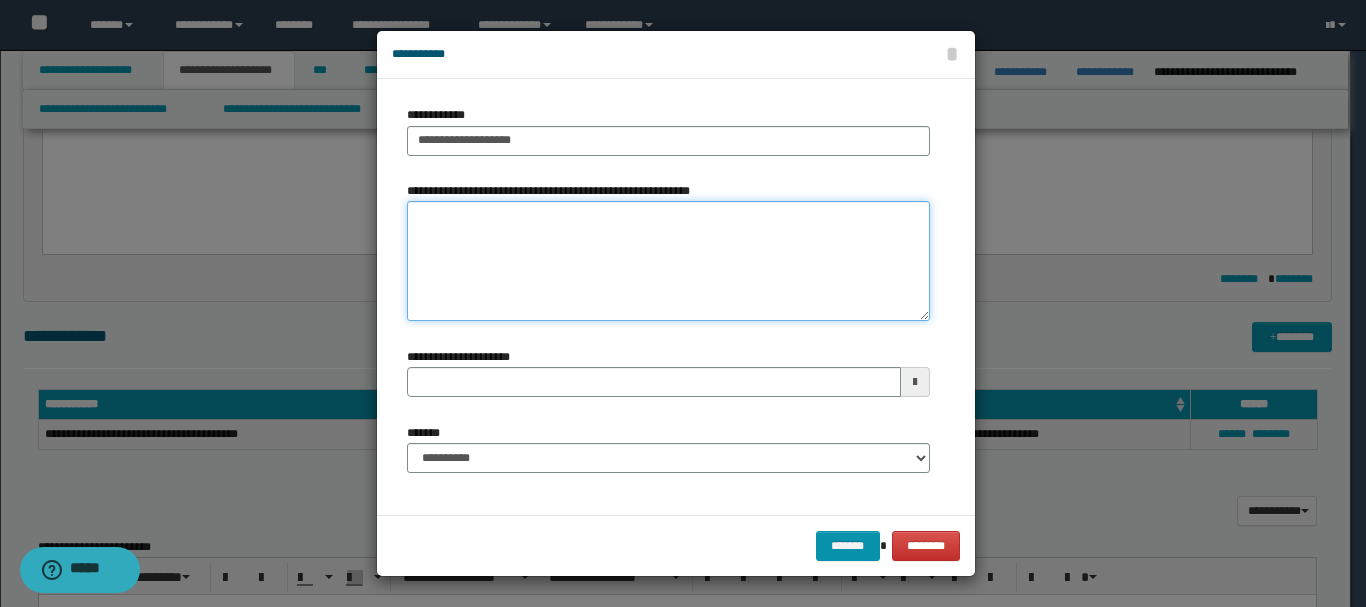 type 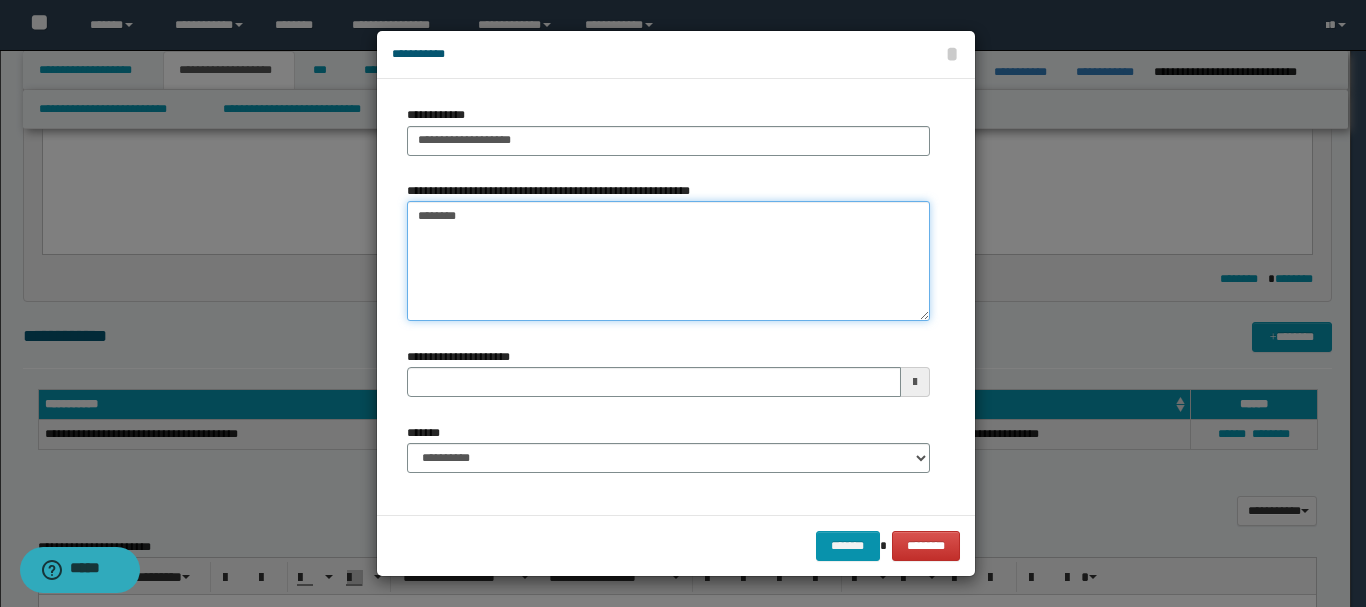 type on "*********" 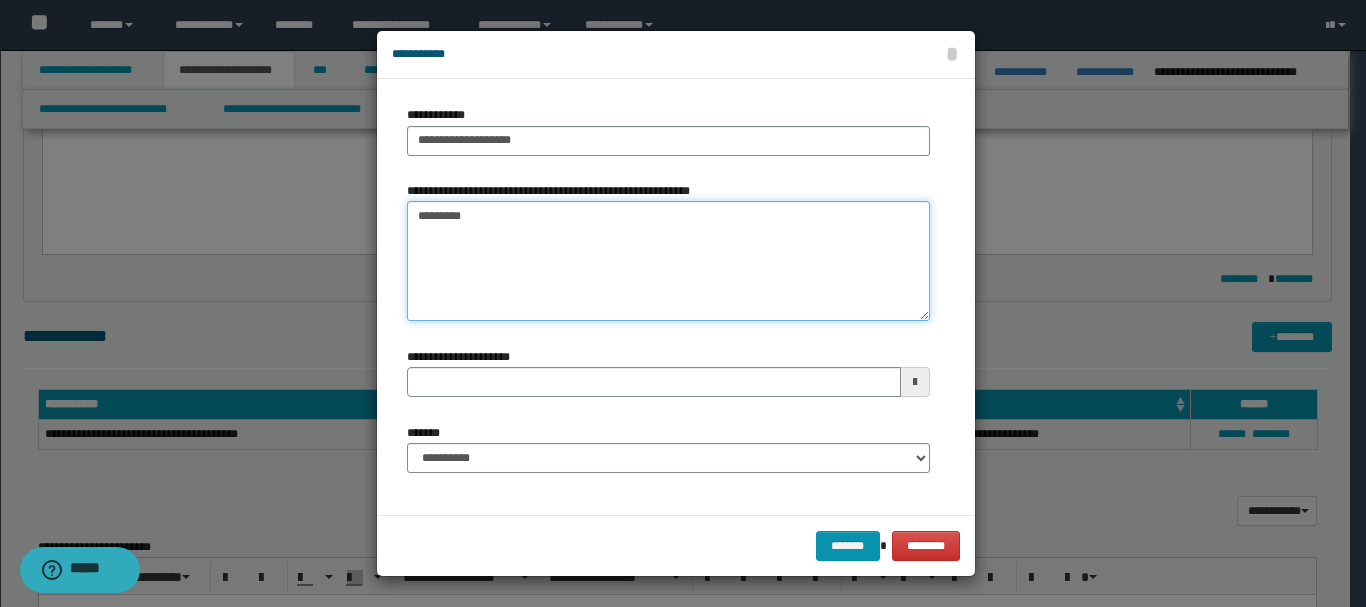 type 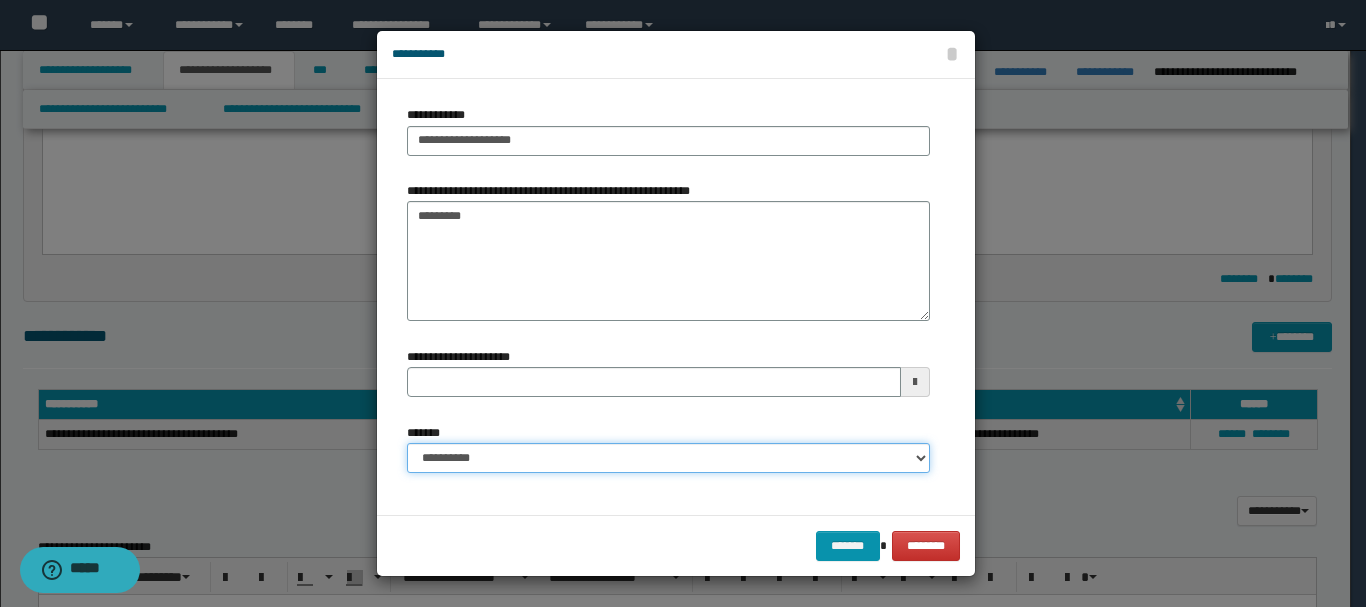 click on "**********" at bounding box center (668, 458) 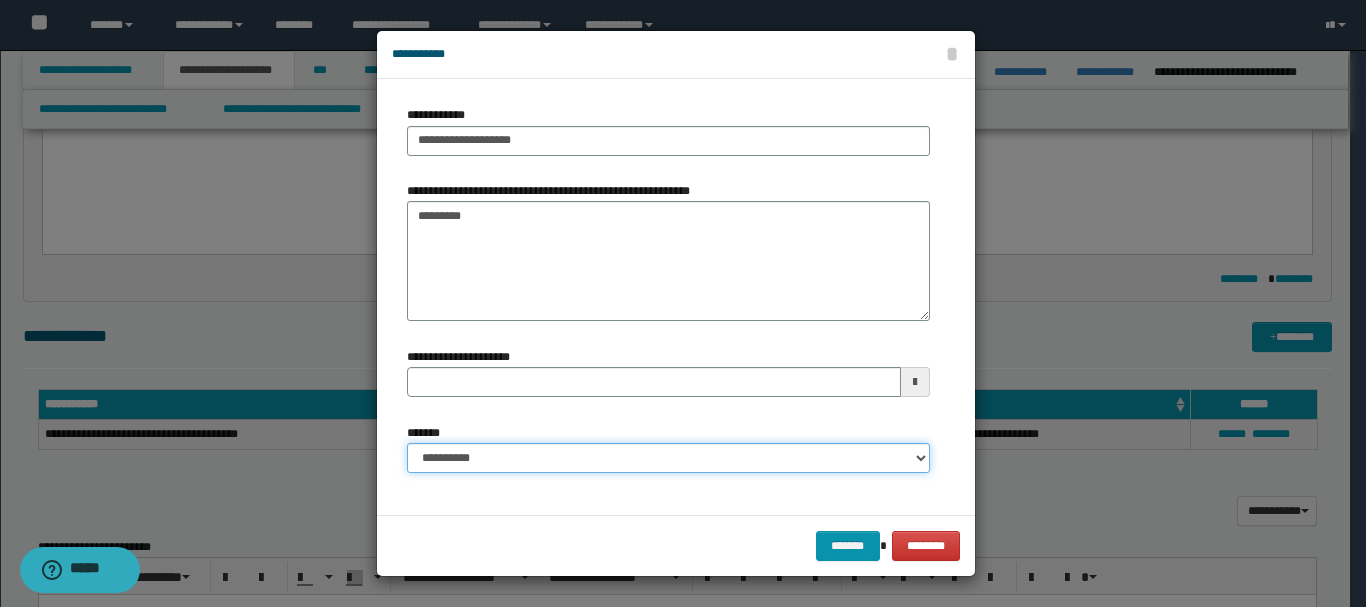 select on "*" 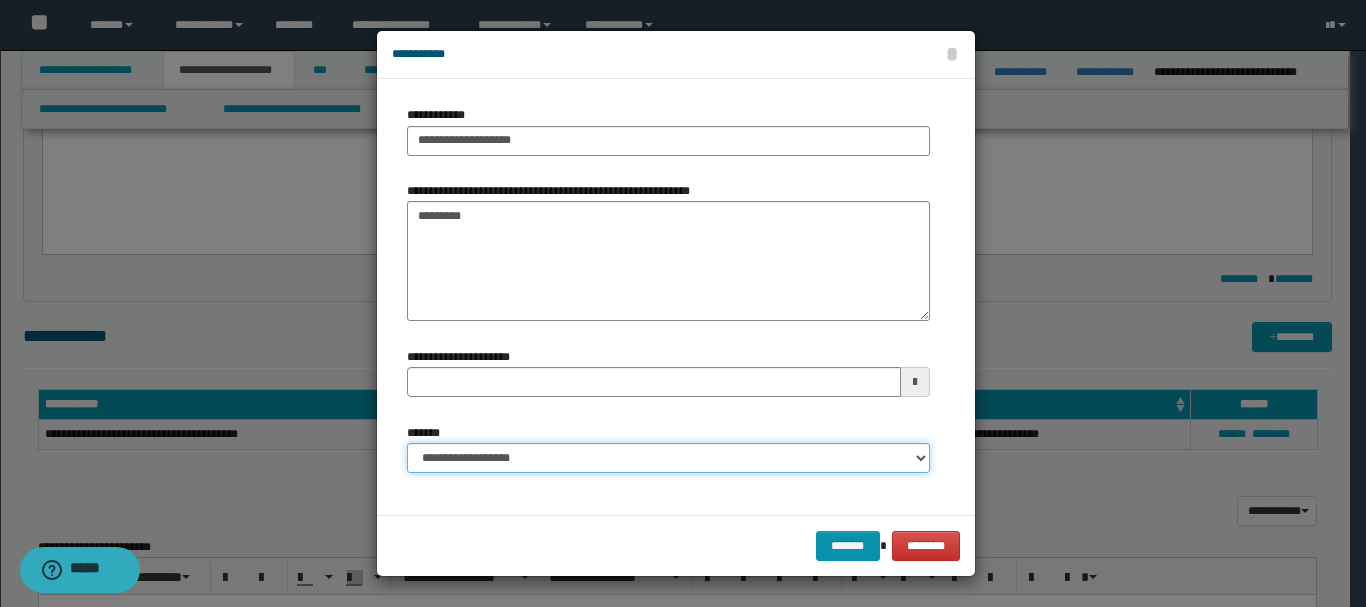 click on "**********" at bounding box center [668, 458] 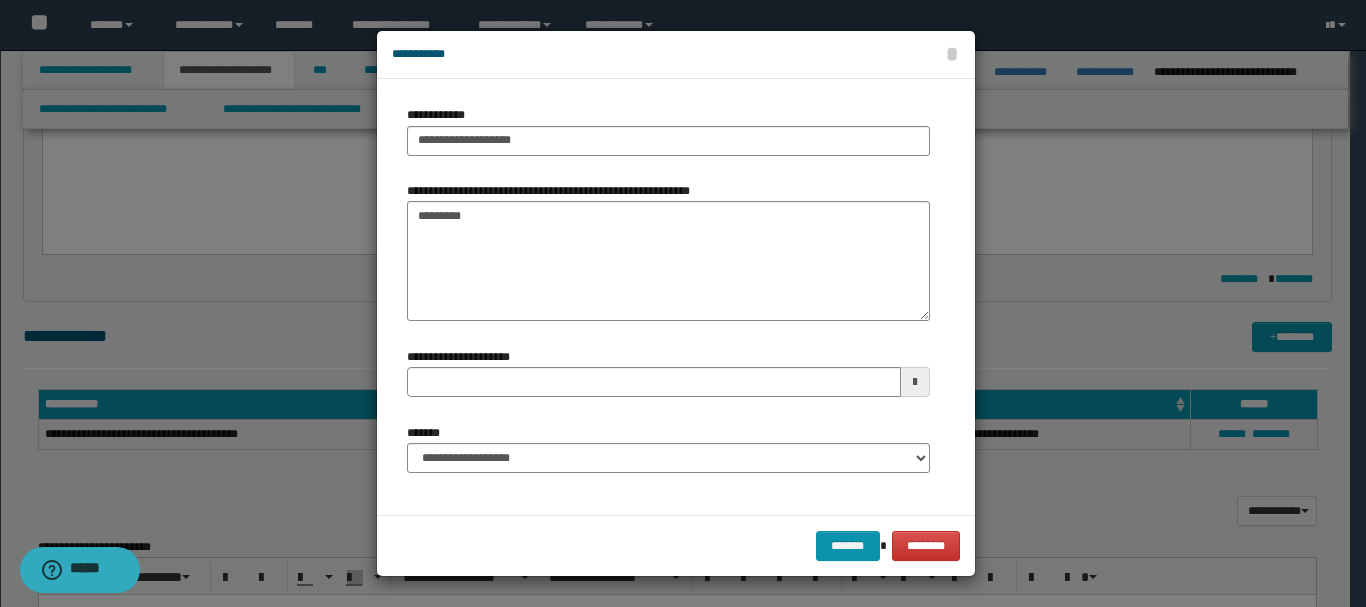 click on "*******
********" at bounding box center (676, 545) 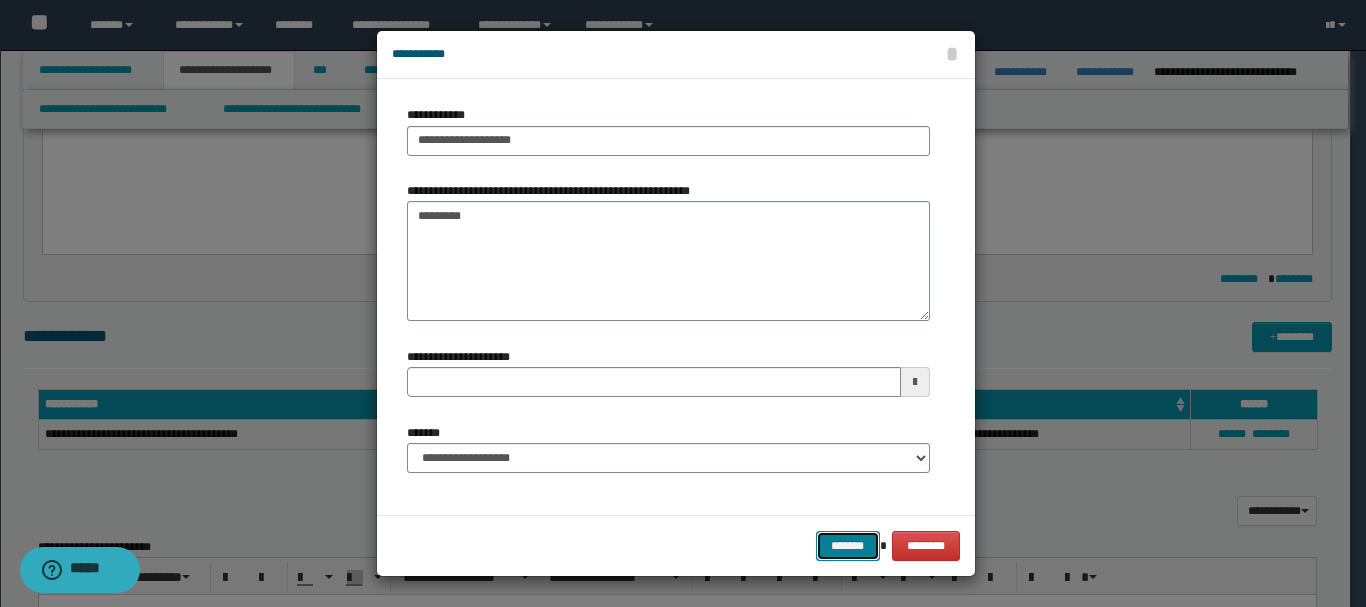 click on "*******" at bounding box center (848, 546) 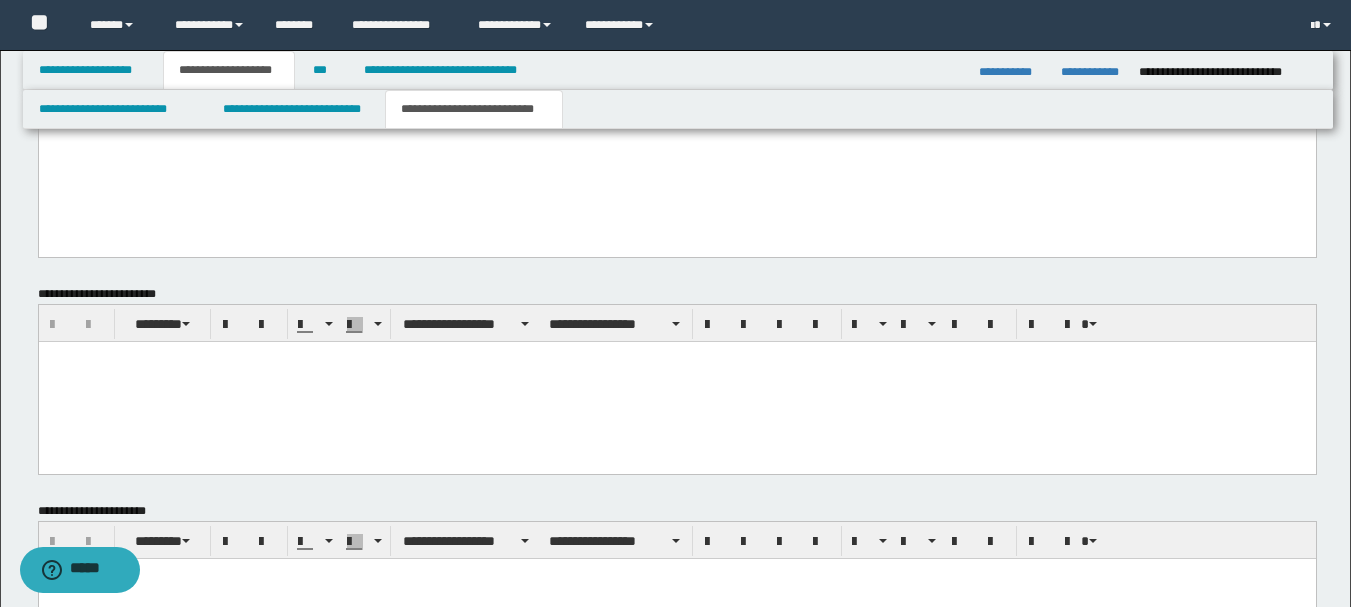 scroll, scrollTop: 1218, scrollLeft: 0, axis: vertical 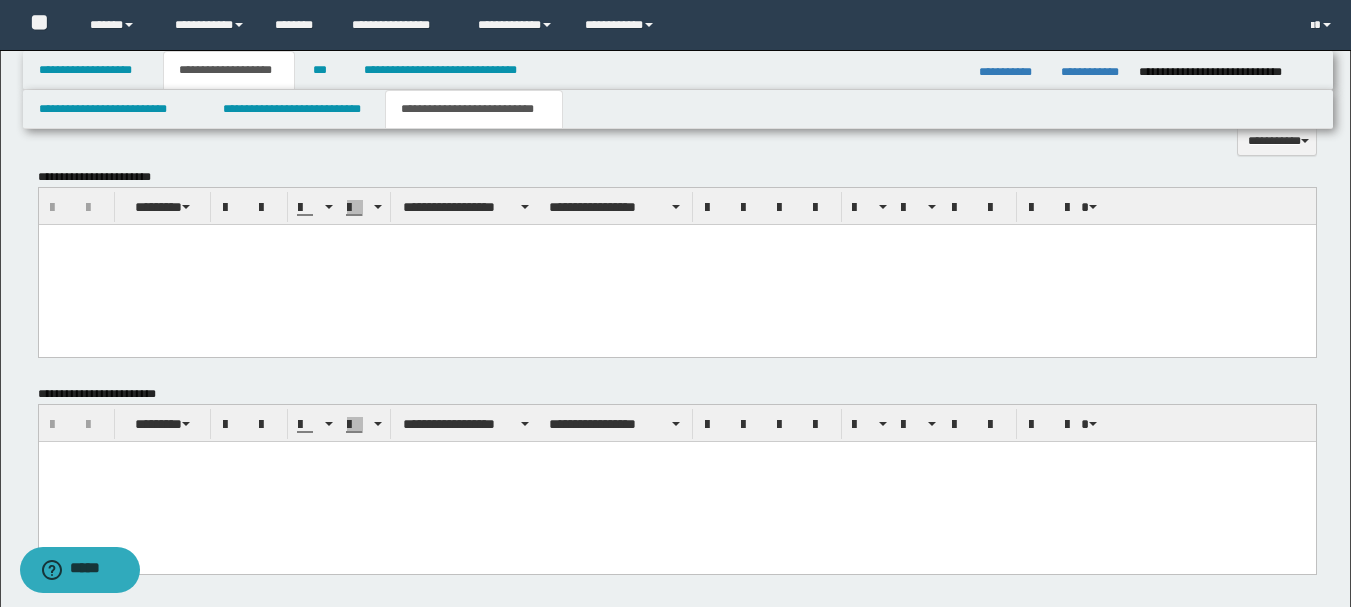 click at bounding box center [676, 264] 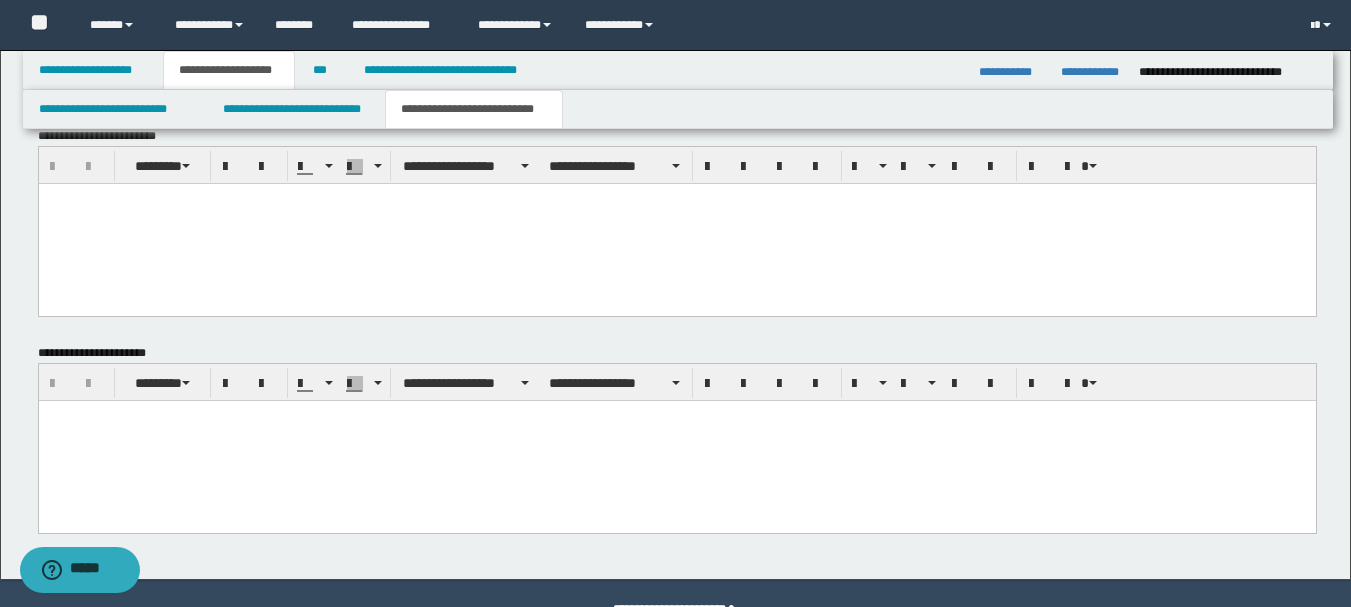 drag, startPoint x: 48, startPoint y: -1043, endPoint x: 657, endPoint y: 587, distance: 1740.052 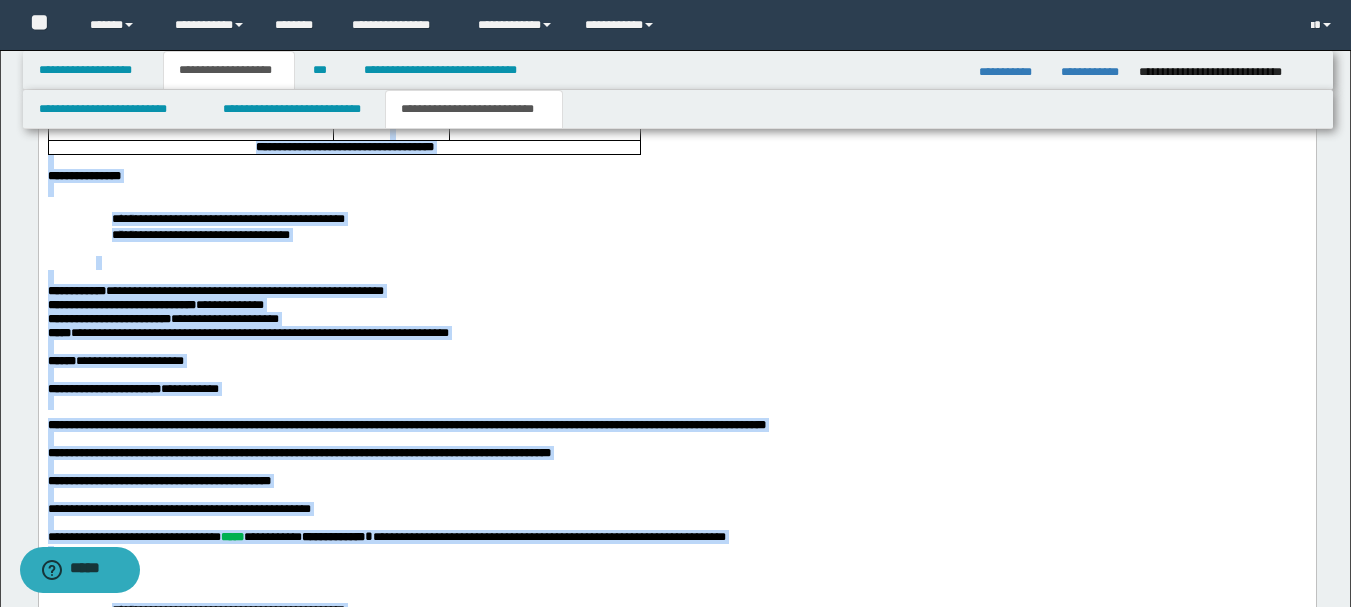 scroll, scrollTop: 1212, scrollLeft: 0, axis: vertical 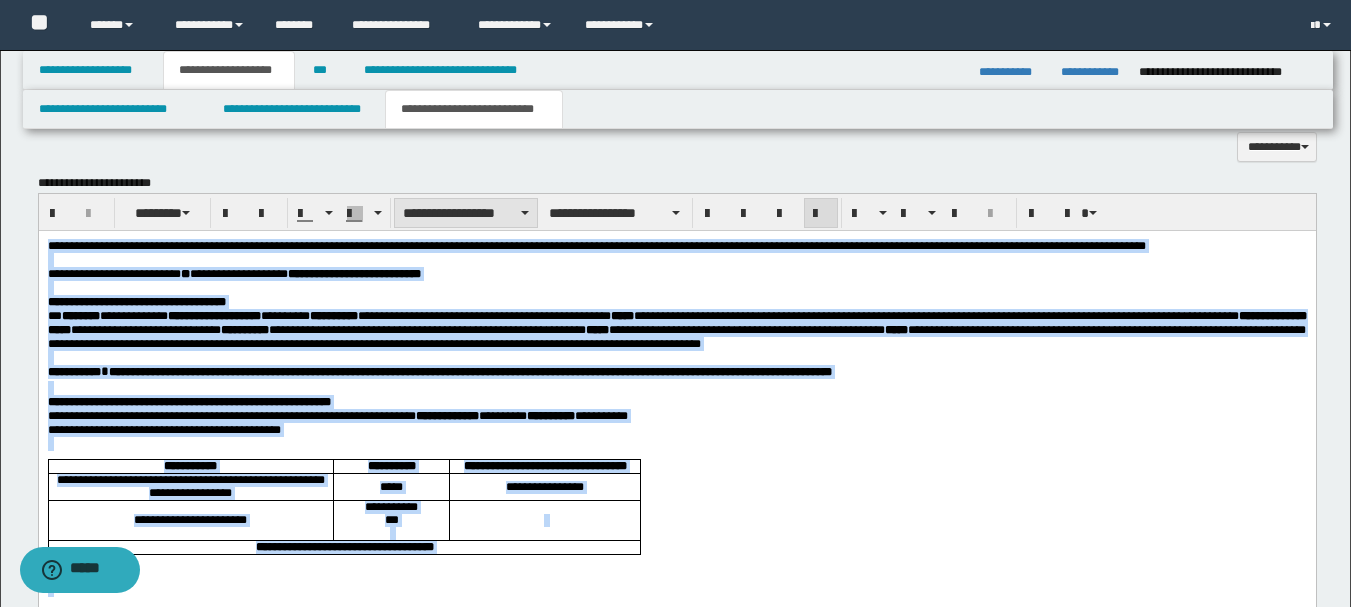 click on "**********" at bounding box center [466, 213] 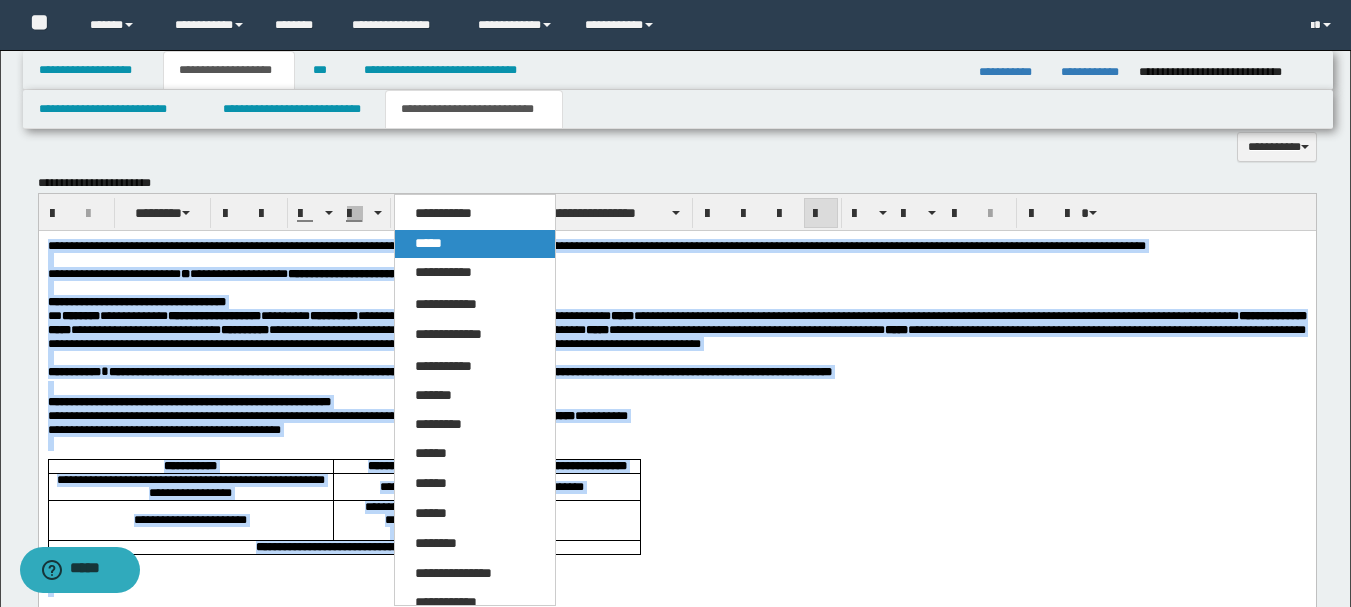 click on "*****" at bounding box center [428, 243] 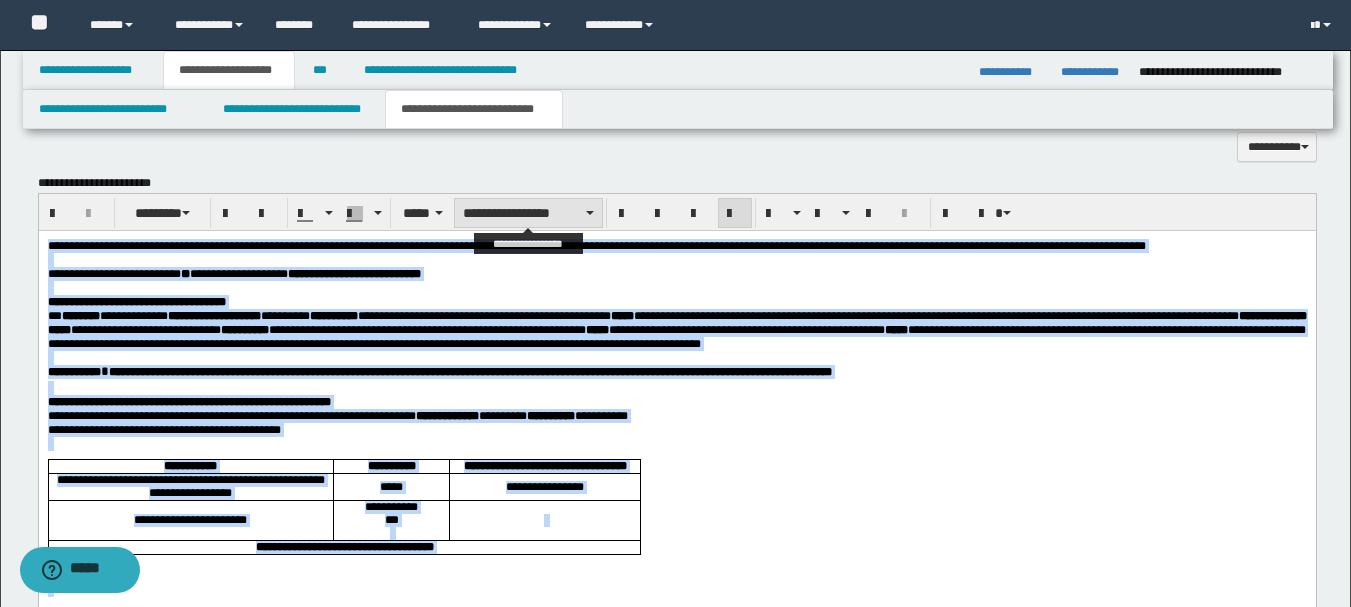 click on "**********" at bounding box center (528, 213) 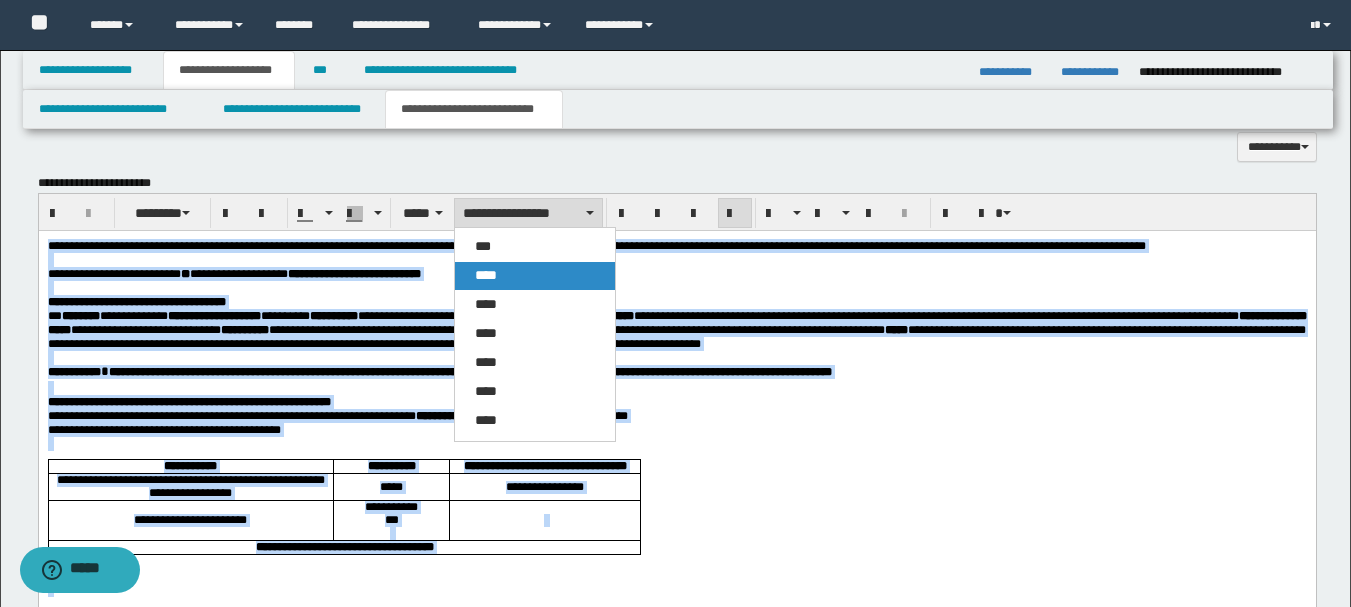 click on "****" at bounding box center [486, 275] 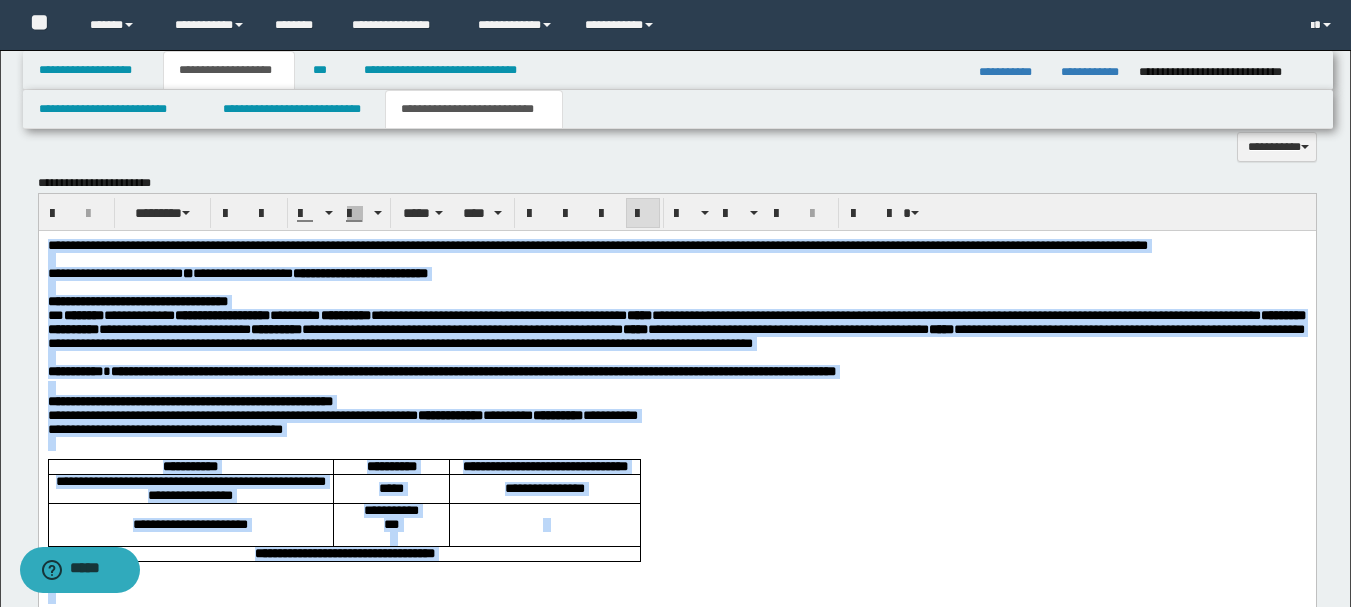 click at bounding box center [643, 214] 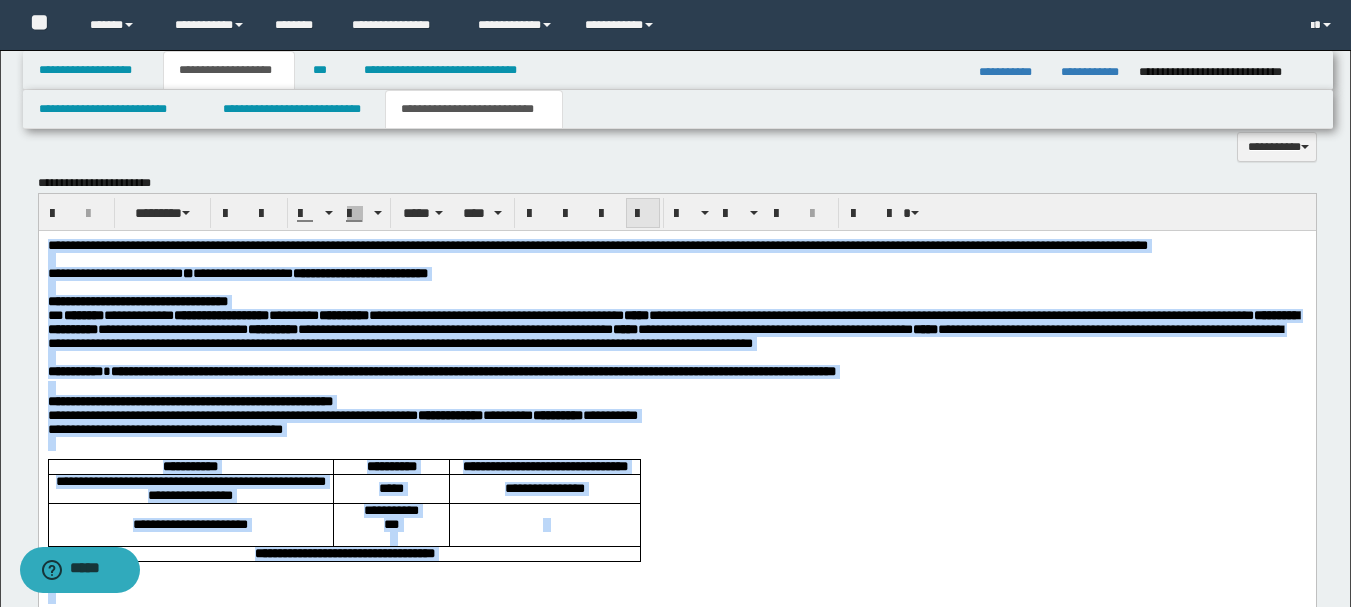 click at bounding box center [643, 214] 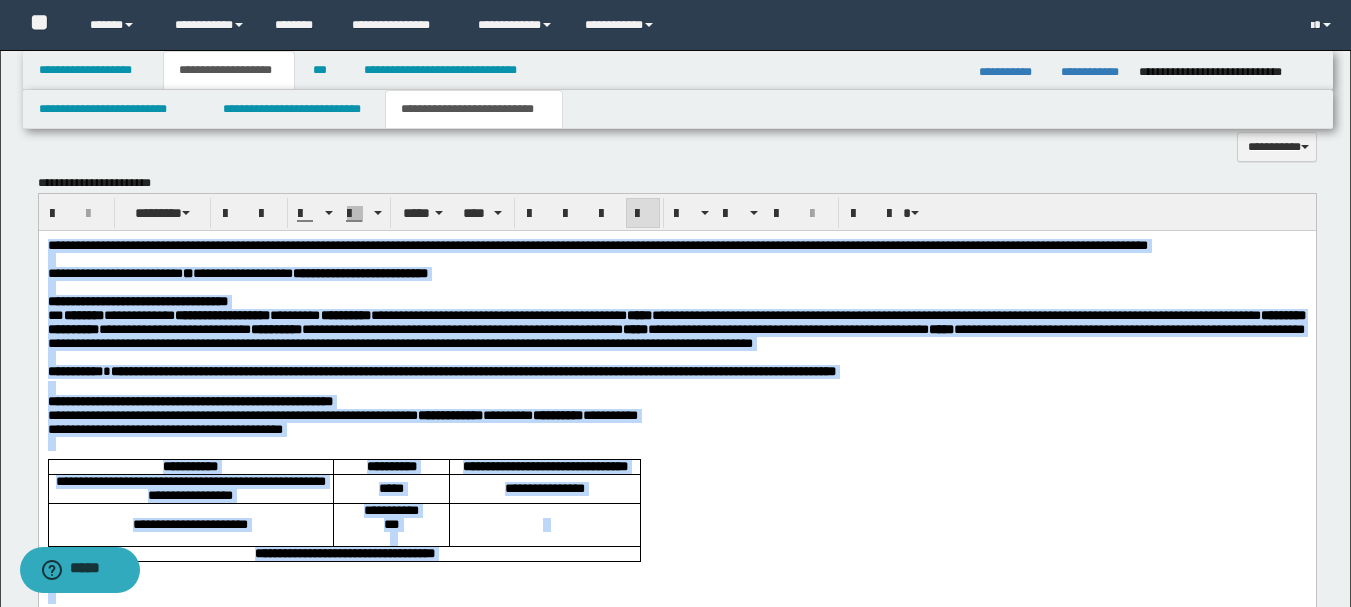 click on "**********" at bounding box center [676, 329] 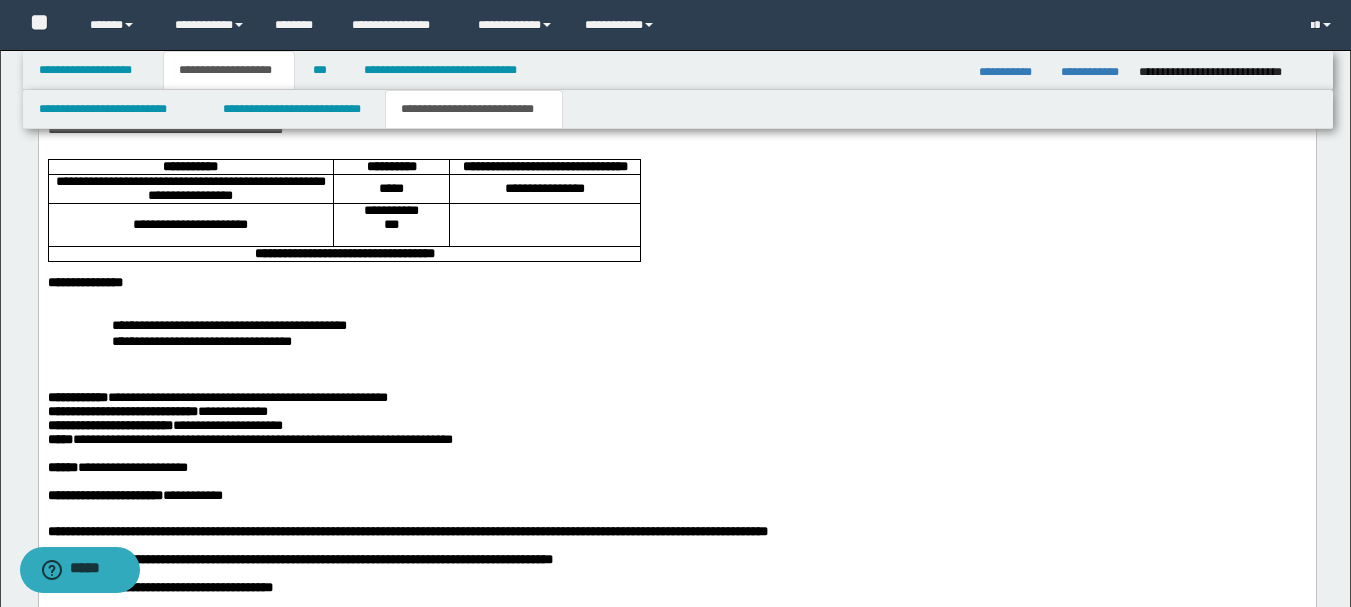 scroll, scrollTop: 1712, scrollLeft: 0, axis: vertical 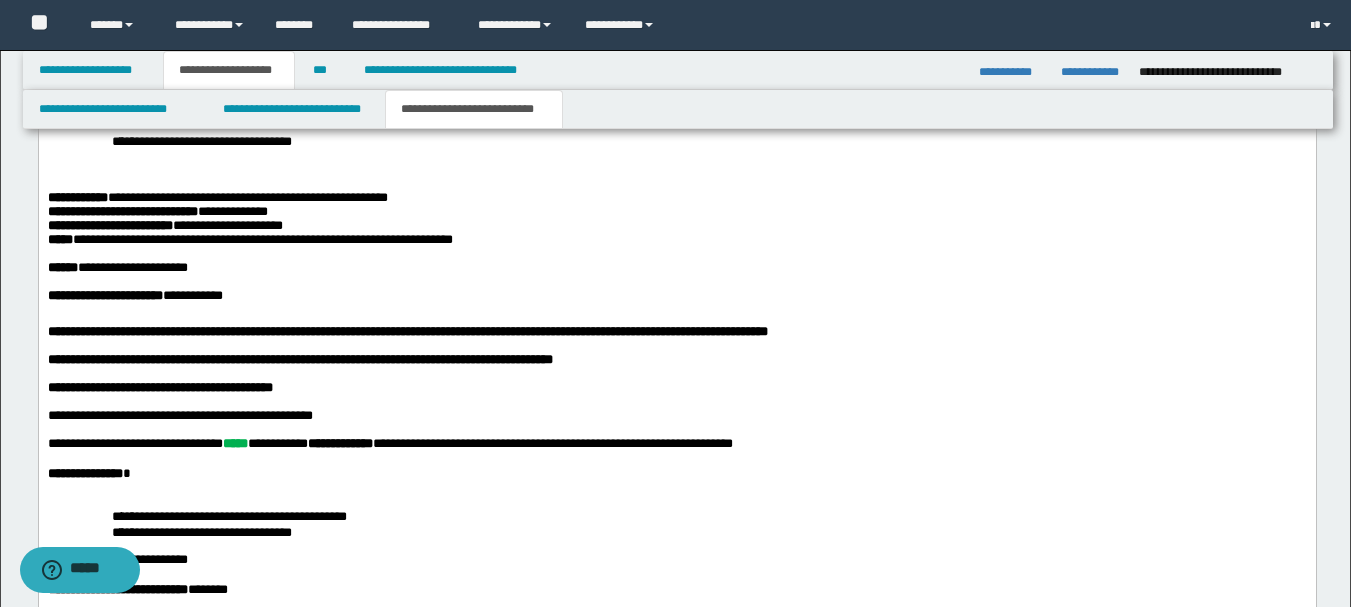 click on "**********" at bounding box center [249, 239] 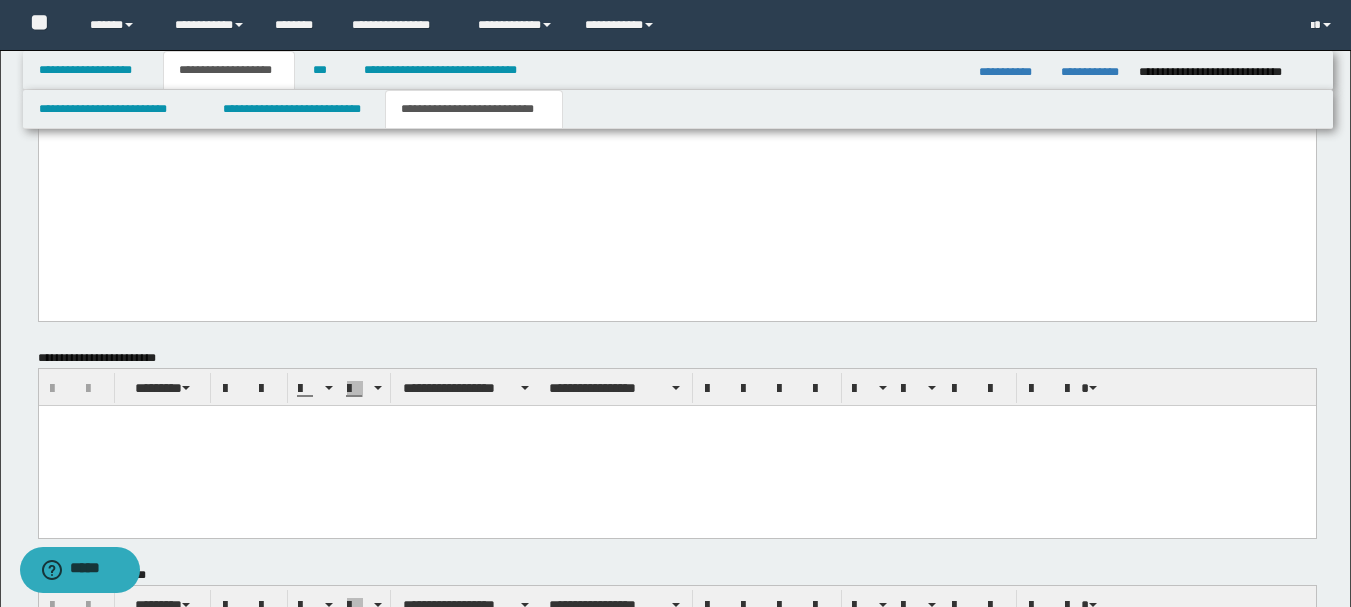 scroll, scrollTop: 2584, scrollLeft: 0, axis: vertical 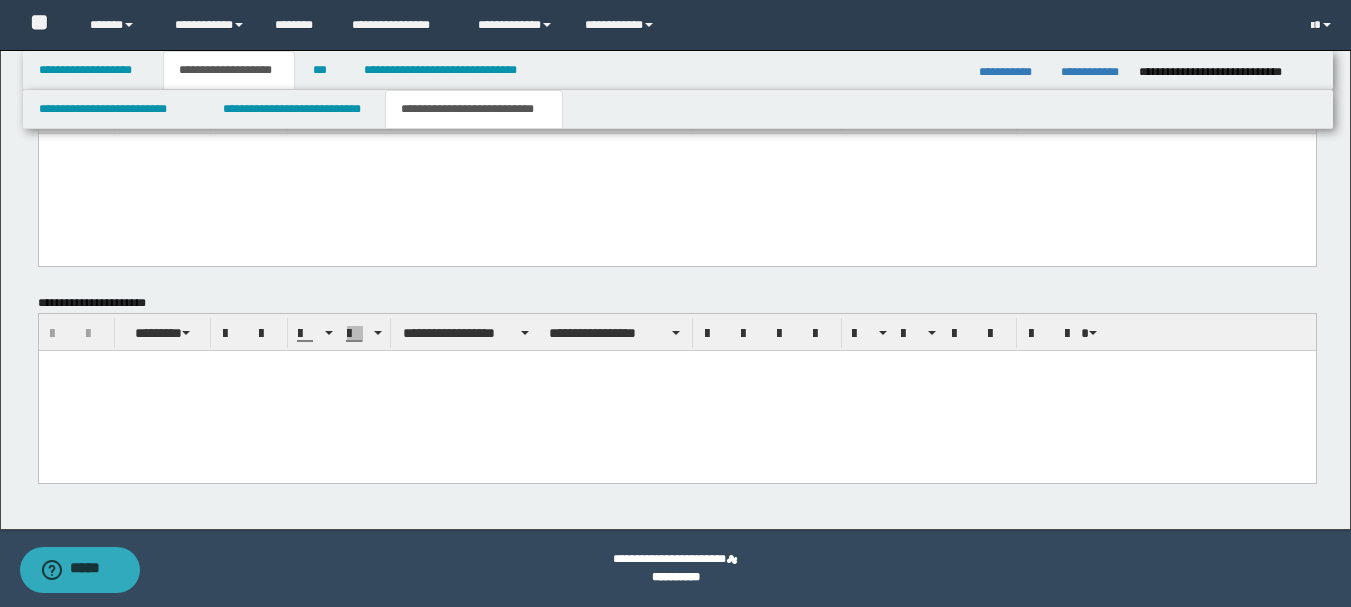click at bounding box center [676, 390] 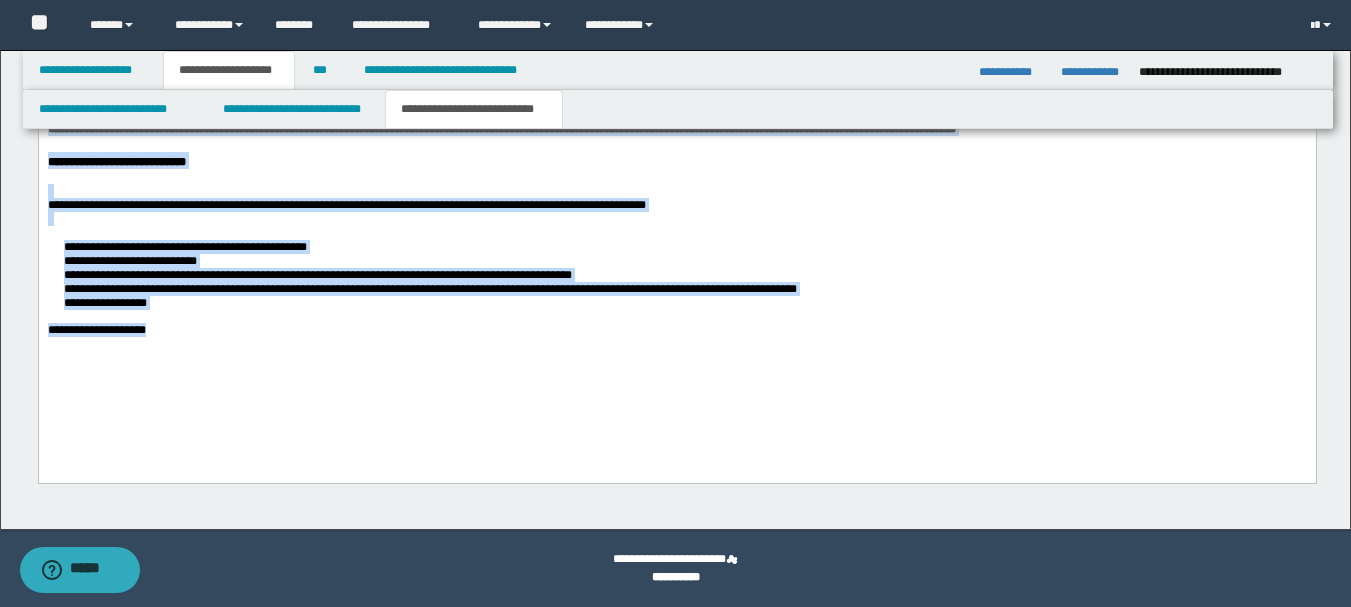 drag, startPoint x: 49, startPoint y: -161, endPoint x: 486, endPoint y: 397, distance: 708.7545 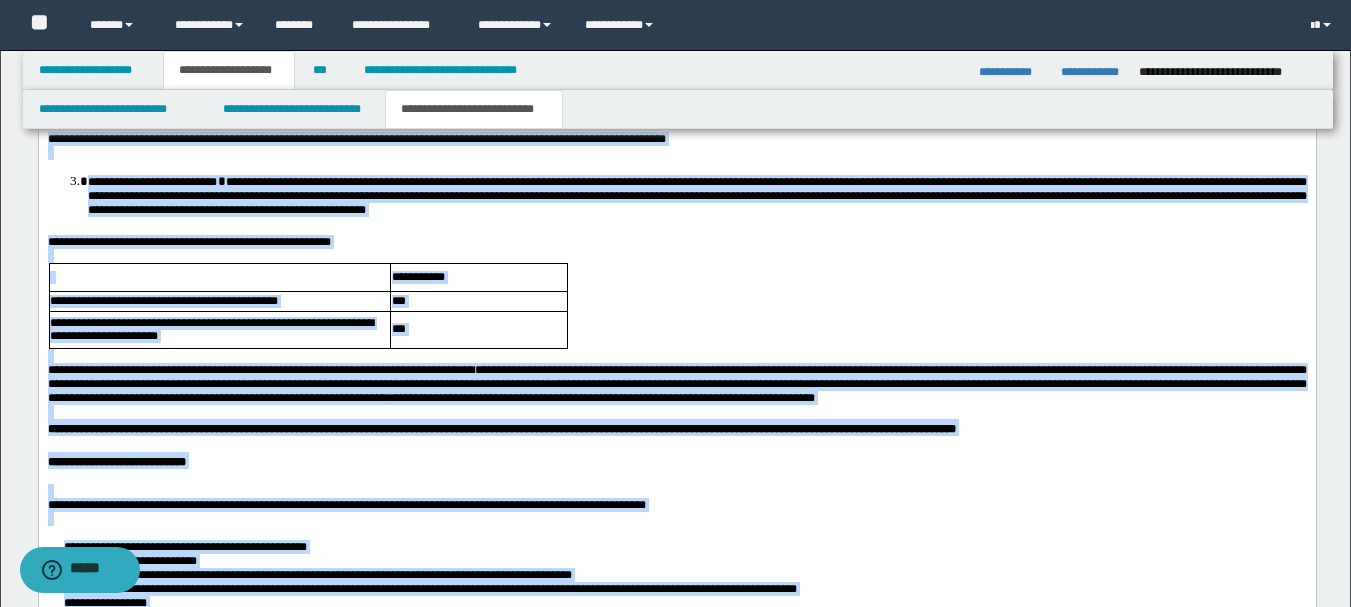 scroll, scrollTop: 2511, scrollLeft: 0, axis: vertical 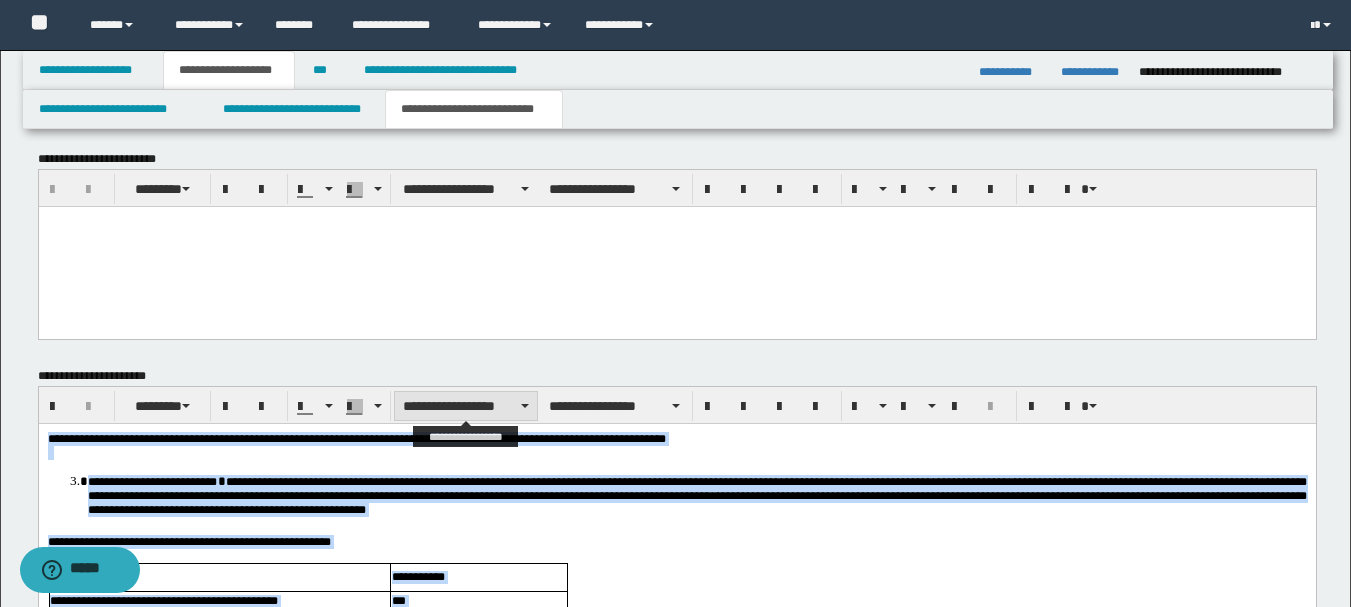 click on "**********" at bounding box center (466, 406) 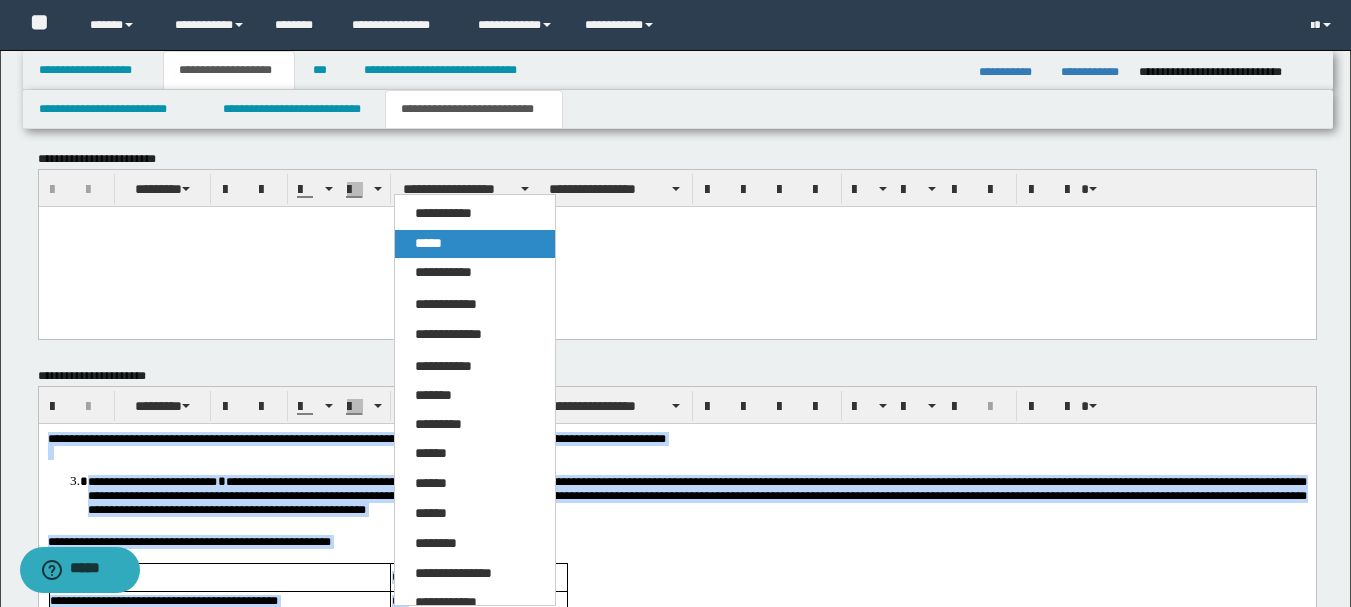 drag, startPoint x: 427, startPoint y: 246, endPoint x: 388, endPoint y: 38, distance: 211.62466 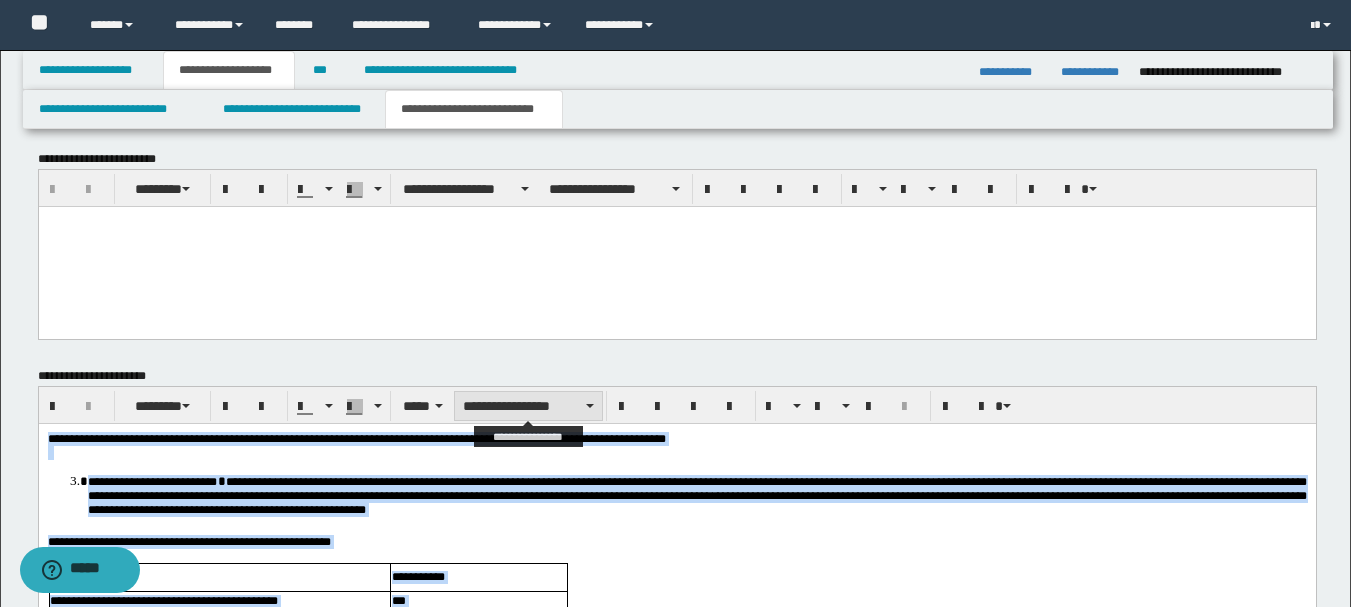 click on "**********" at bounding box center [528, 406] 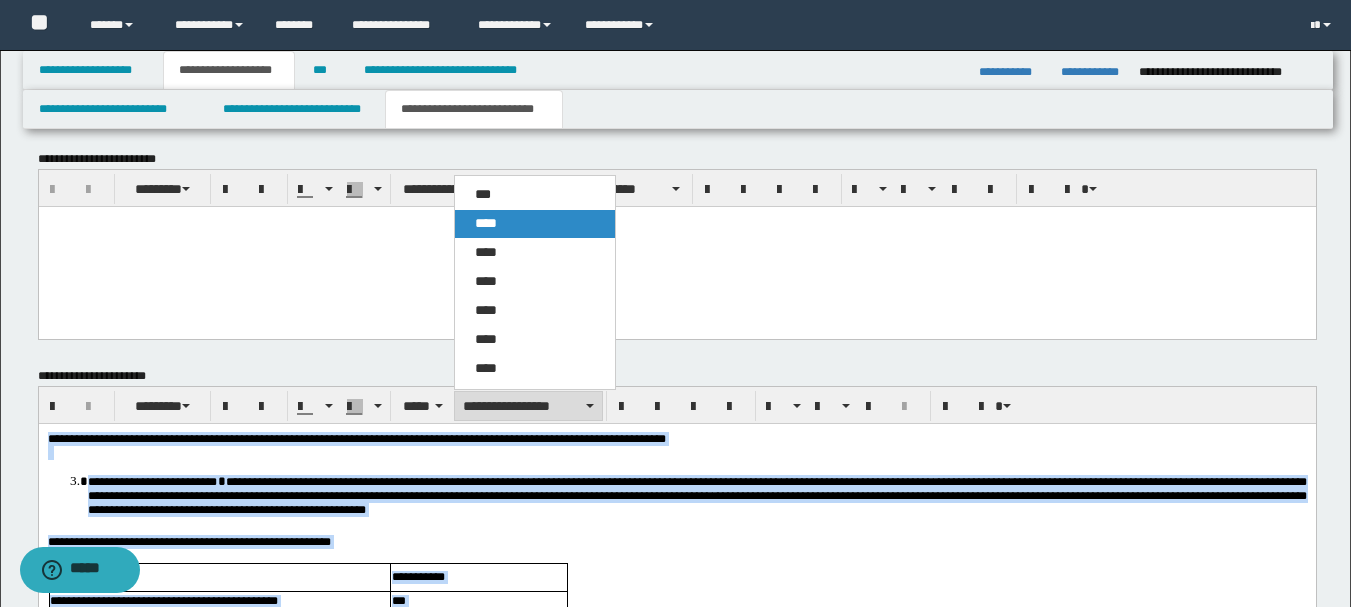 click on "****" at bounding box center (535, 224) 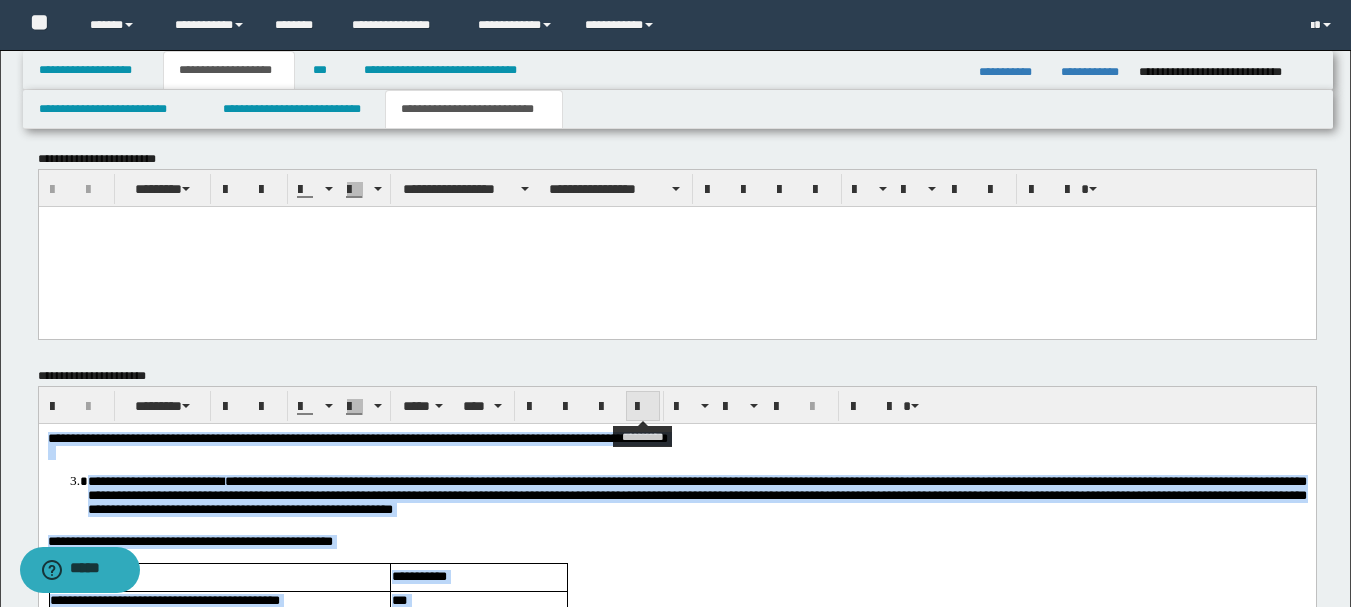click at bounding box center [643, 407] 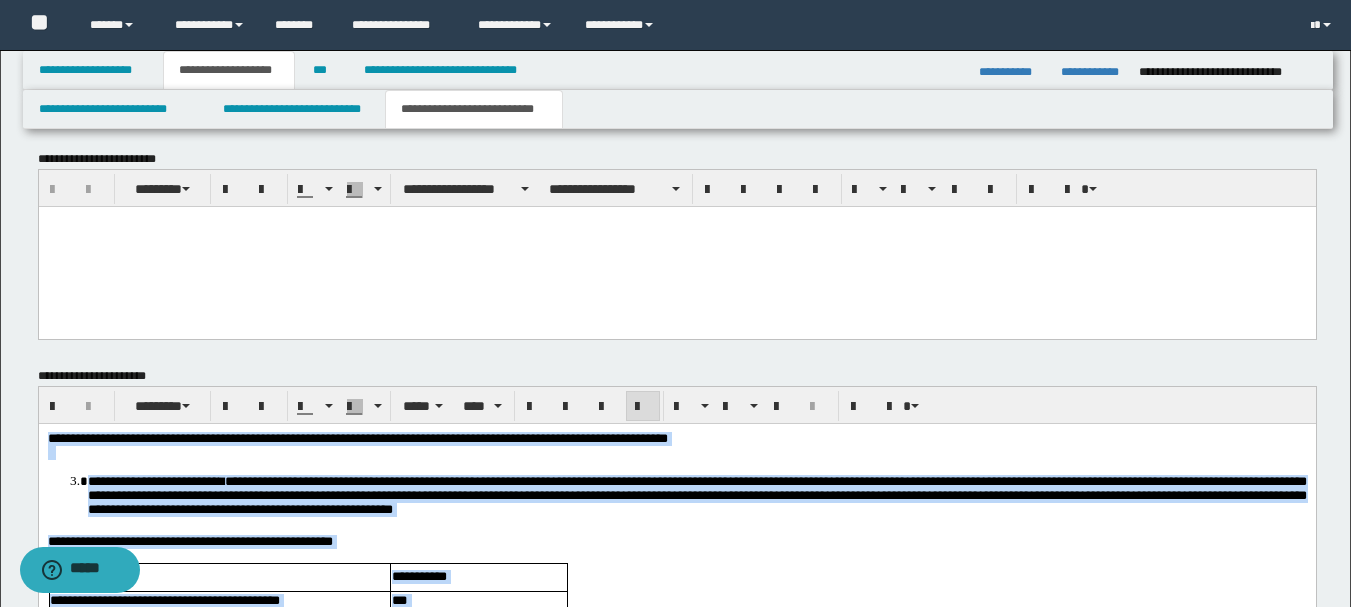 click at bounding box center (643, 407) 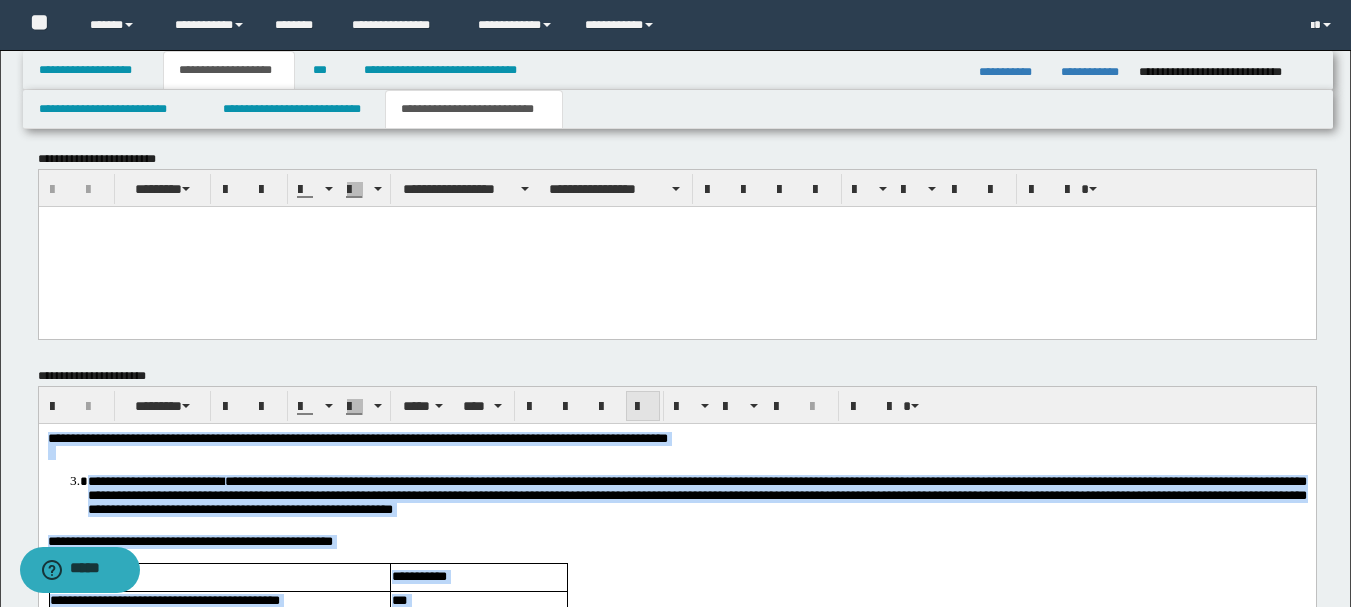 click at bounding box center (643, 407) 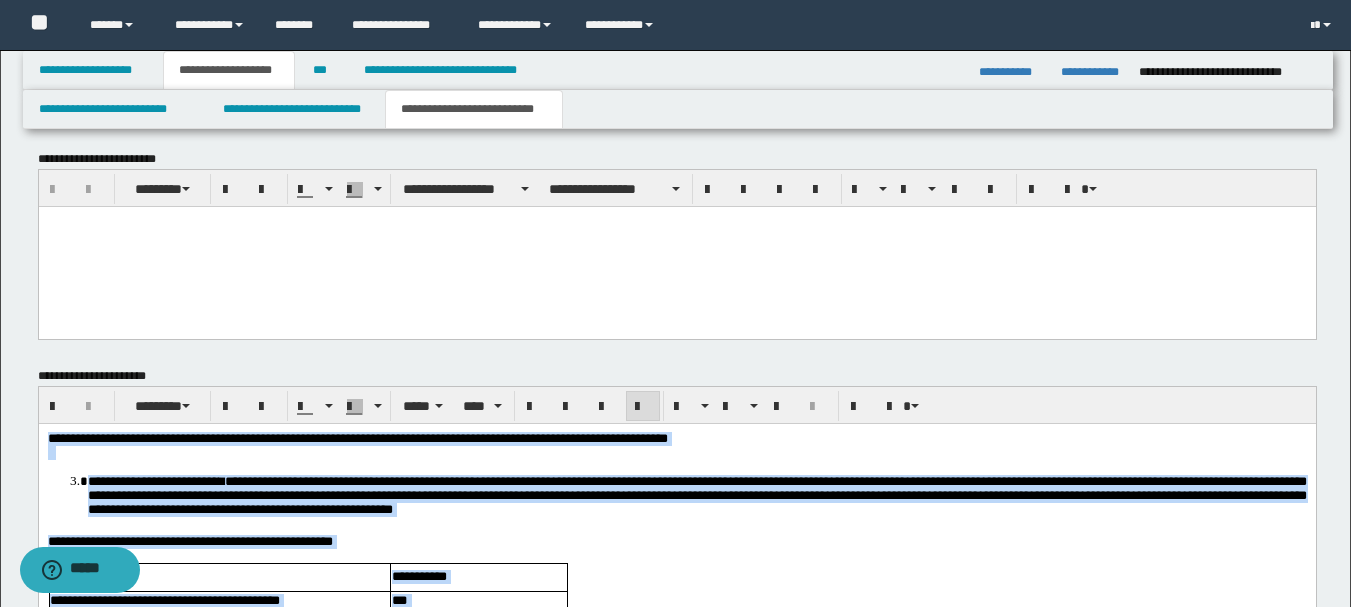 click at bounding box center [643, 407] 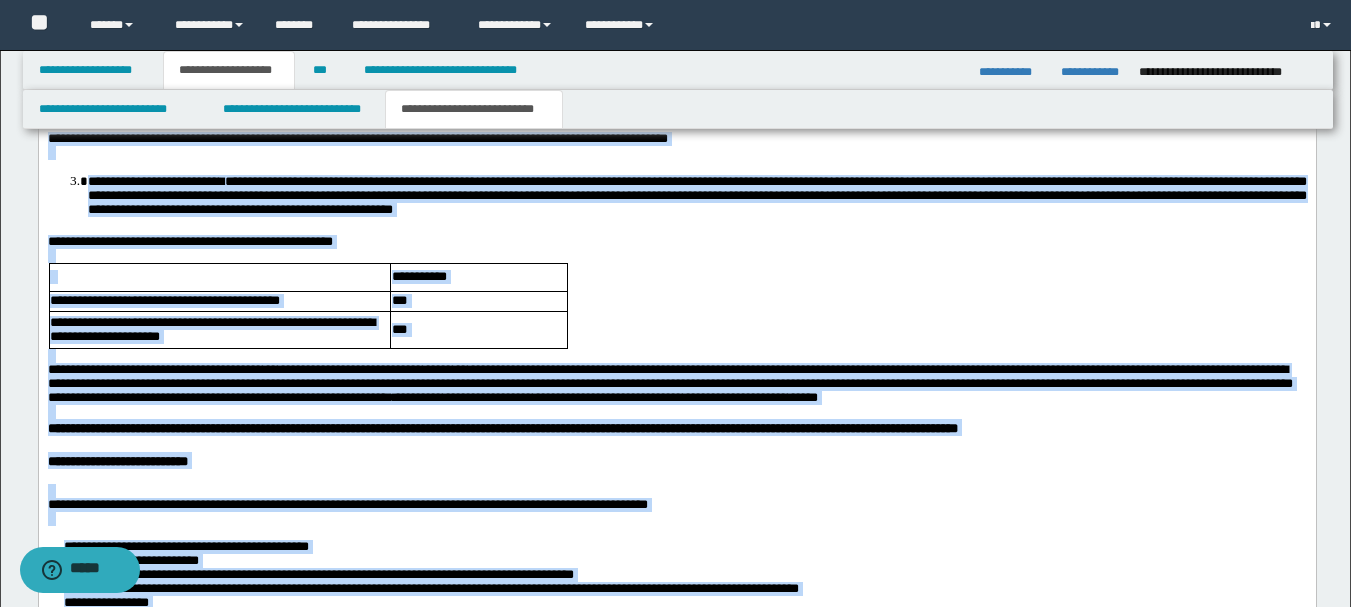 scroll, scrollTop: 2711, scrollLeft: 0, axis: vertical 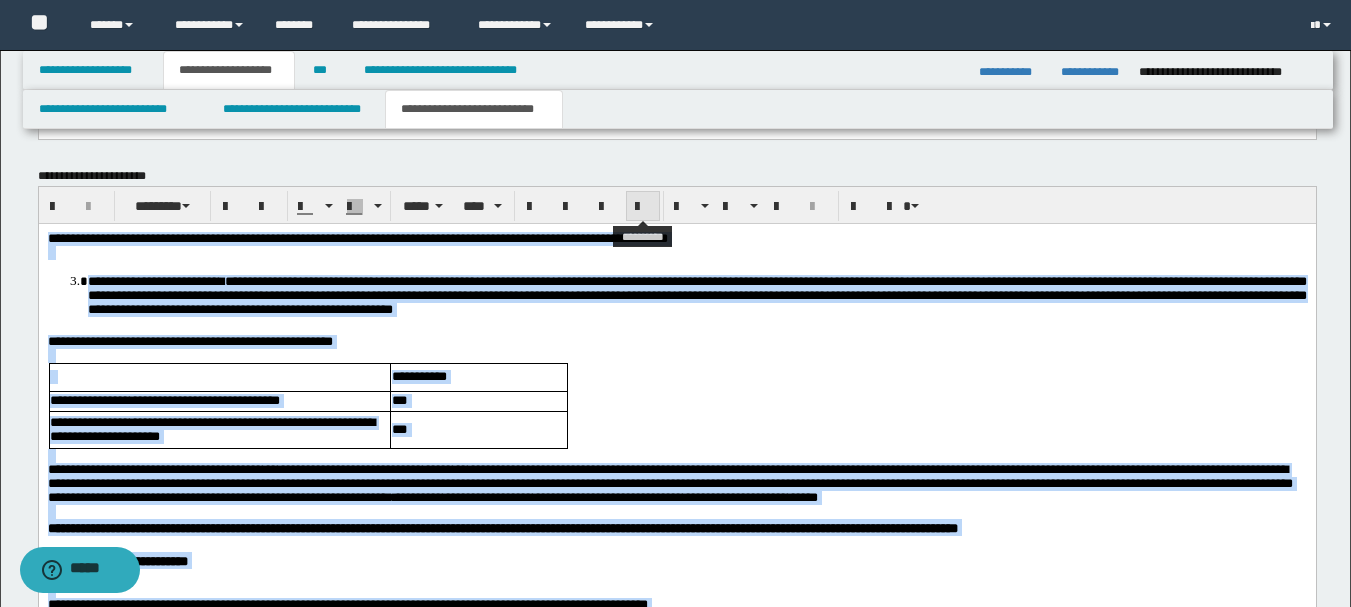 click at bounding box center (643, 207) 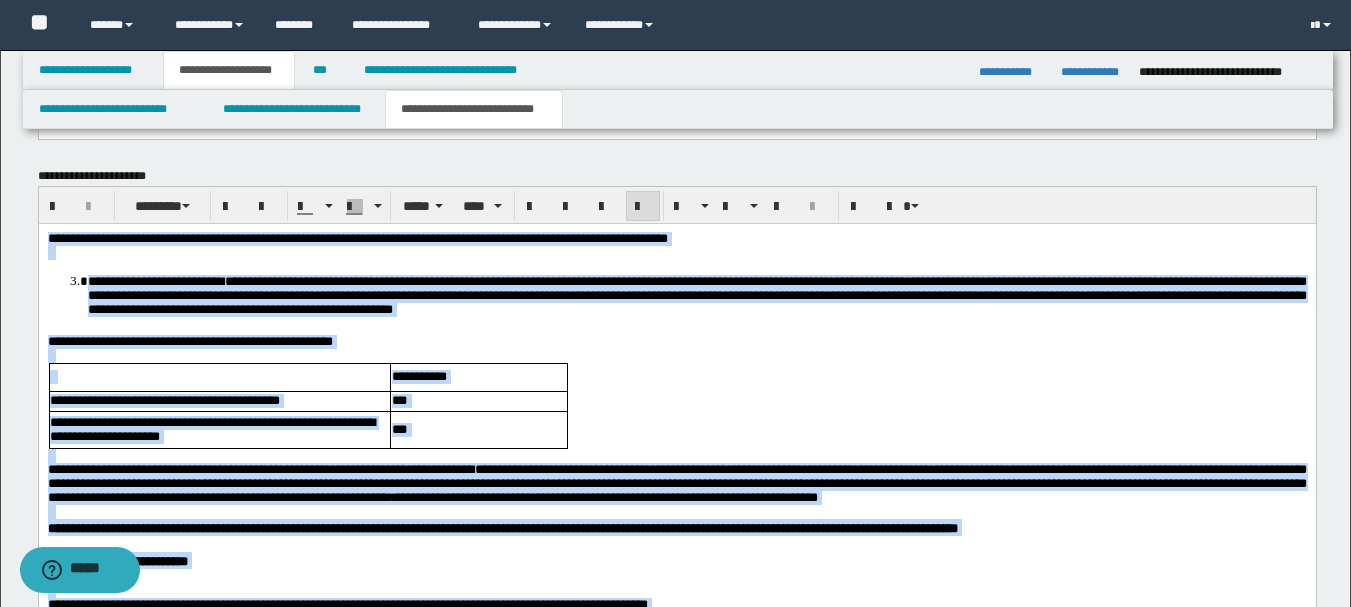 click at bounding box center [676, 455] 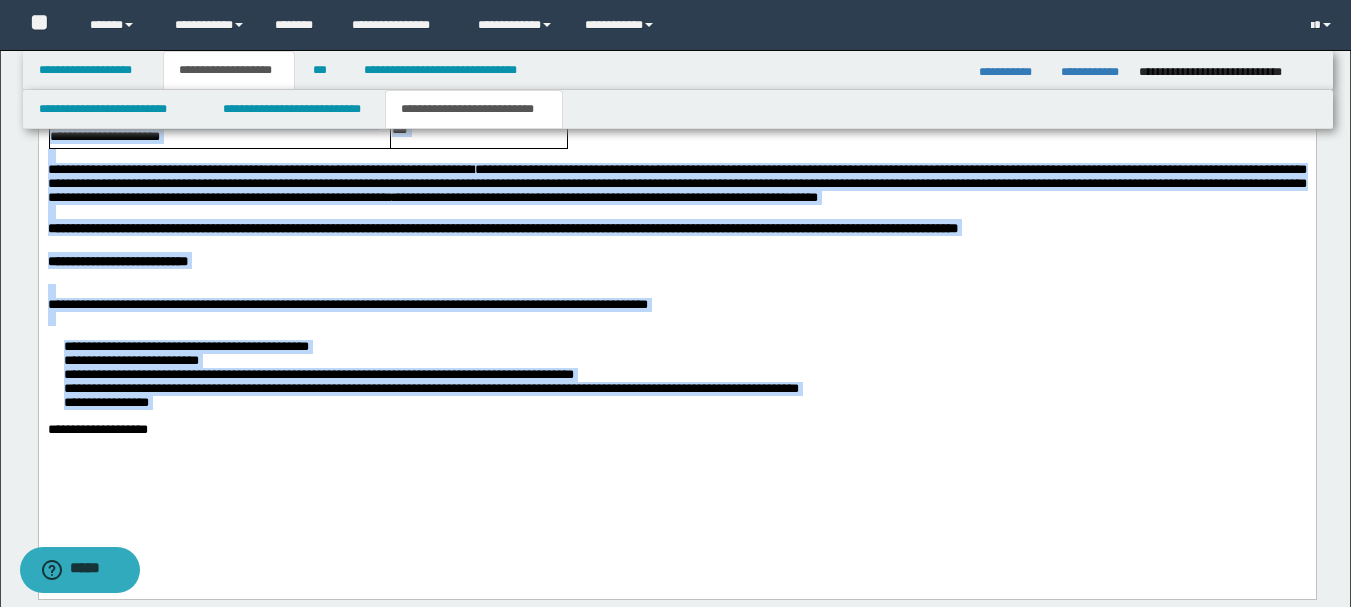 click on "**********" at bounding box center (696, 361) 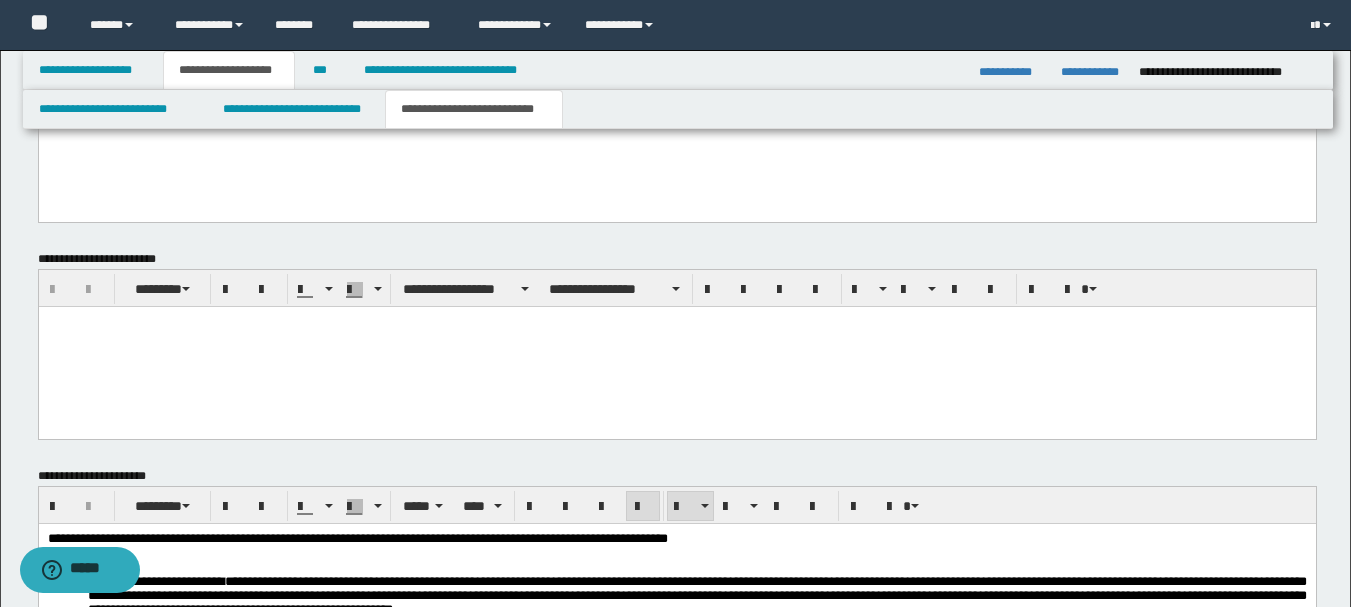 scroll, scrollTop: 3011, scrollLeft: 0, axis: vertical 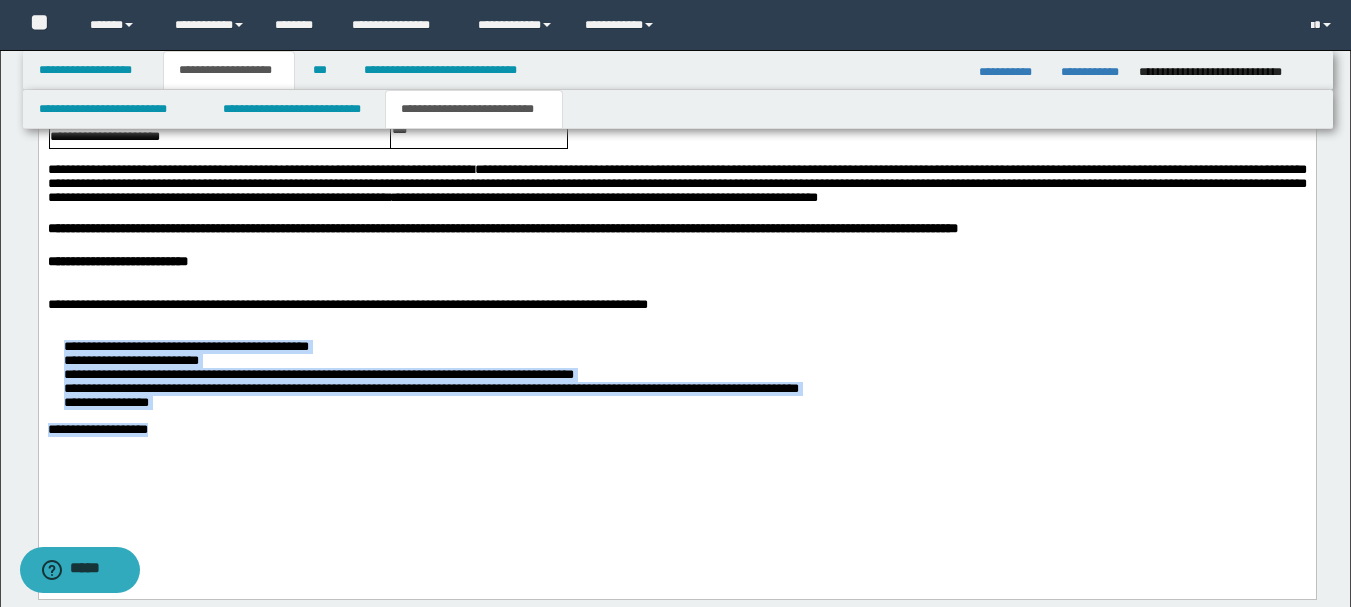 drag, startPoint x: 211, startPoint y: 479, endPoint x: 62, endPoint y: 388, distance: 174.59096 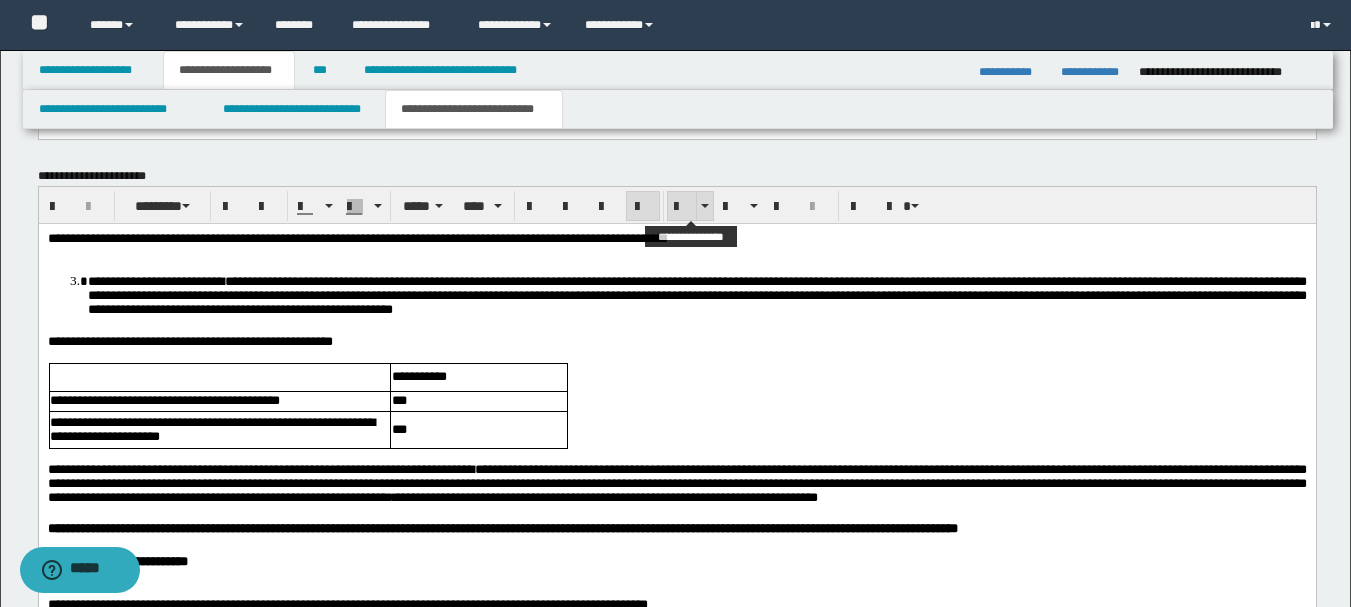 click at bounding box center (682, 207) 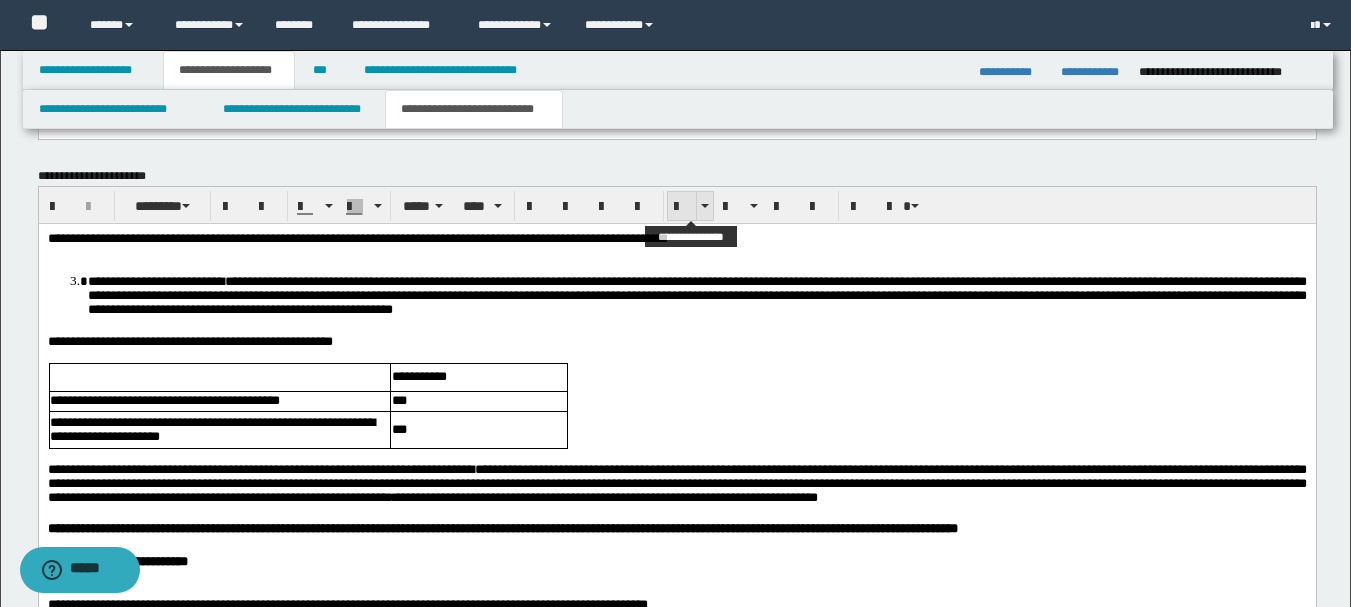 click at bounding box center (682, 207) 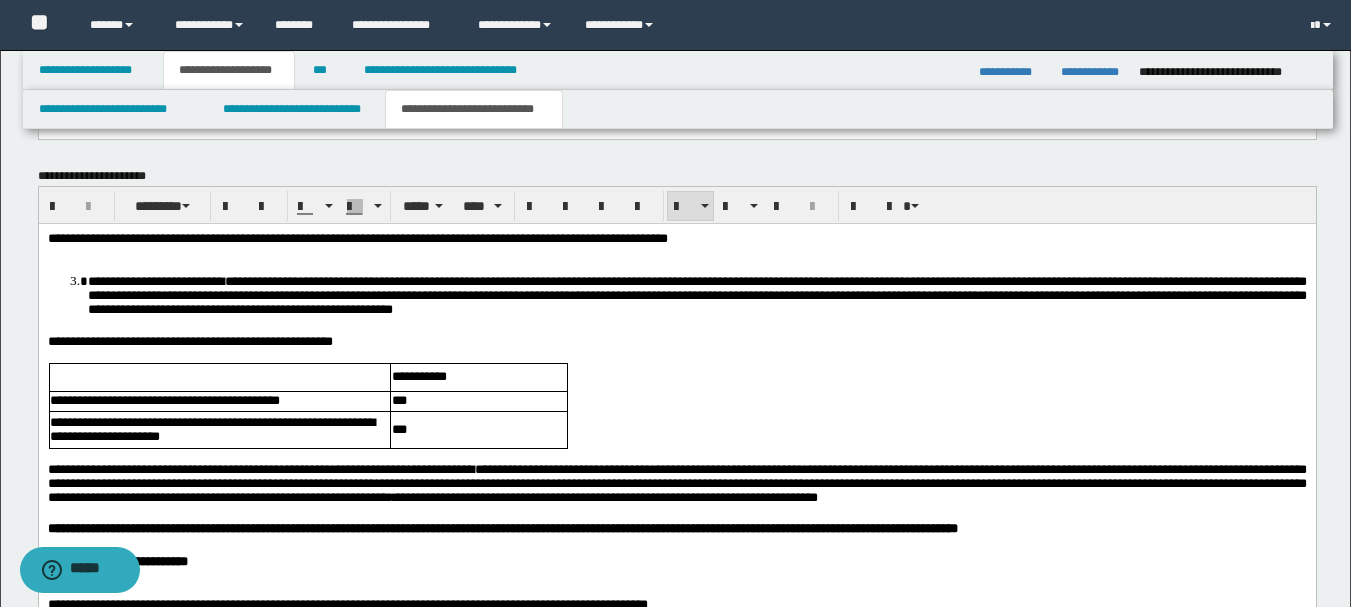 scroll, scrollTop: 3111, scrollLeft: 0, axis: vertical 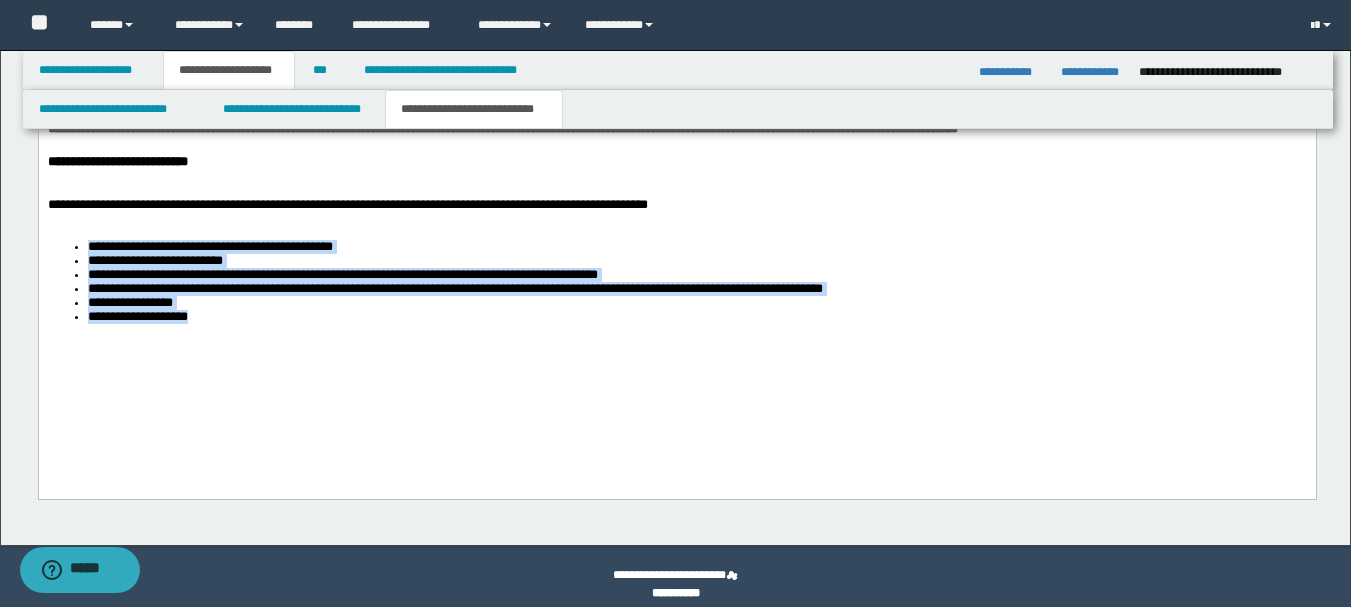 click on "**********" at bounding box center [676, 109] 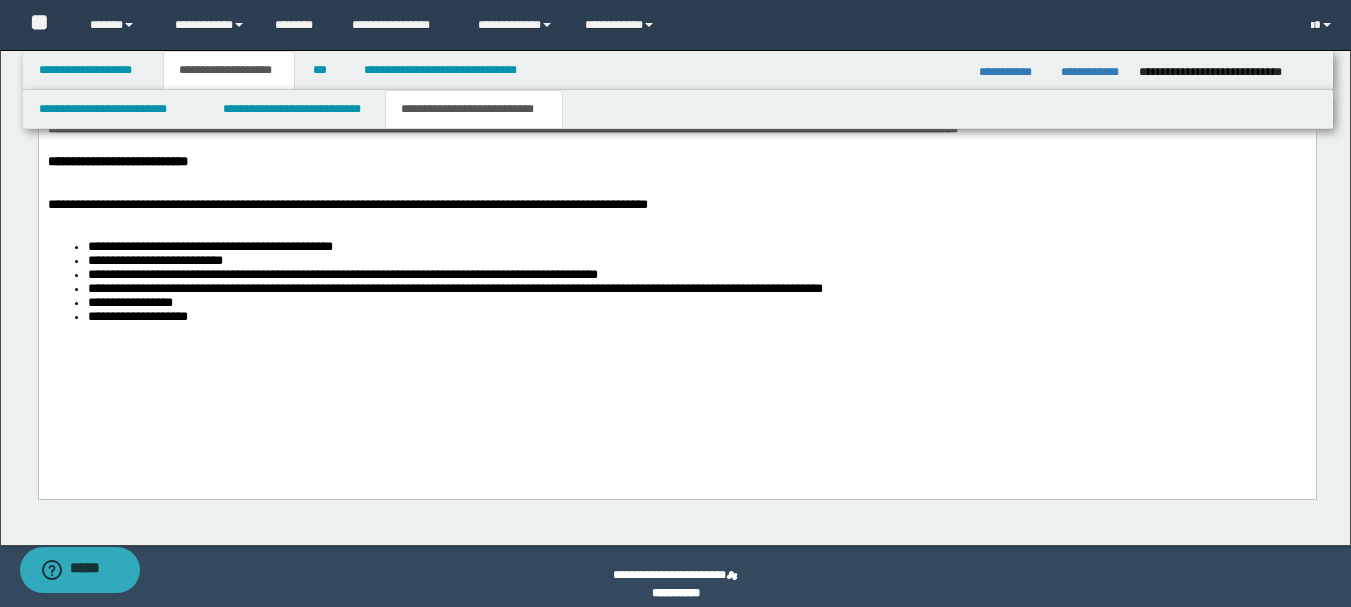 scroll, scrollTop: 2611, scrollLeft: 0, axis: vertical 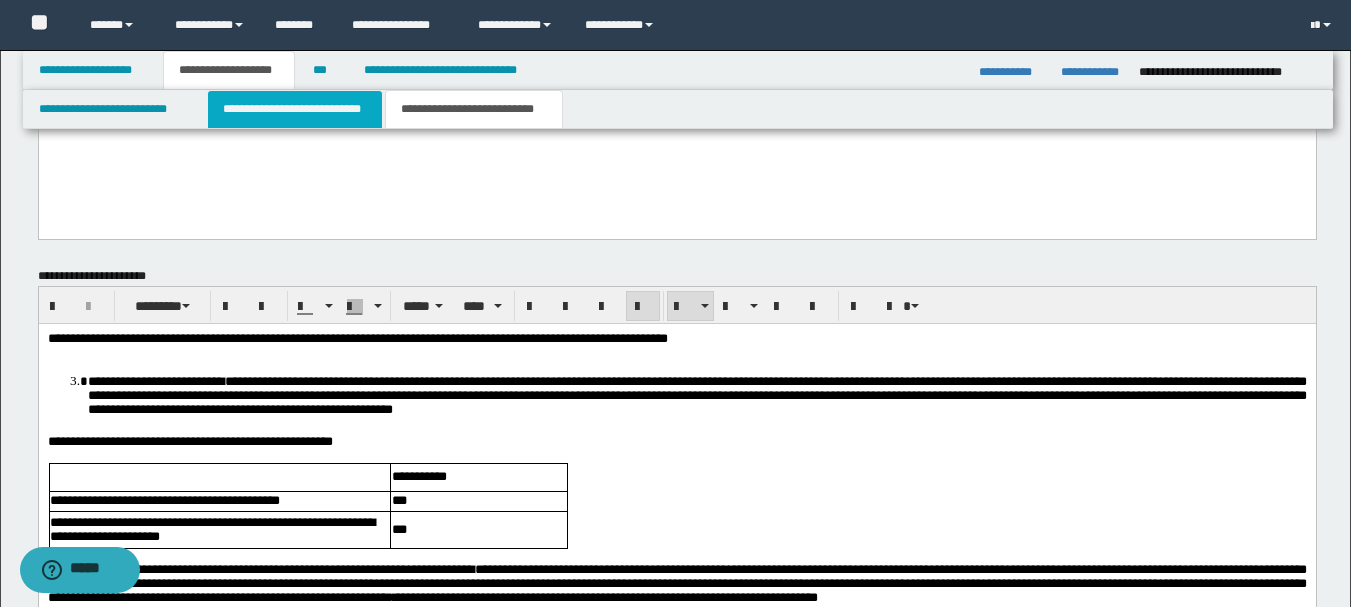 click on "**********" at bounding box center (295, 109) 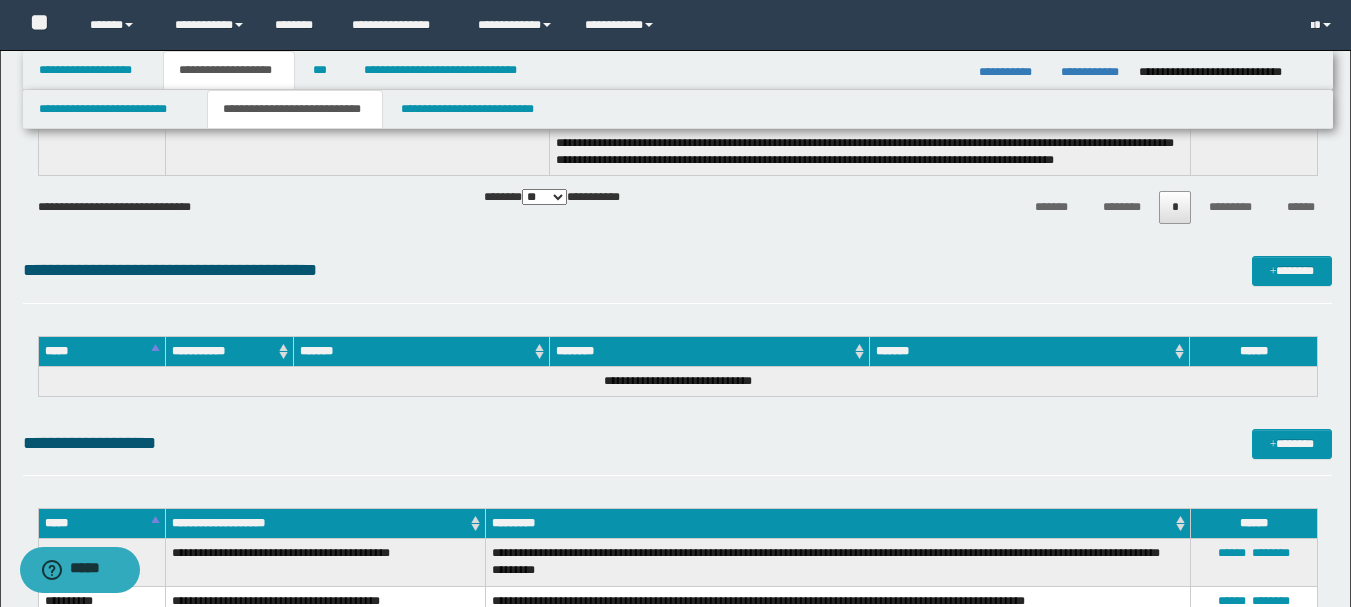 click on "**********" at bounding box center (229, 70) 